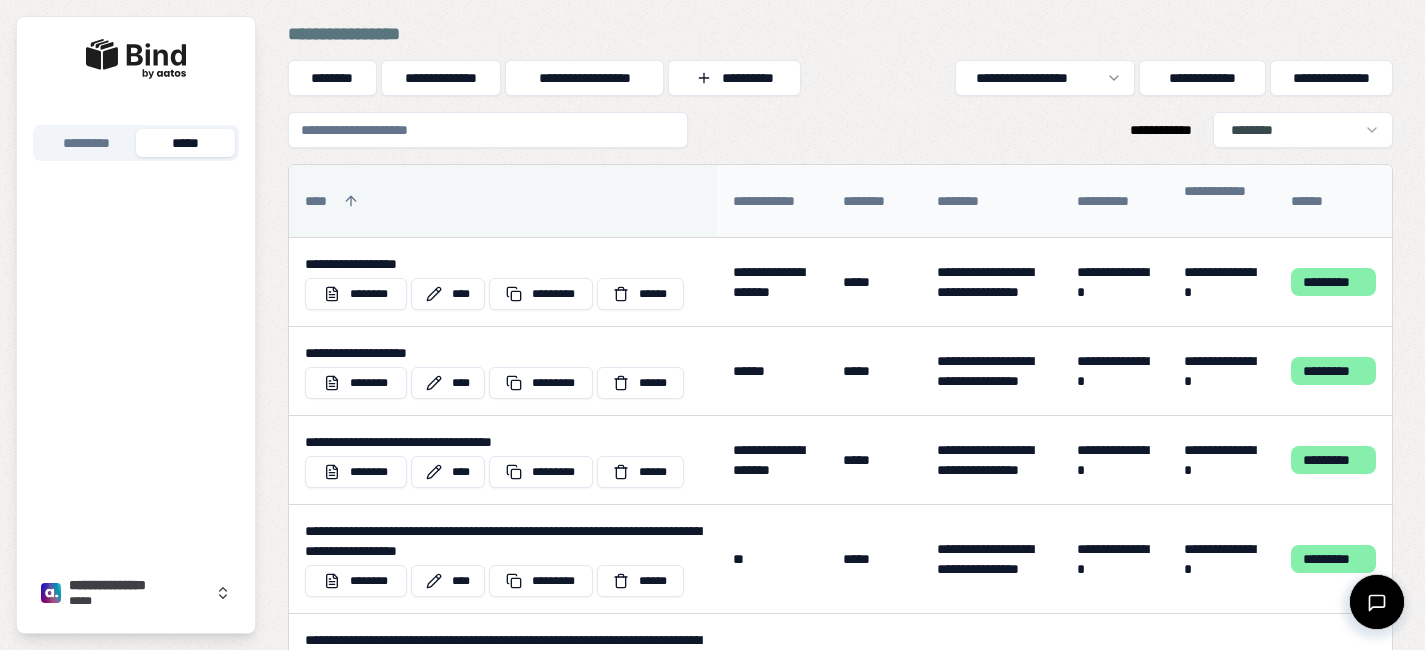 scroll, scrollTop: 0, scrollLeft: 0, axis: both 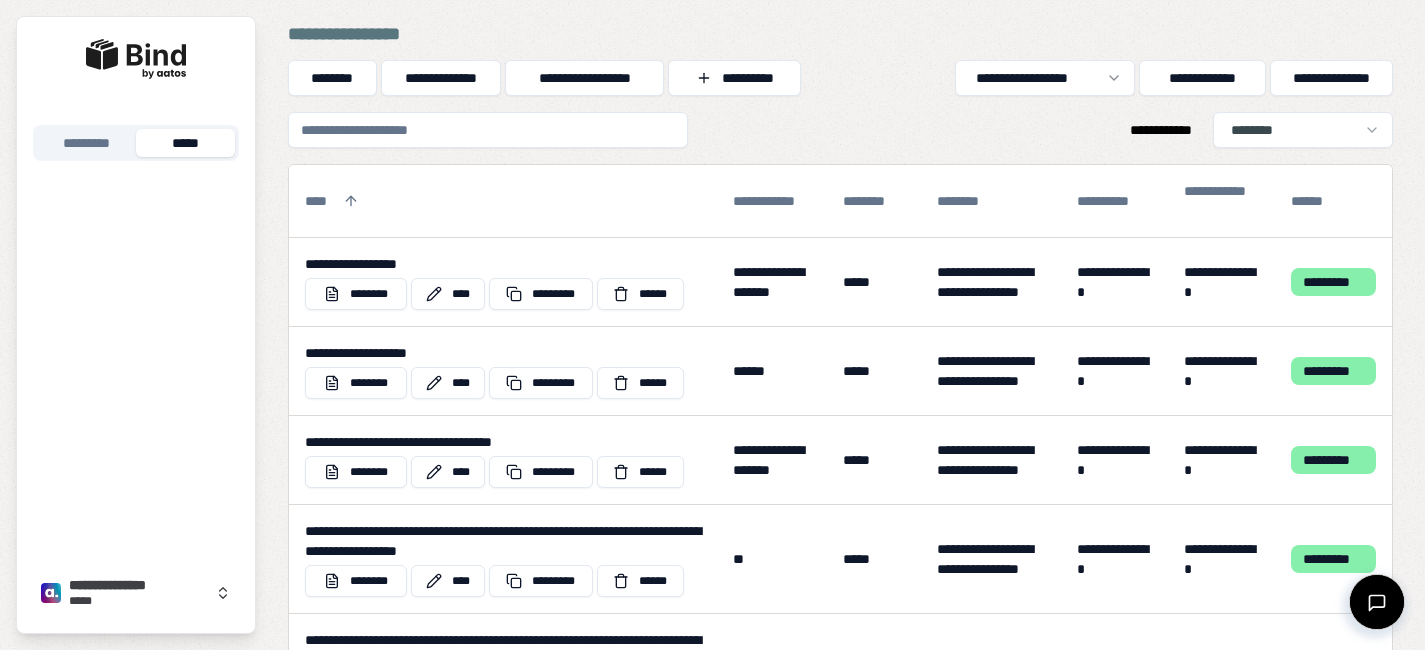 click at bounding box center [488, 130] 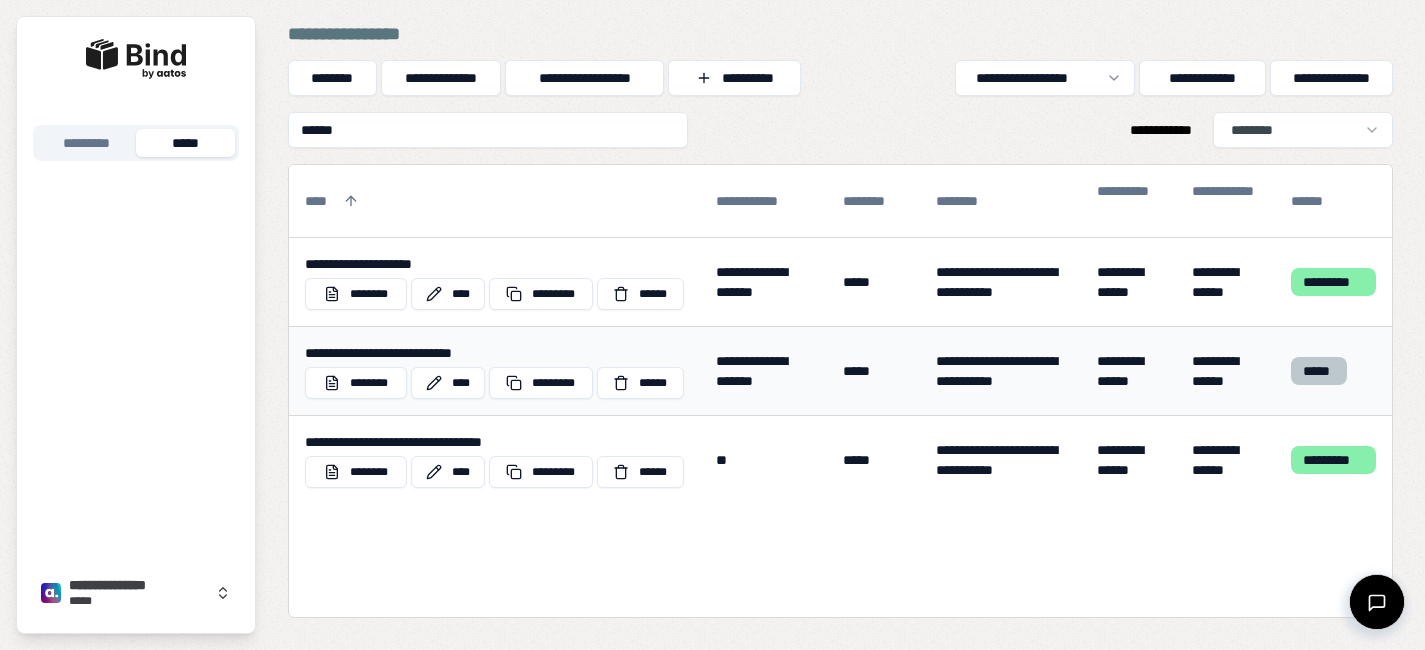type on "******" 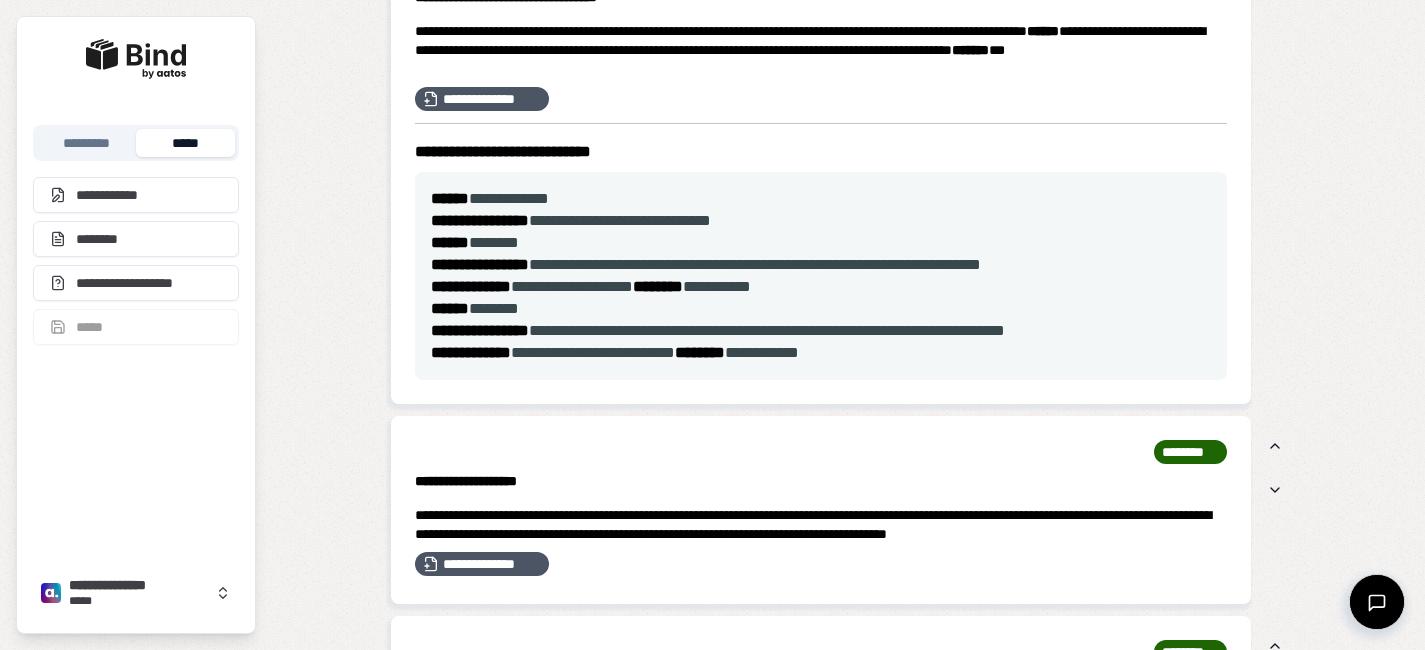 scroll, scrollTop: 0, scrollLeft: 0, axis: both 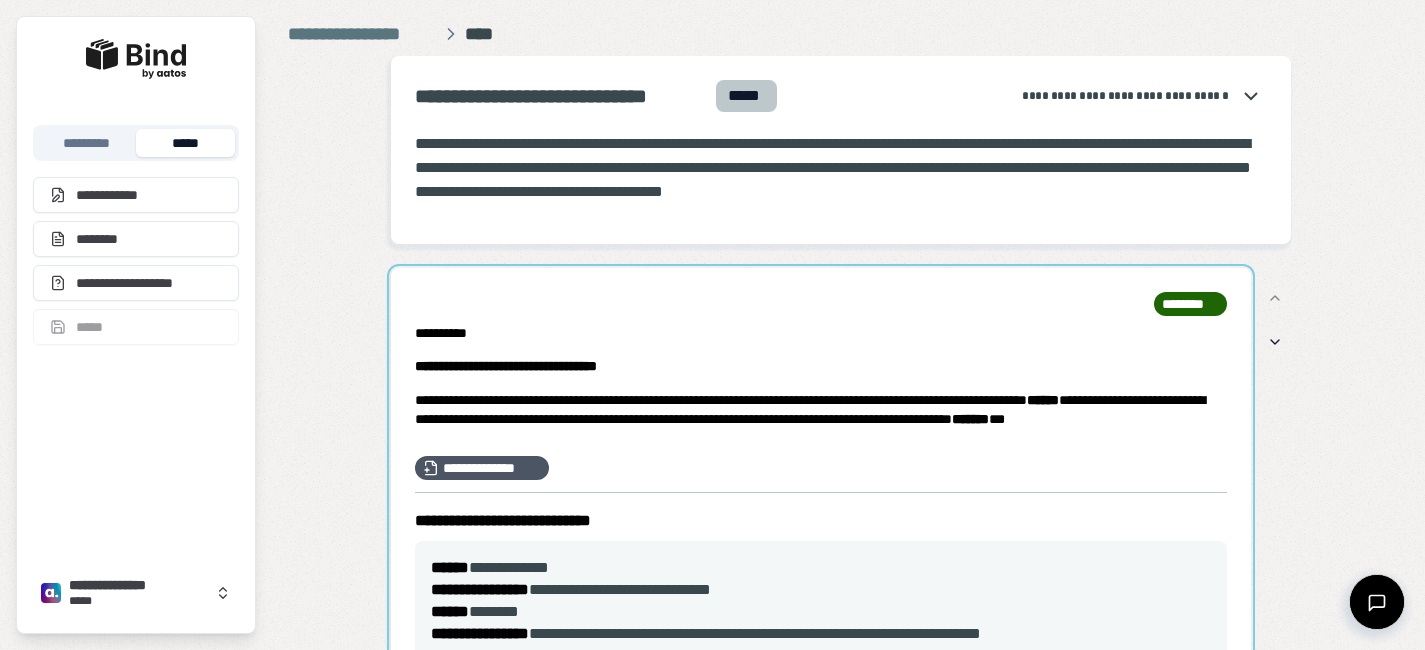 click at bounding box center (821, 520) 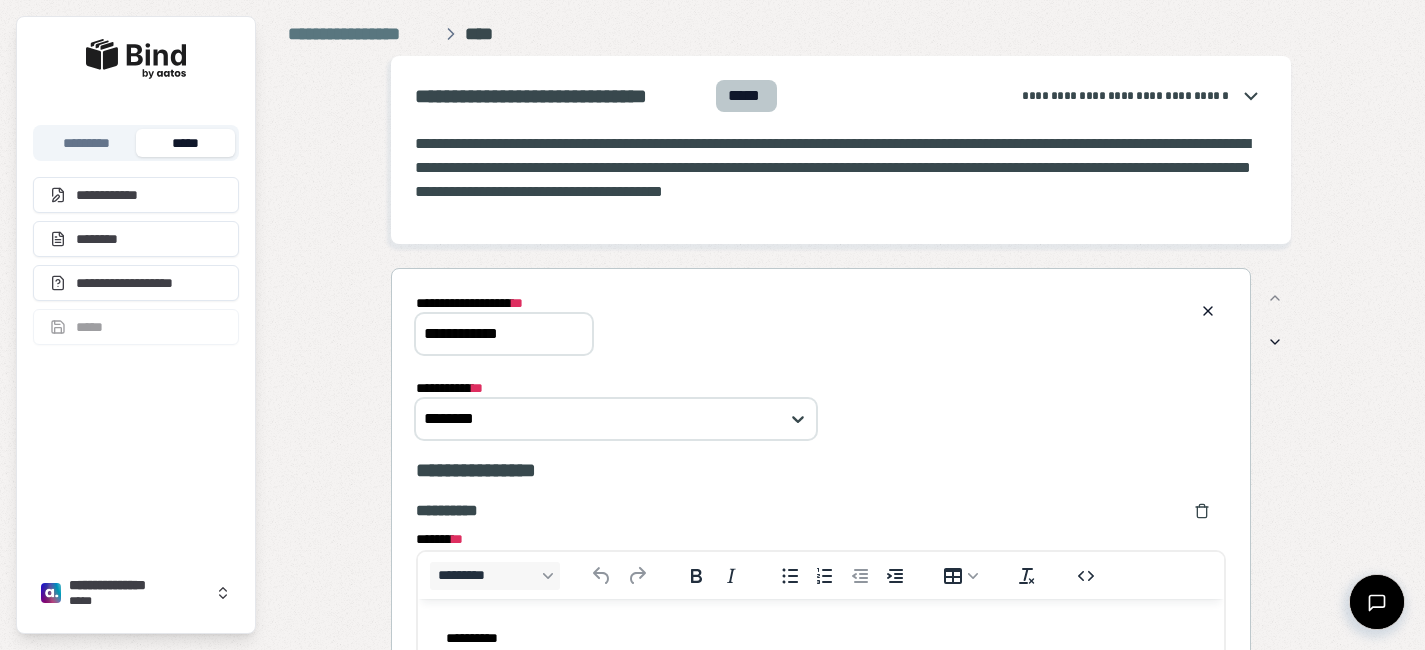 scroll, scrollTop: 0, scrollLeft: 0, axis: both 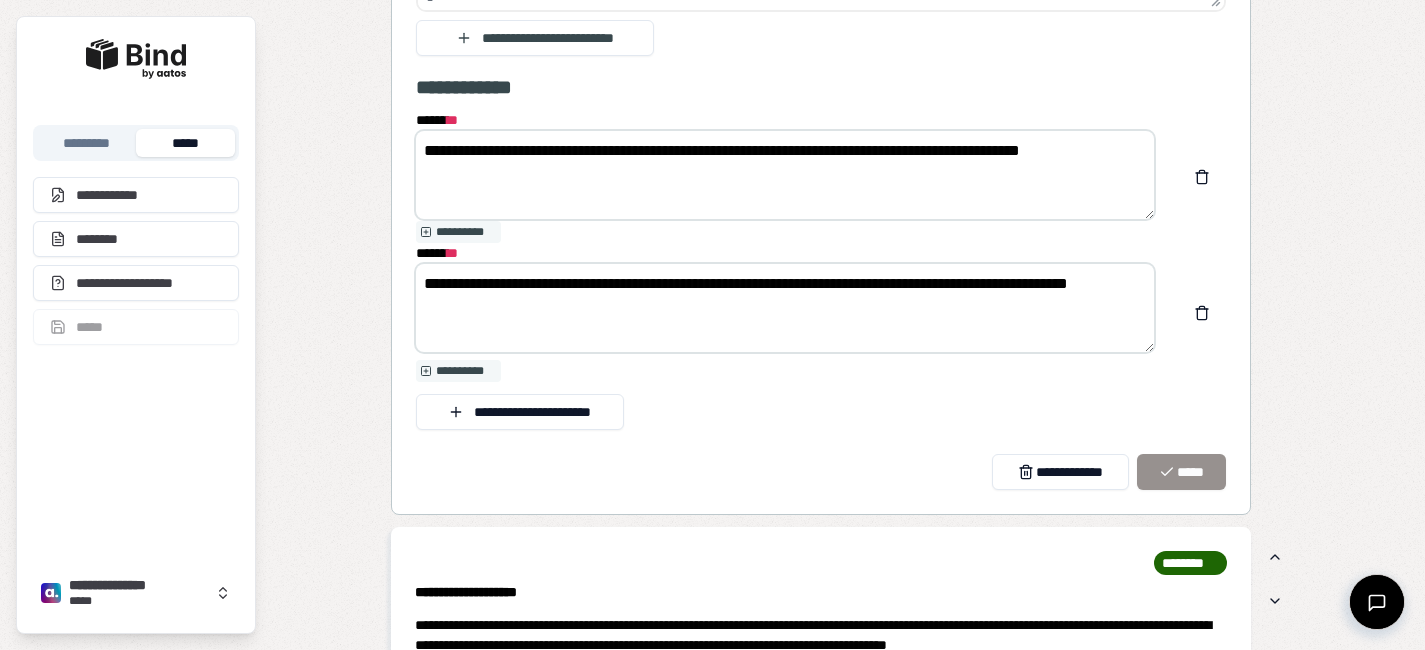 drag, startPoint x: 1097, startPoint y: 149, endPoint x: 1128, endPoint y: 153, distance: 31.257 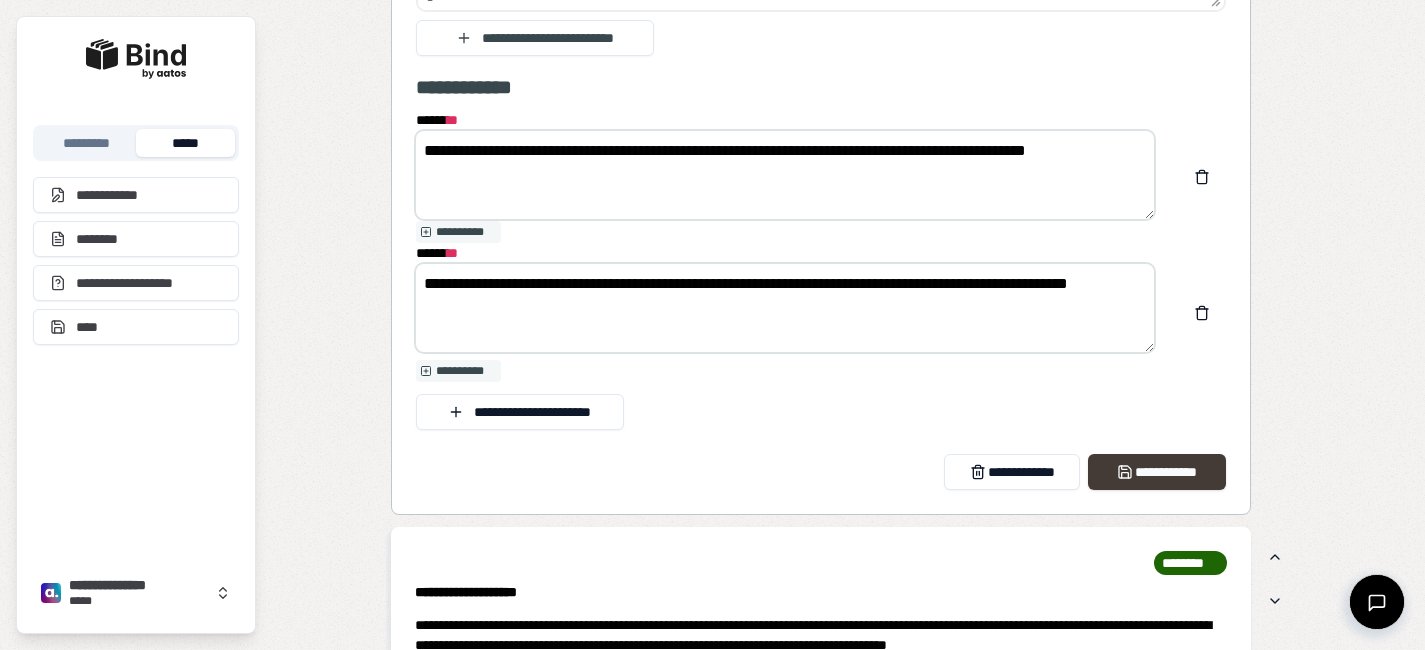 type on "**********" 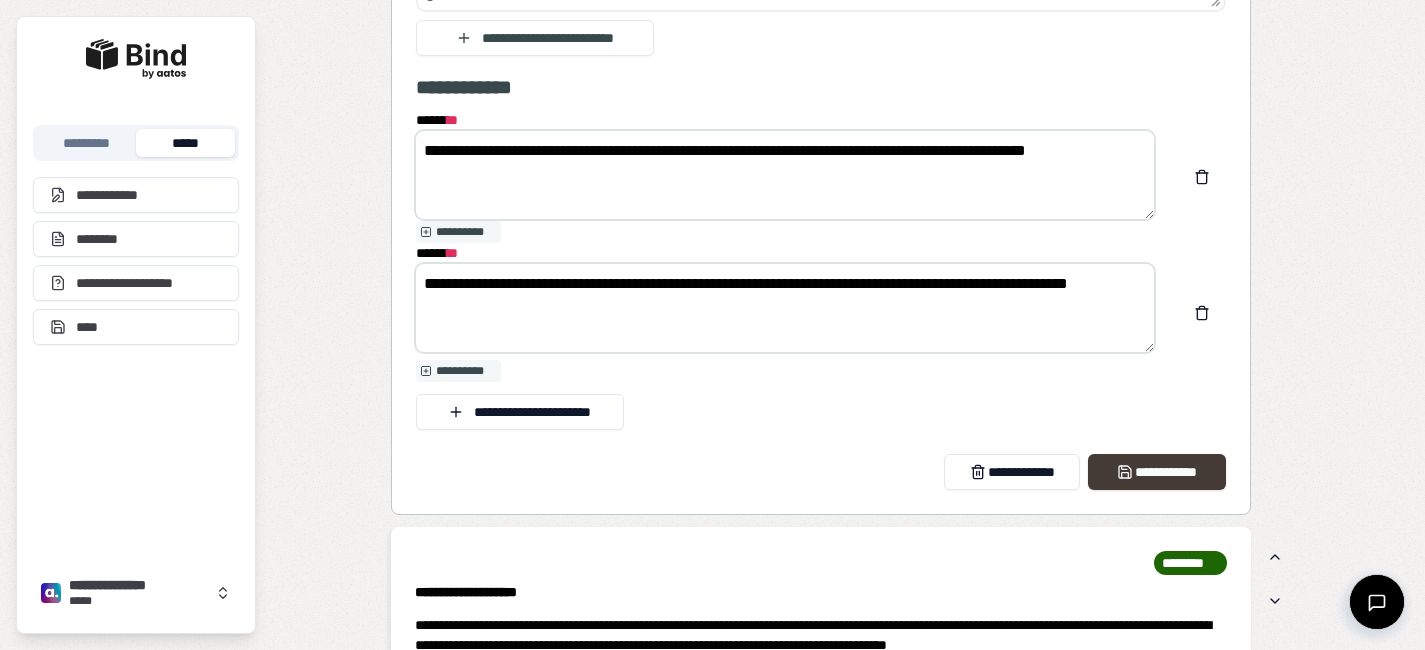 click on "**********" at bounding box center (1156, 472) 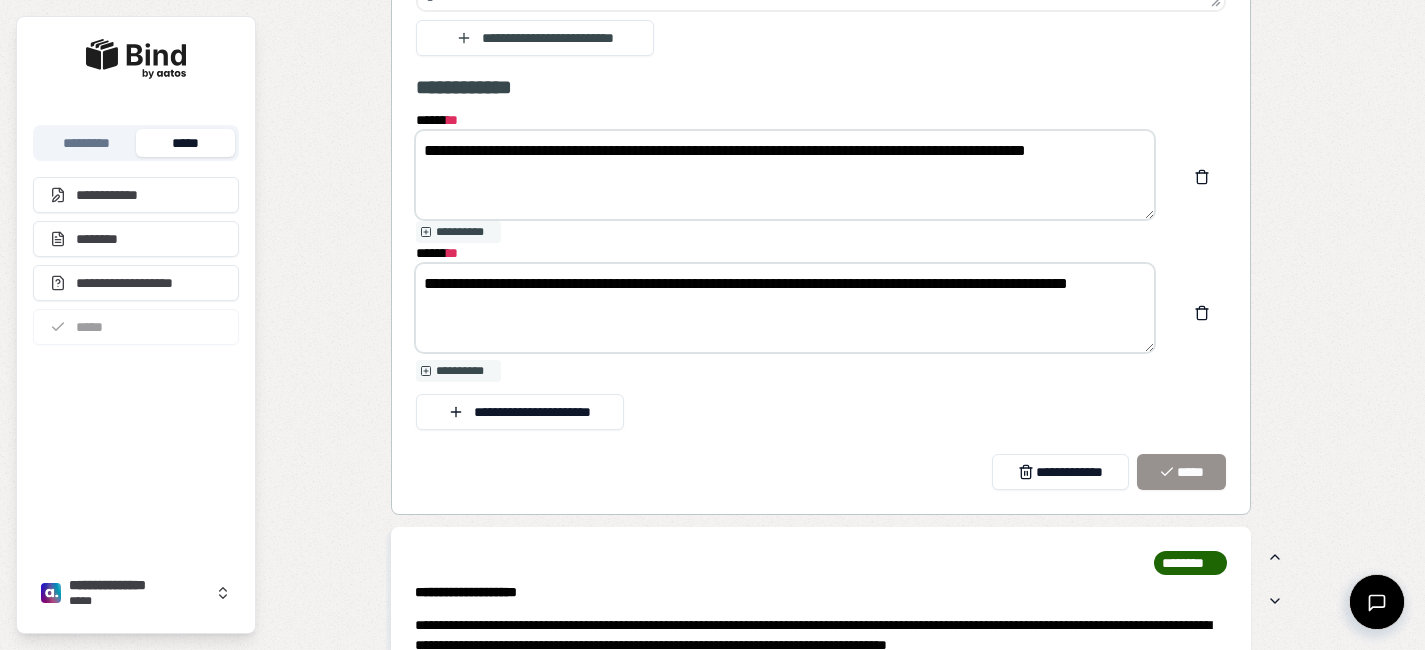 drag, startPoint x: 469, startPoint y: 318, endPoint x: 402, endPoint y: 304, distance: 68.44706 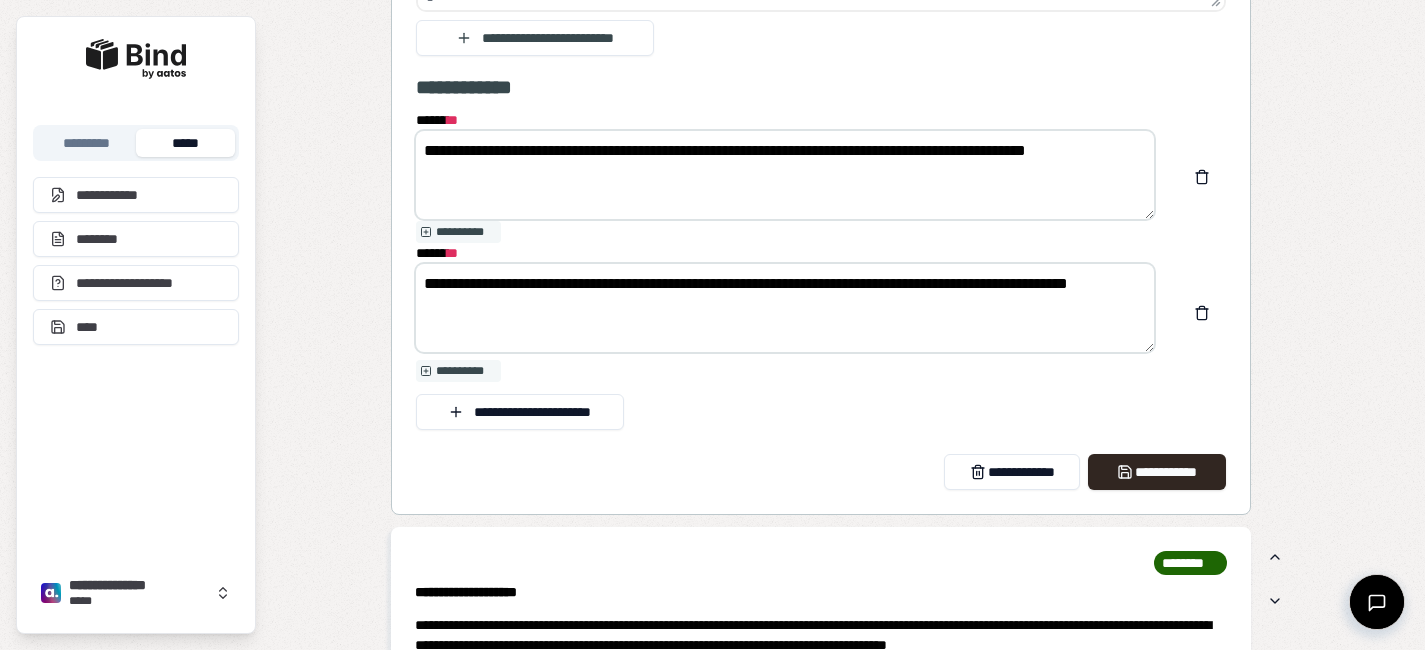 drag, startPoint x: 1120, startPoint y: 282, endPoint x: 1167, endPoint y: 283, distance: 47.010635 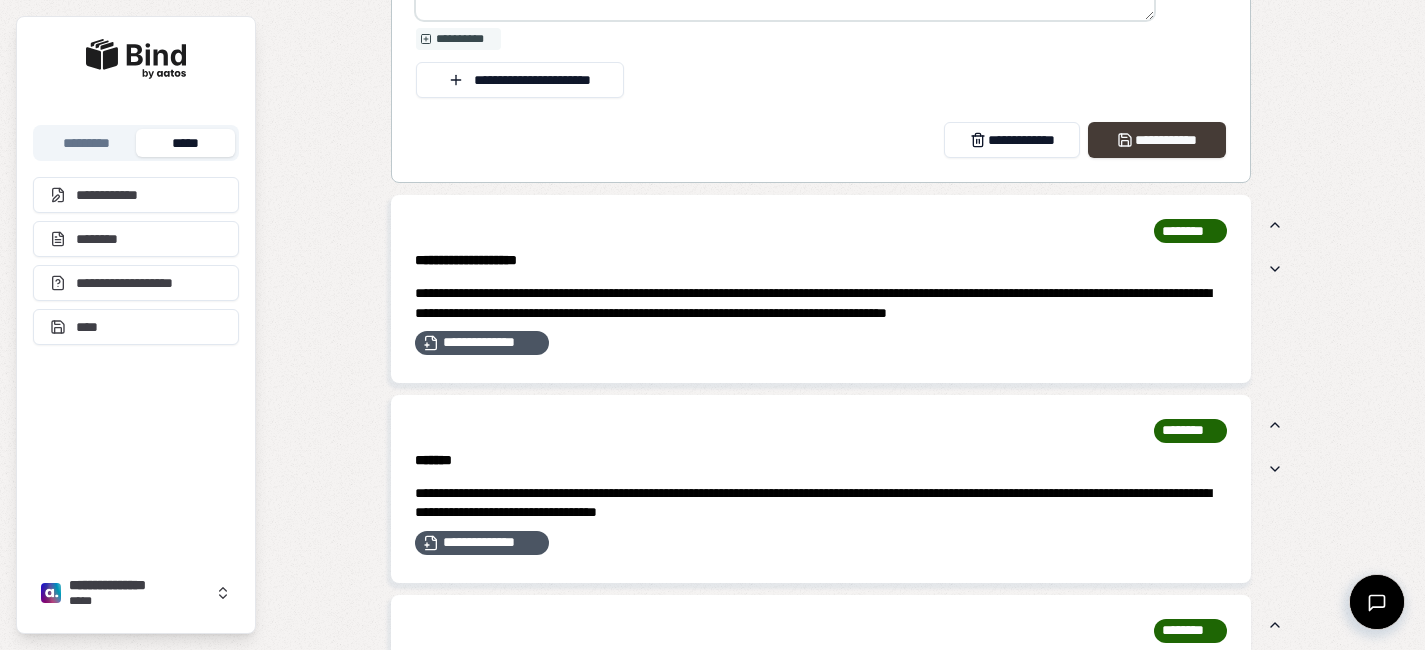 scroll, scrollTop: 1782, scrollLeft: 0, axis: vertical 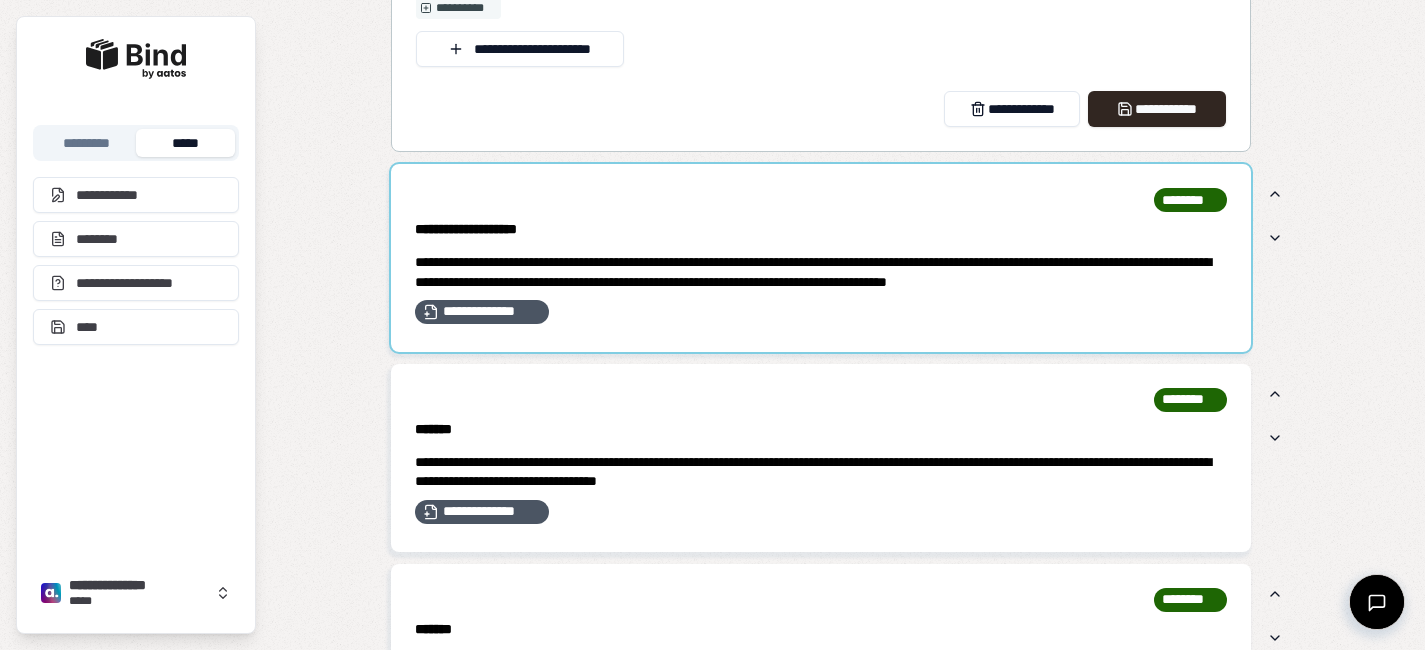 type on "**********" 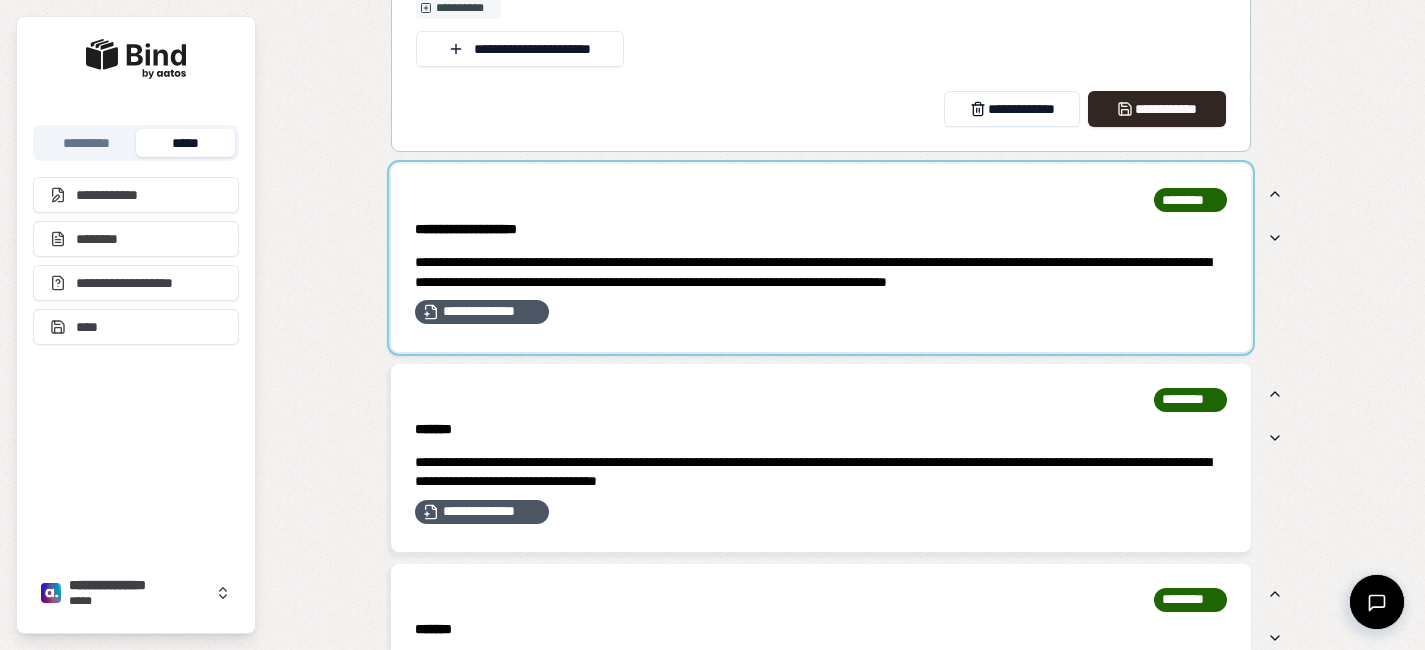 click at bounding box center [821, 258] 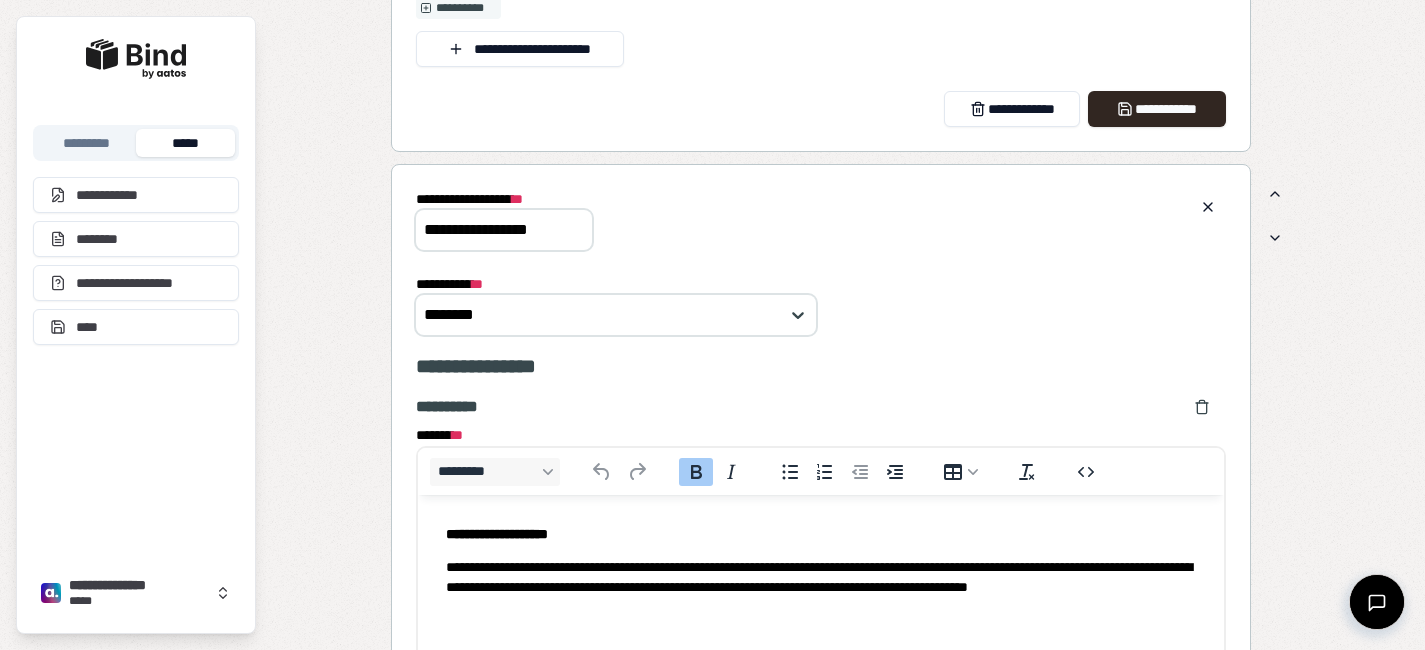 scroll, scrollTop: 0, scrollLeft: 0, axis: both 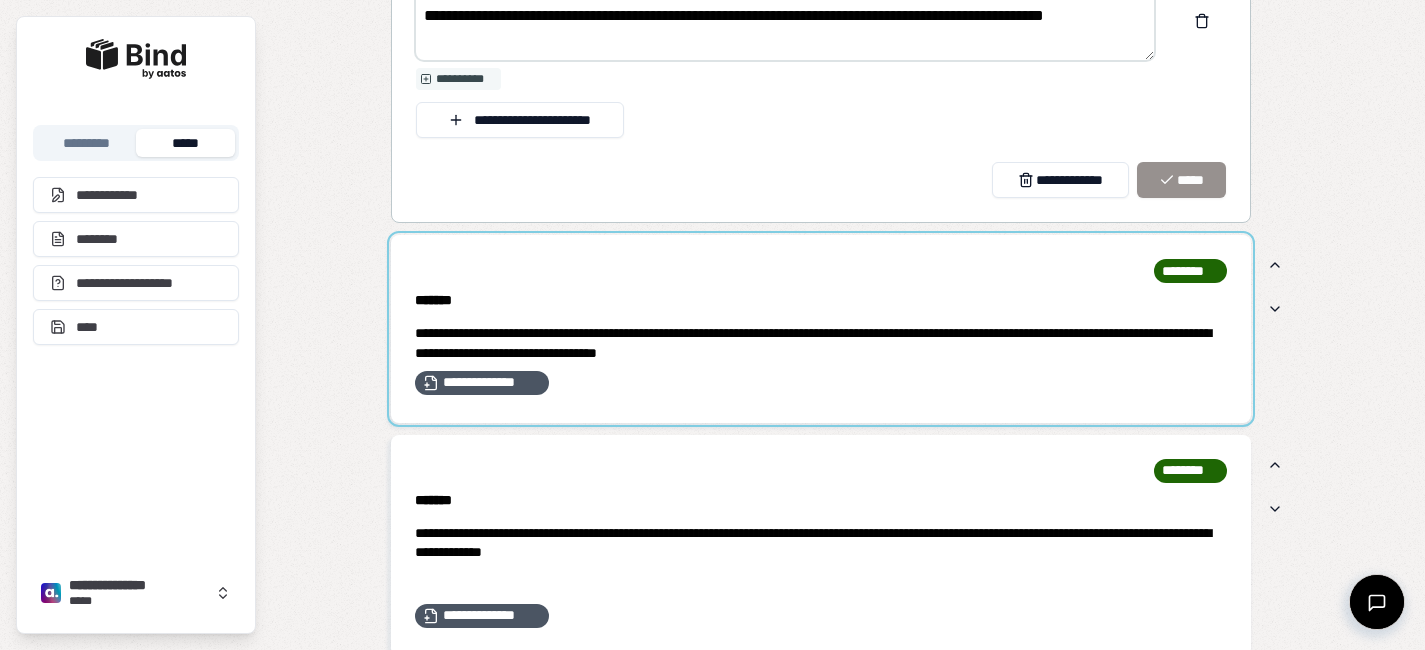 click at bounding box center (821, 329) 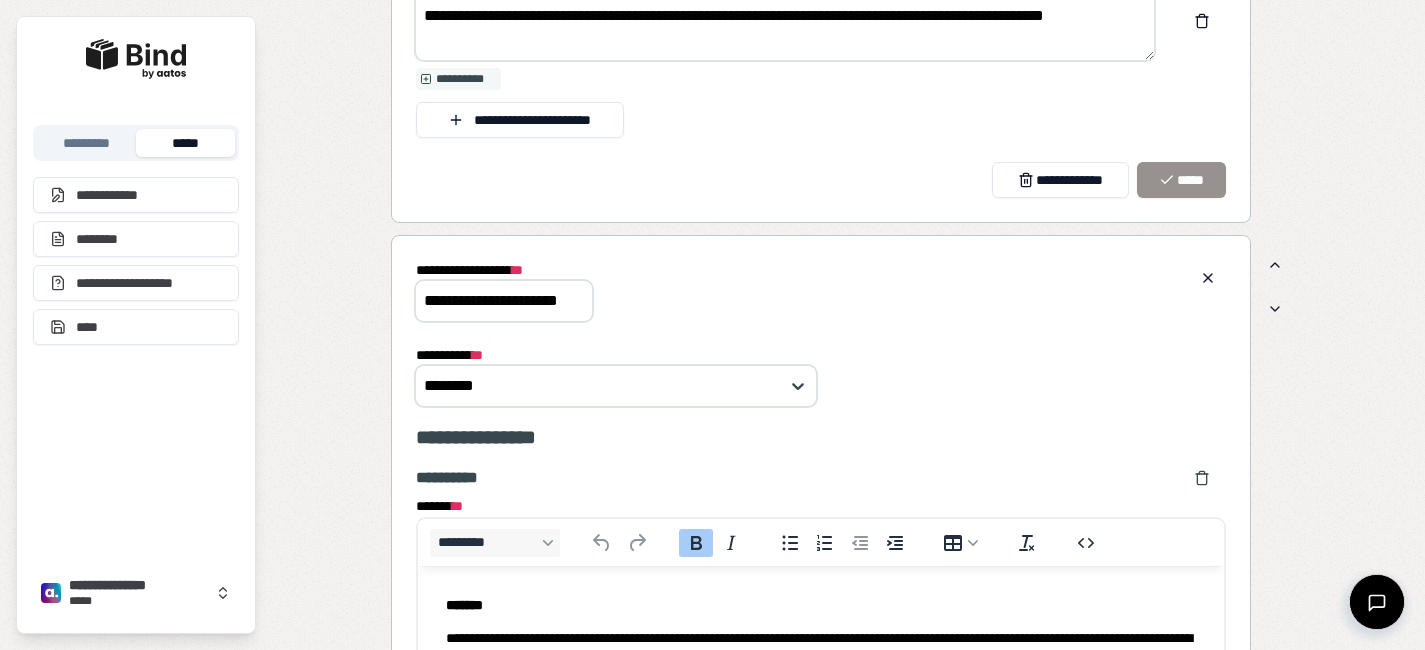 scroll, scrollTop: 0, scrollLeft: 0, axis: both 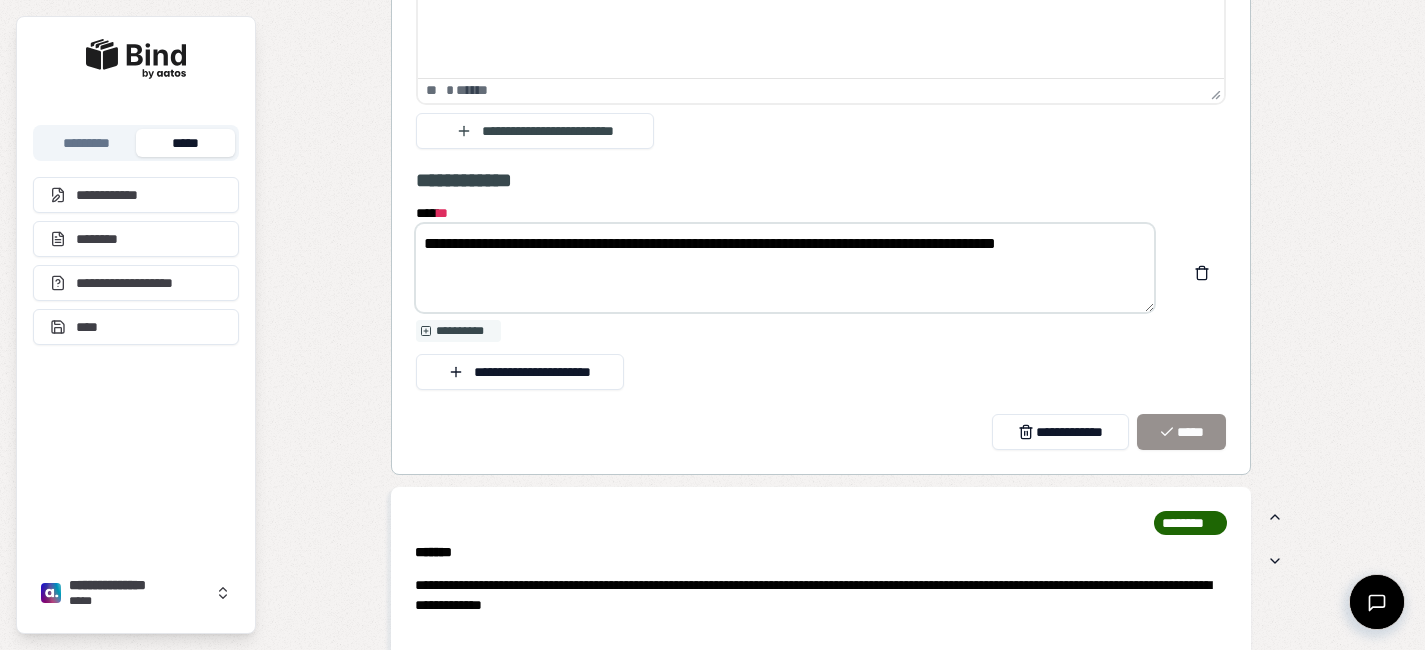 drag, startPoint x: 1002, startPoint y: 244, endPoint x: 986, endPoint y: 244, distance: 16 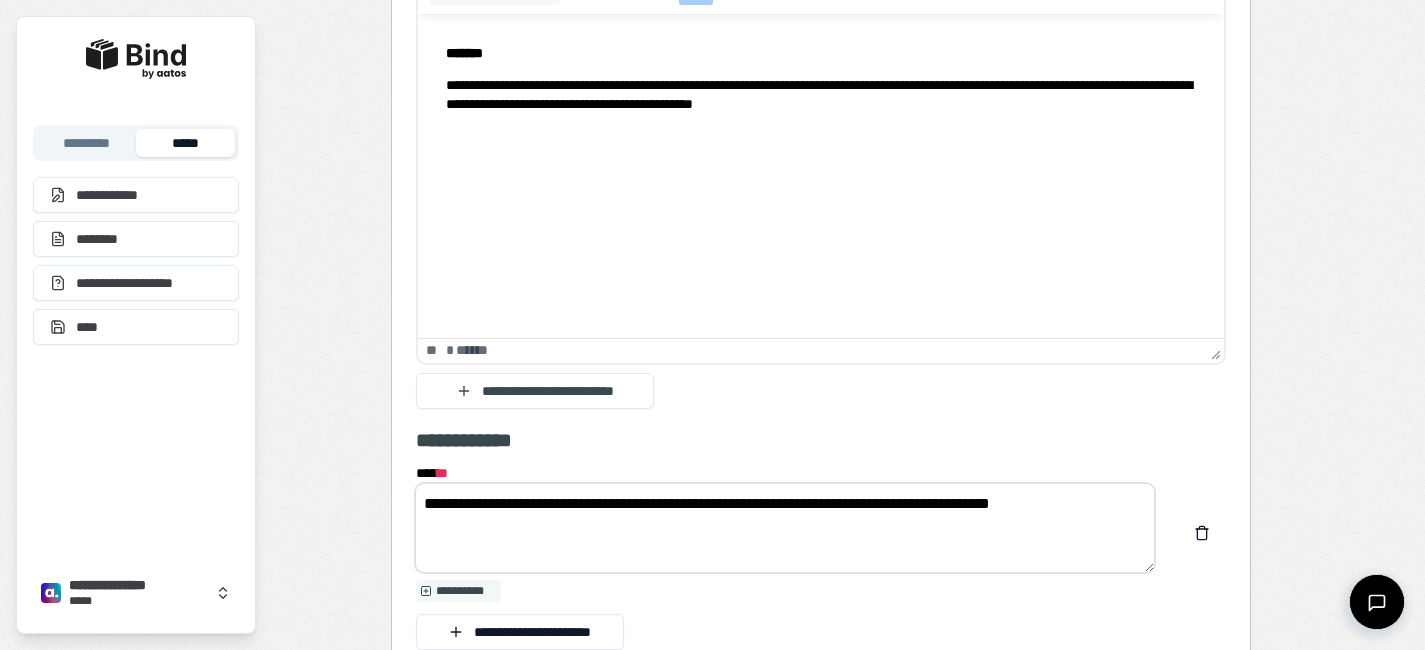 scroll, scrollTop: 4287, scrollLeft: 0, axis: vertical 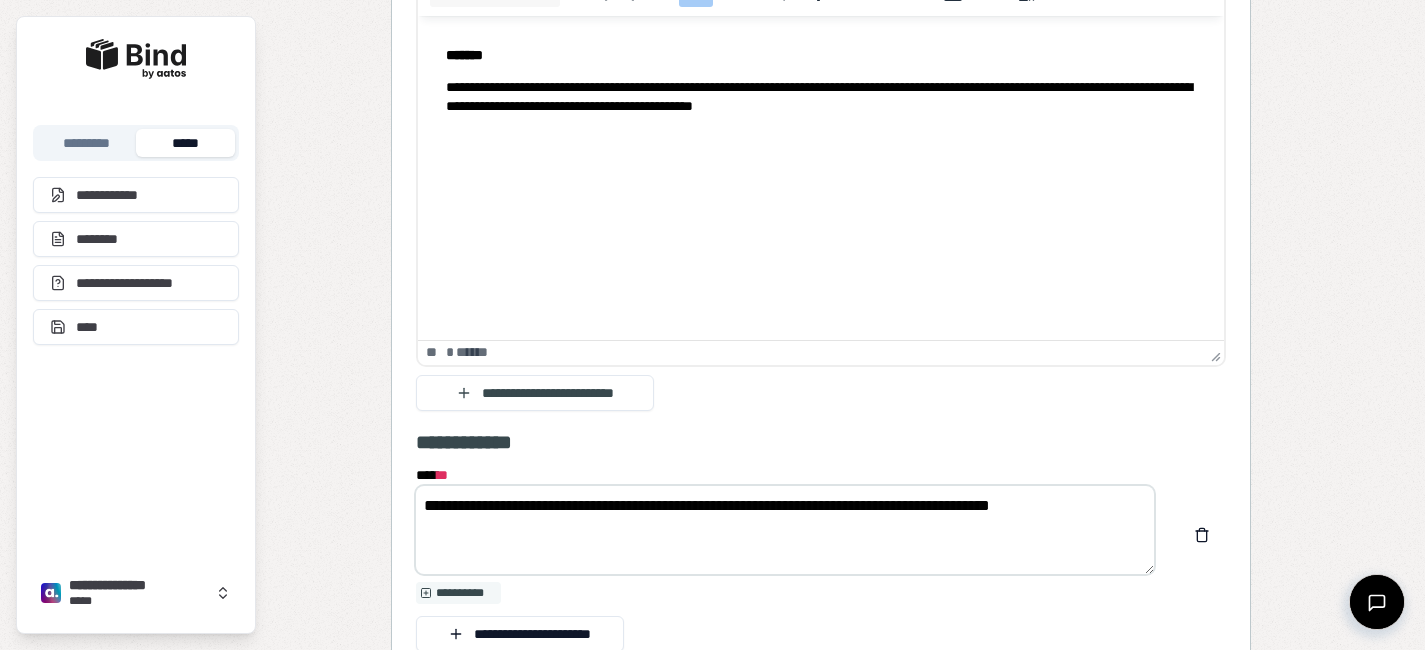 type on "**********" 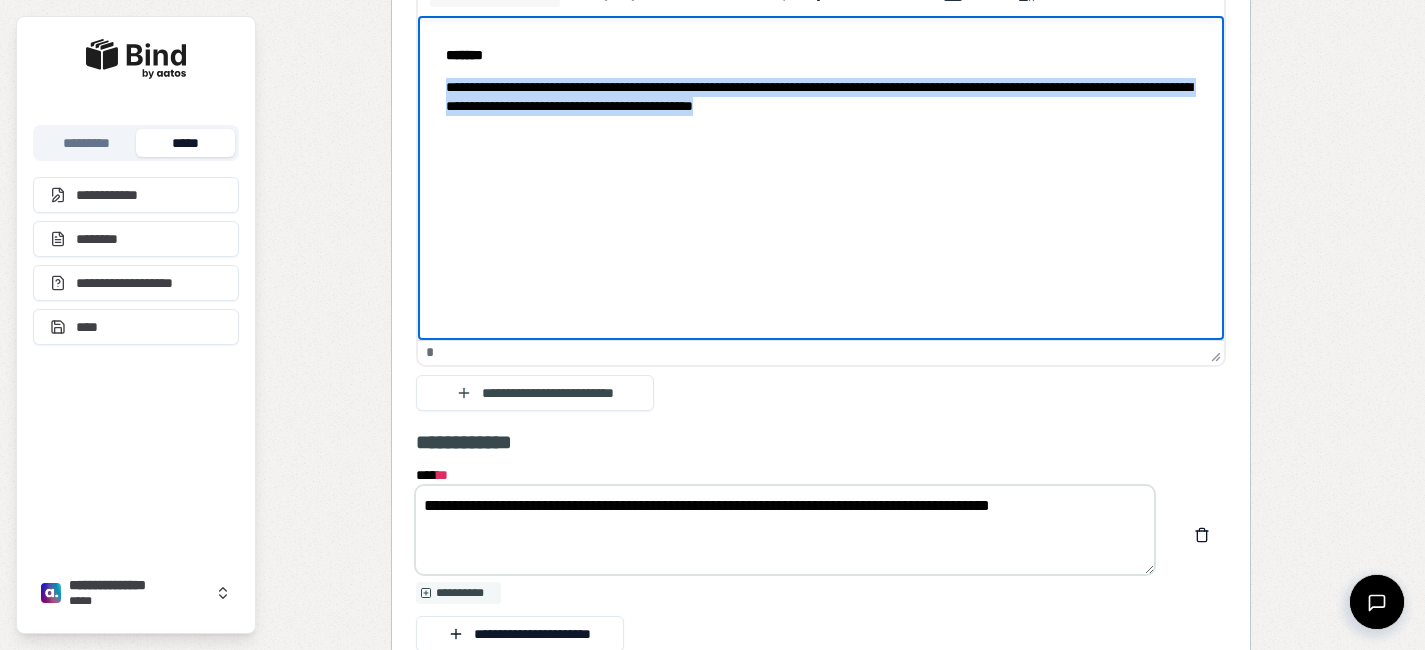 drag, startPoint x: 921, startPoint y: 108, endPoint x: 471, endPoint y: 71, distance: 451.51855 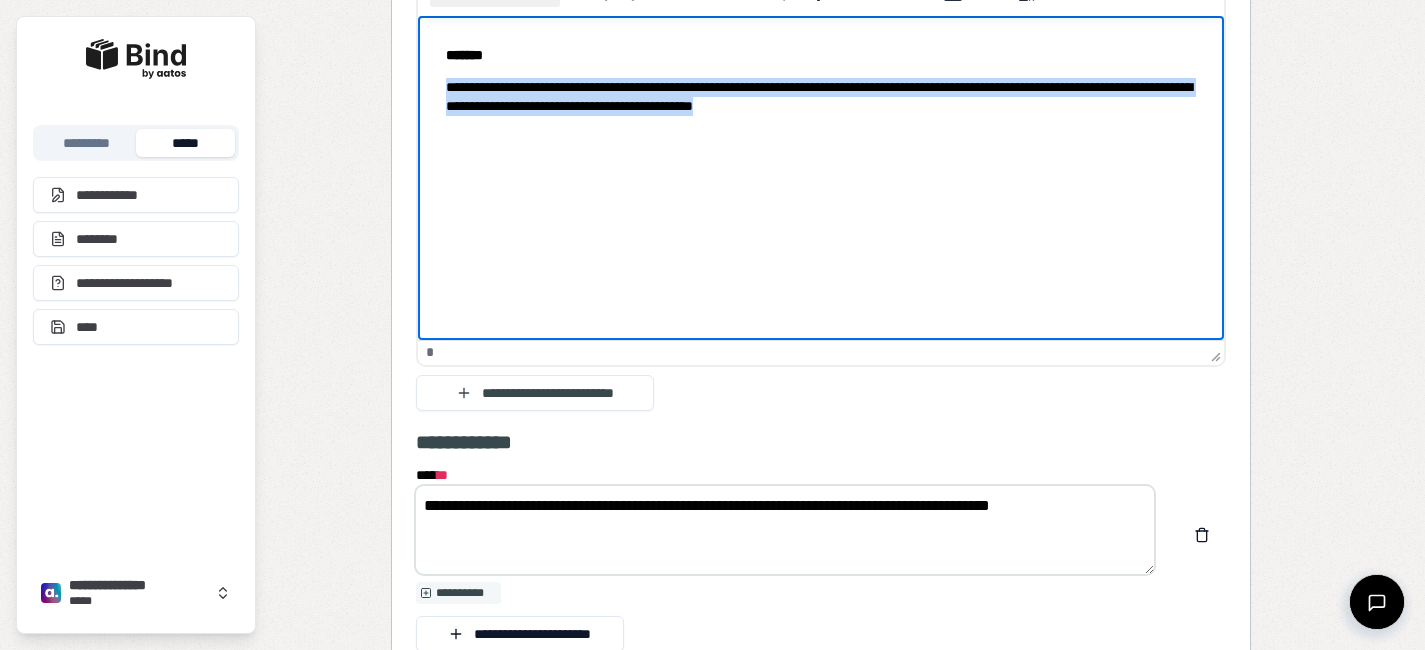 copy on "**********" 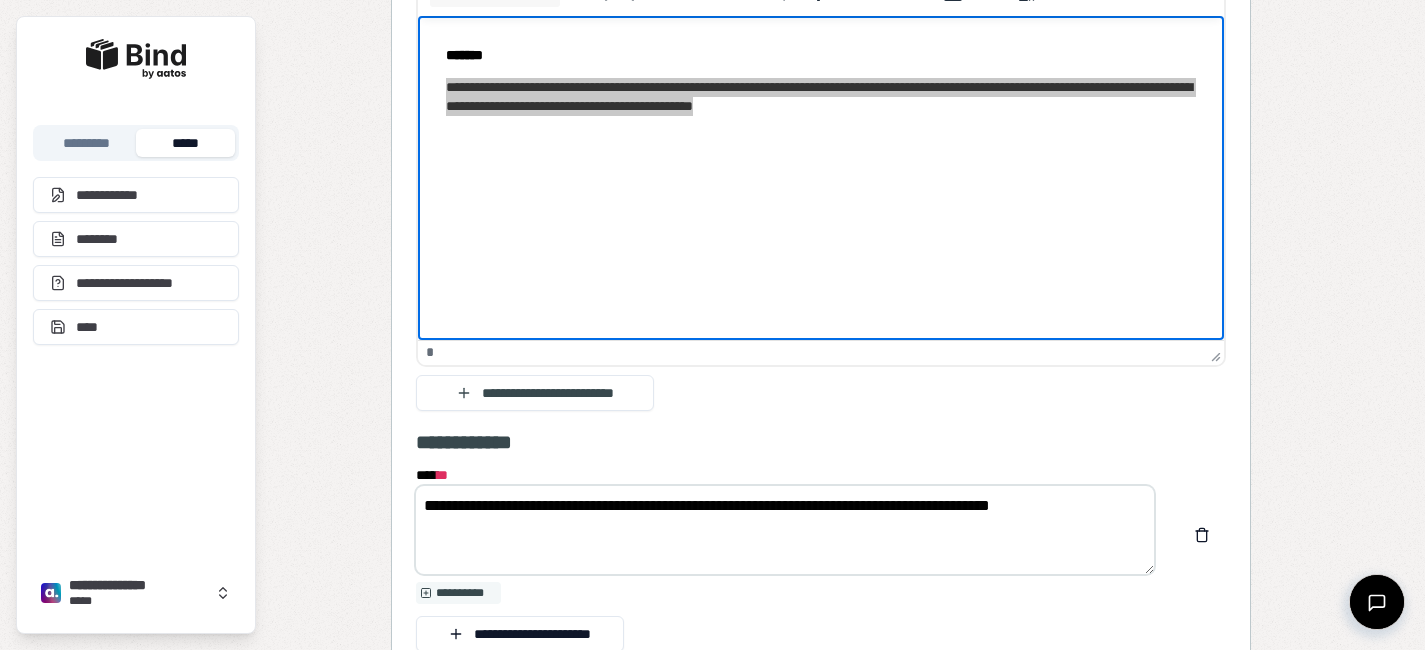 click on "**********" at bounding box center [785, 530] 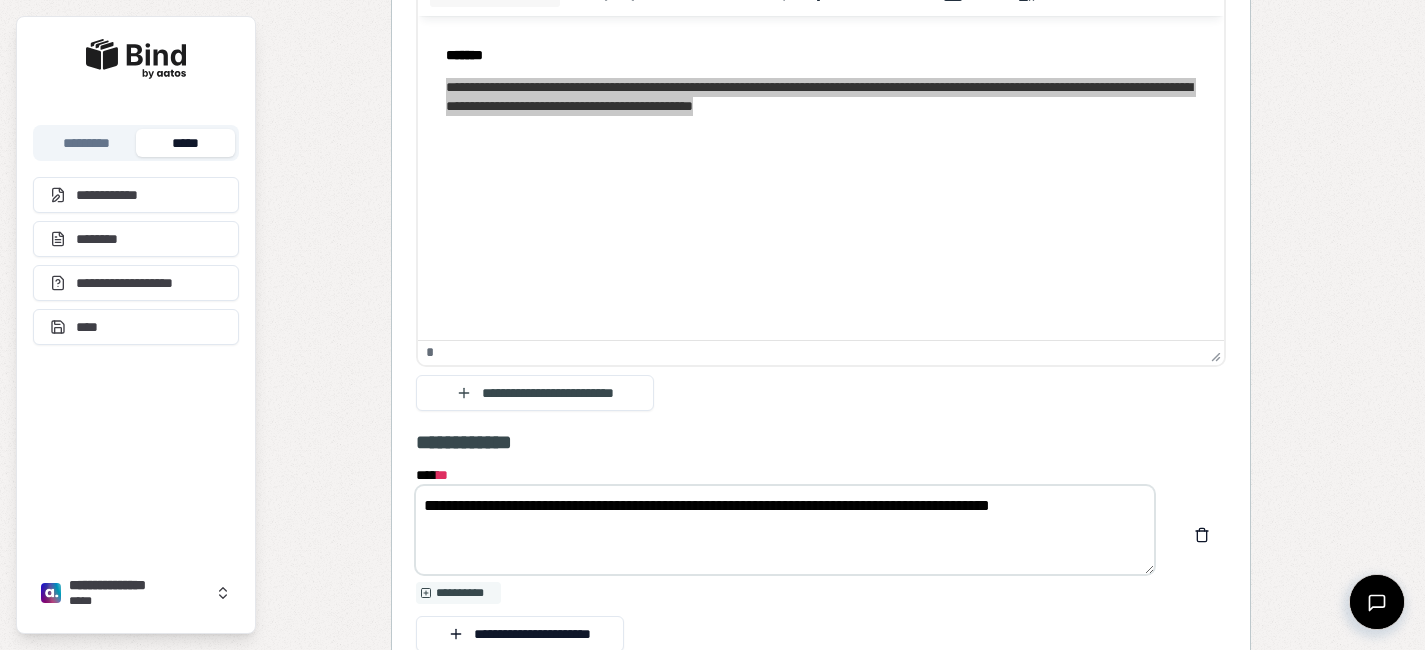 drag, startPoint x: 760, startPoint y: 509, endPoint x: 943, endPoint y: 517, distance: 183.17477 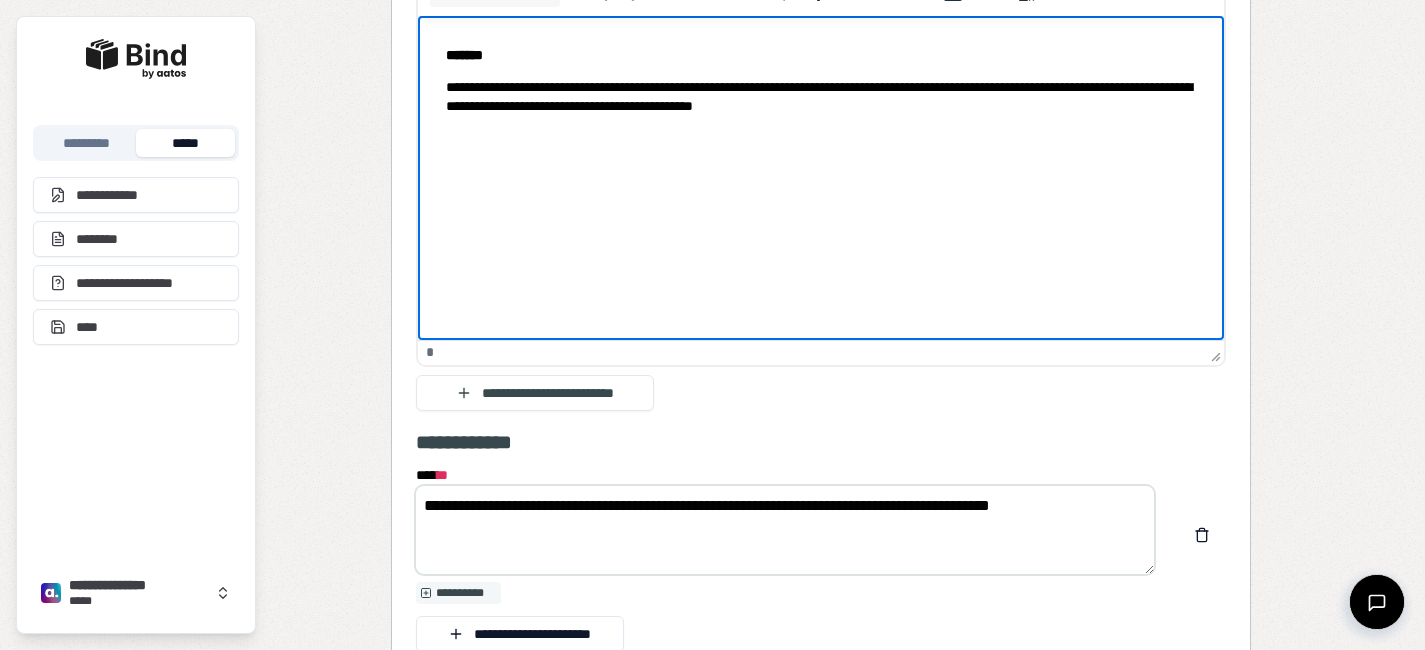 click on "**********" at bounding box center (820, 81) 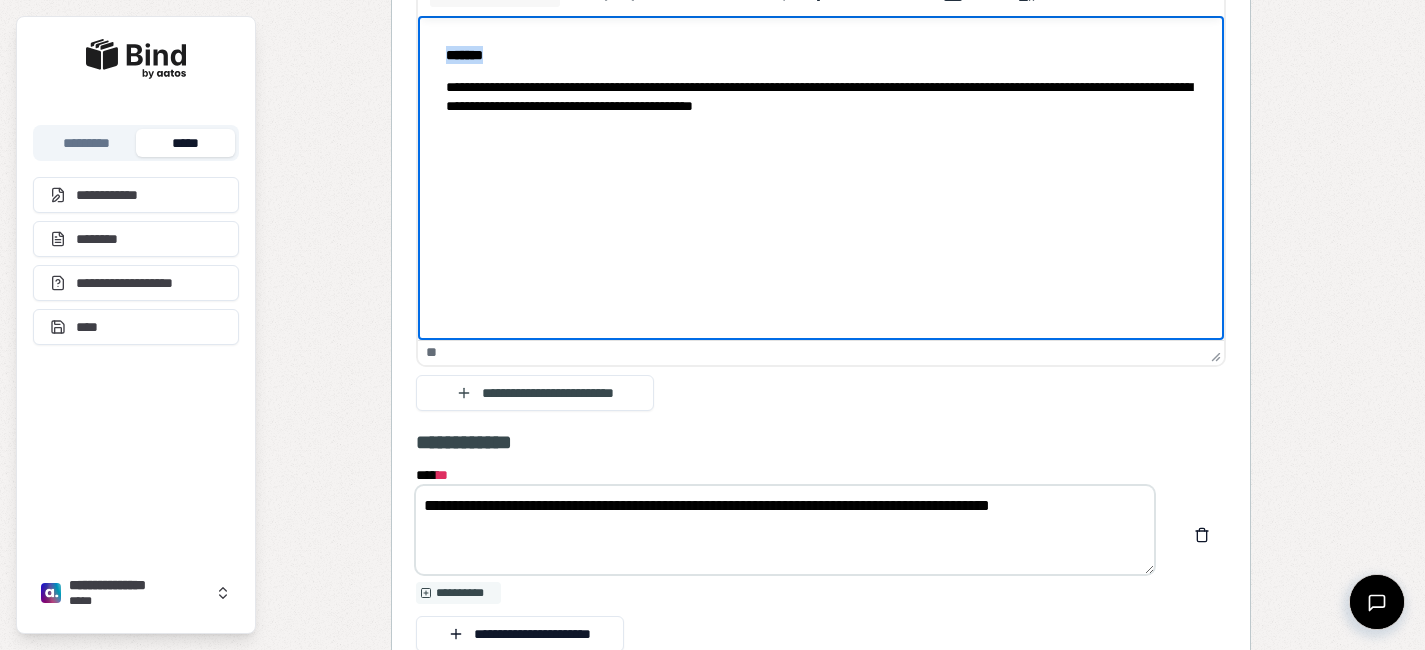 copy on "*******" 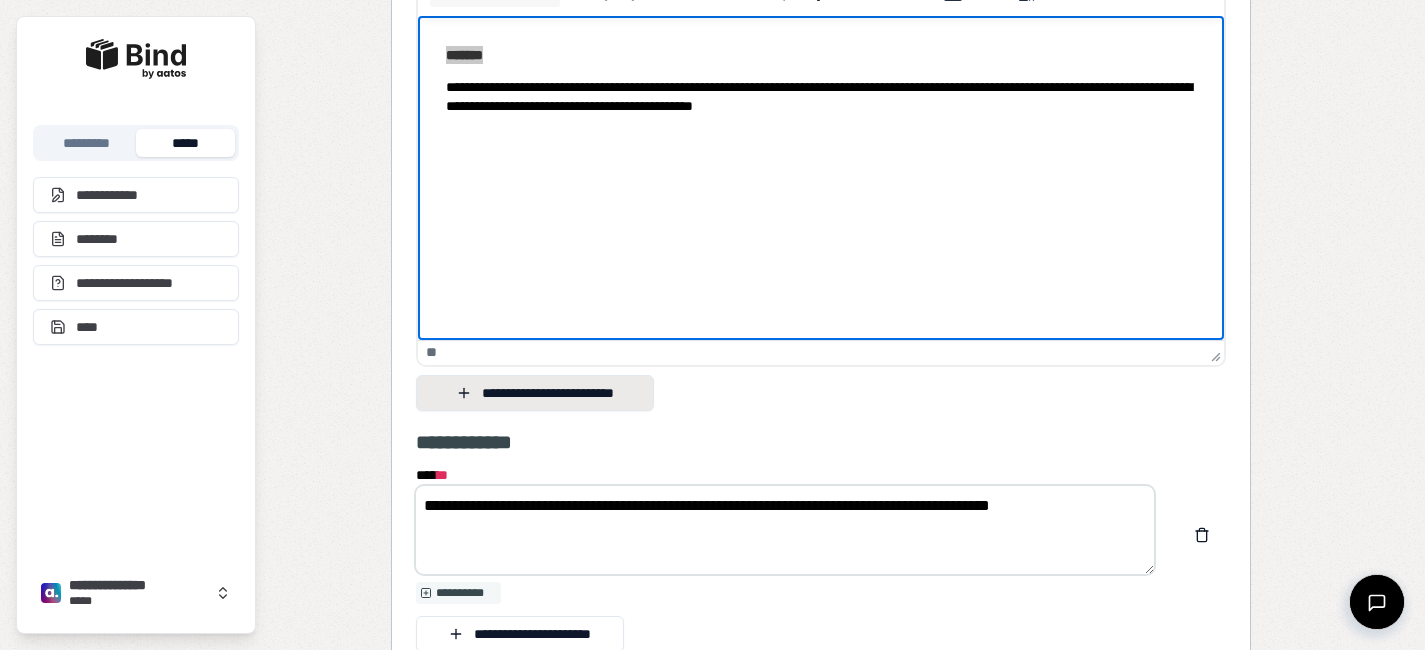 click on "**********" at bounding box center (535, 393) 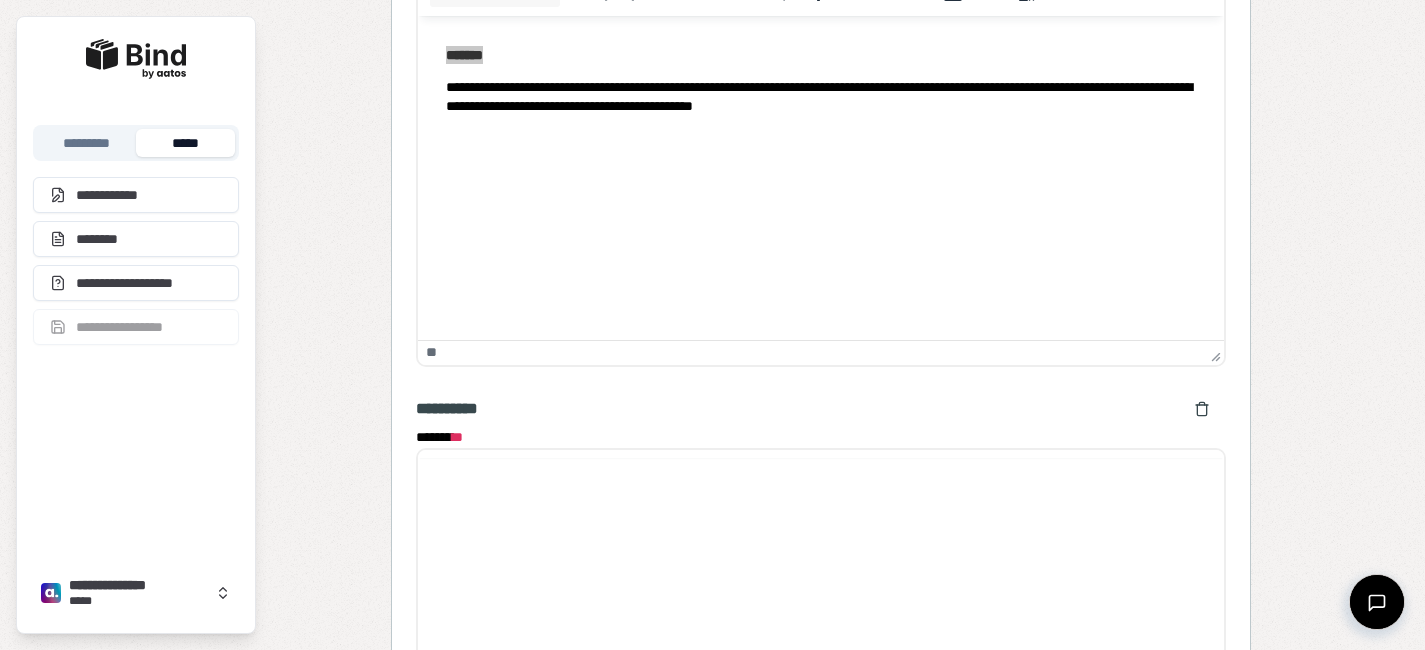 scroll, scrollTop: 0, scrollLeft: 0, axis: both 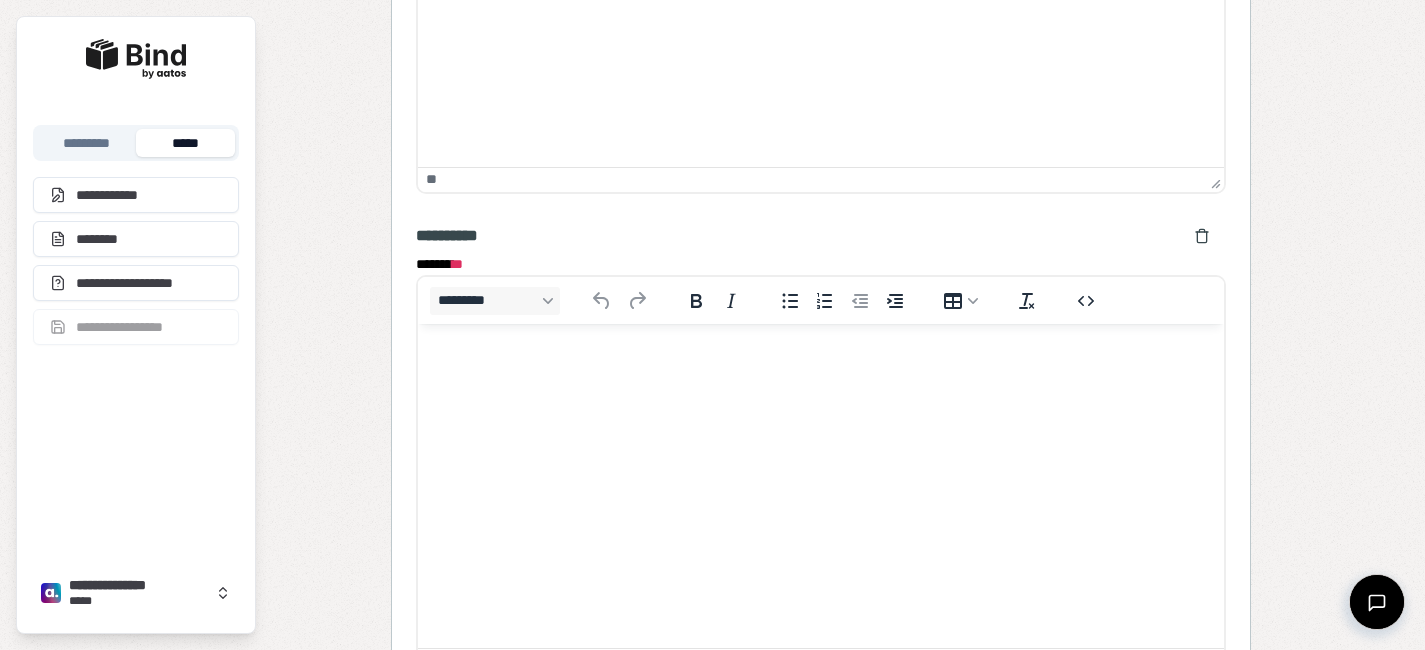click at bounding box center (820, 363) 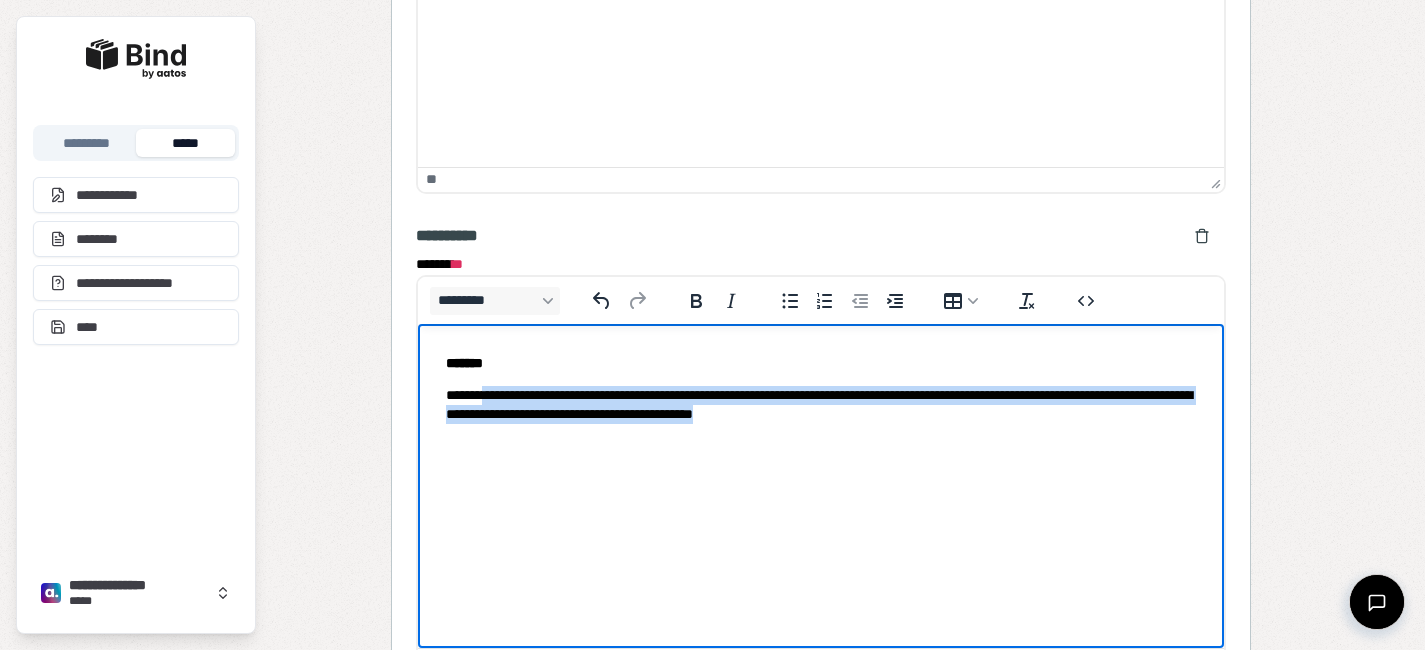 drag, startPoint x: 959, startPoint y: 419, endPoint x: 488, endPoint y: 402, distance: 471.3067 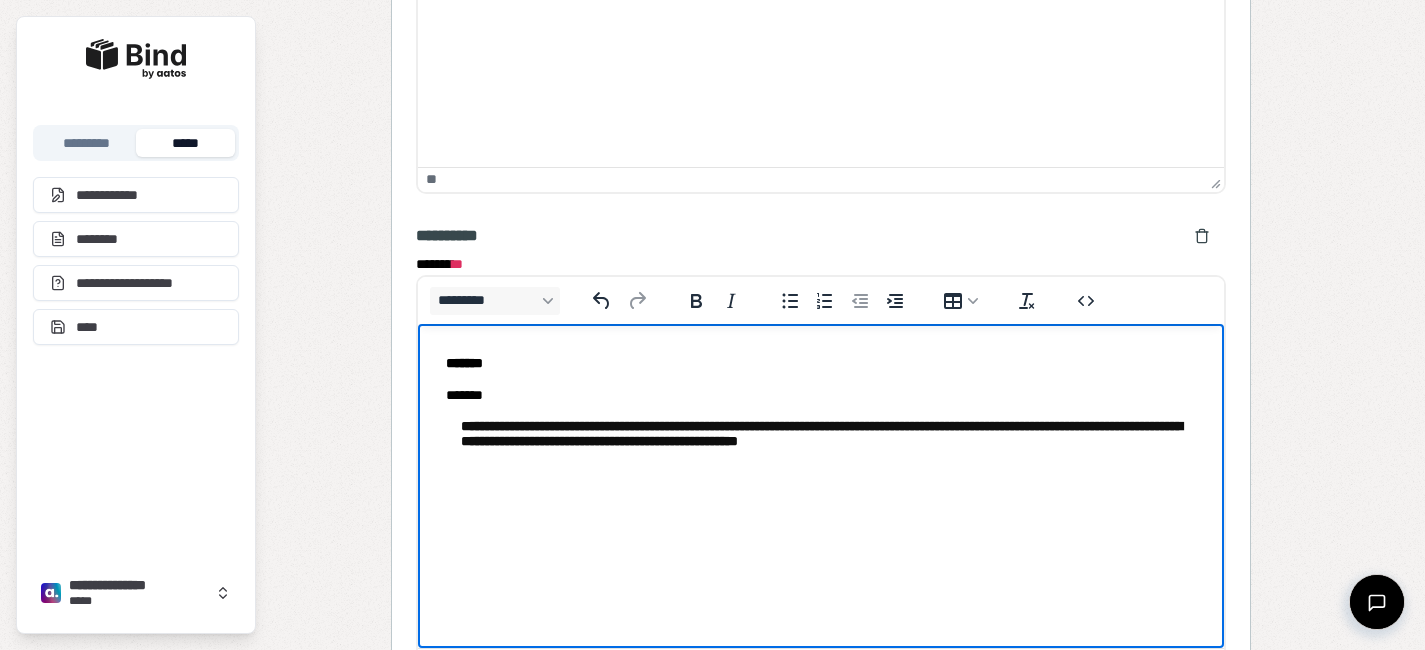 click on "**********" at bounding box center (820, 394) 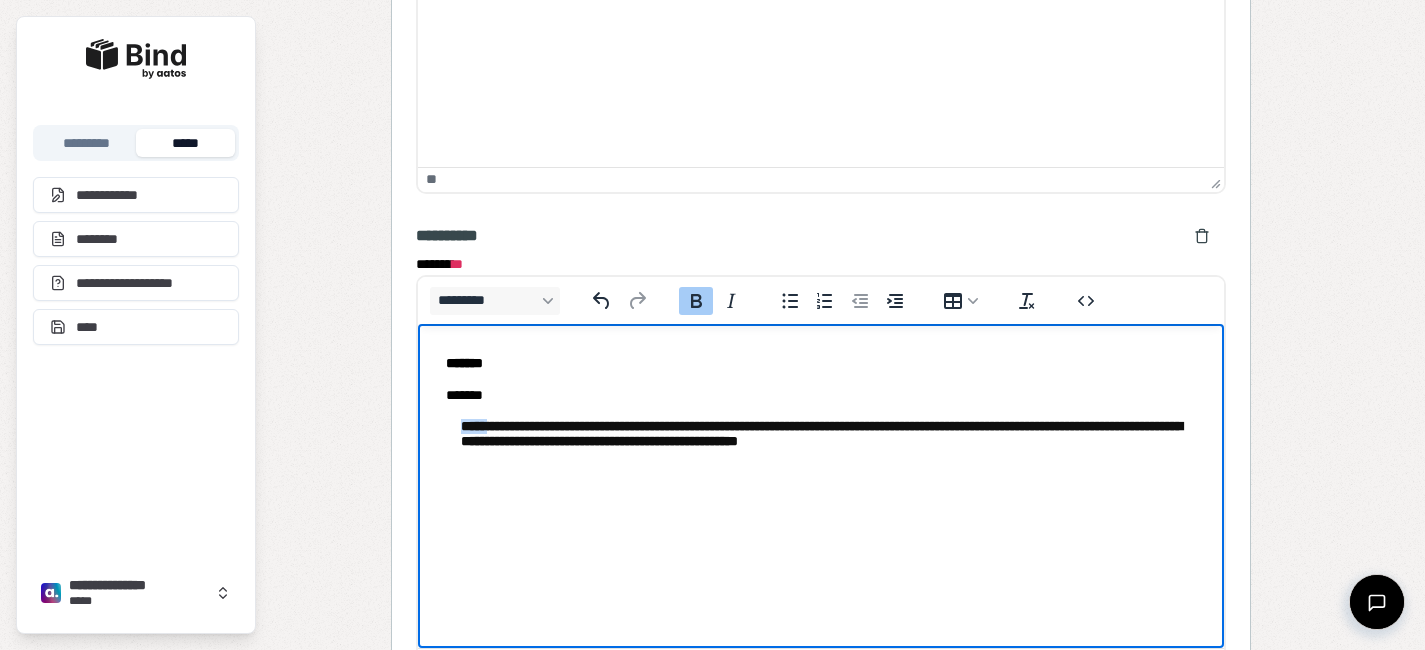 drag, startPoint x: 490, startPoint y: 429, endPoint x: 433, endPoint y: 429, distance: 57 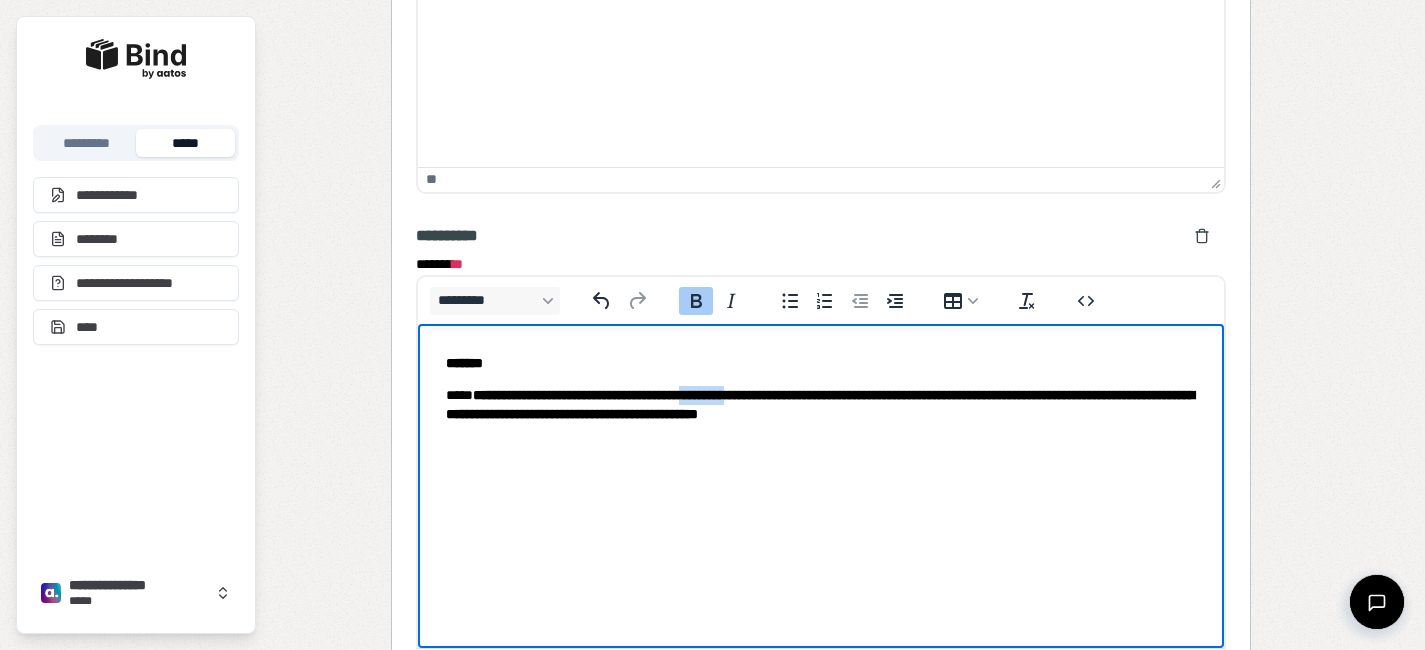 drag, startPoint x: 769, startPoint y: 398, endPoint x: 834, endPoint y: 396, distance: 65.03076 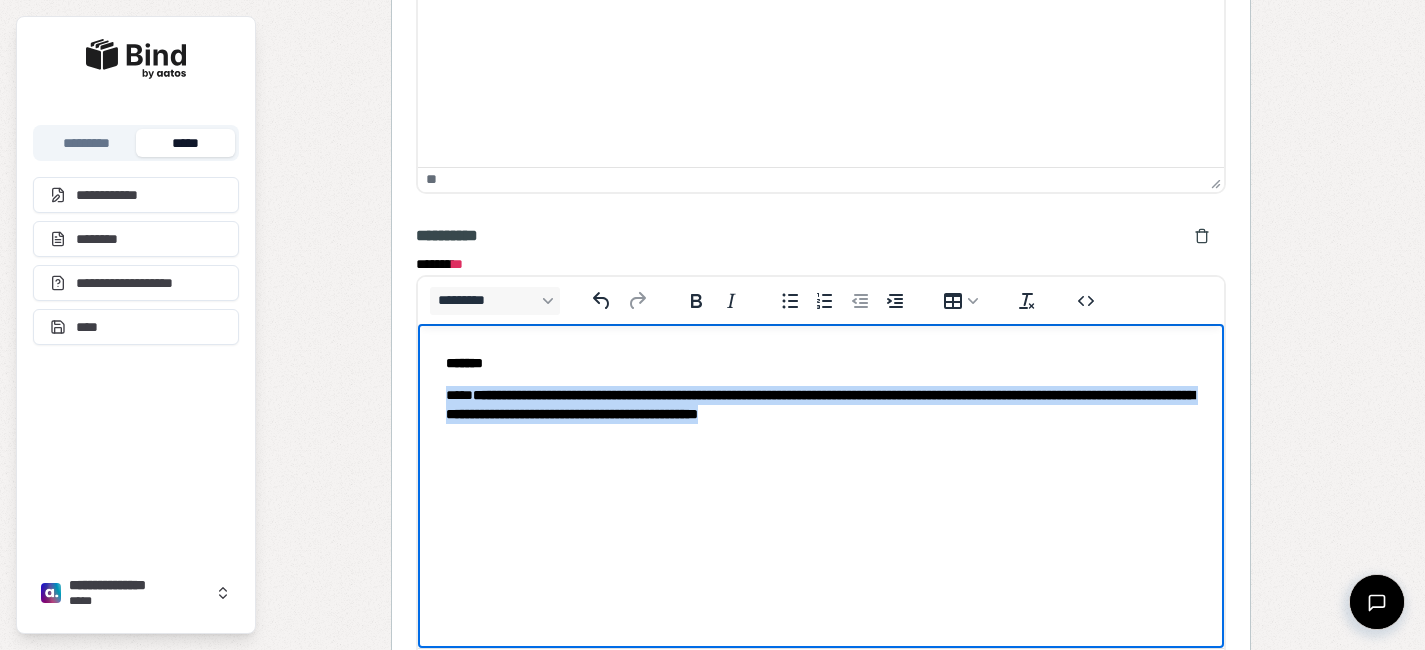 drag, startPoint x: 1098, startPoint y: 417, endPoint x: 303, endPoint y: 392, distance: 795.393 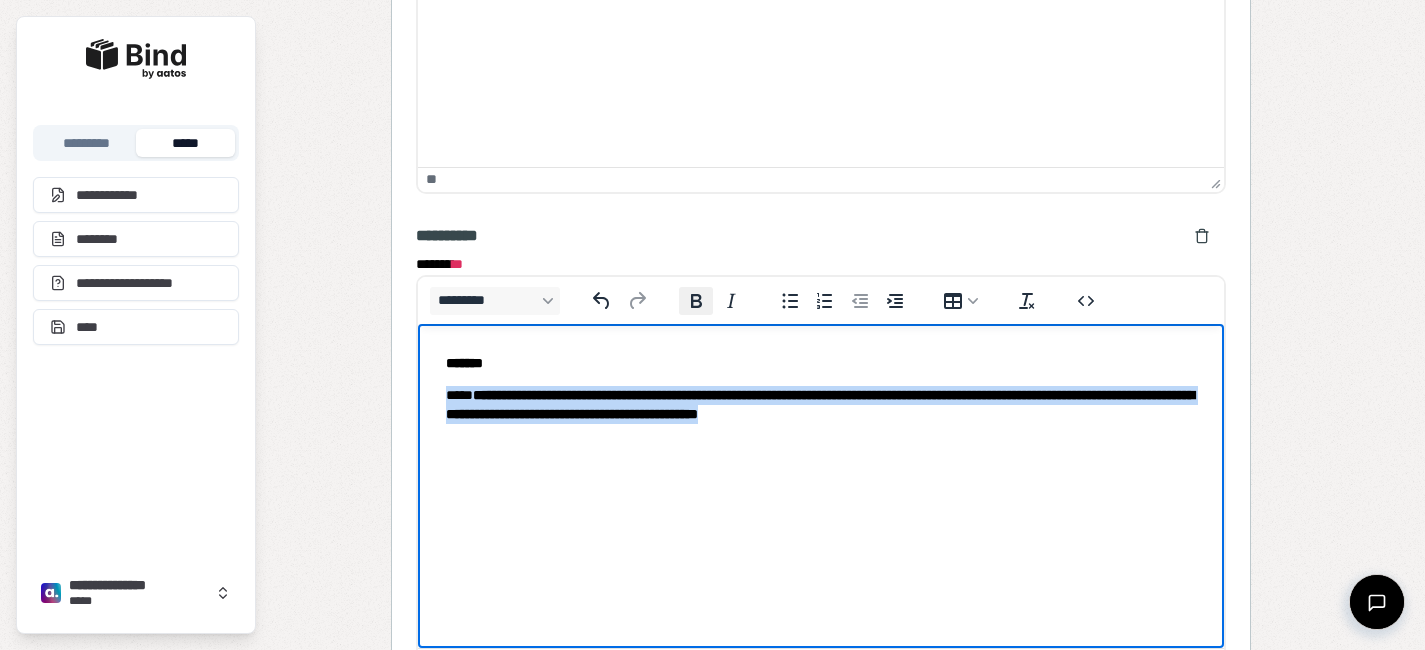 click 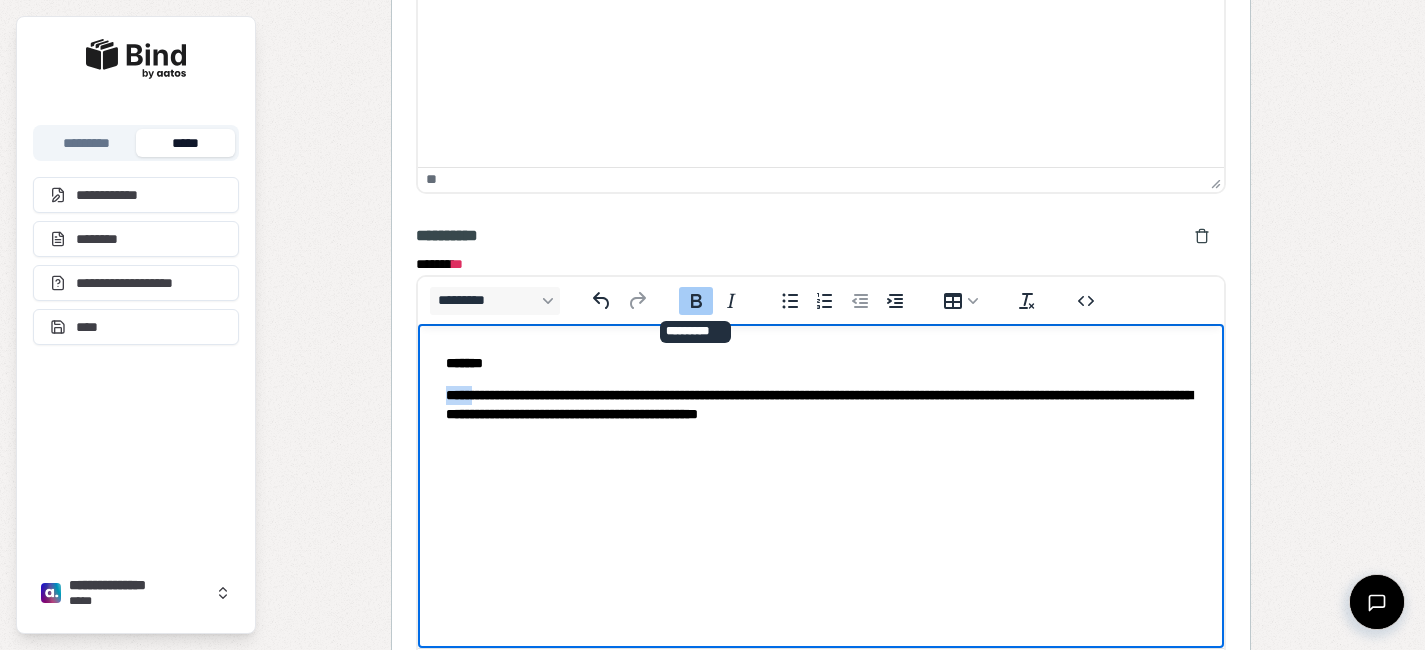 click 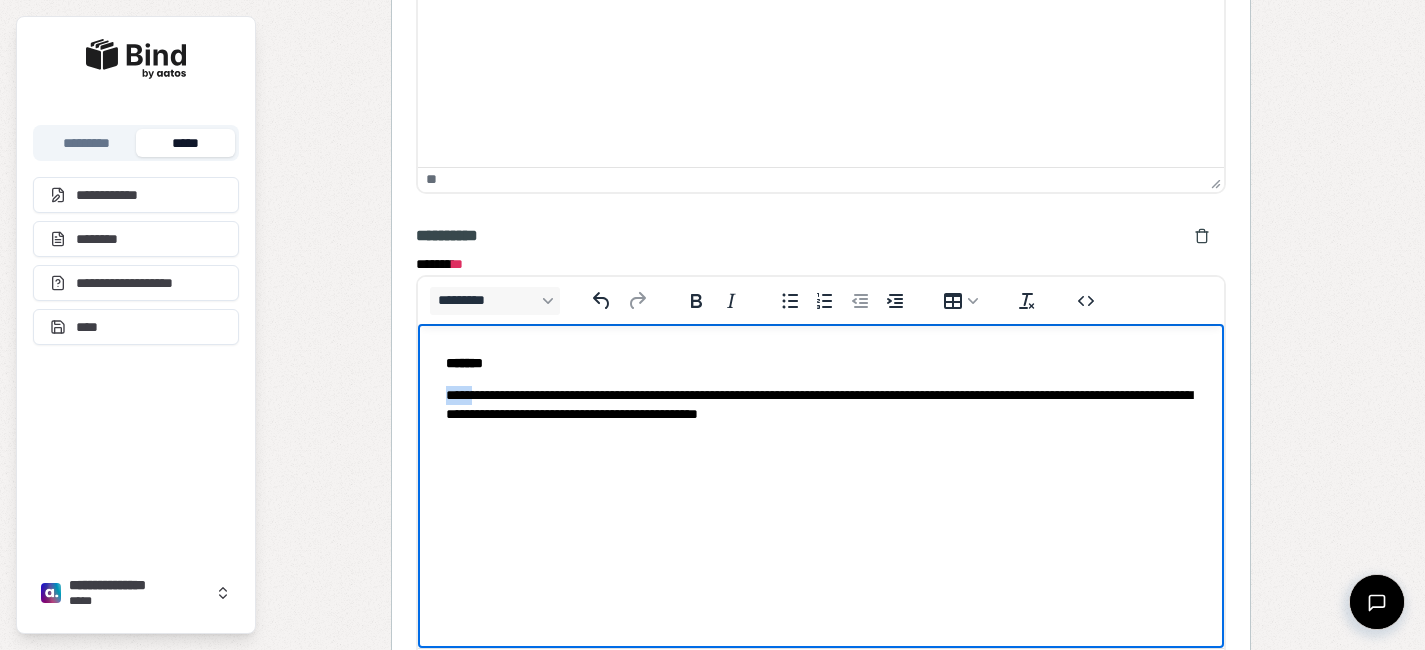 click on "**********" at bounding box center [820, 405] 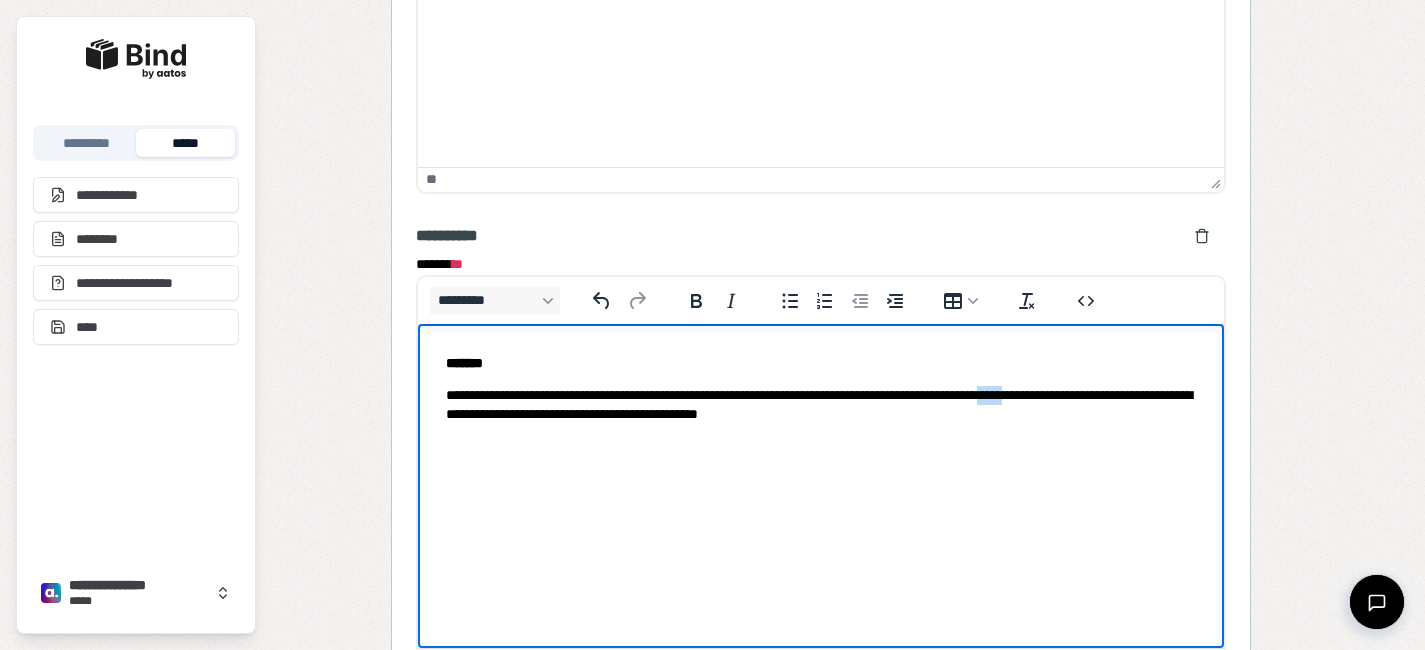drag, startPoint x: 1135, startPoint y: 395, endPoint x: 1108, endPoint y: 395, distance: 27 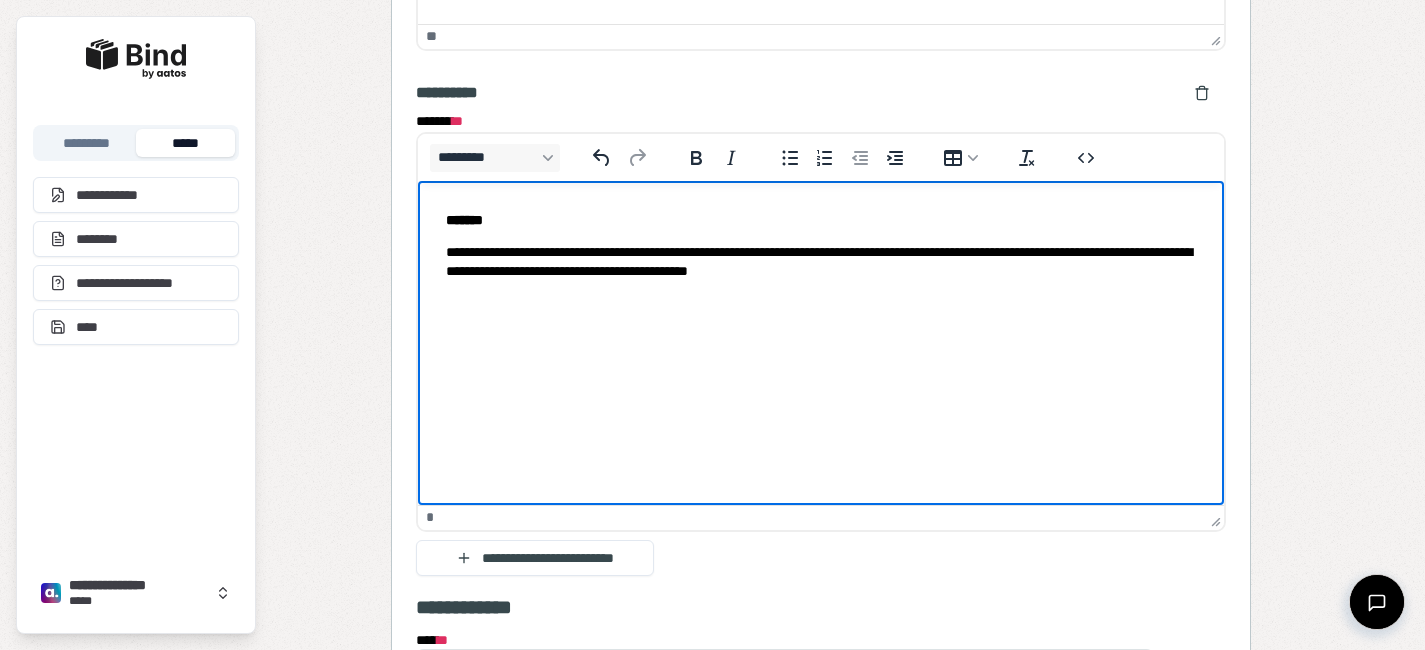 scroll, scrollTop: 4673, scrollLeft: 0, axis: vertical 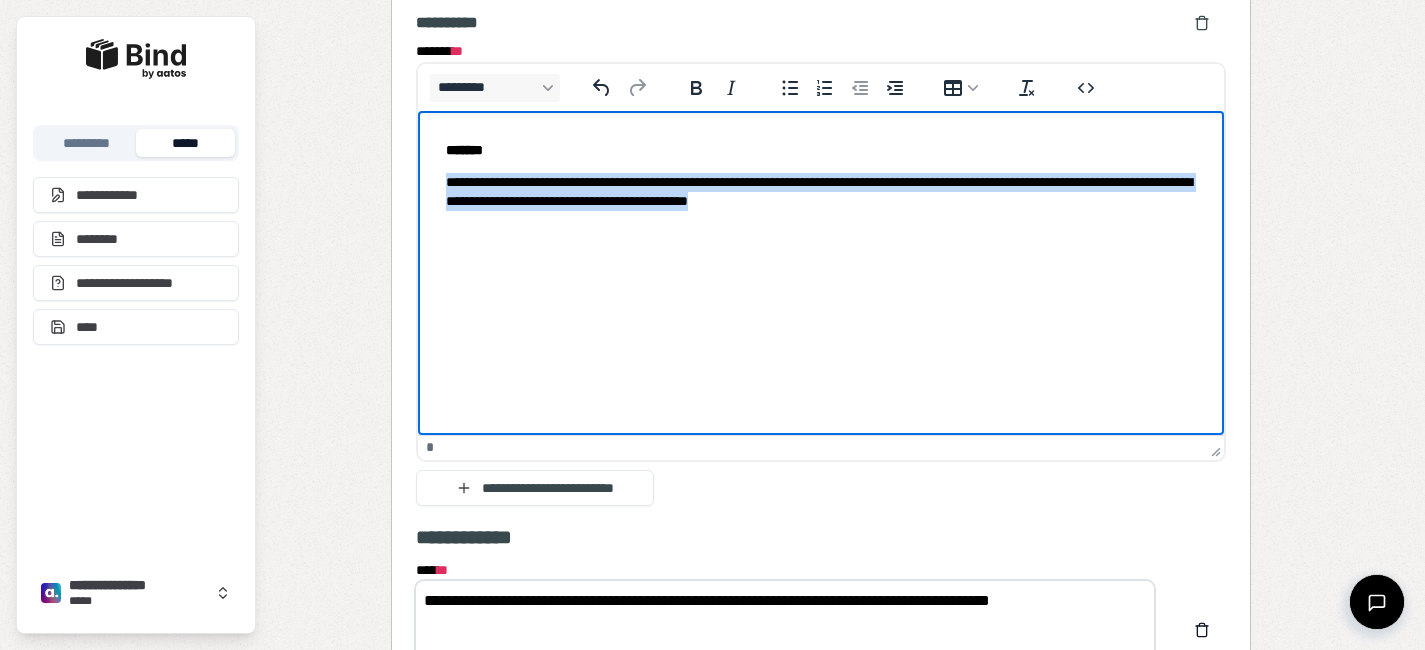 drag, startPoint x: 959, startPoint y: 208, endPoint x: 446, endPoint y: 166, distance: 514.71643 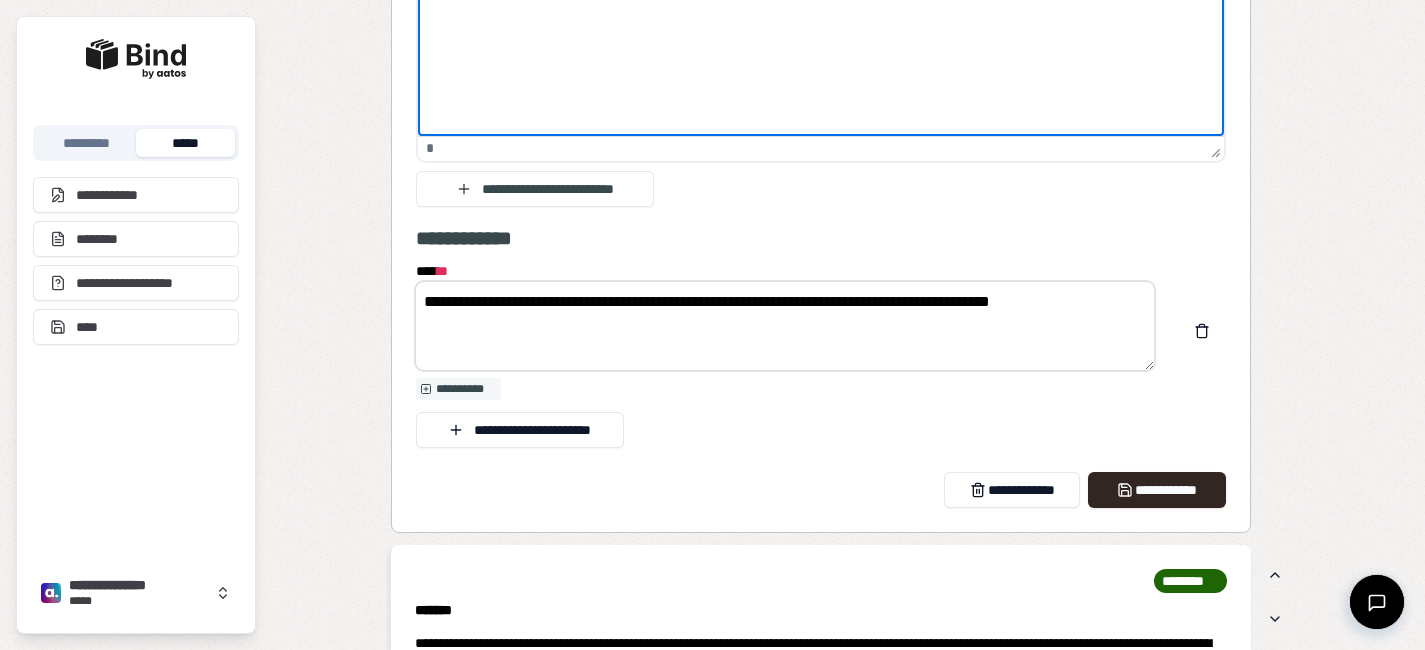 scroll, scrollTop: 4996, scrollLeft: 0, axis: vertical 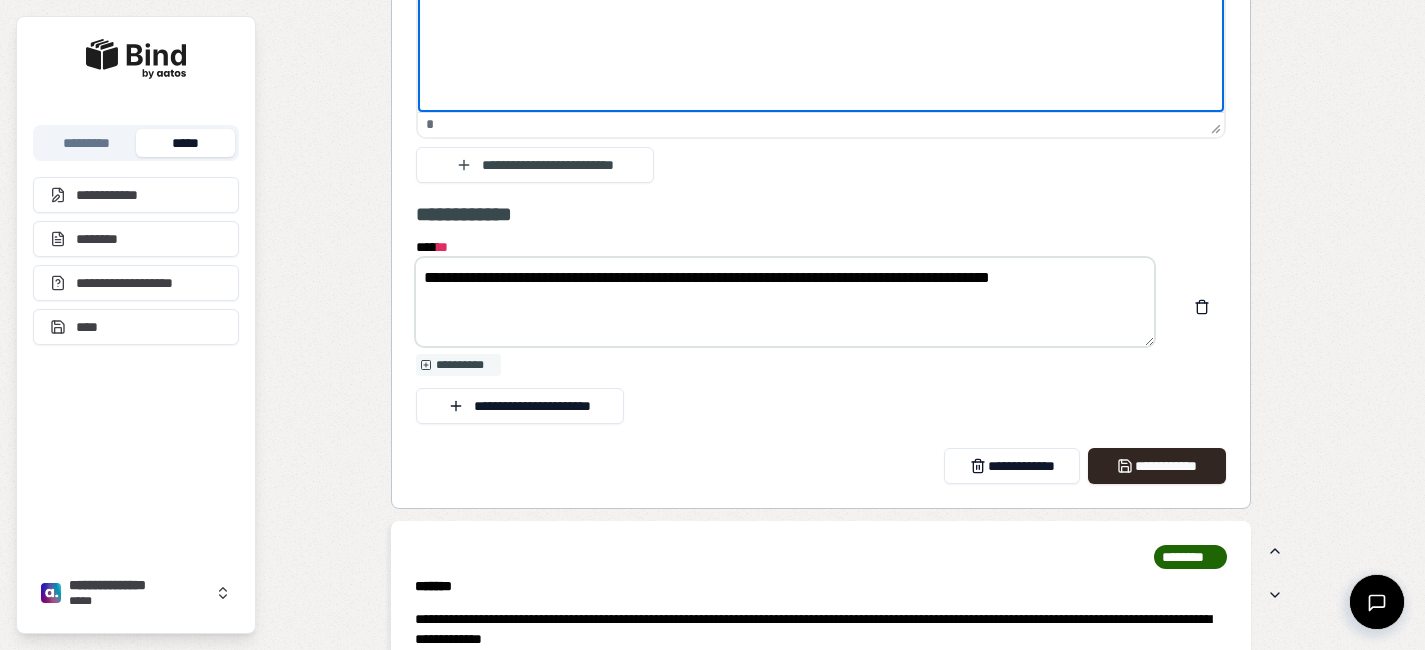 click on "**********" at bounding box center [785, 302] 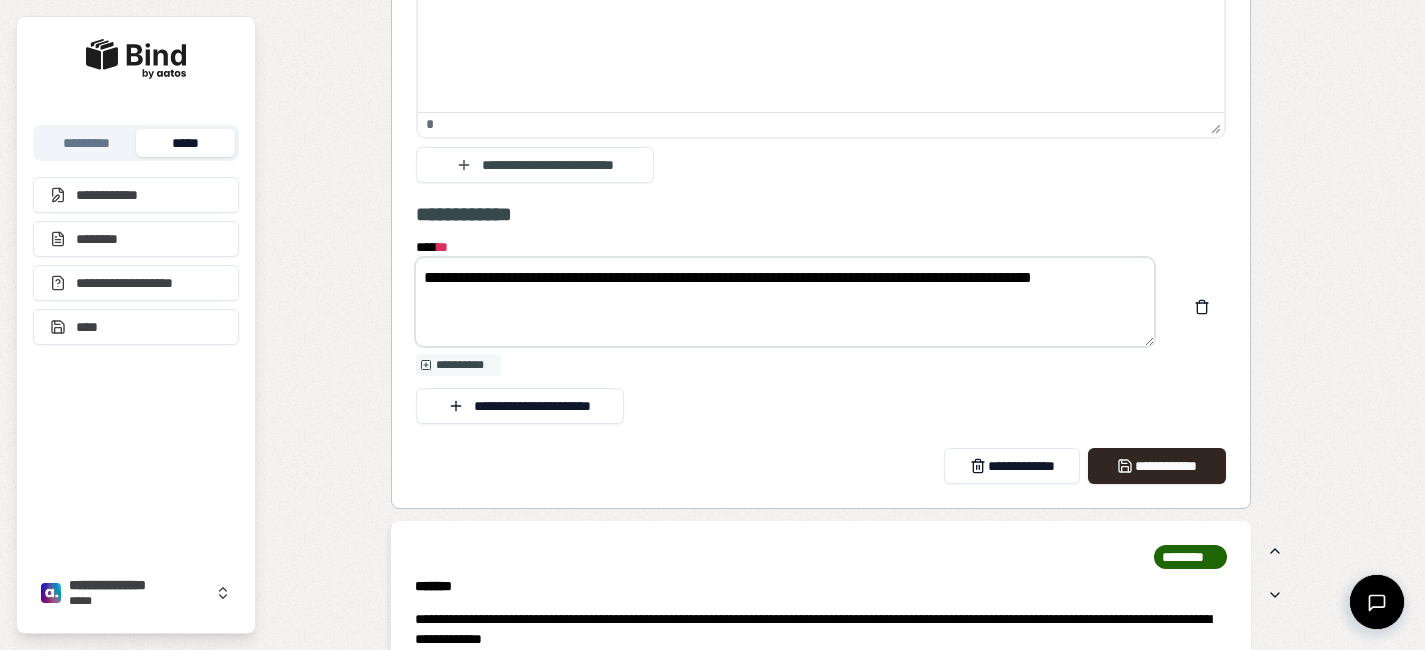 paste on "**********" 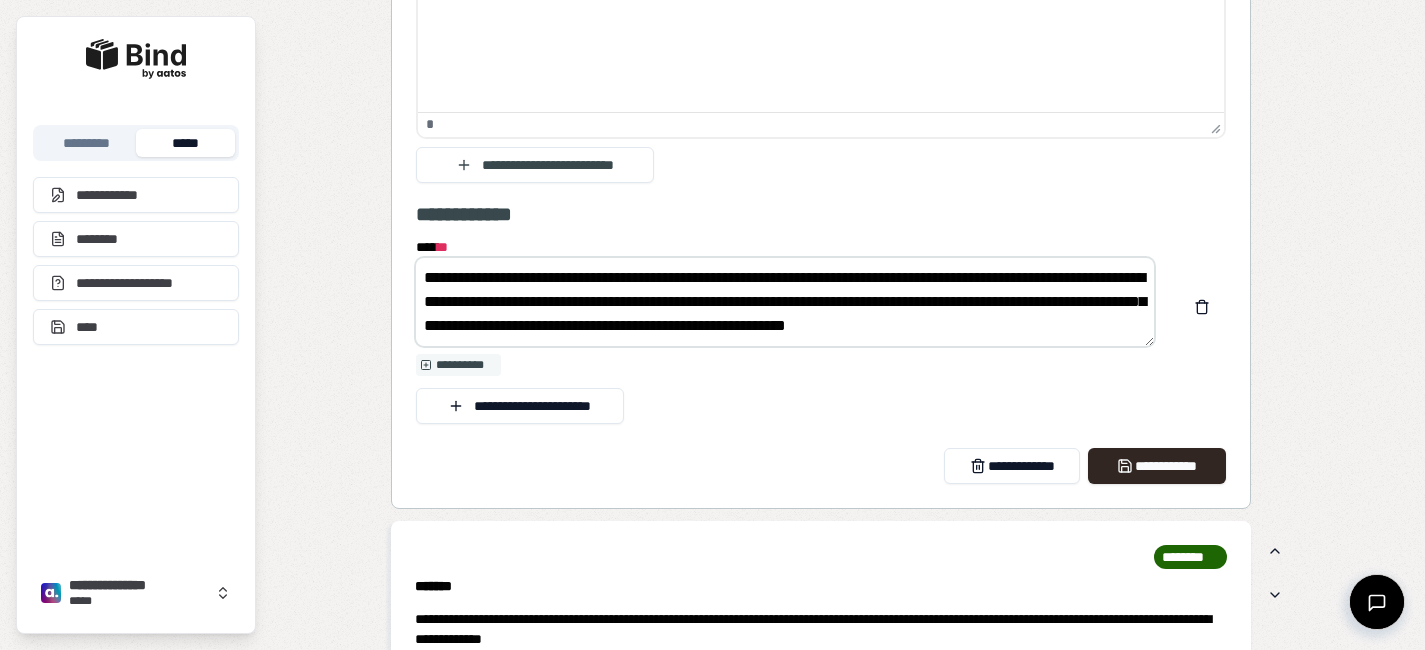 click on "**********" at bounding box center [785, 302] 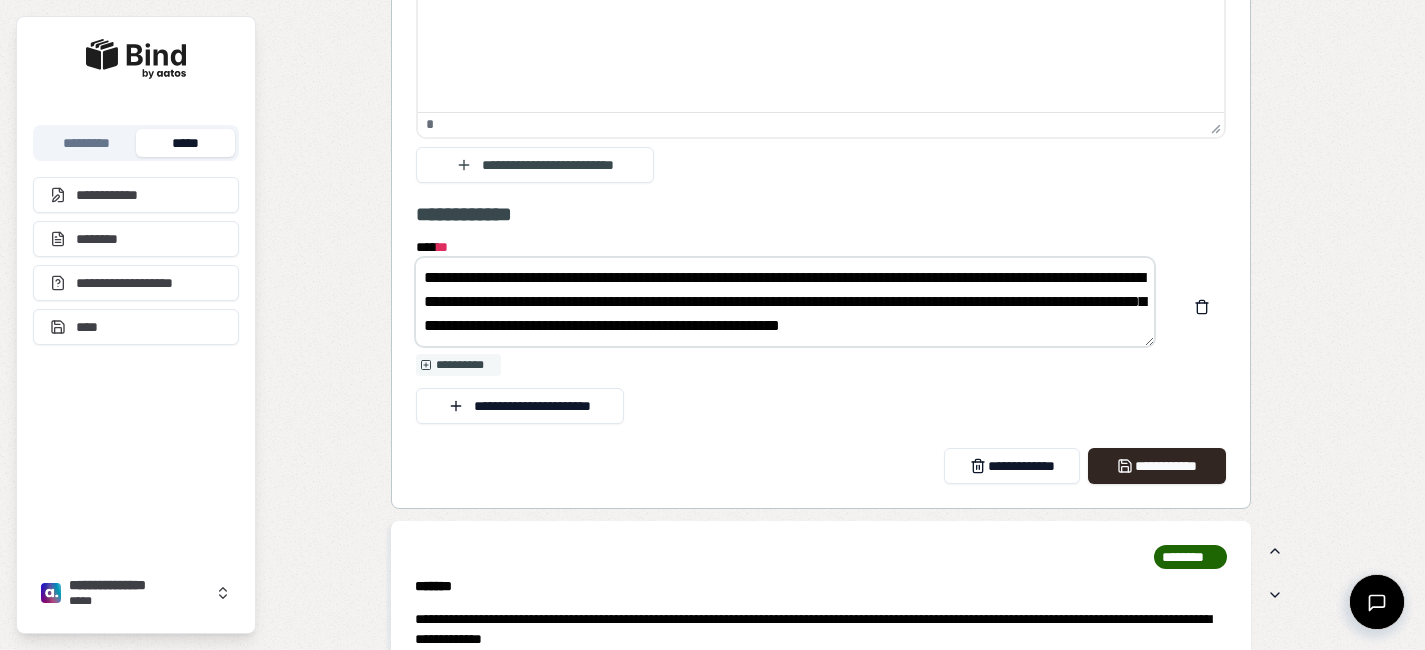 click on "**********" at bounding box center (785, 302) 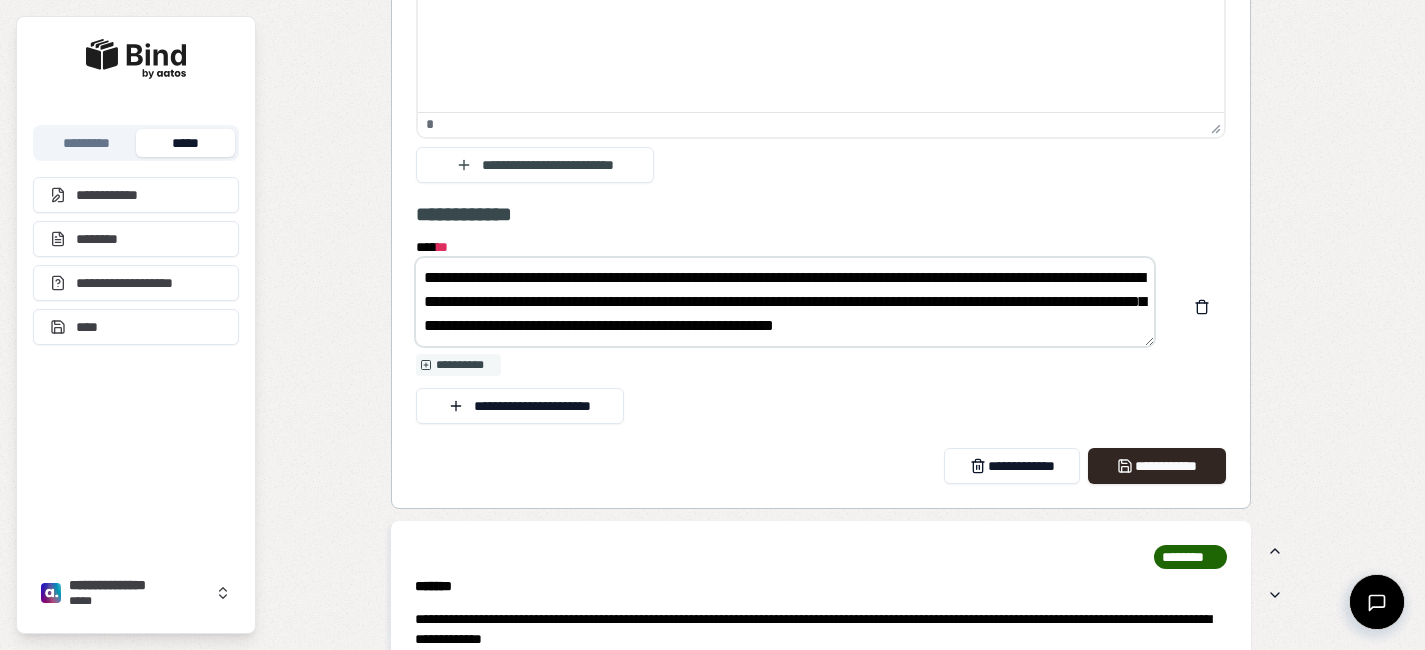 click on "**********" at bounding box center [785, 302] 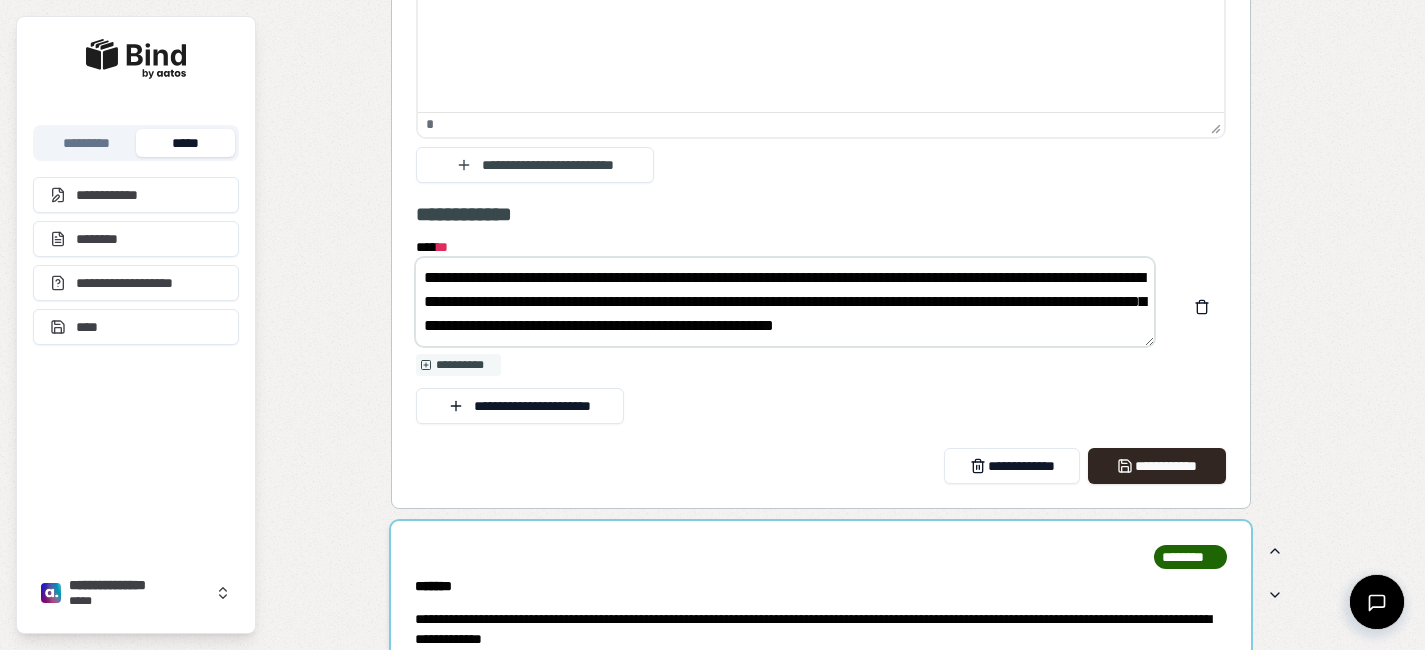 type on "**********" 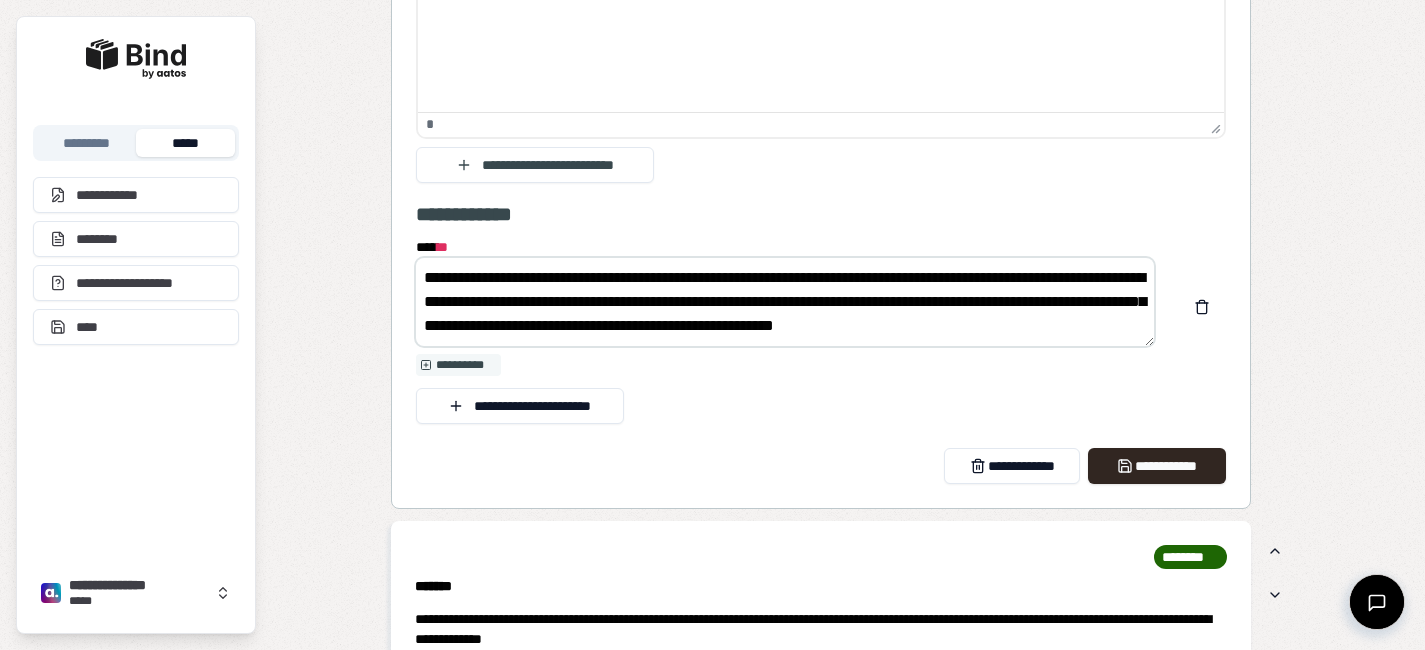 click on "**********" at bounding box center (785, 302) 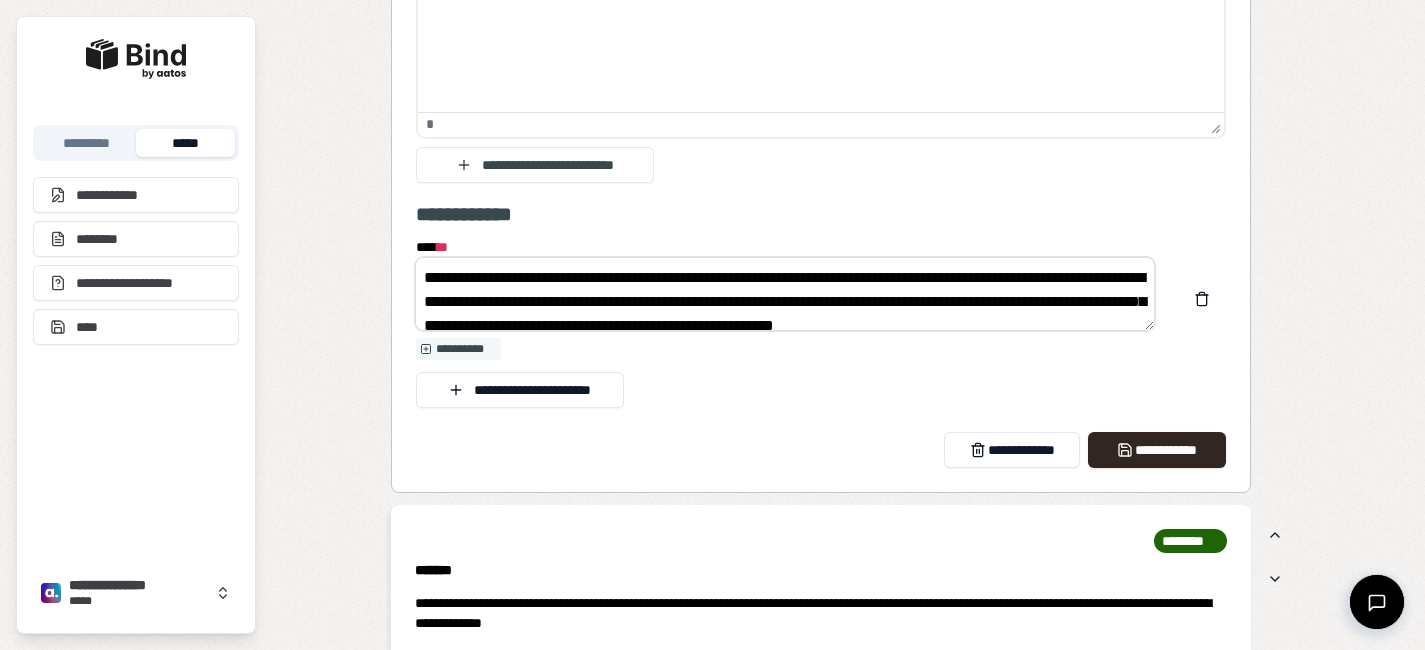 drag, startPoint x: 1147, startPoint y: 330, endPoint x: 339, endPoint y: 148, distance: 828.2439 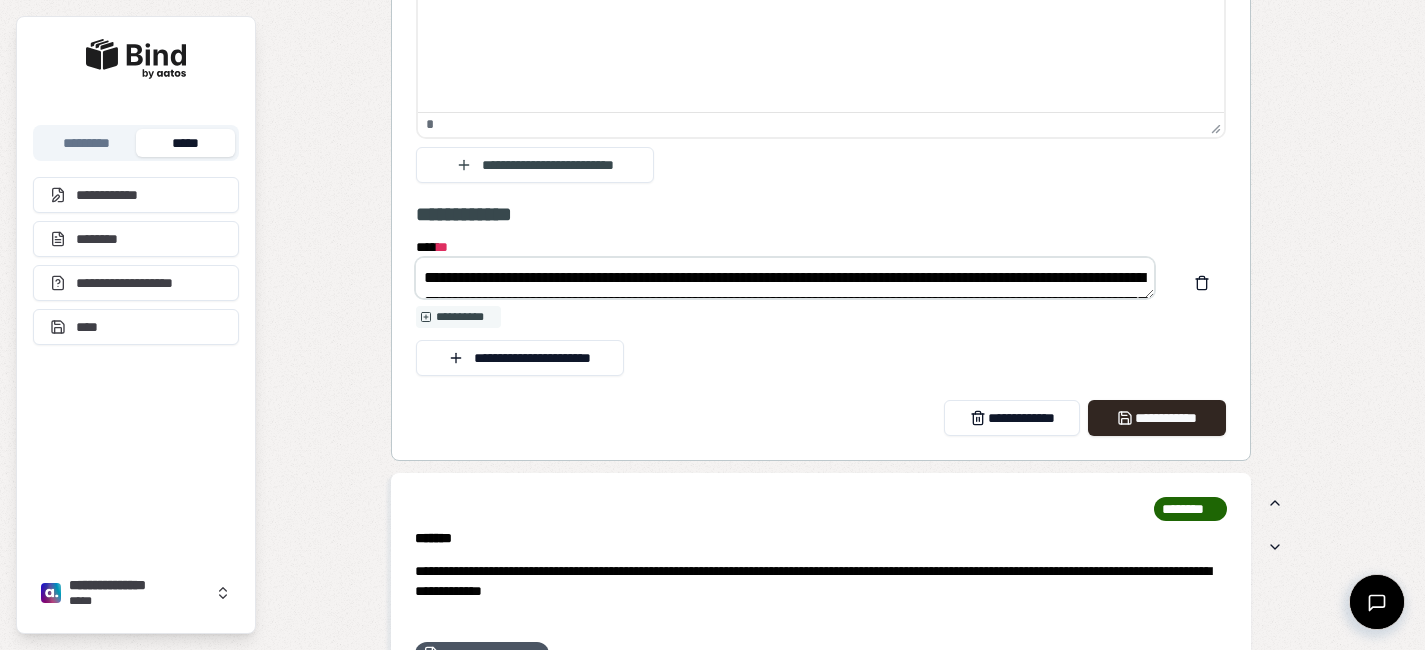 scroll, scrollTop: 48, scrollLeft: 0, axis: vertical 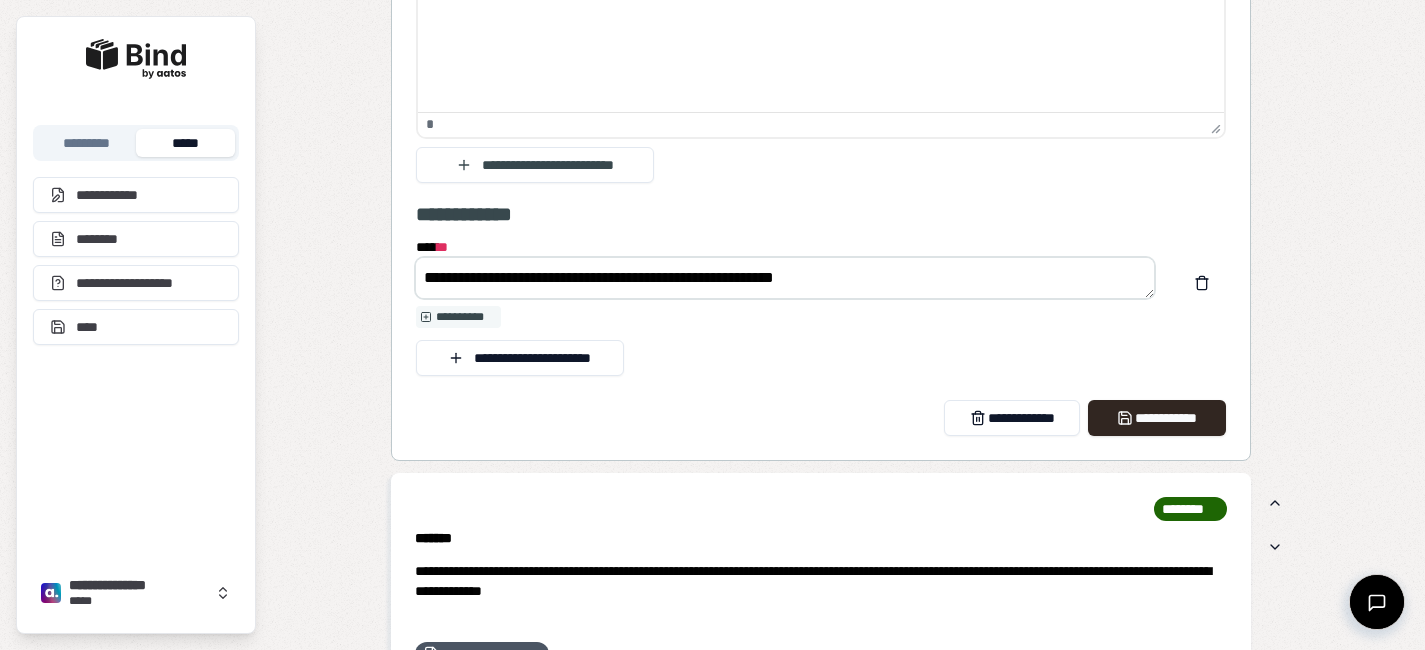 drag, startPoint x: 450, startPoint y: 281, endPoint x: 719, endPoint y: 427, distance: 306.067 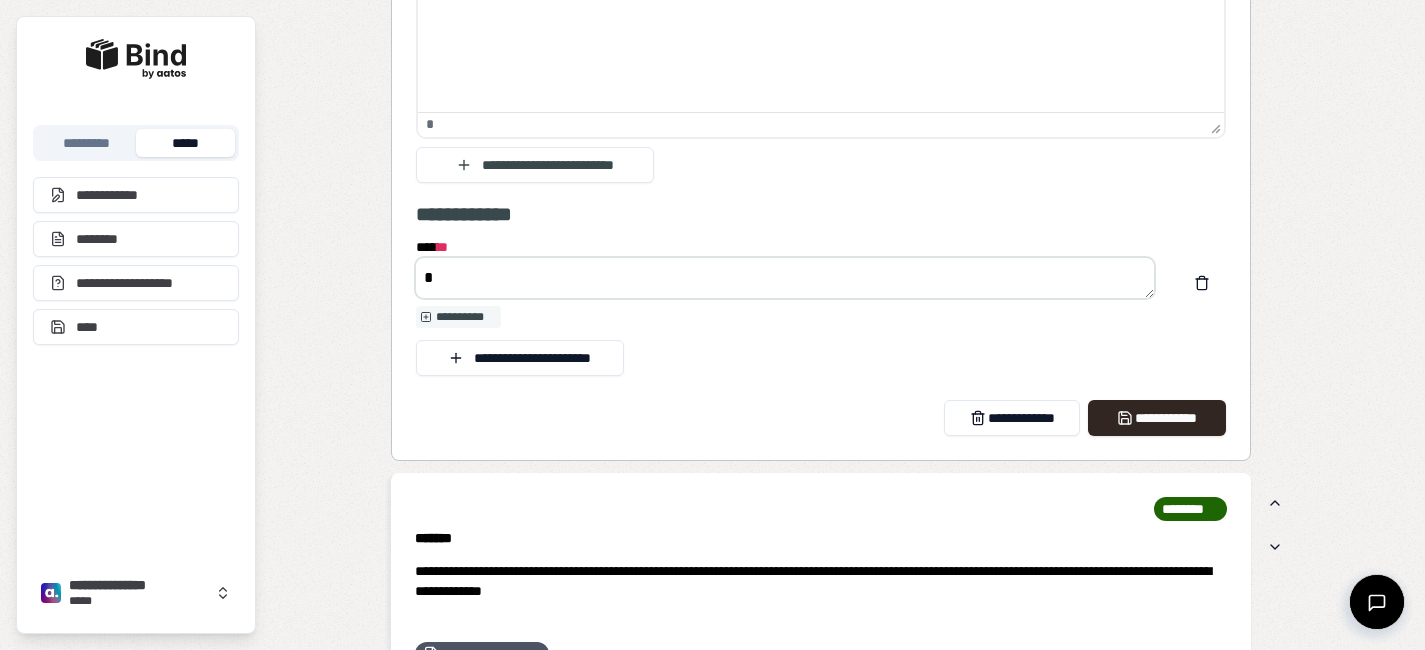scroll, scrollTop: 0, scrollLeft: 0, axis: both 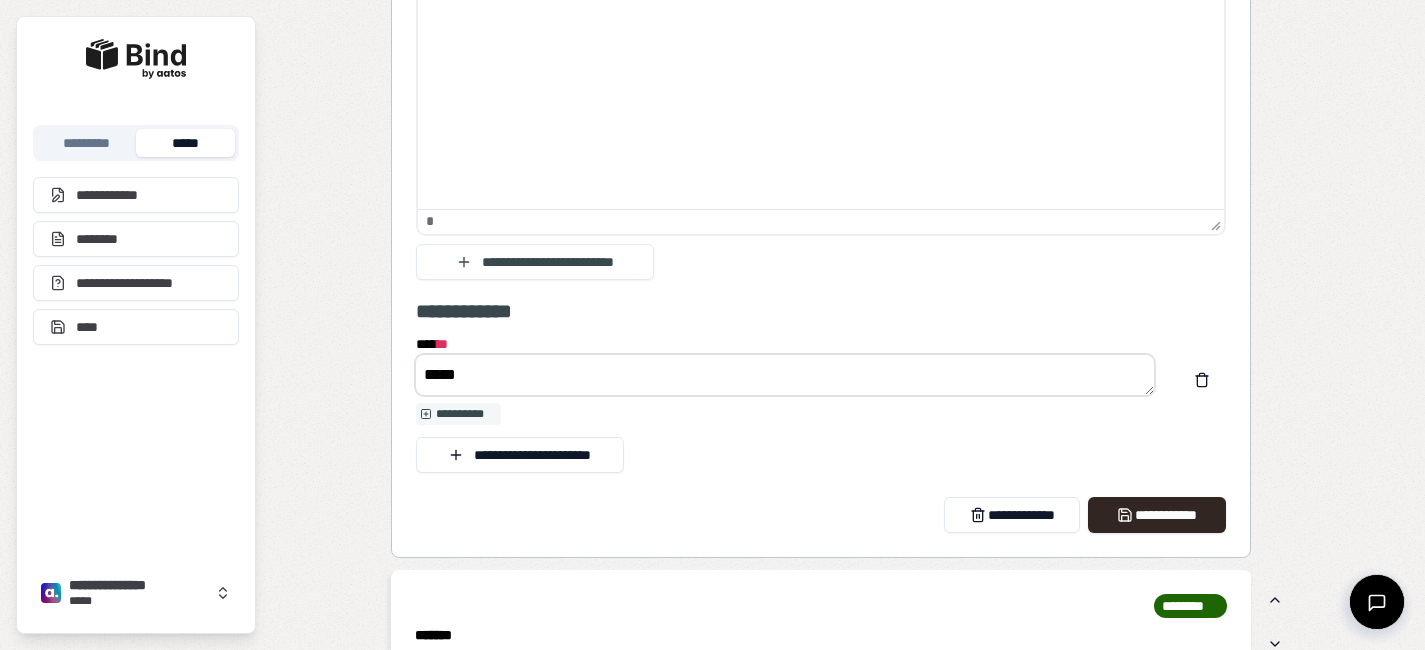paste on "**********" 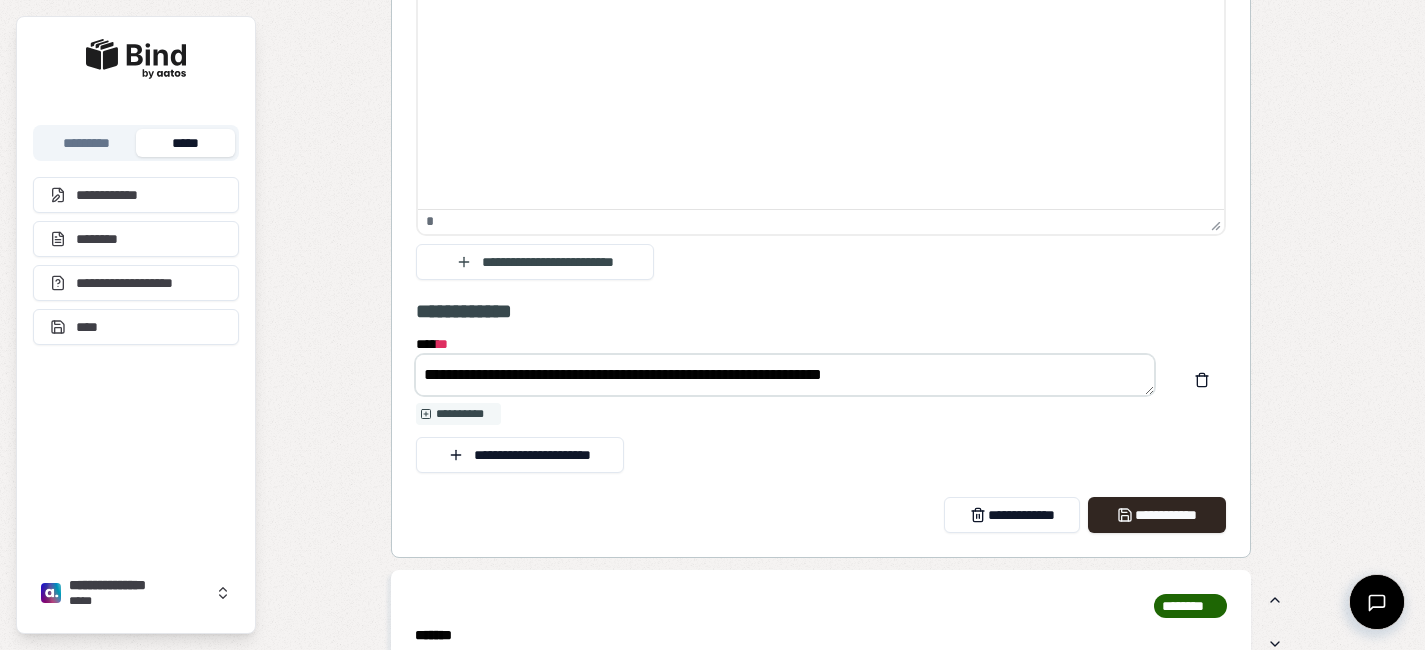 scroll, scrollTop: 37, scrollLeft: 0, axis: vertical 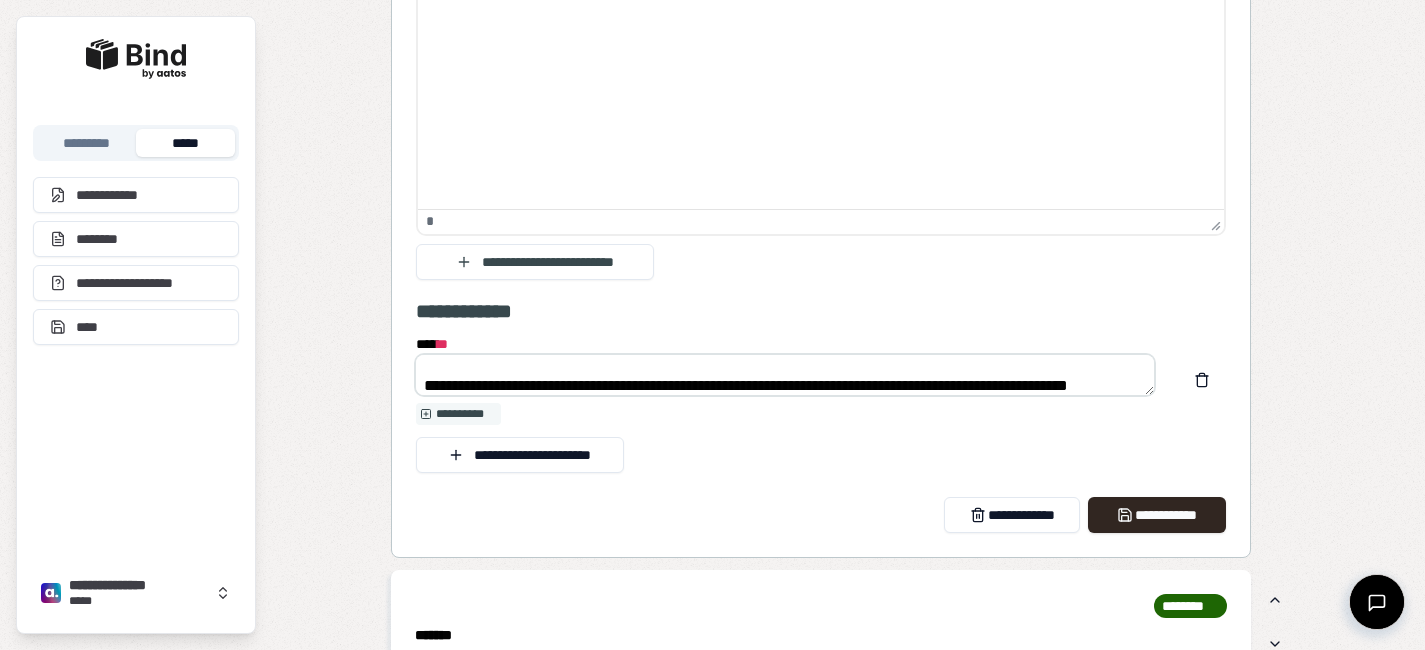 click on "**********" at bounding box center [785, 375] 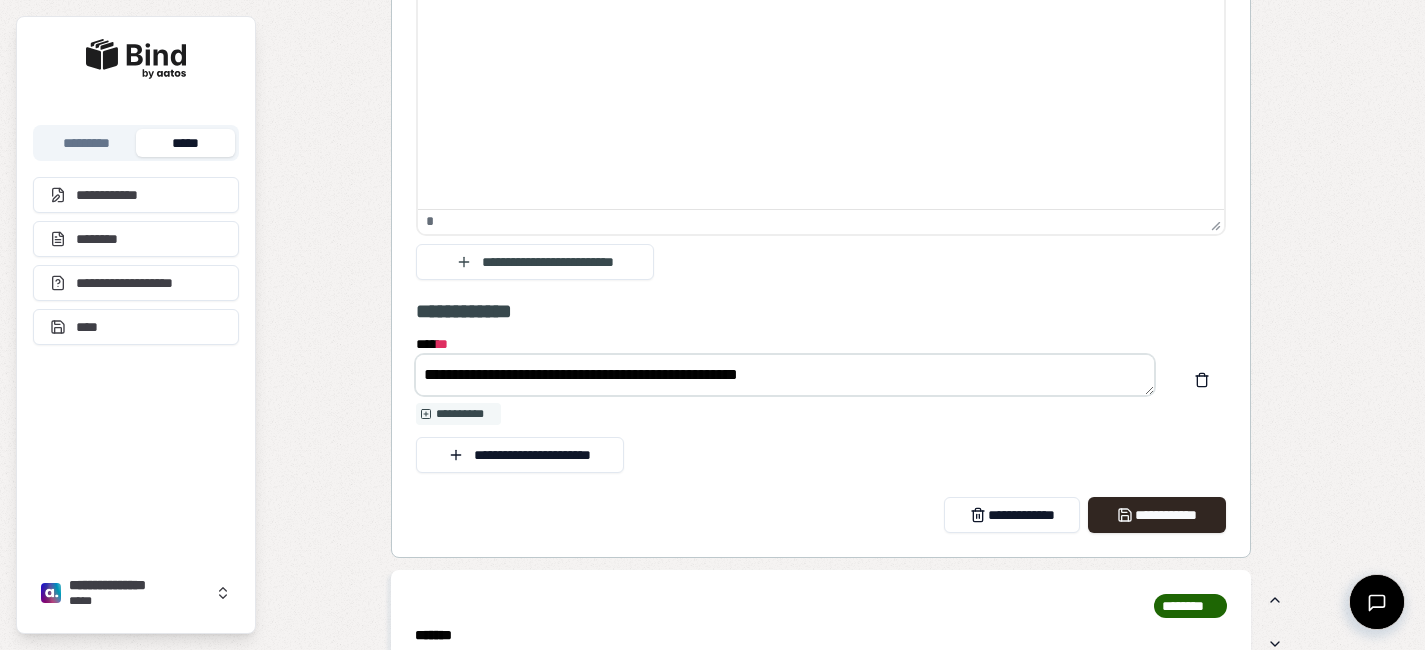 scroll, scrollTop: 10, scrollLeft: 0, axis: vertical 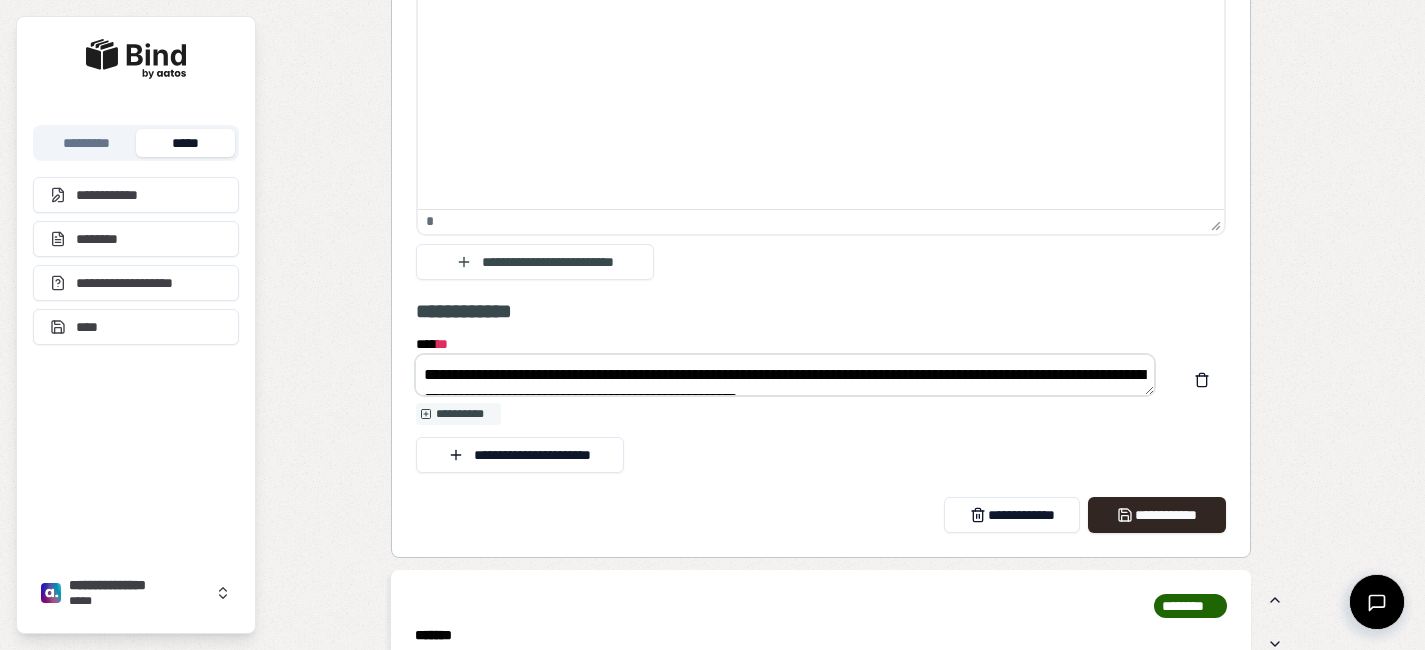 drag, startPoint x: 858, startPoint y: 364, endPoint x: 288, endPoint y: 305, distance: 573.04535 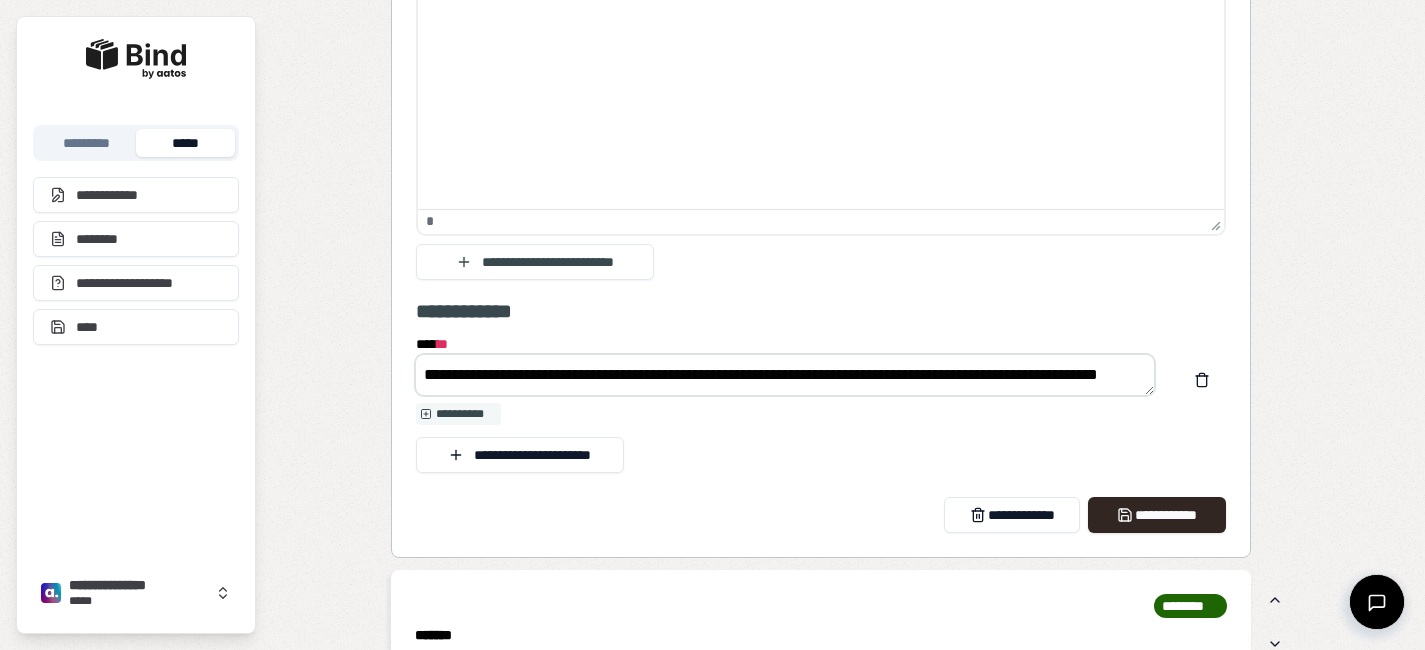 drag, startPoint x: 650, startPoint y: 375, endPoint x: 636, endPoint y: 305, distance: 71.38628 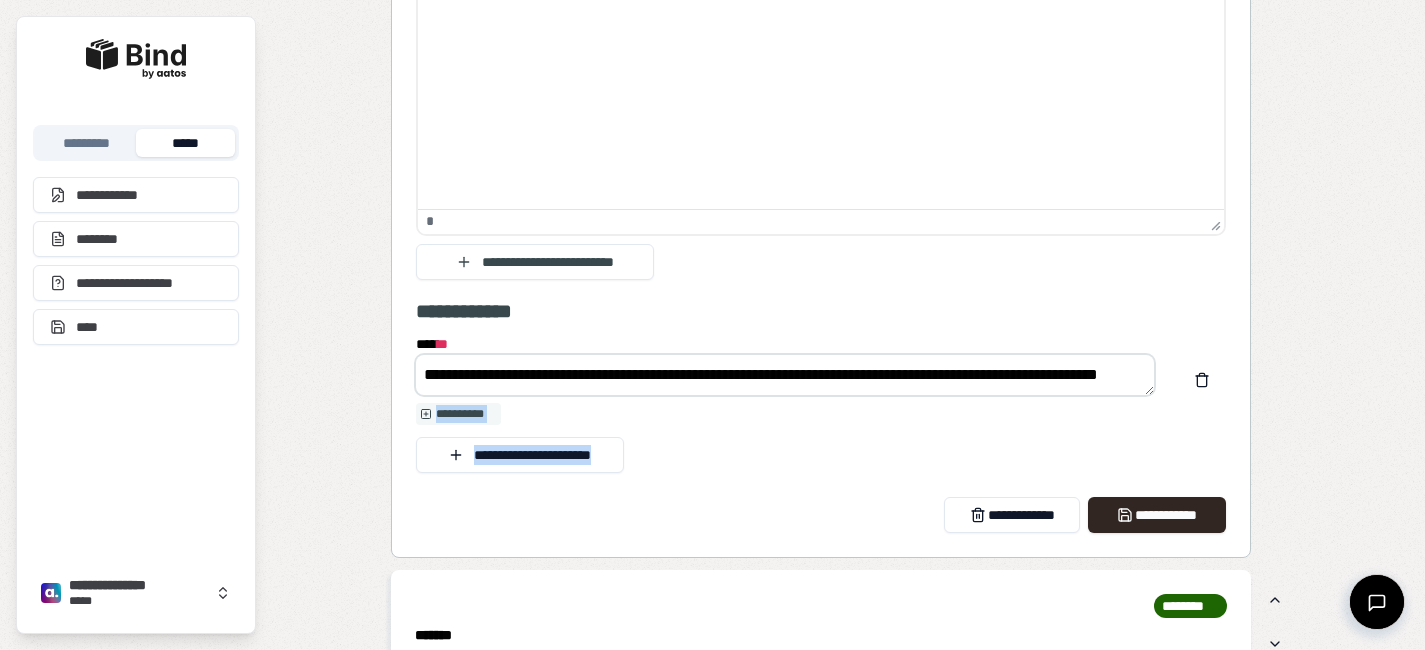 drag, startPoint x: 687, startPoint y: 397, endPoint x: 687, endPoint y: 427, distance: 30 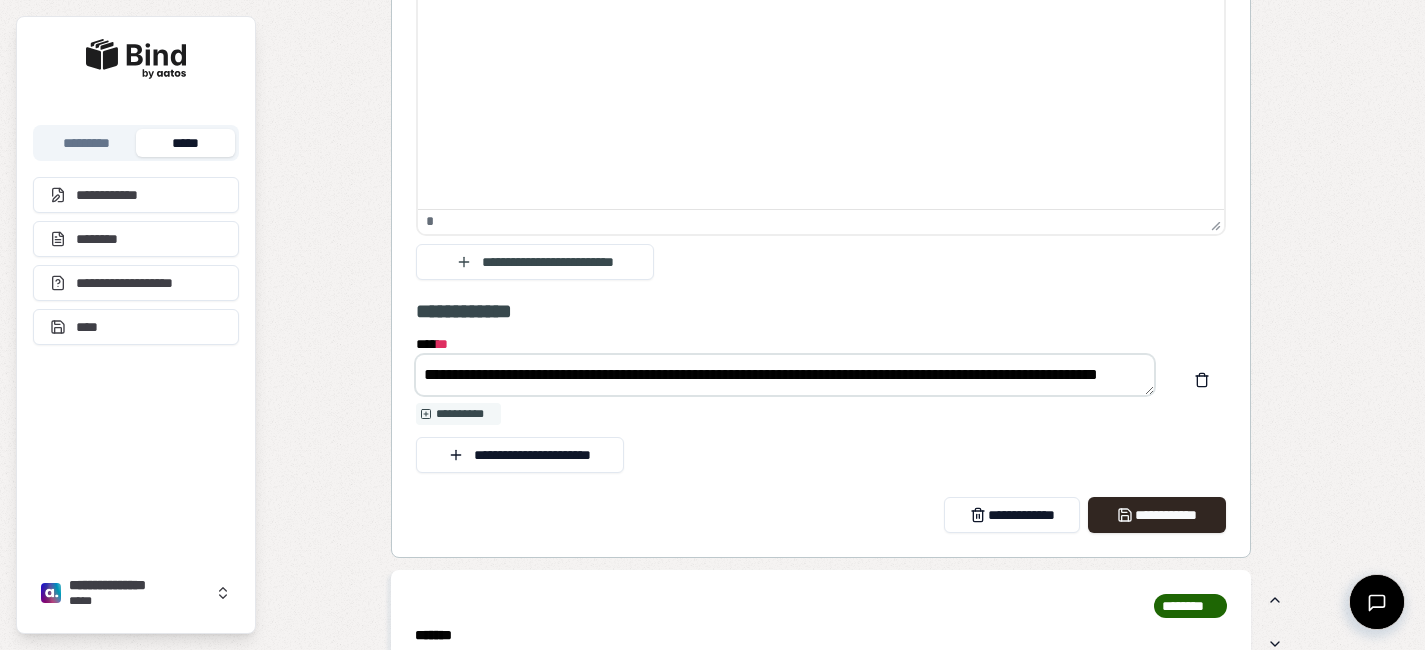 click on "**********" at bounding box center [785, 375] 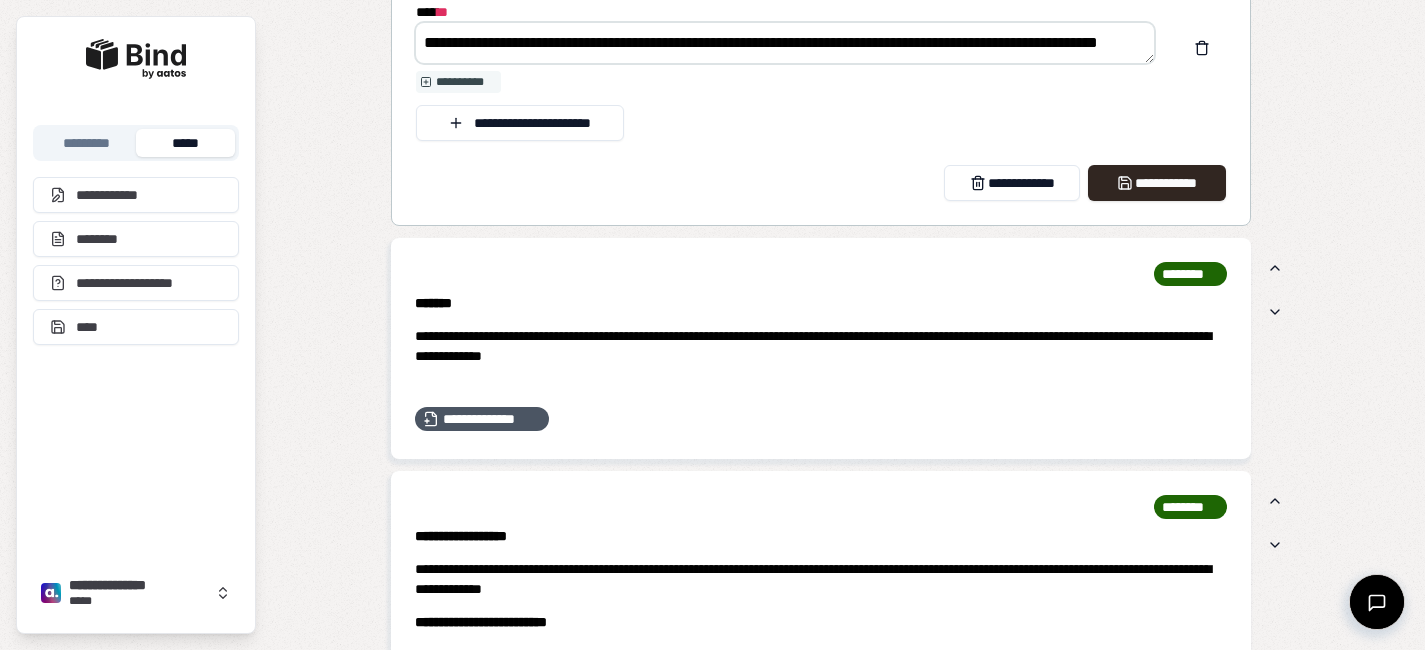 scroll, scrollTop: 5256, scrollLeft: 0, axis: vertical 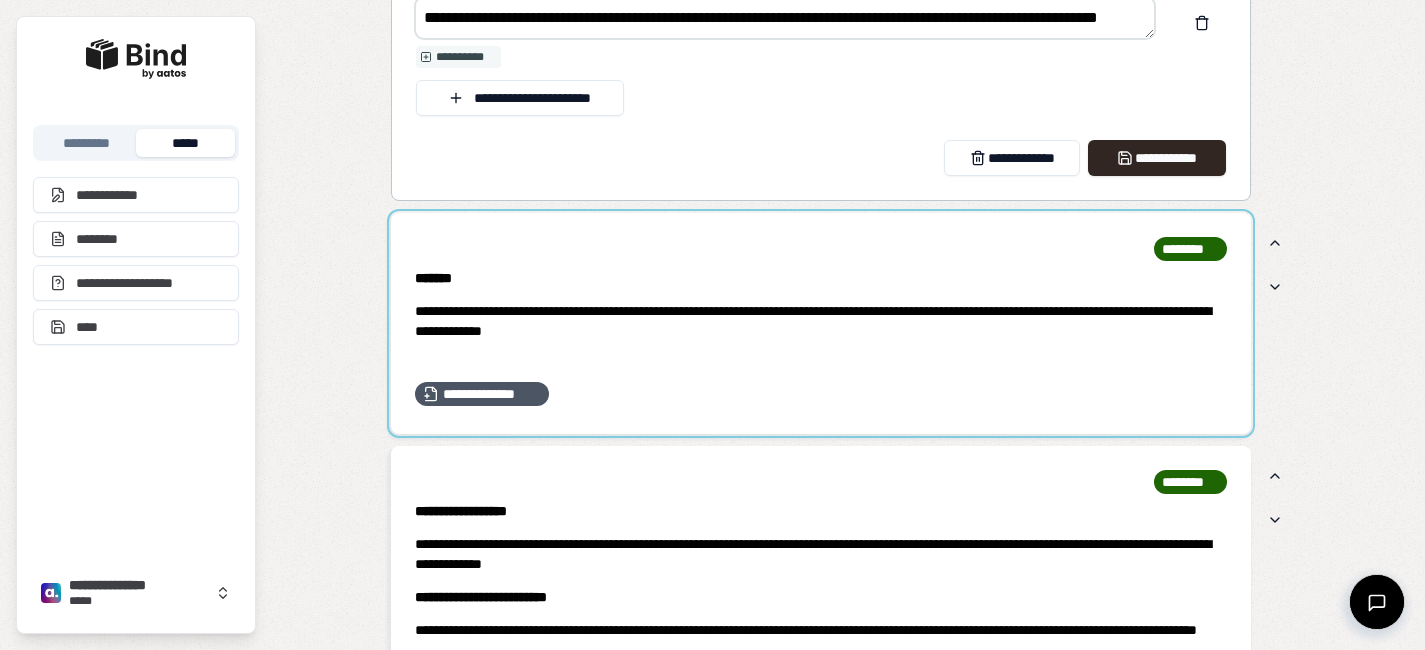 click at bounding box center [821, 323] 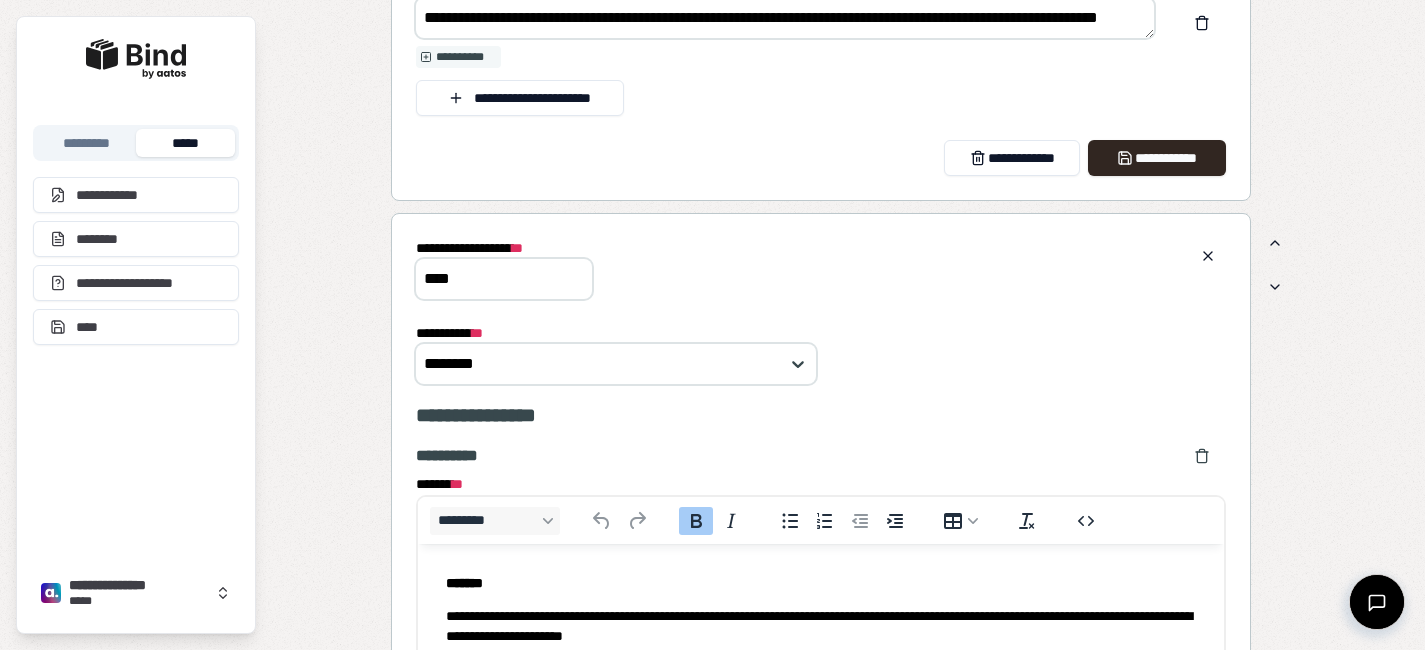 scroll, scrollTop: 0, scrollLeft: 0, axis: both 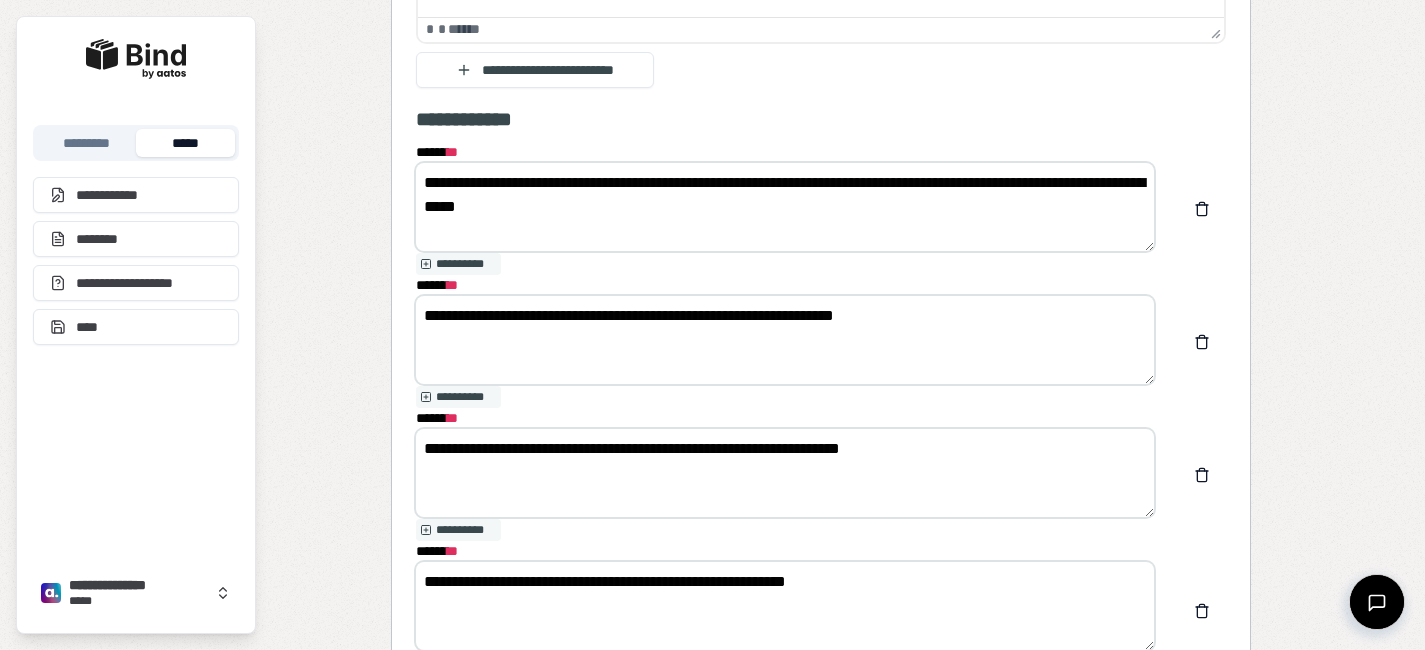 click on "**********" at bounding box center (785, 207) 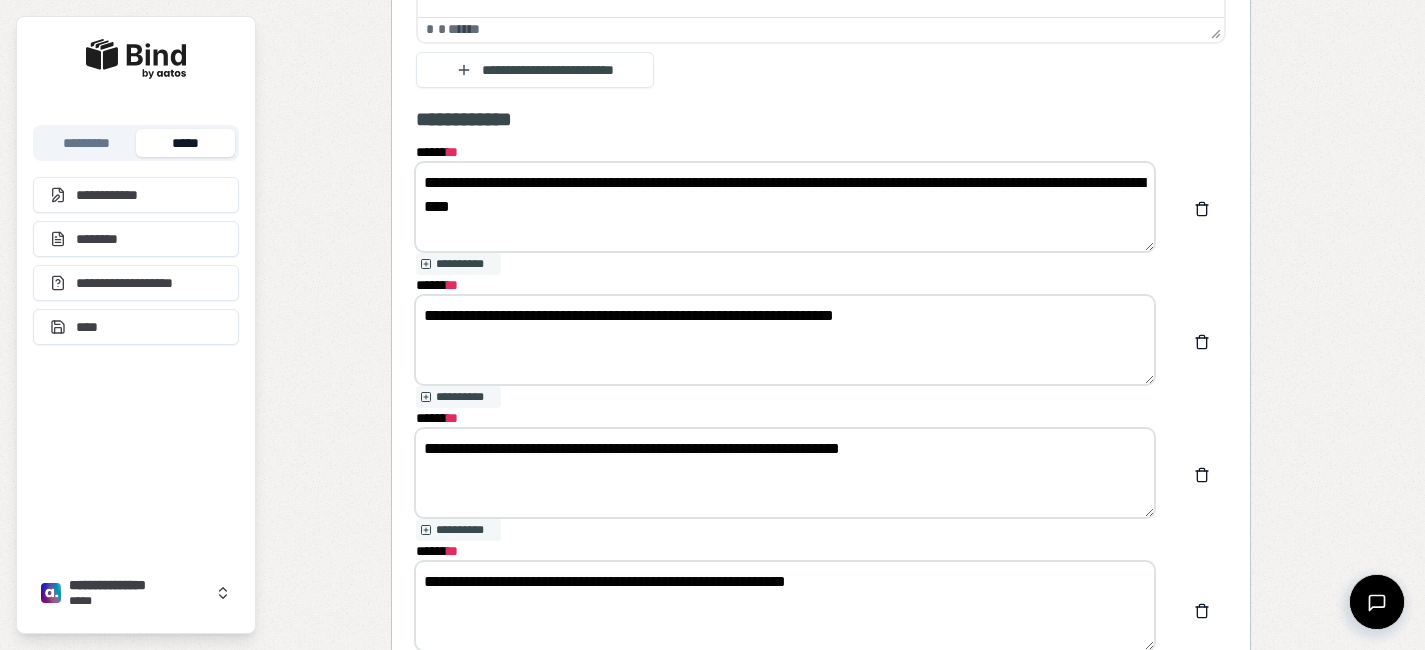 type on "**********" 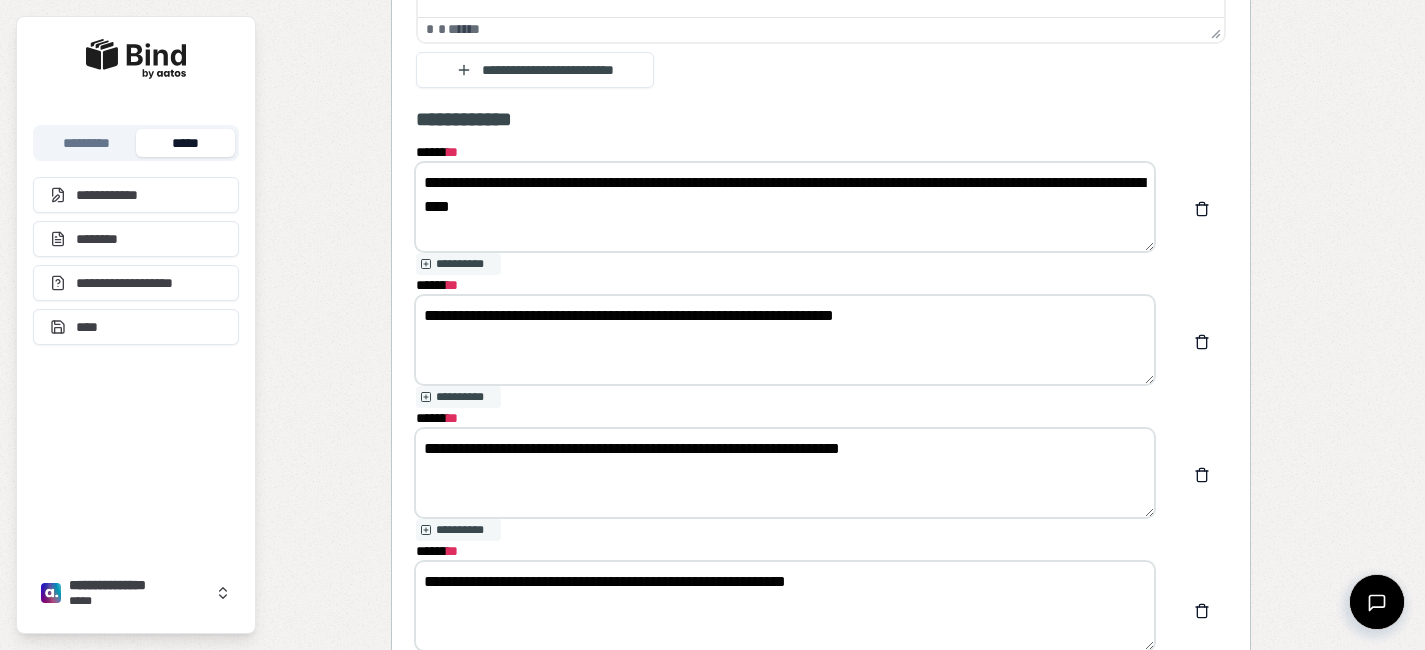 click on "**********" at bounding box center (785, 340) 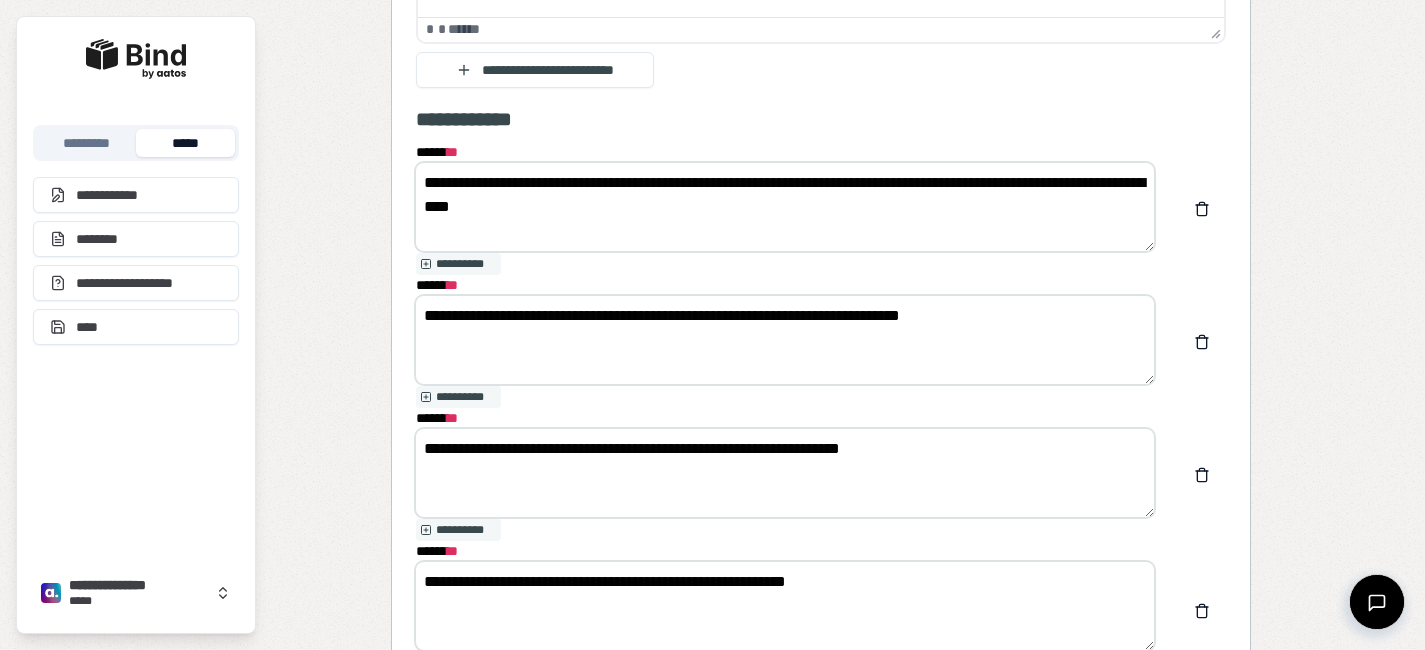 click on "**********" at bounding box center (785, 340) 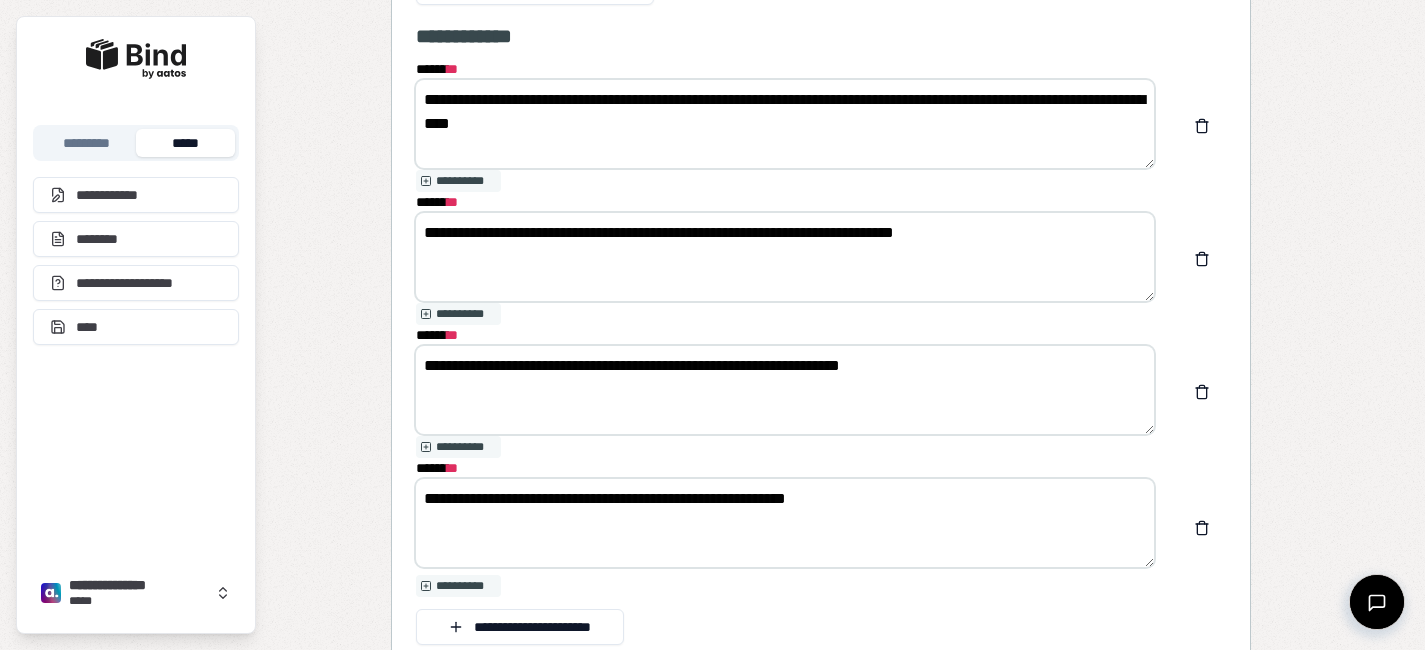 scroll, scrollTop: 6685, scrollLeft: 0, axis: vertical 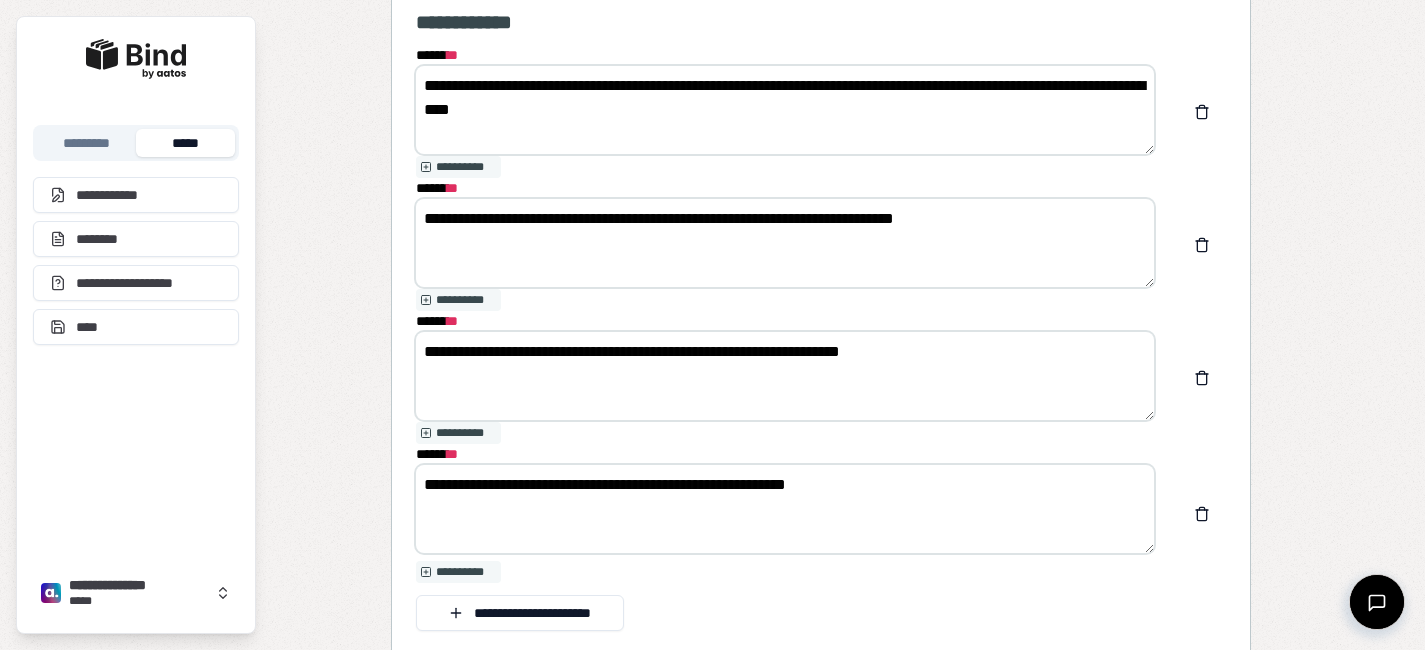 type on "**********" 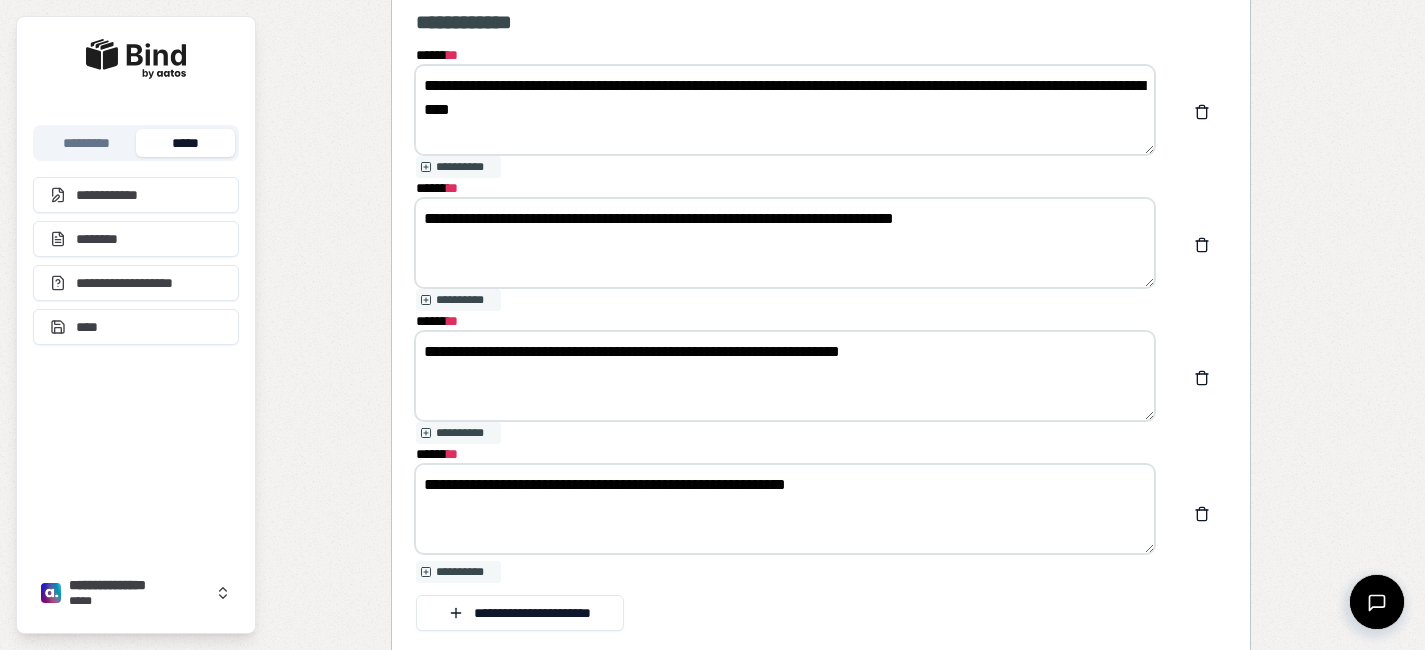 click on "**********" at bounding box center [785, 509] 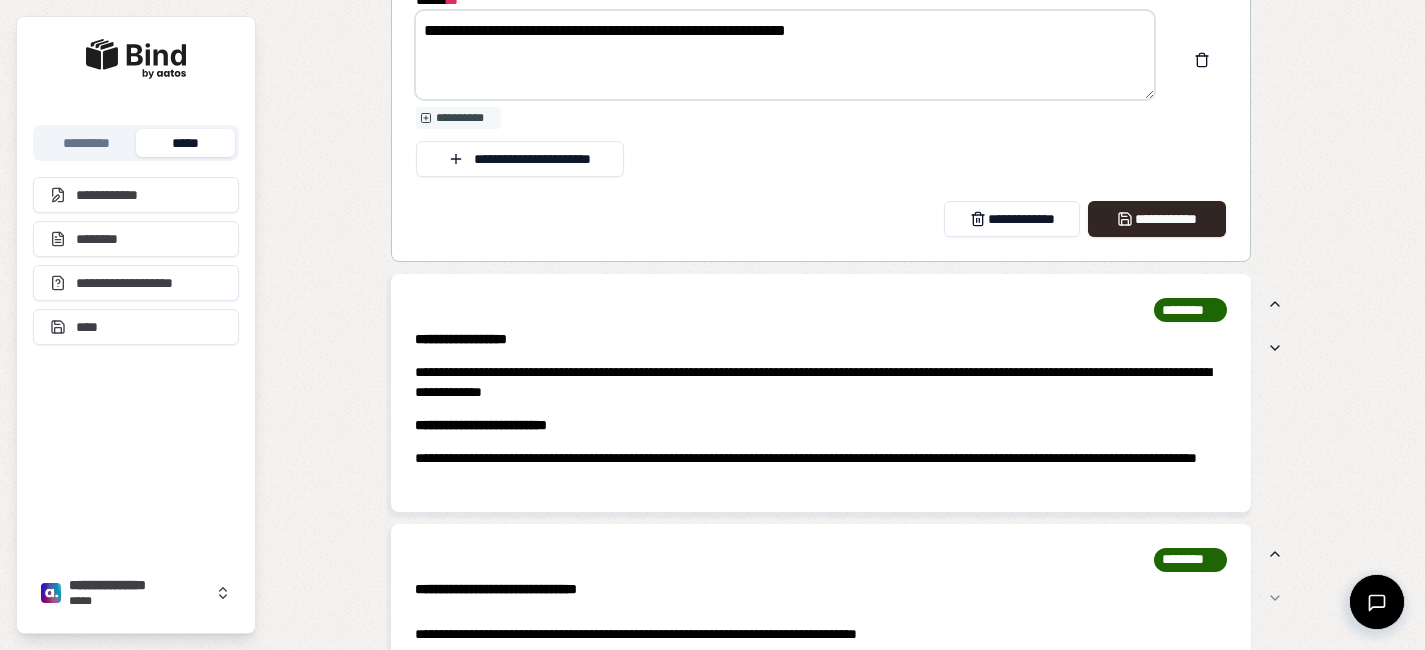 scroll, scrollTop: 7153, scrollLeft: 0, axis: vertical 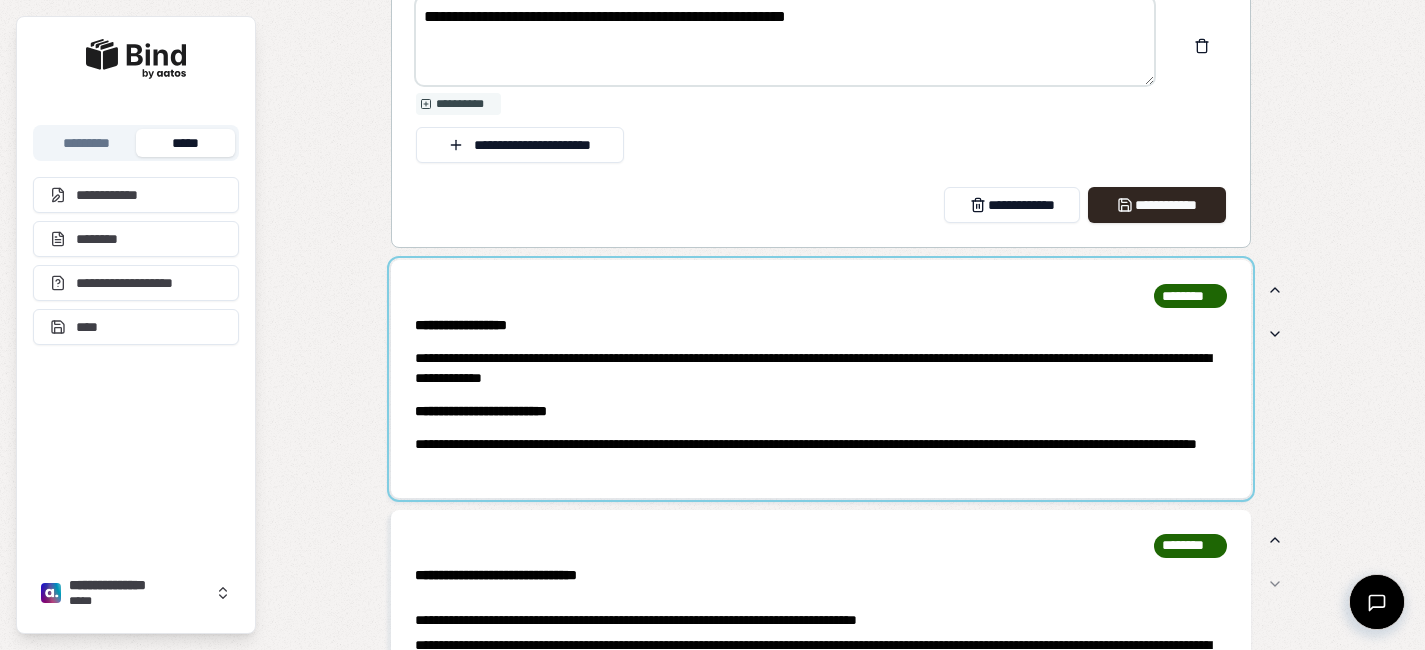 click at bounding box center [821, 379] 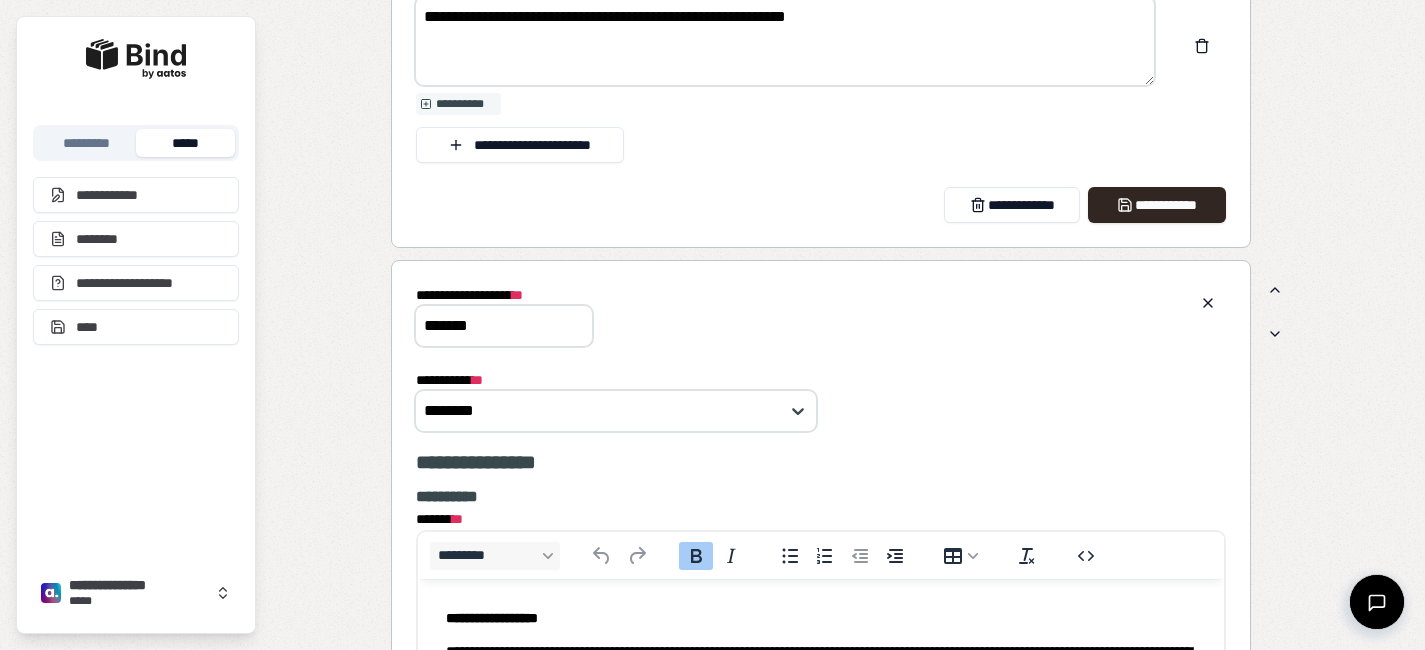 scroll, scrollTop: 0, scrollLeft: 0, axis: both 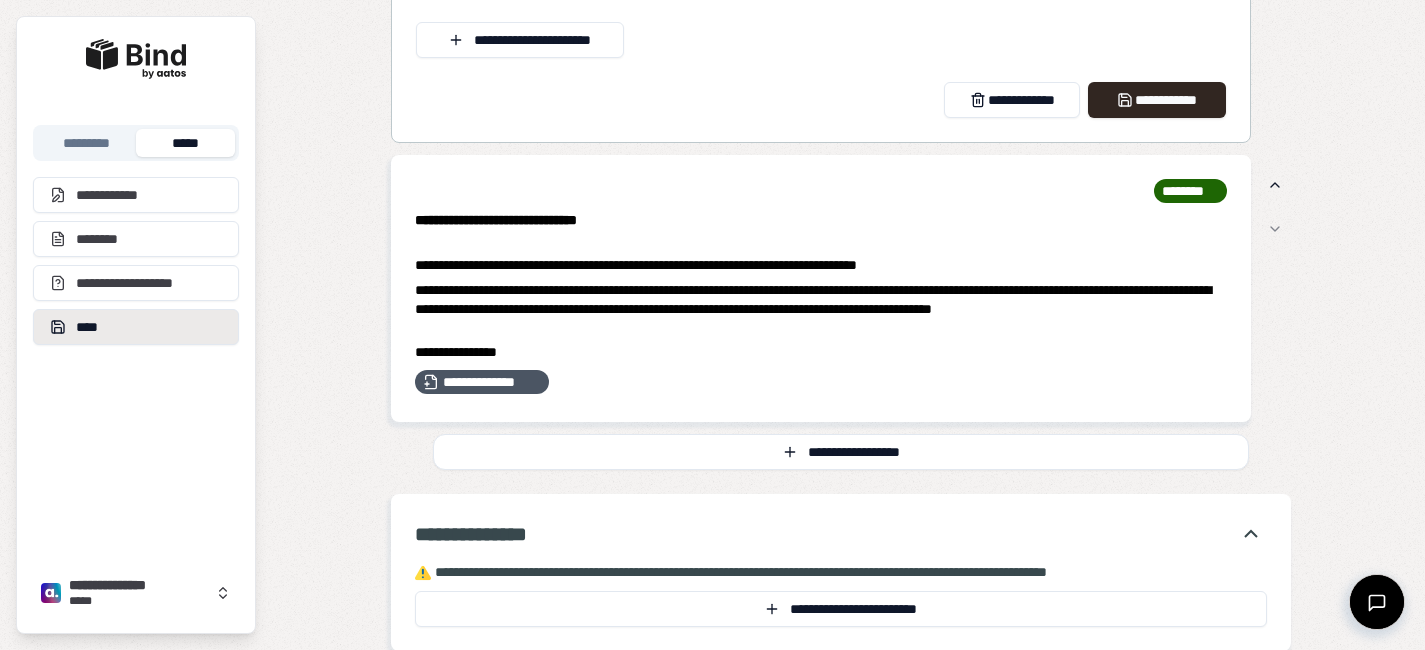 click on "****" at bounding box center [136, 327] 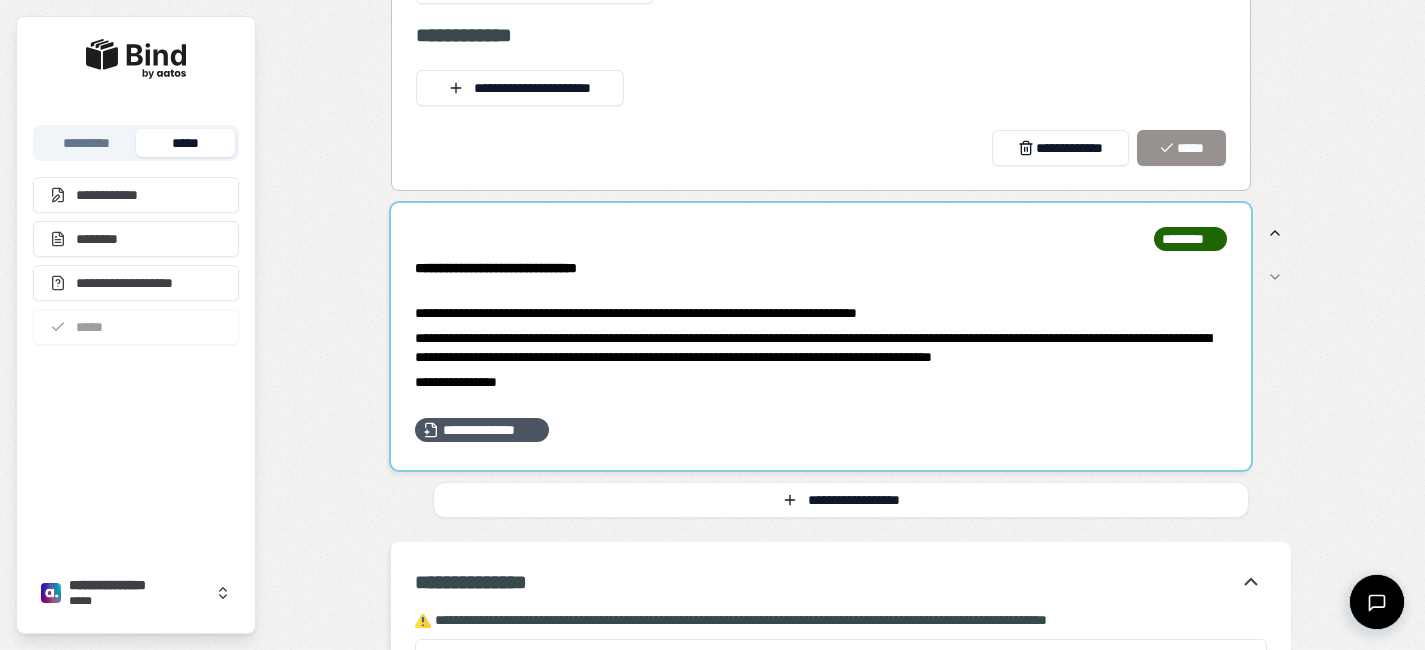 scroll, scrollTop: 8219, scrollLeft: 0, axis: vertical 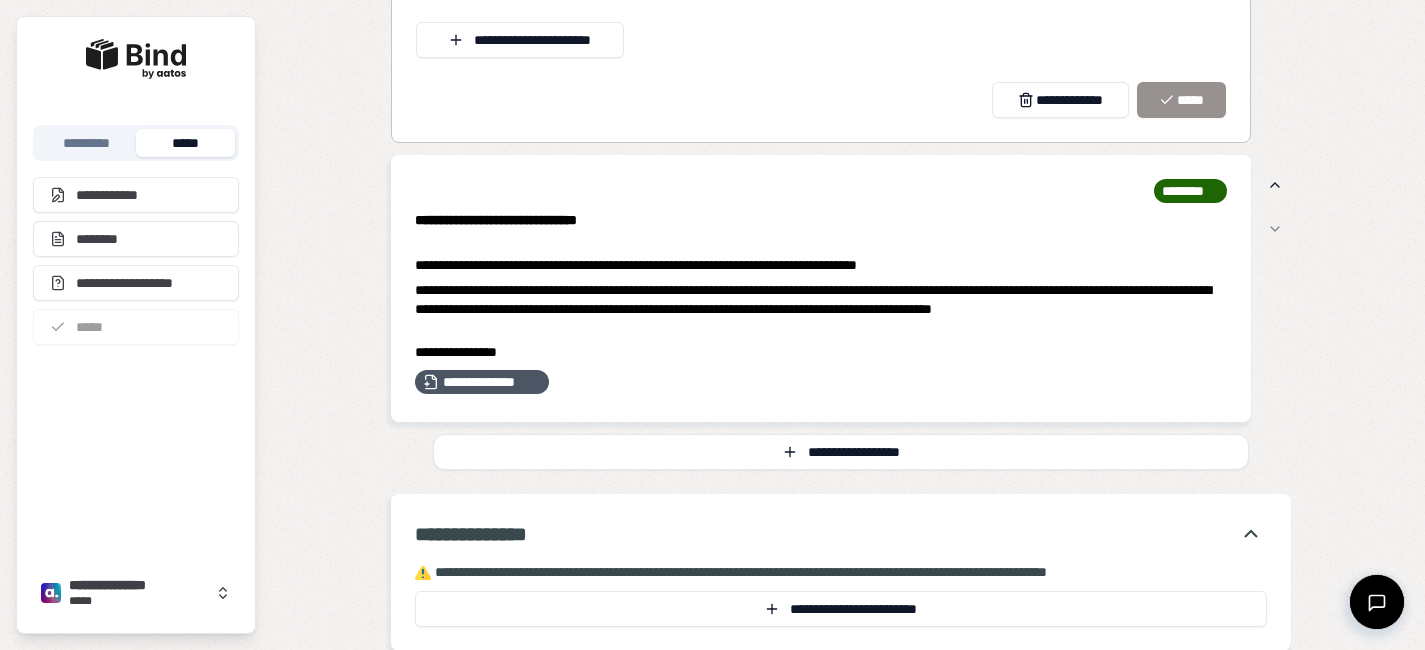 click on "*****" at bounding box center (185, 143) 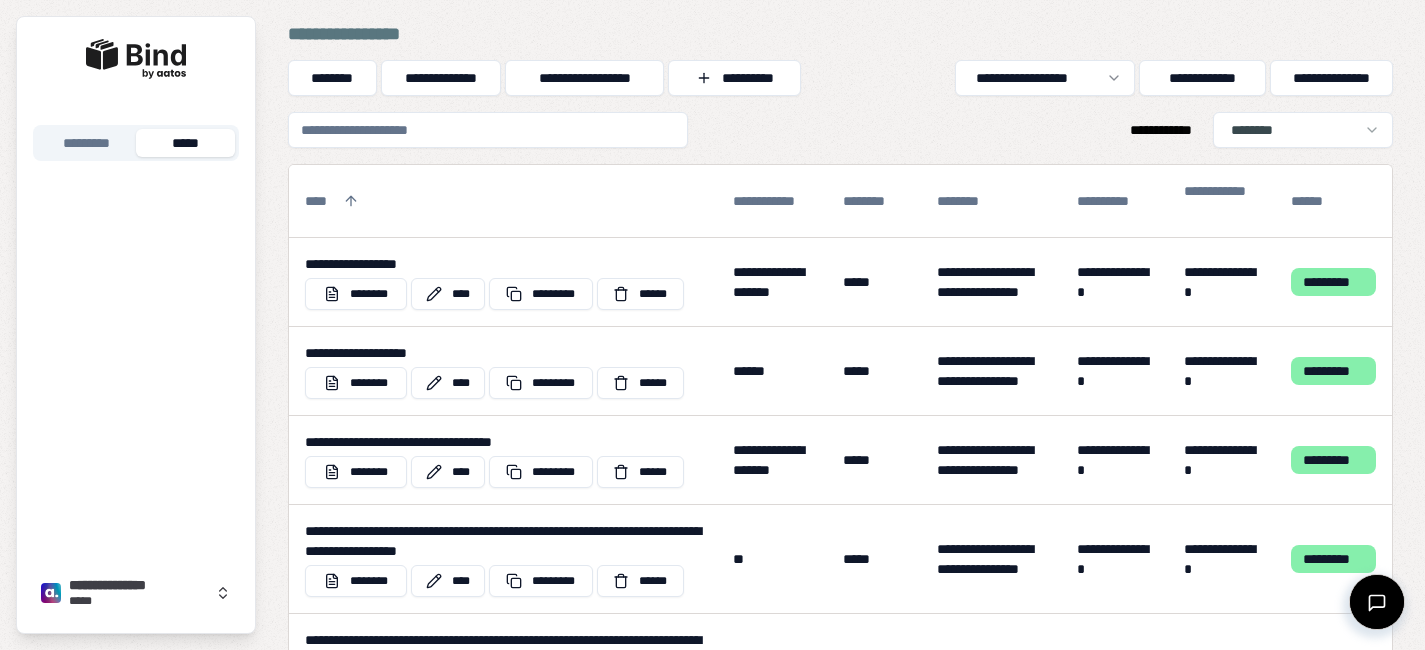 click at bounding box center (488, 130) 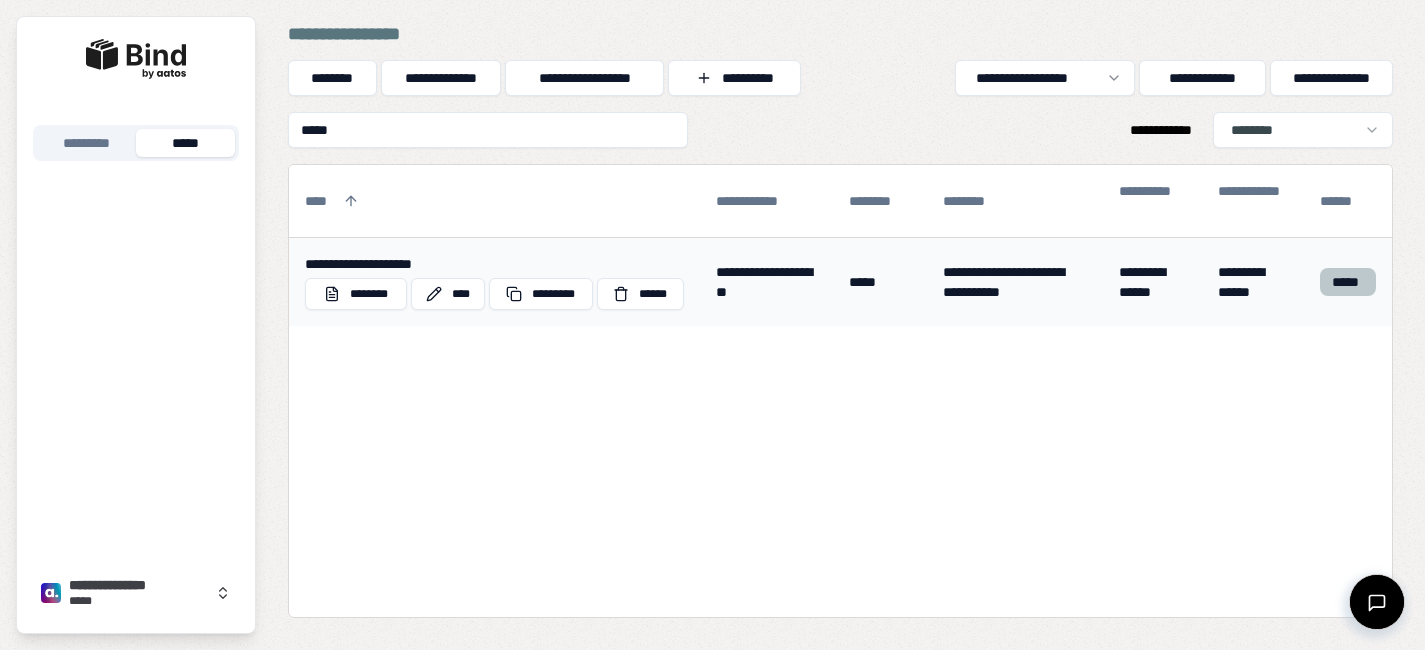 type on "*****" 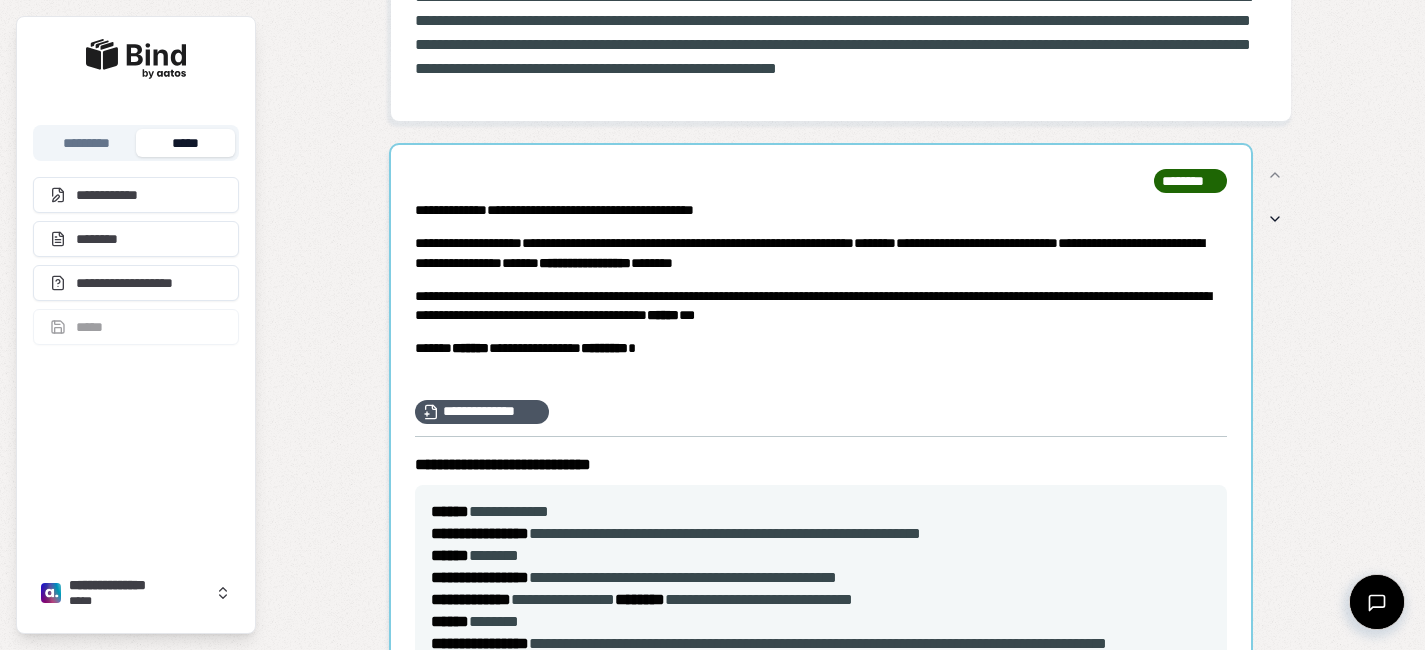 scroll, scrollTop: 148, scrollLeft: 0, axis: vertical 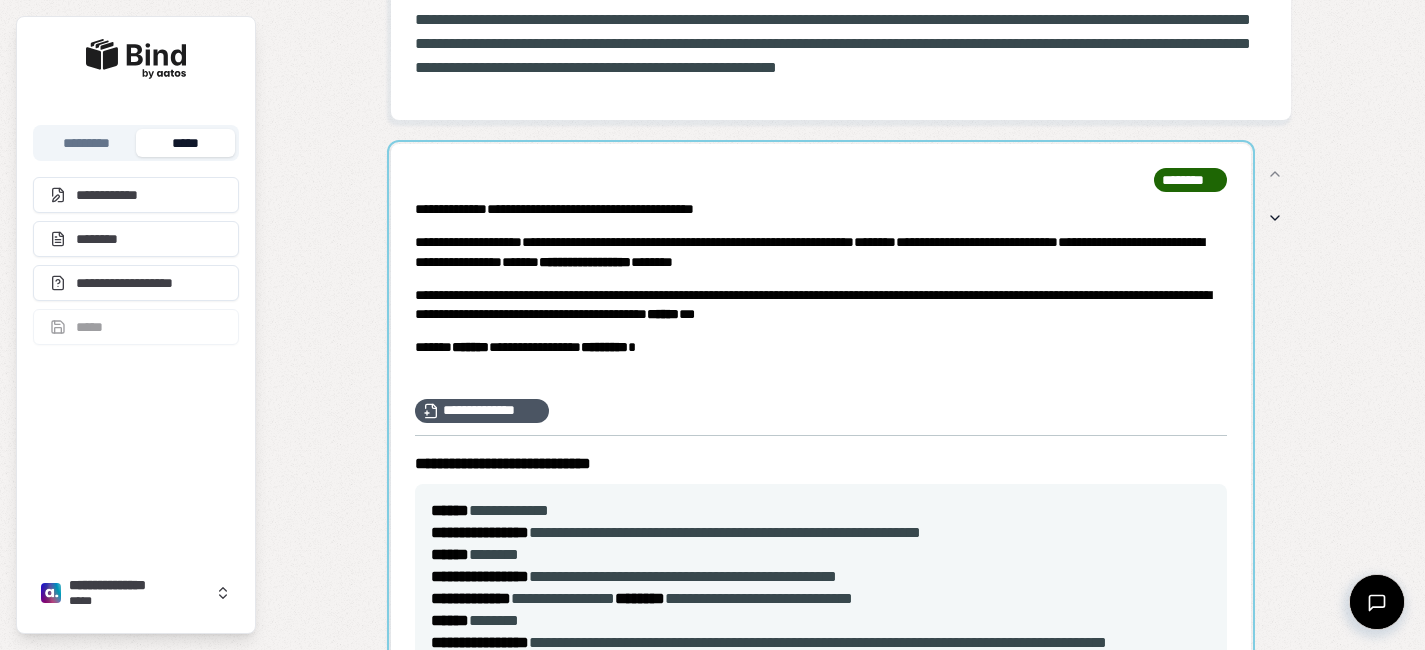 click at bounding box center [821, 617] 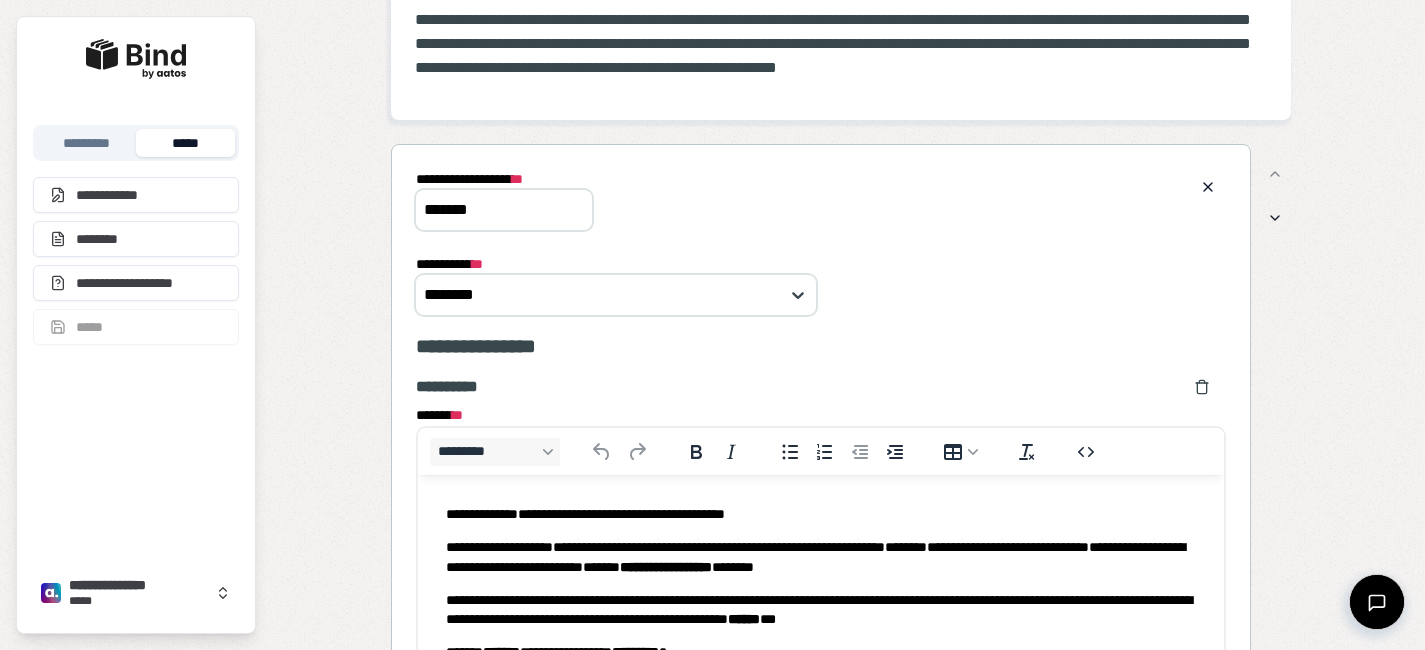 scroll, scrollTop: 0, scrollLeft: 0, axis: both 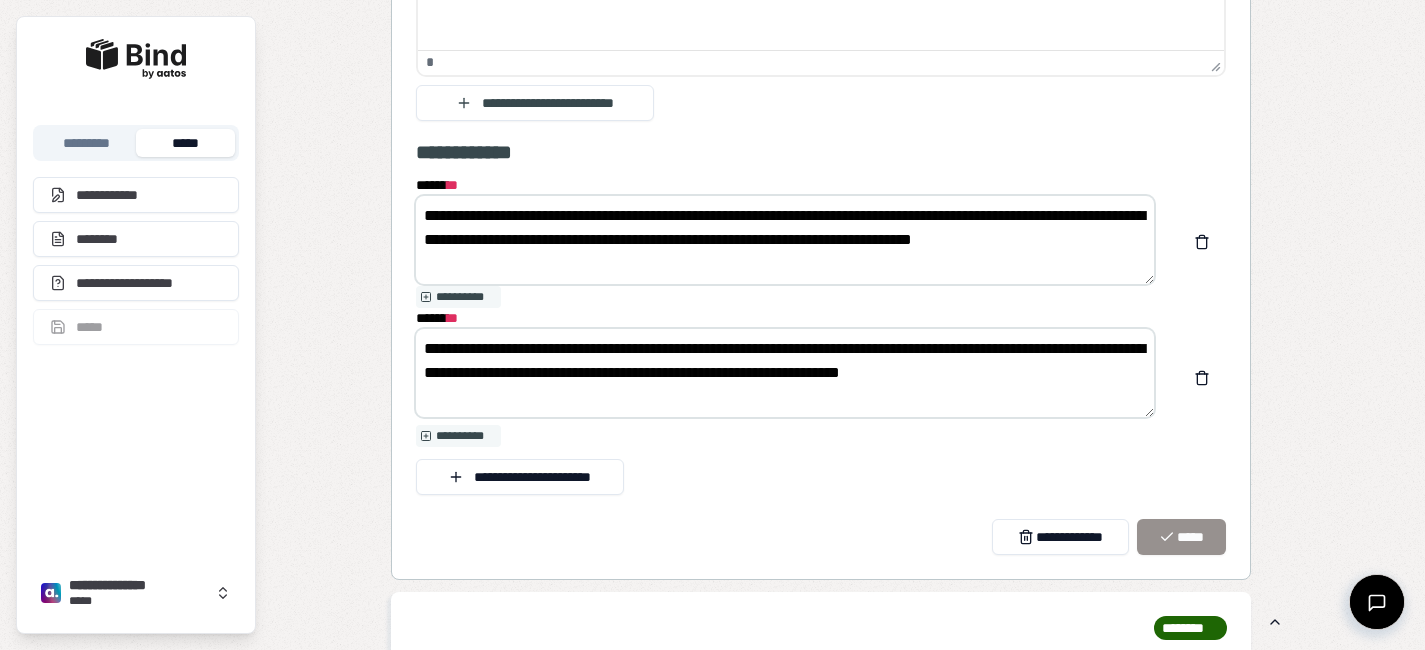 click on "**********" at bounding box center (785, 240) 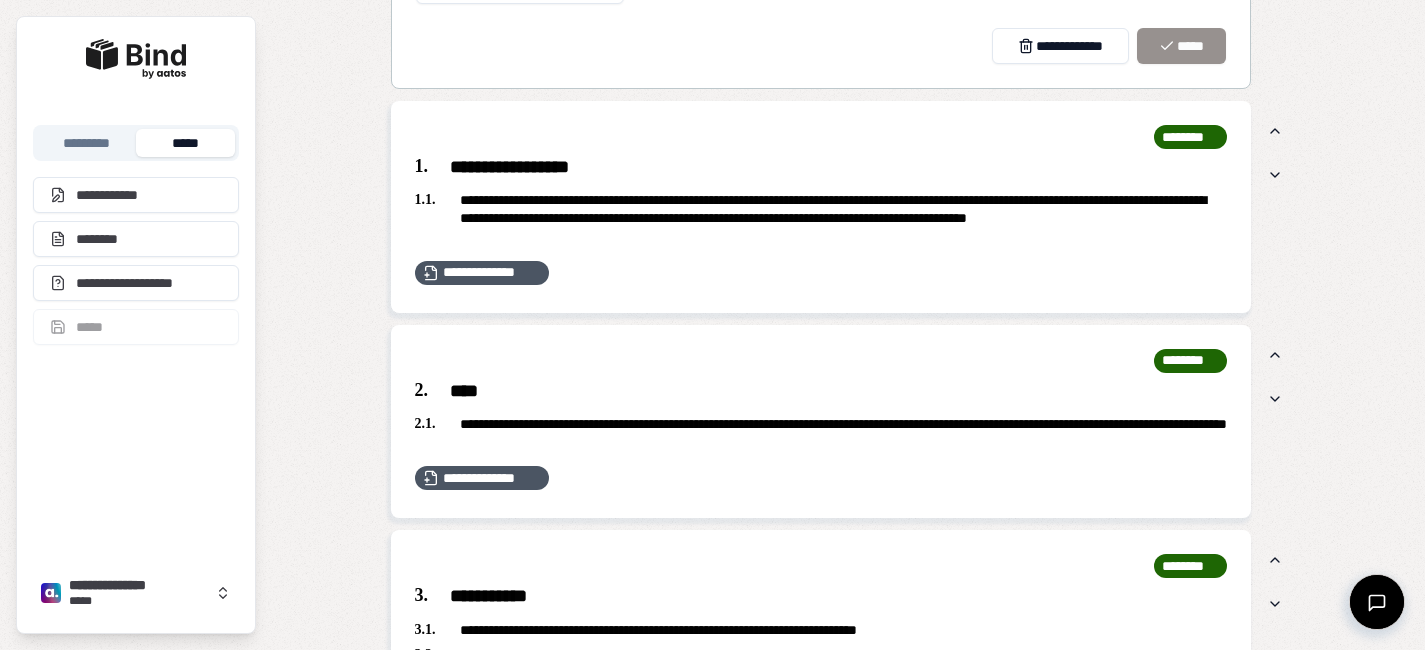 scroll, scrollTop: 1871, scrollLeft: 0, axis: vertical 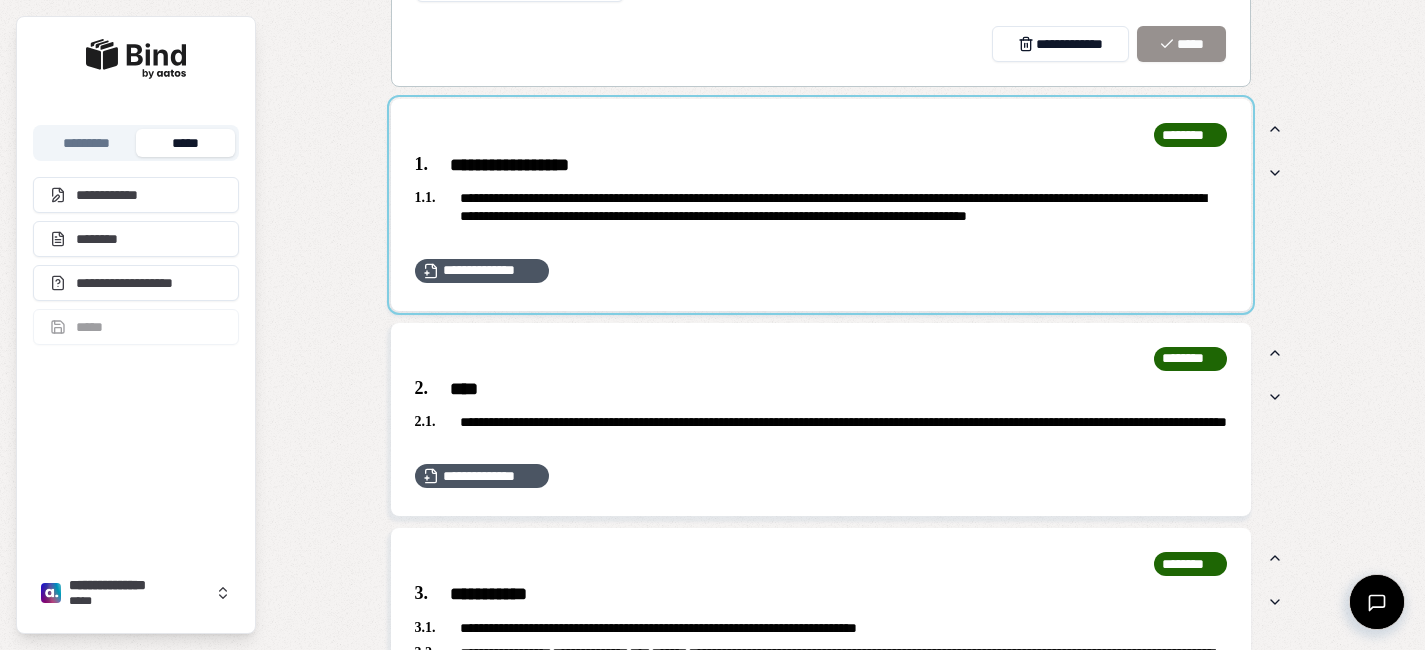 click at bounding box center [821, 205] 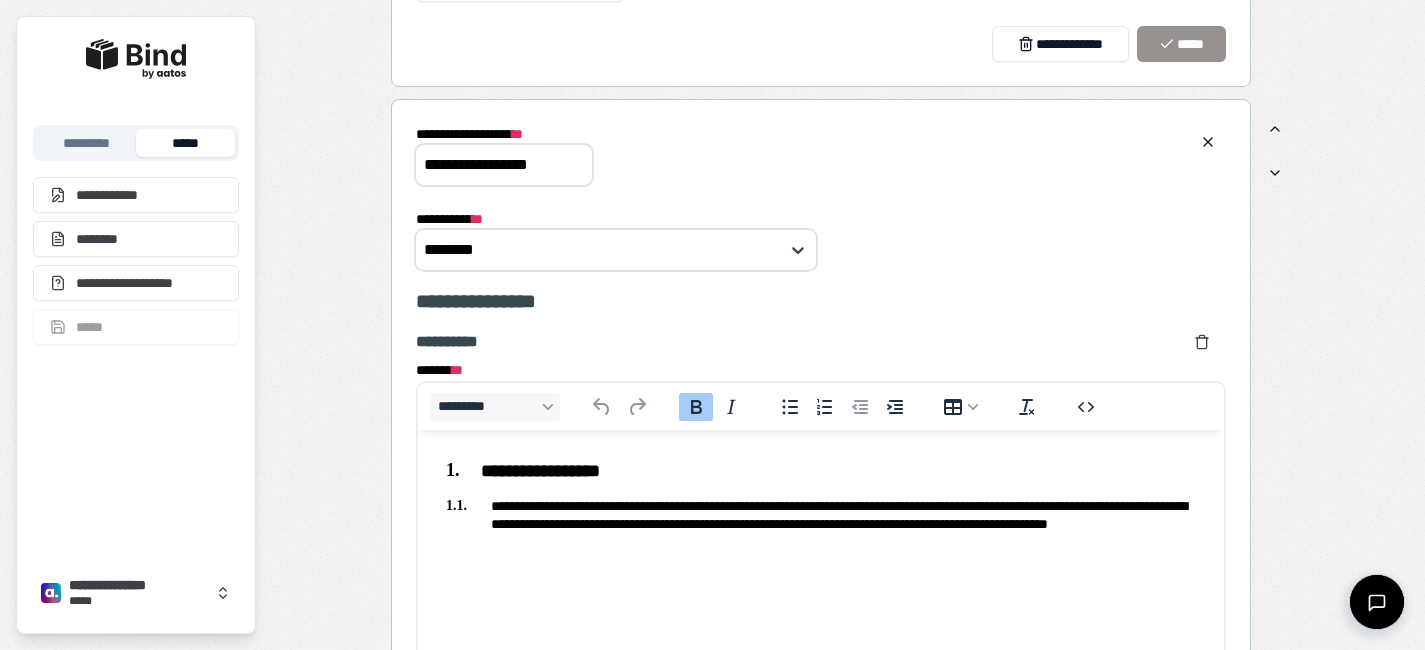 scroll, scrollTop: 0, scrollLeft: 0, axis: both 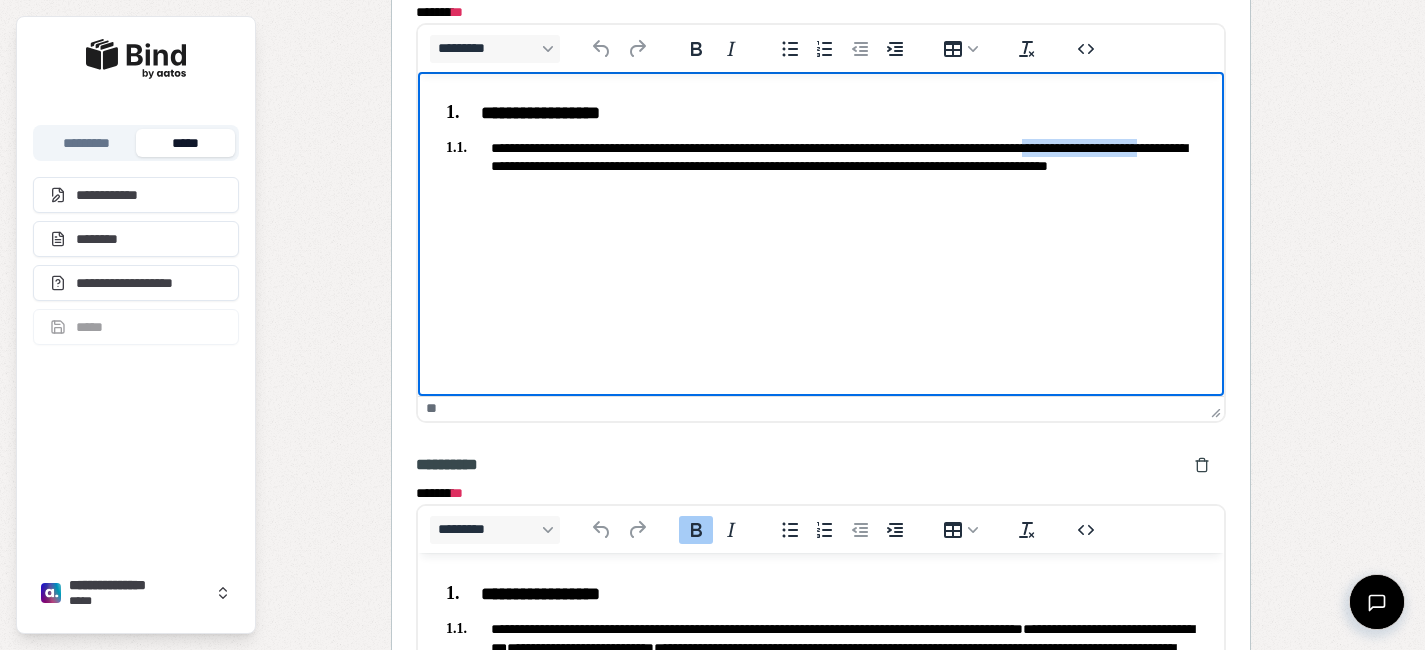 drag, startPoint x: 1143, startPoint y: 149, endPoint x: 631, endPoint y: 161, distance: 512.1406 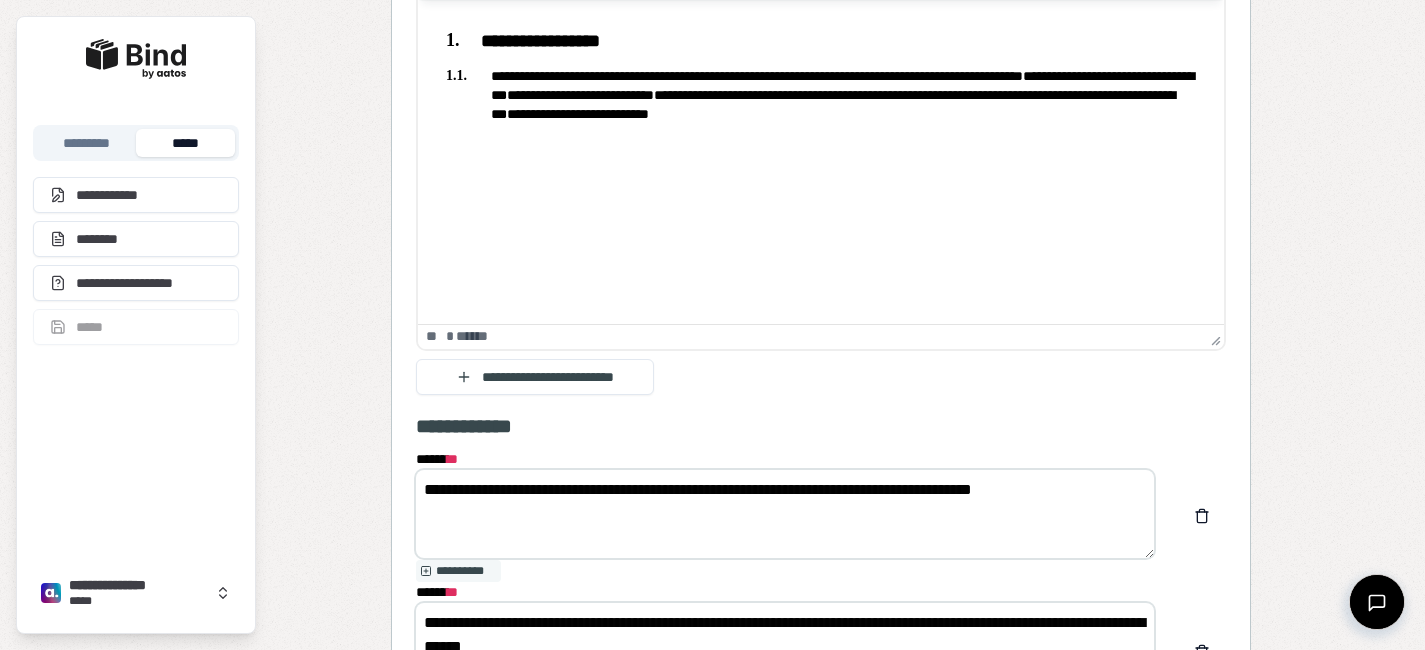 scroll, scrollTop: 2790, scrollLeft: 0, axis: vertical 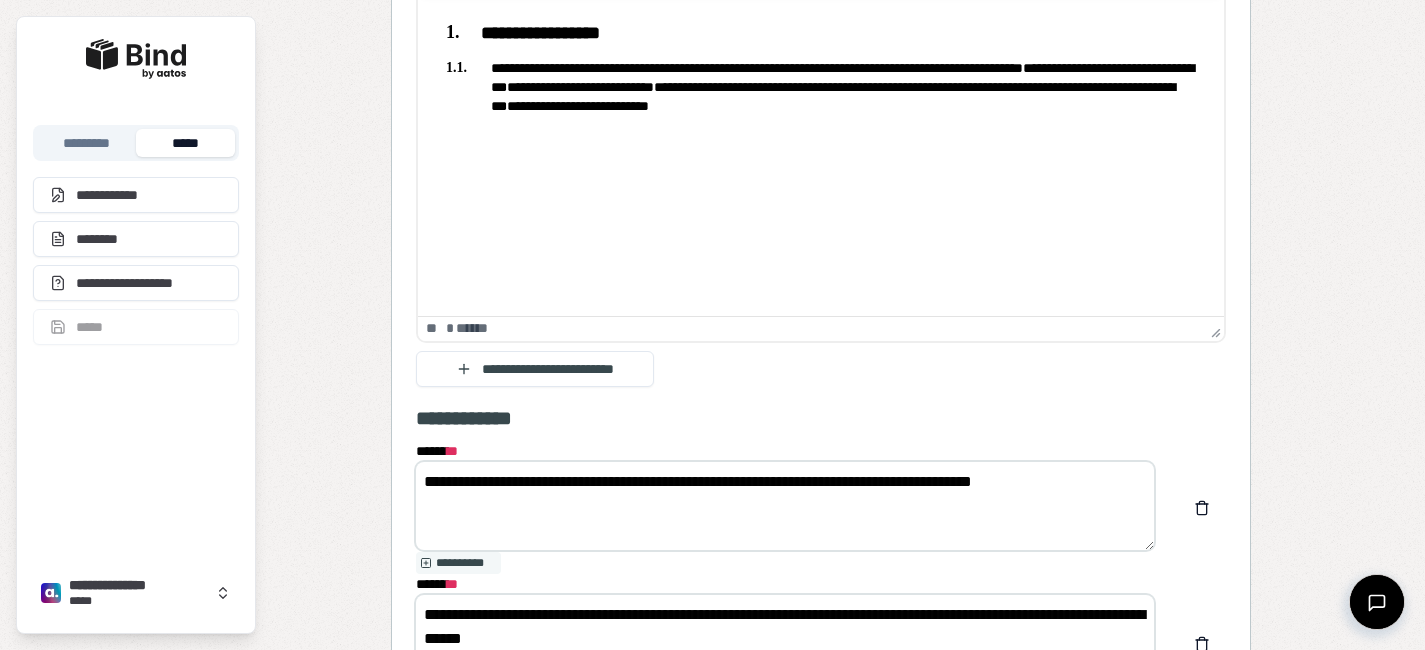 click on "**********" at bounding box center (785, 506) 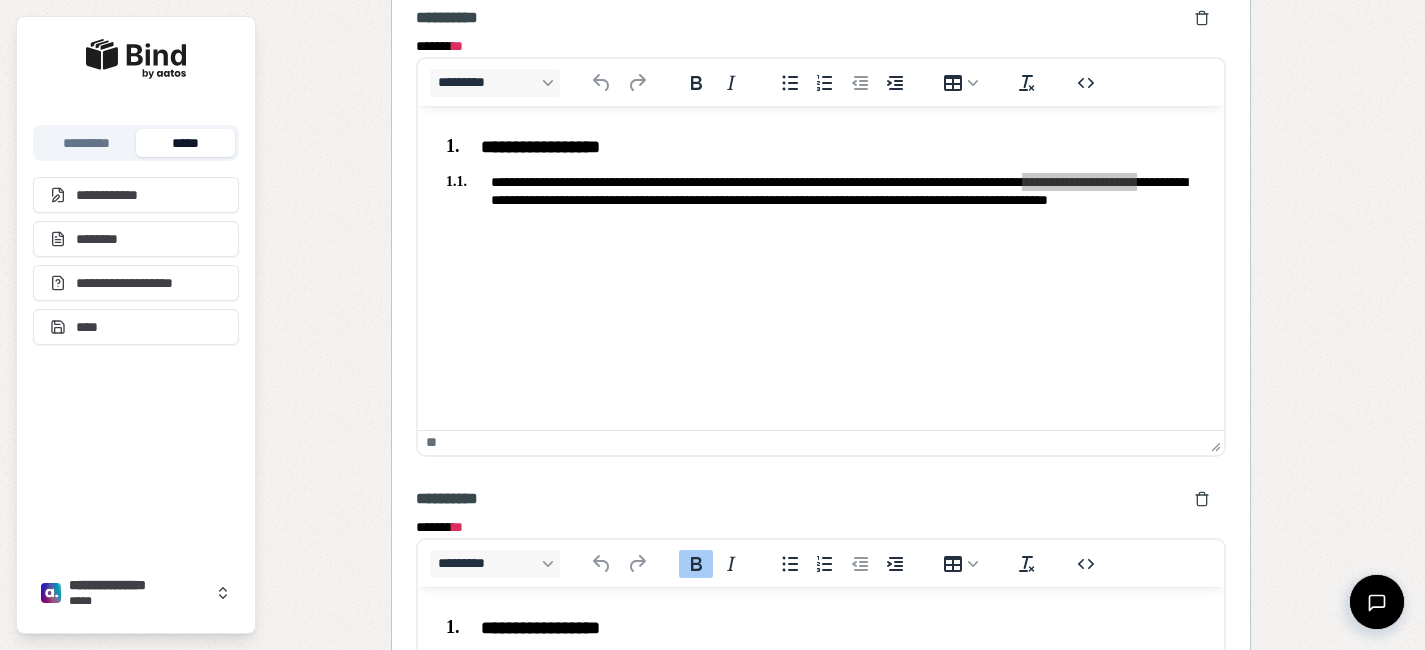 scroll, scrollTop: 2195, scrollLeft: 0, axis: vertical 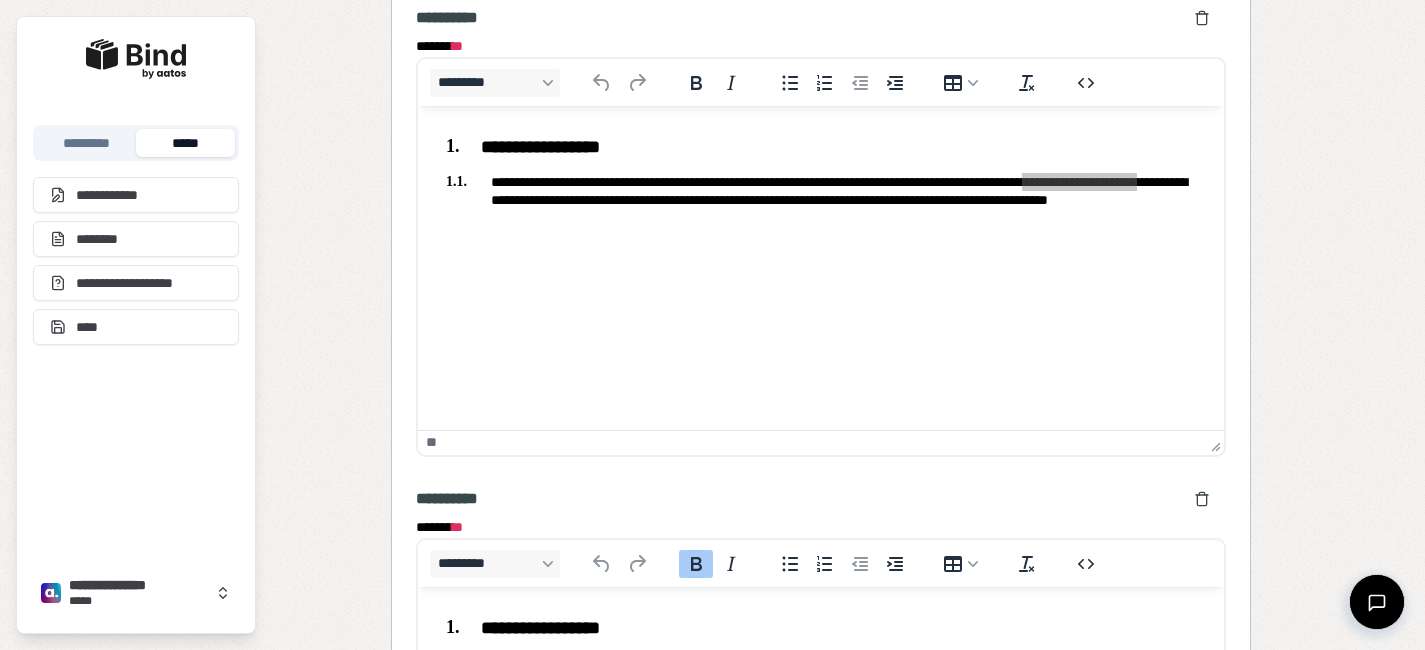 type on "**********" 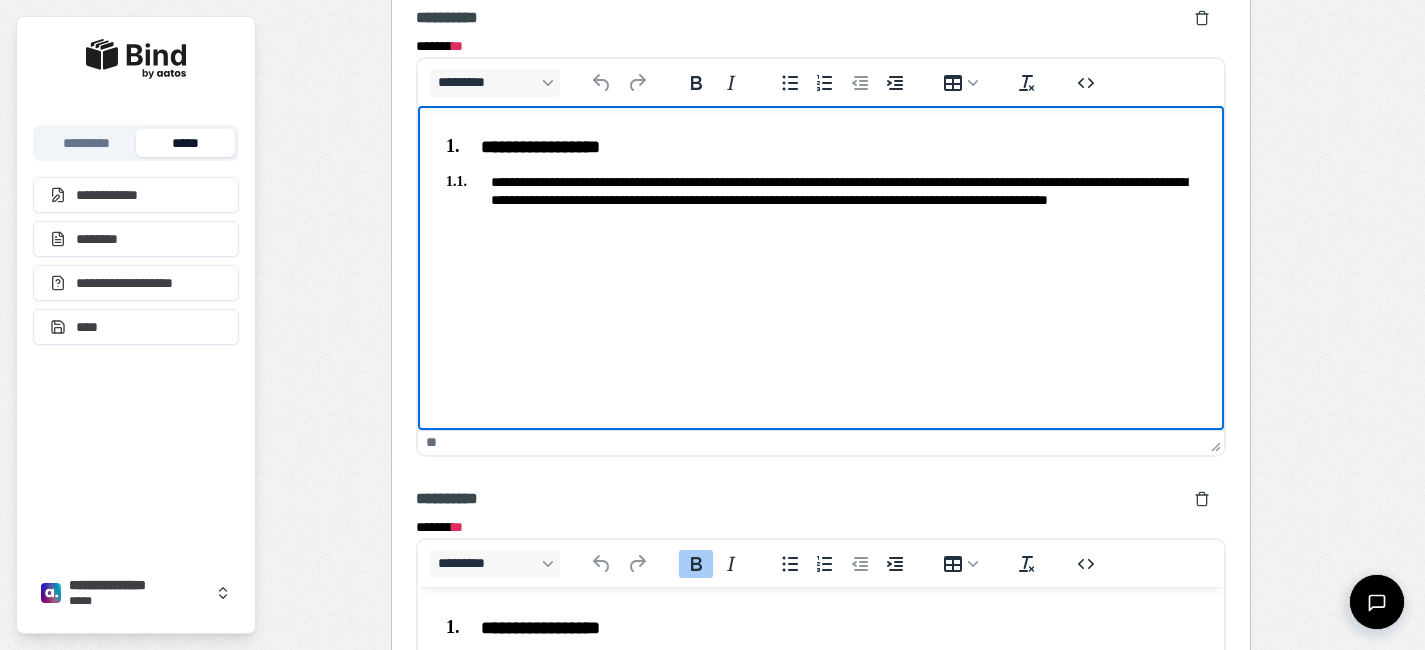 click on "**********" at bounding box center [820, 200] 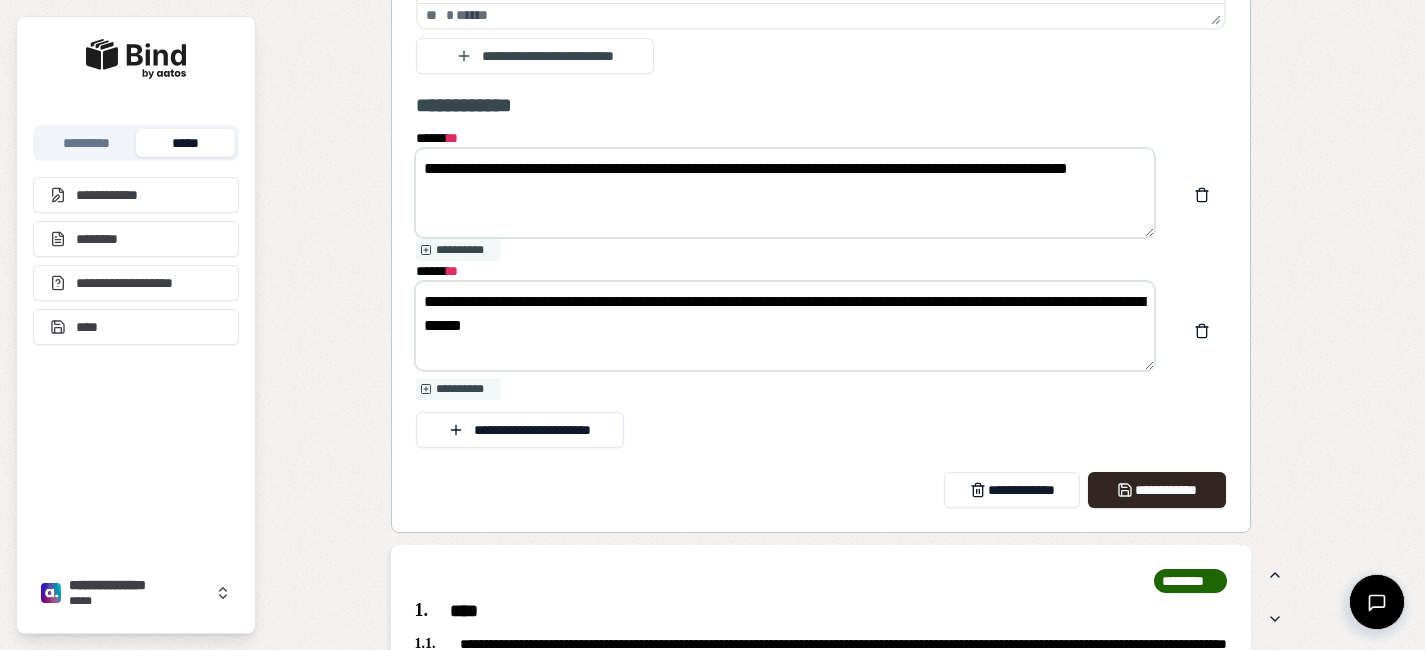 scroll, scrollTop: 3105, scrollLeft: 0, axis: vertical 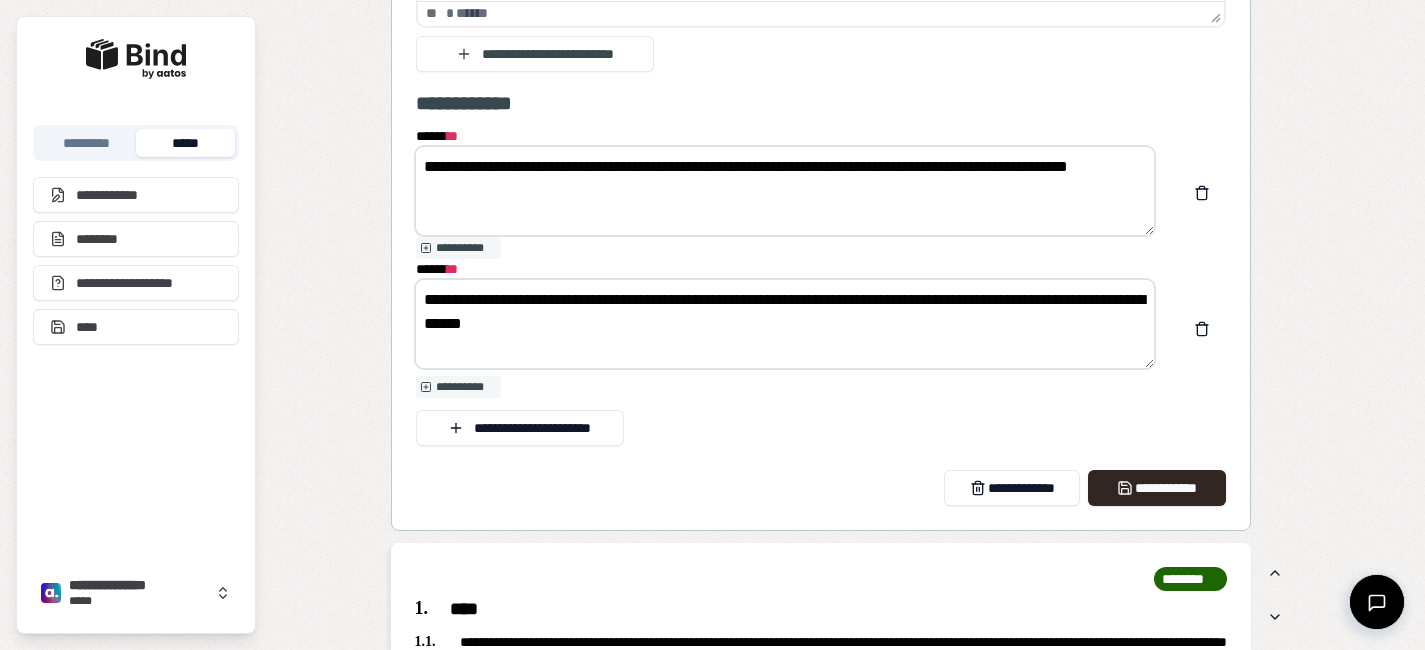 click on "**********" at bounding box center [785, 324] 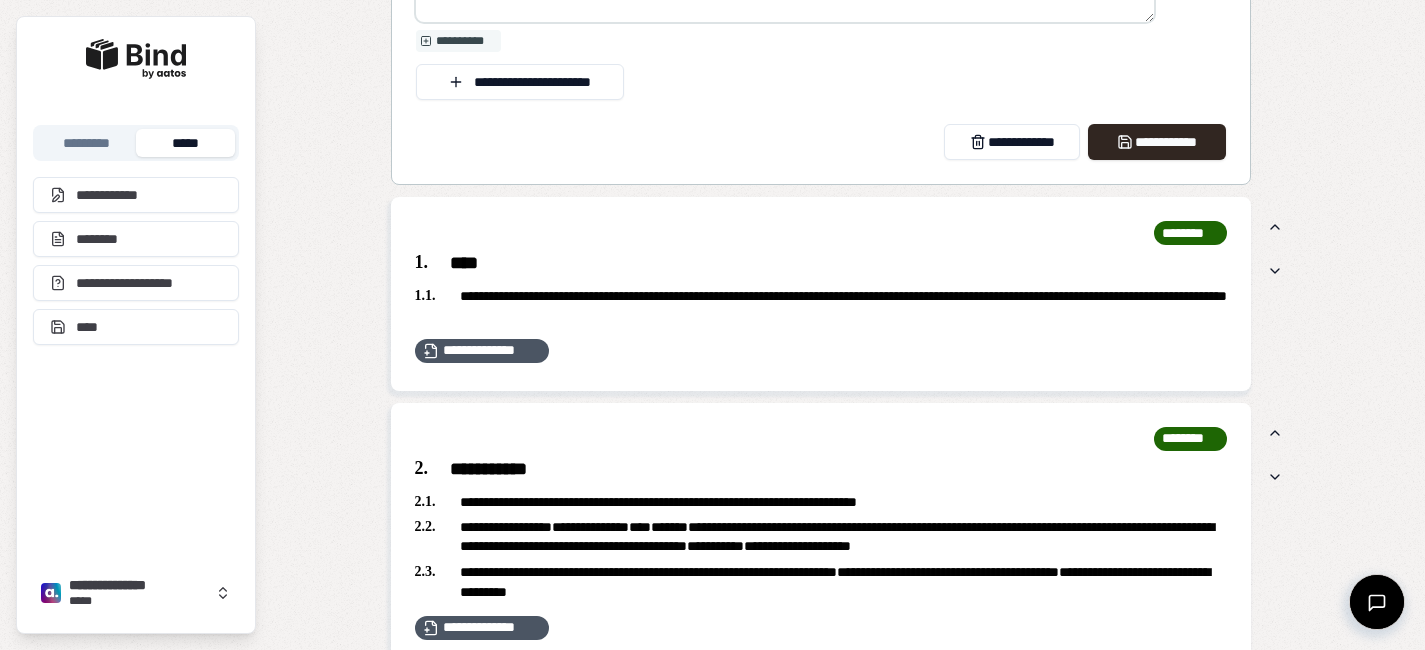 scroll, scrollTop: 3453, scrollLeft: 0, axis: vertical 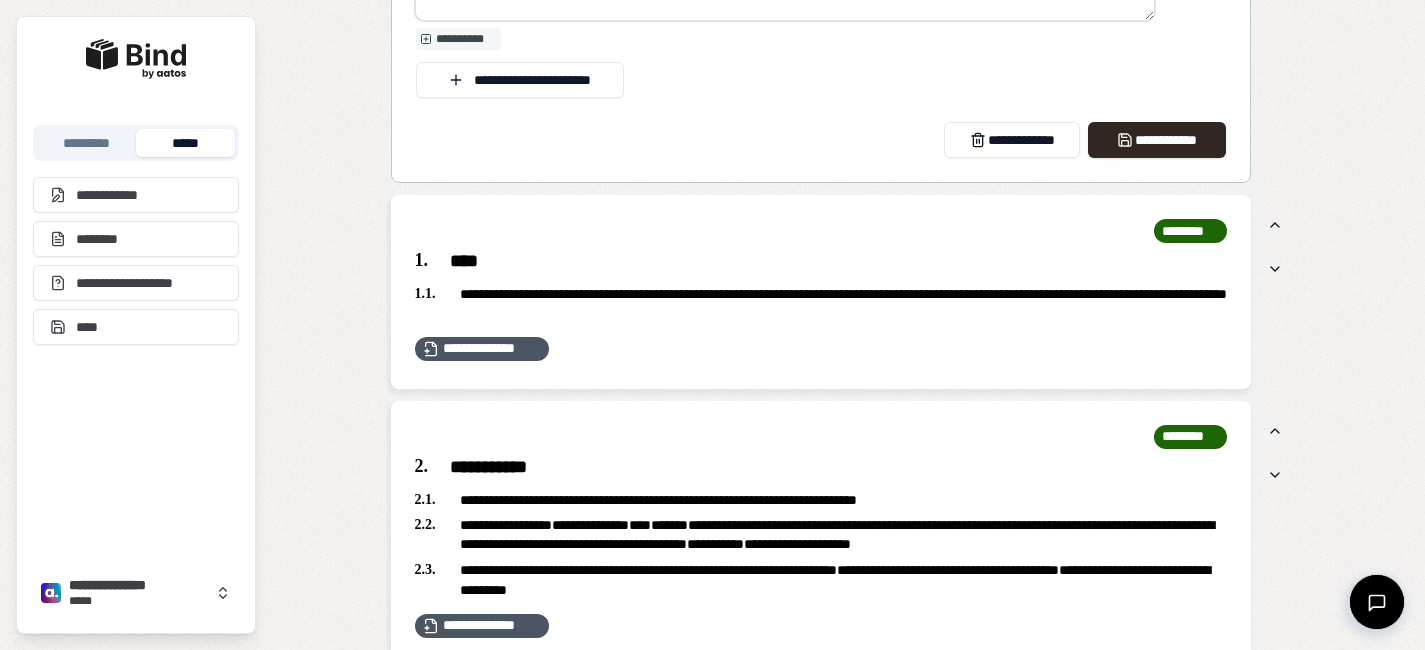 type on "**********" 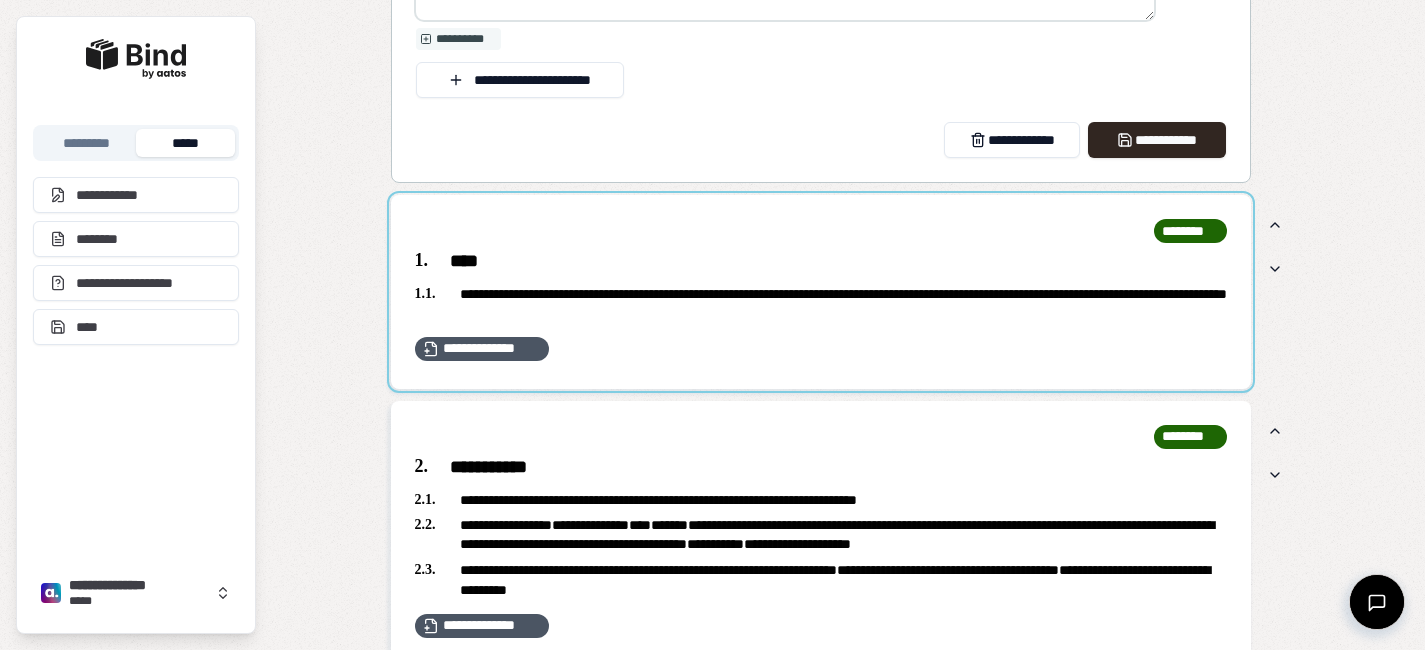 click at bounding box center (821, 292) 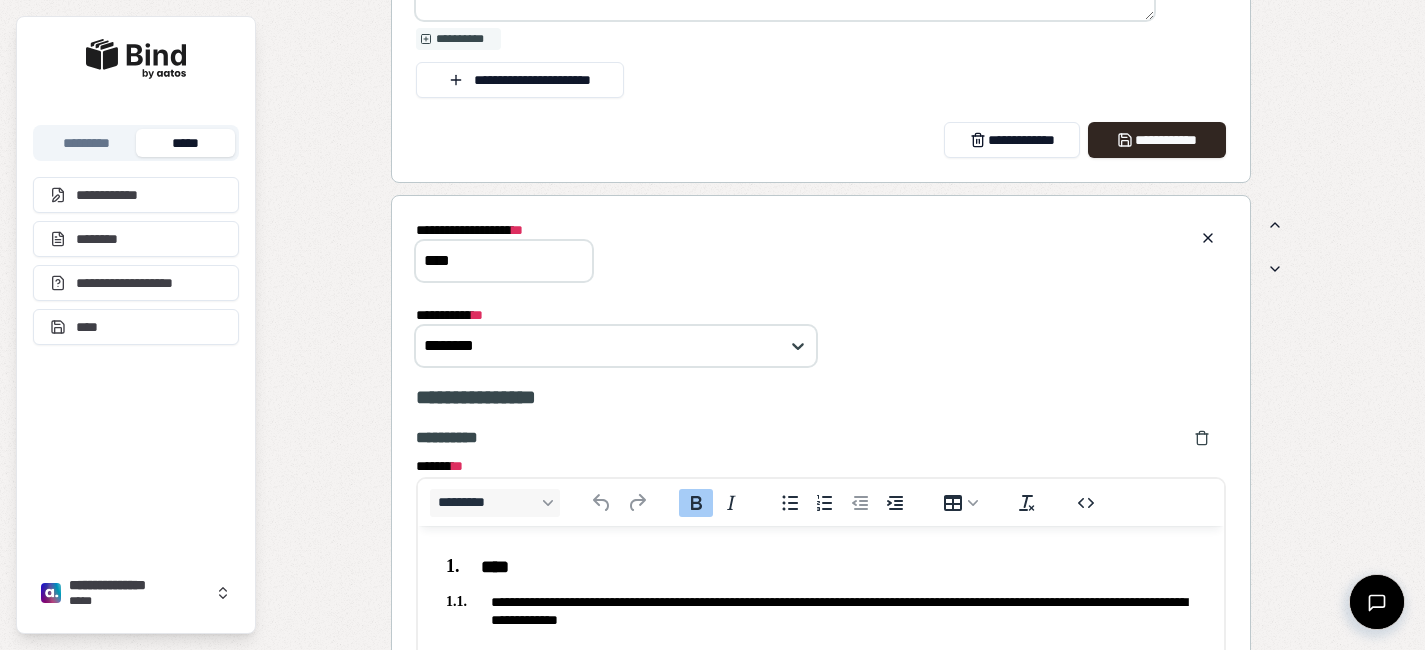 scroll, scrollTop: 0, scrollLeft: 0, axis: both 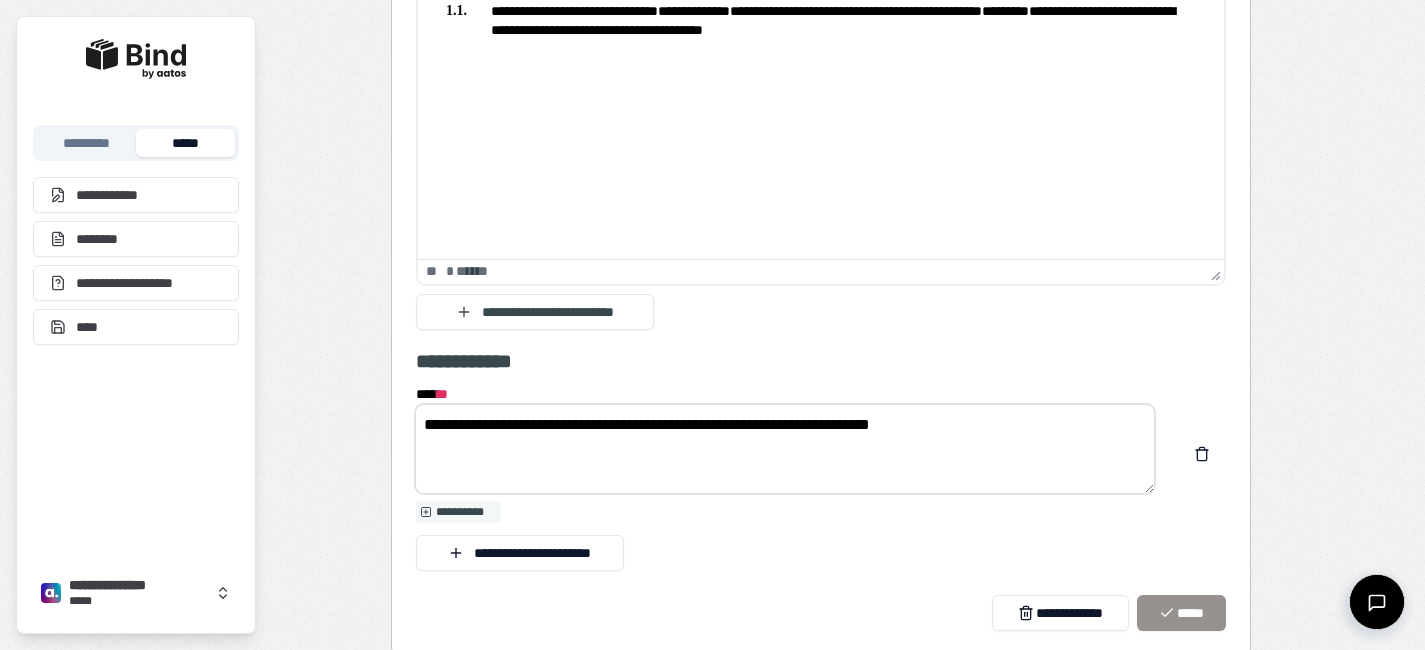 click on "**********" at bounding box center (785, 449) 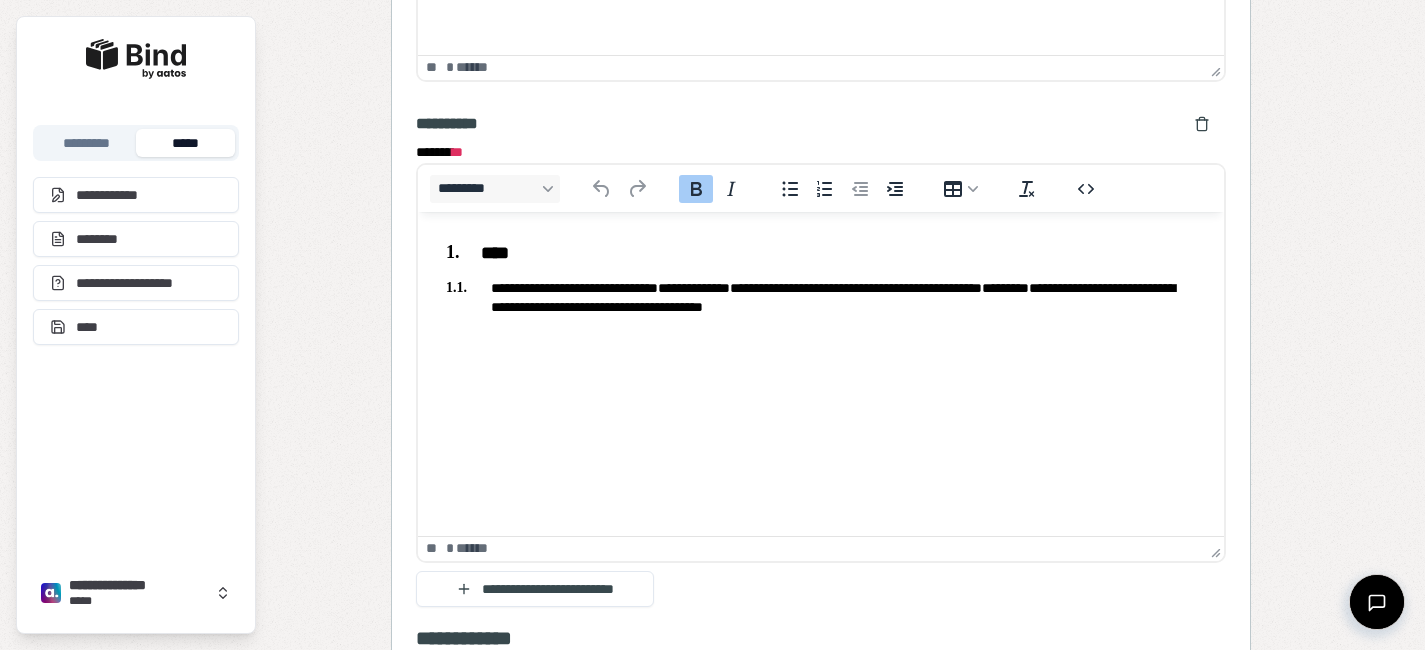 scroll, scrollTop: 4243, scrollLeft: 0, axis: vertical 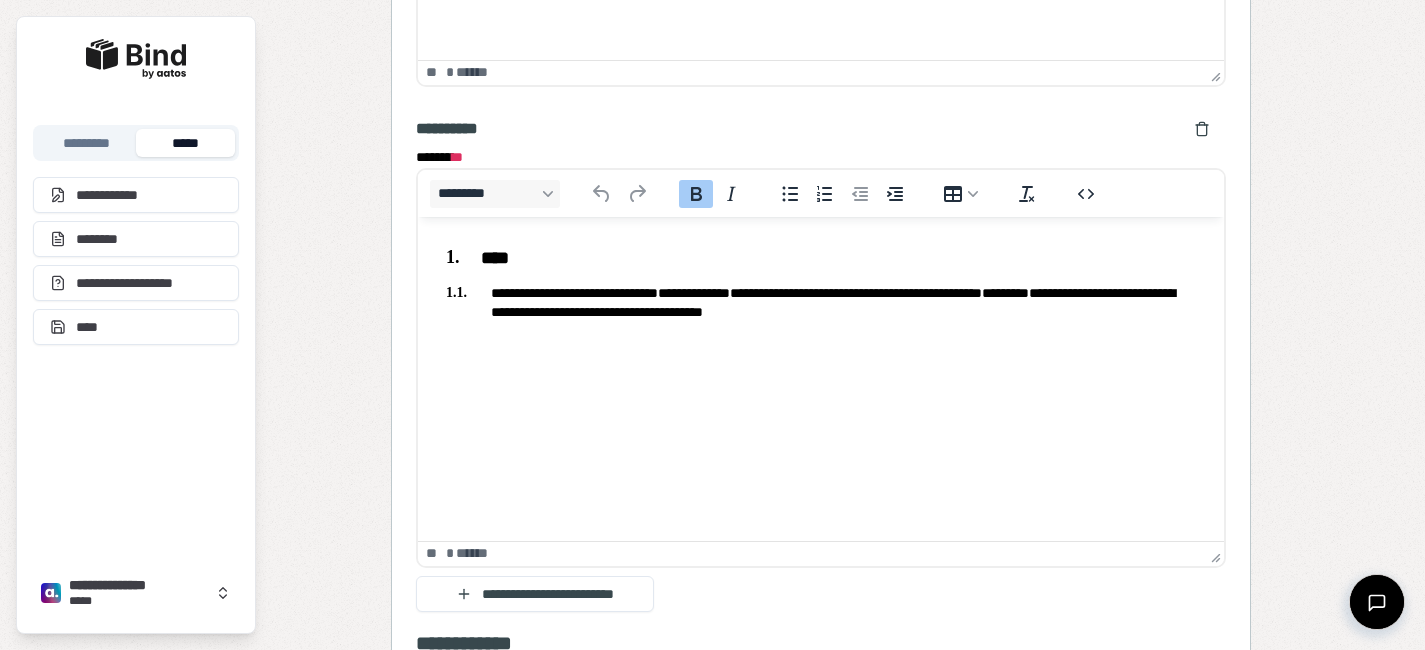 type on "**********" 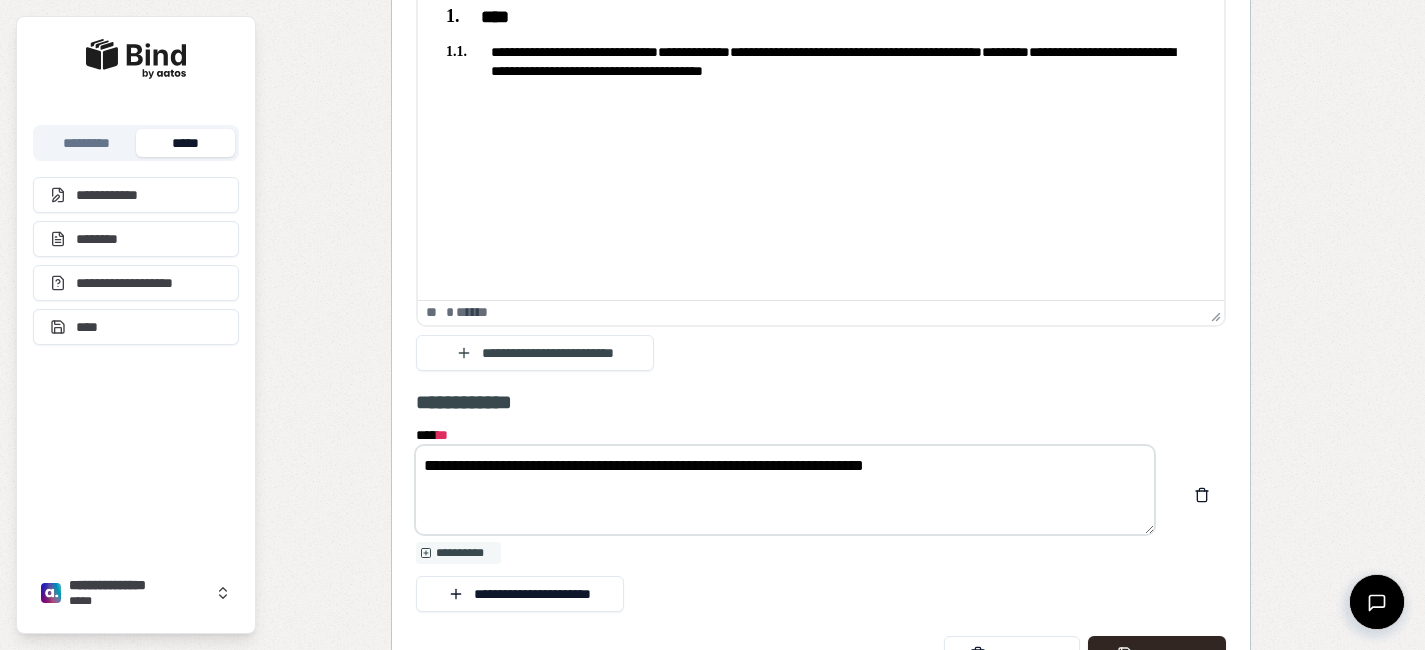 scroll, scrollTop: 4502, scrollLeft: 0, axis: vertical 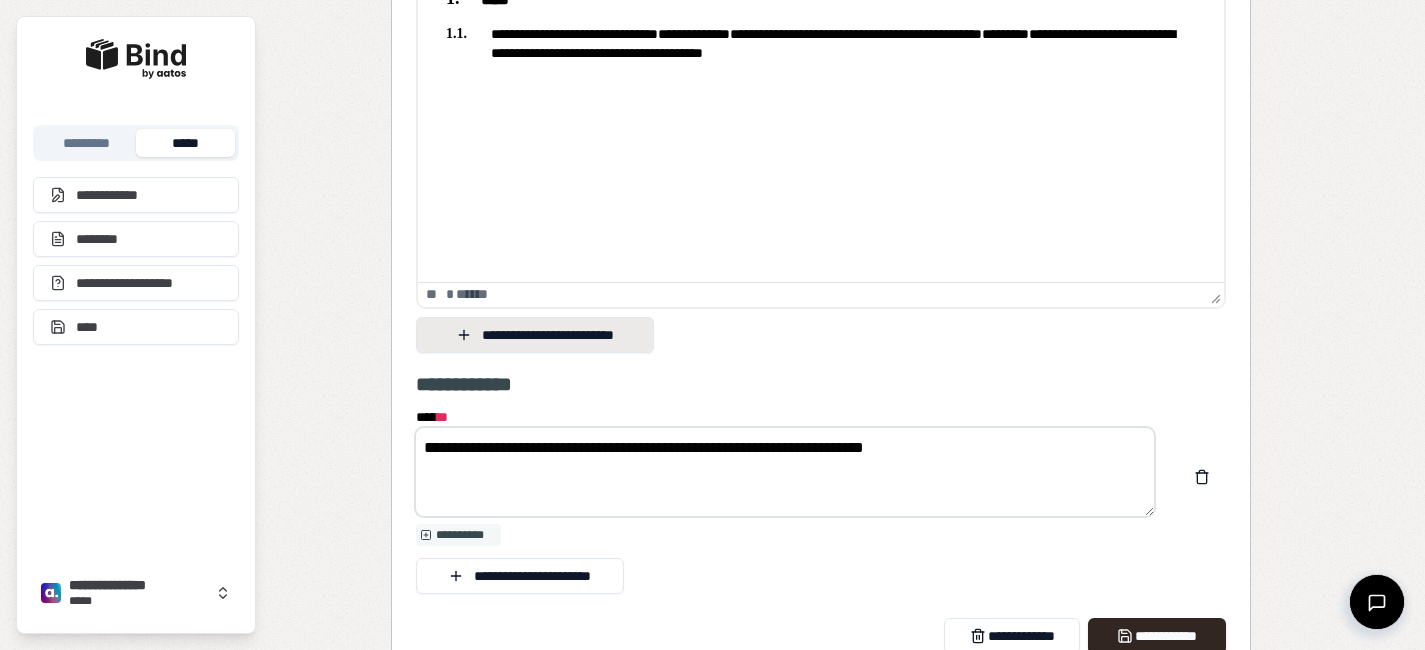click on "**********" at bounding box center [535, 335] 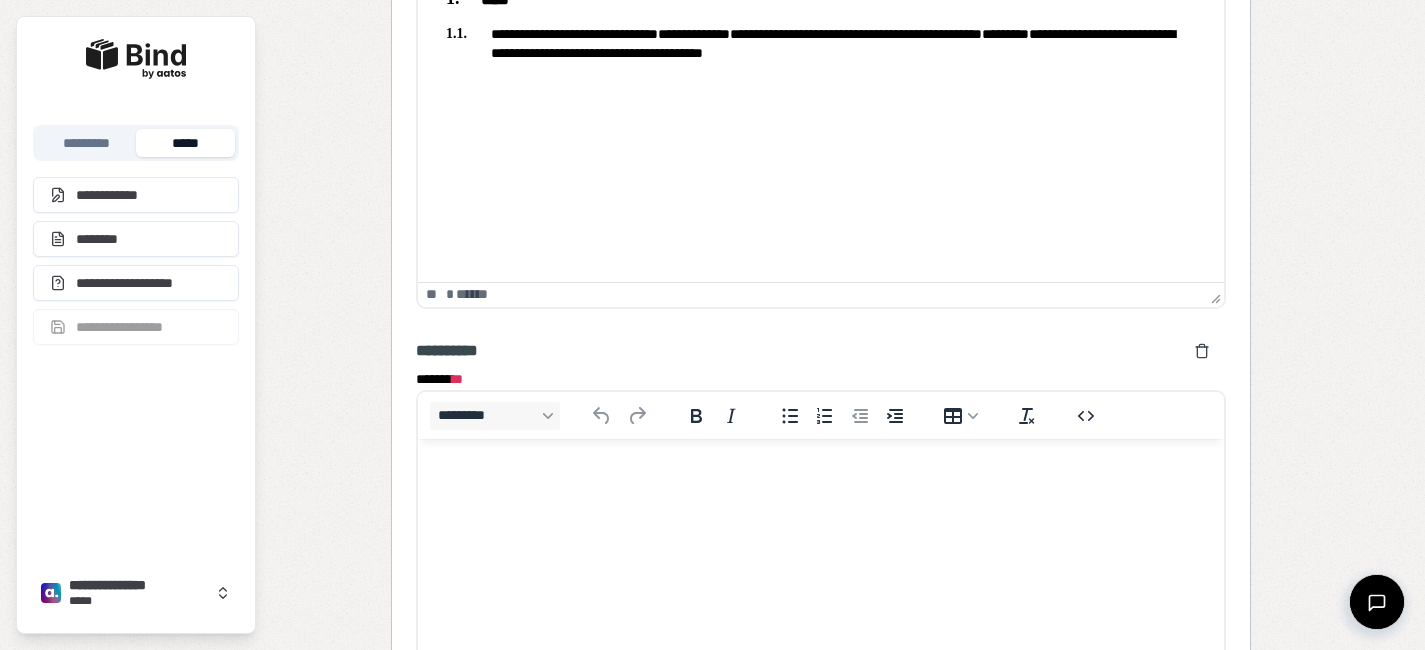 scroll, scrollTop: 0, scrollLeft: 0, axis: both 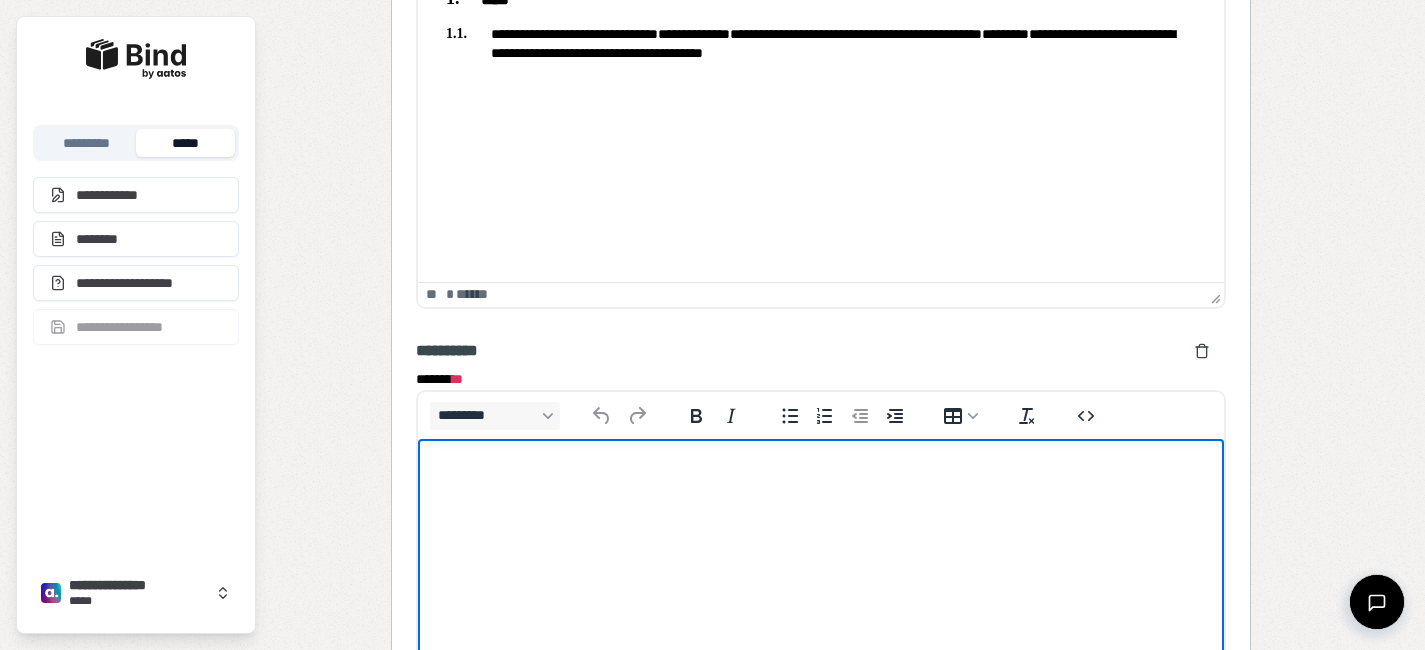 click at bounding box center (820, 478) 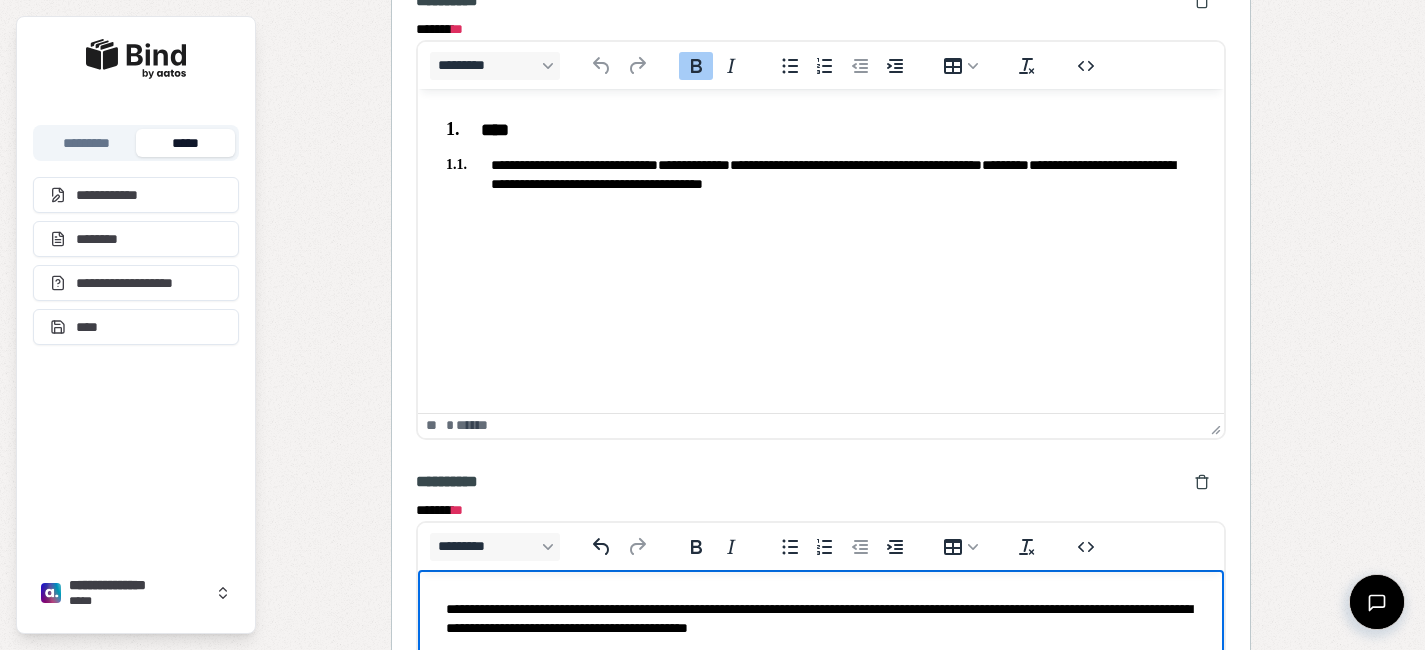 scroll, scrollTop: 4352, scrollLeft: 0, axis: vertical 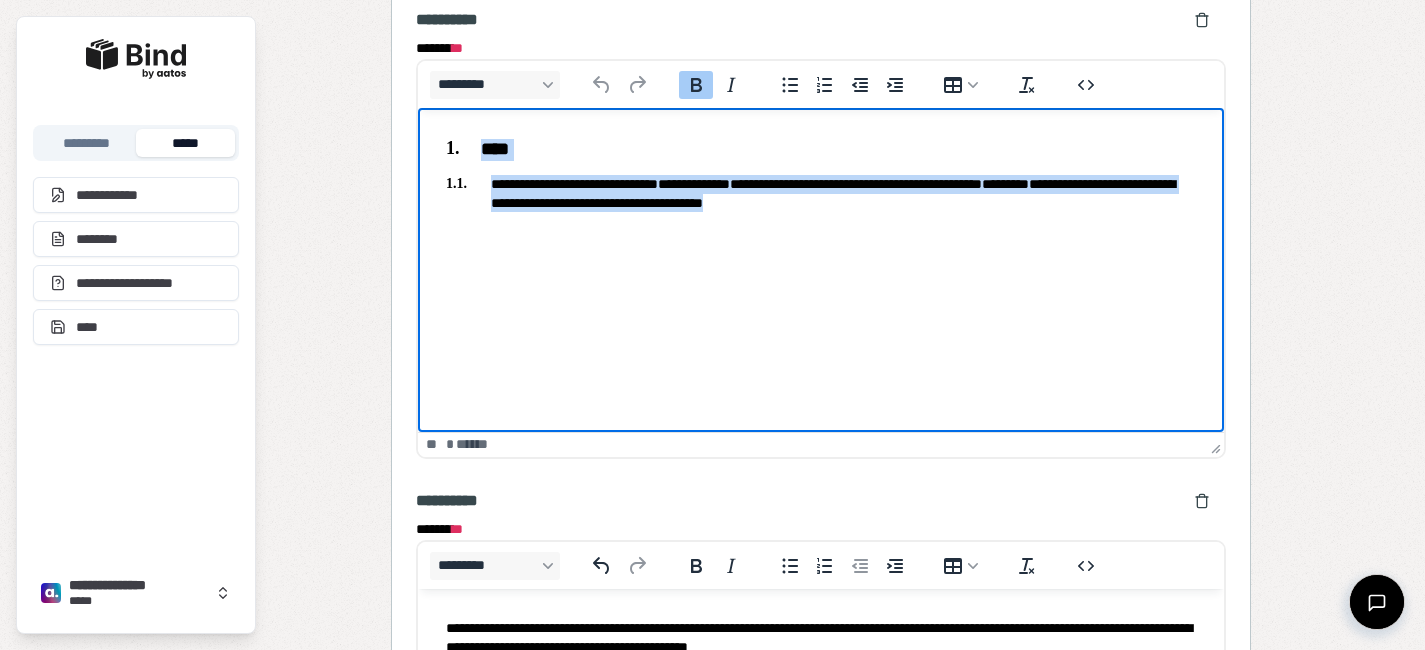 drag, startPoint x: 928, startPoint y: 214, endPoint x: 397, endPoint y: 47, distance: 556.6417 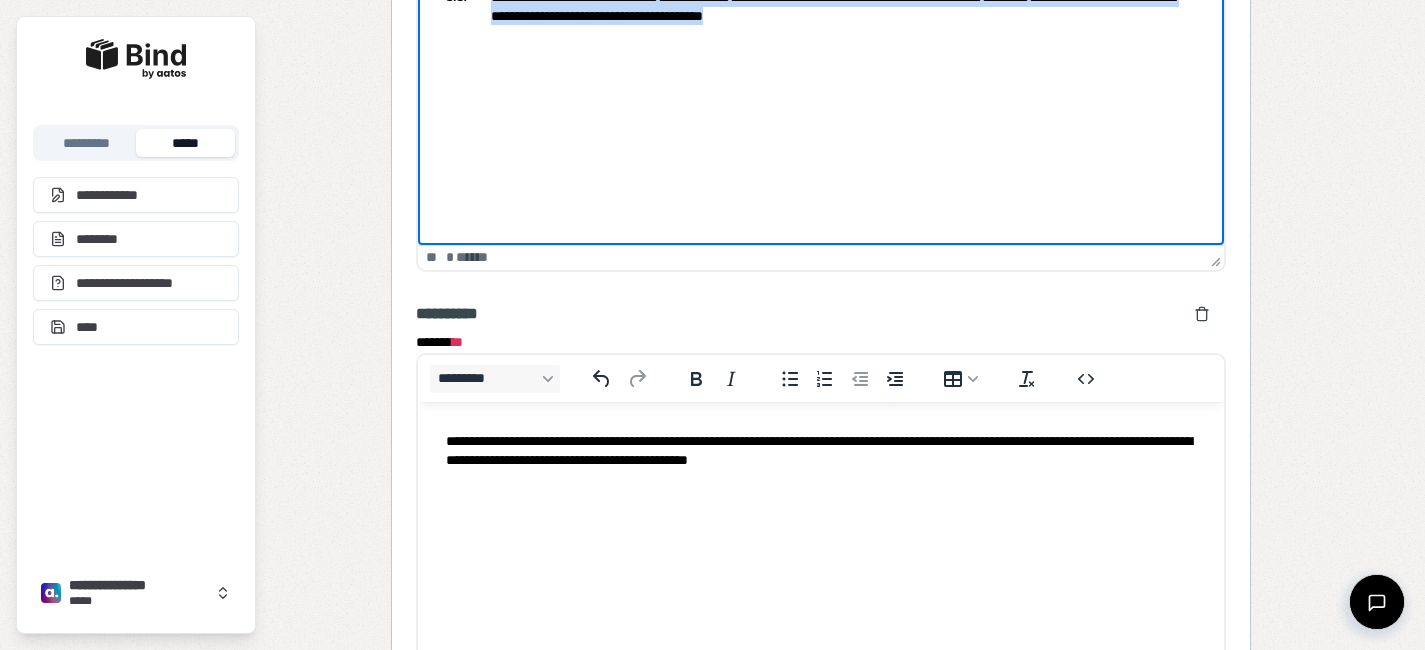 scroll, scrollTop: 4550, scrollLeft: 0, axis: vertical 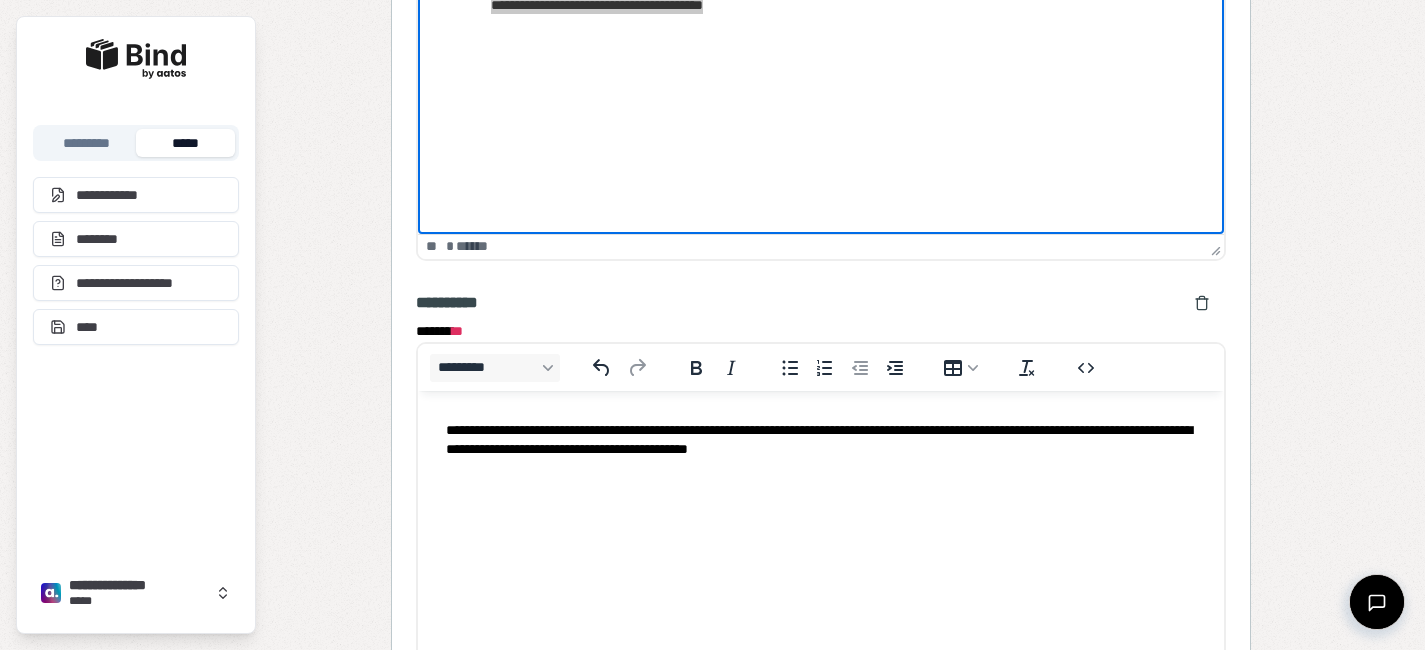 click on "**********" at bounding box center [820, 440] 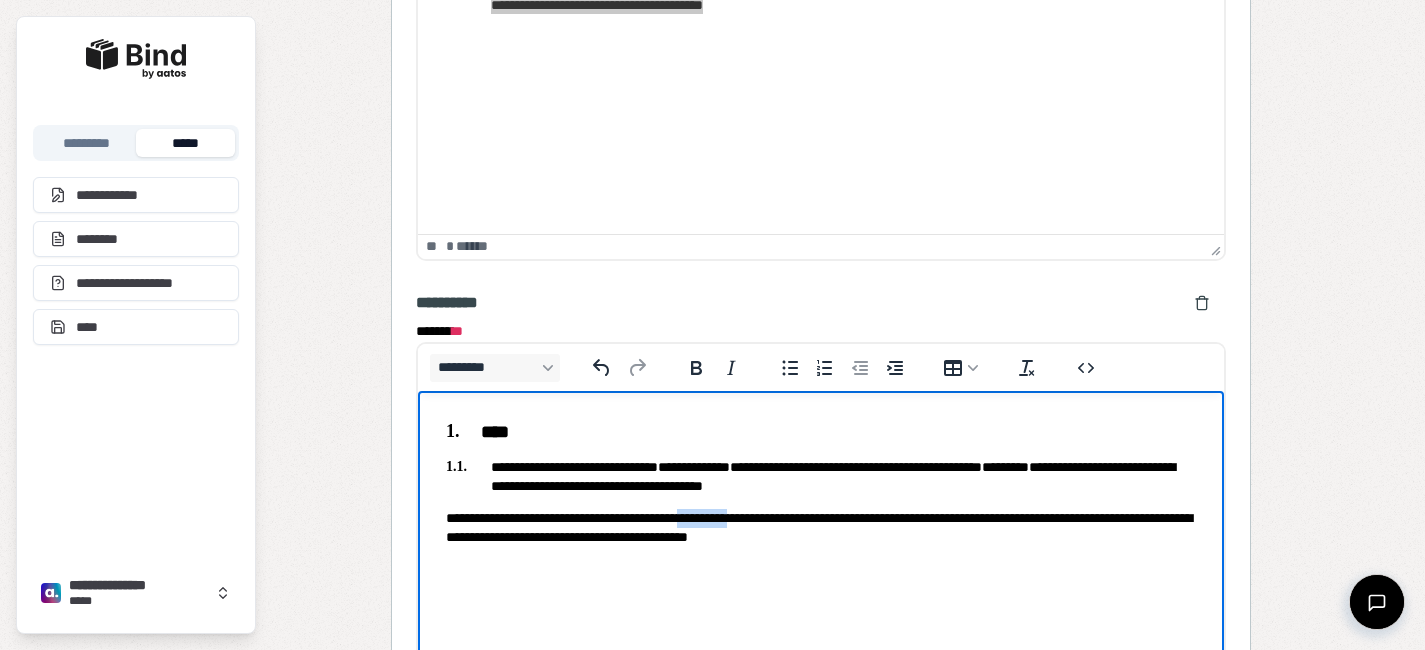 drag, startPoint x: 811, startPoint y: 517, endPoint x: 754, endPoint y: 516, distance: 57.00877 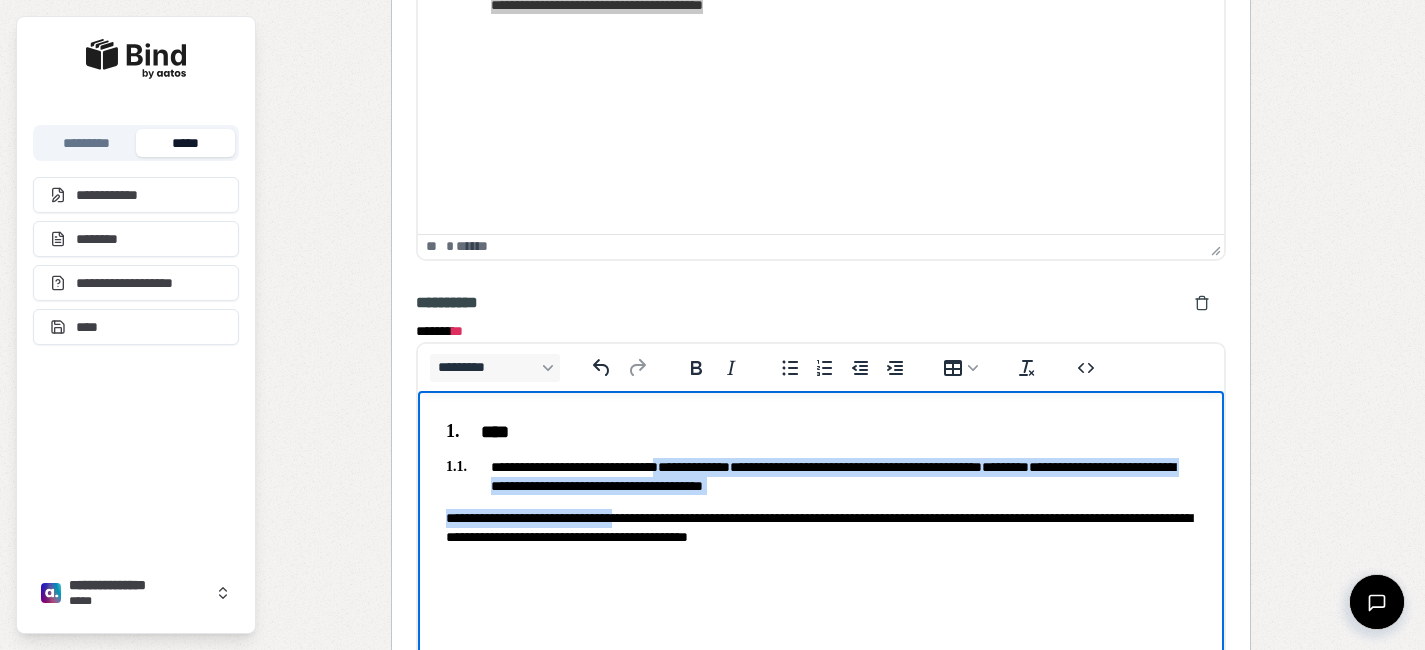drag, startPoint x: 677, startPoint y: 518, endPoint x: 710, endPoint y: 471, distance: 57.428215 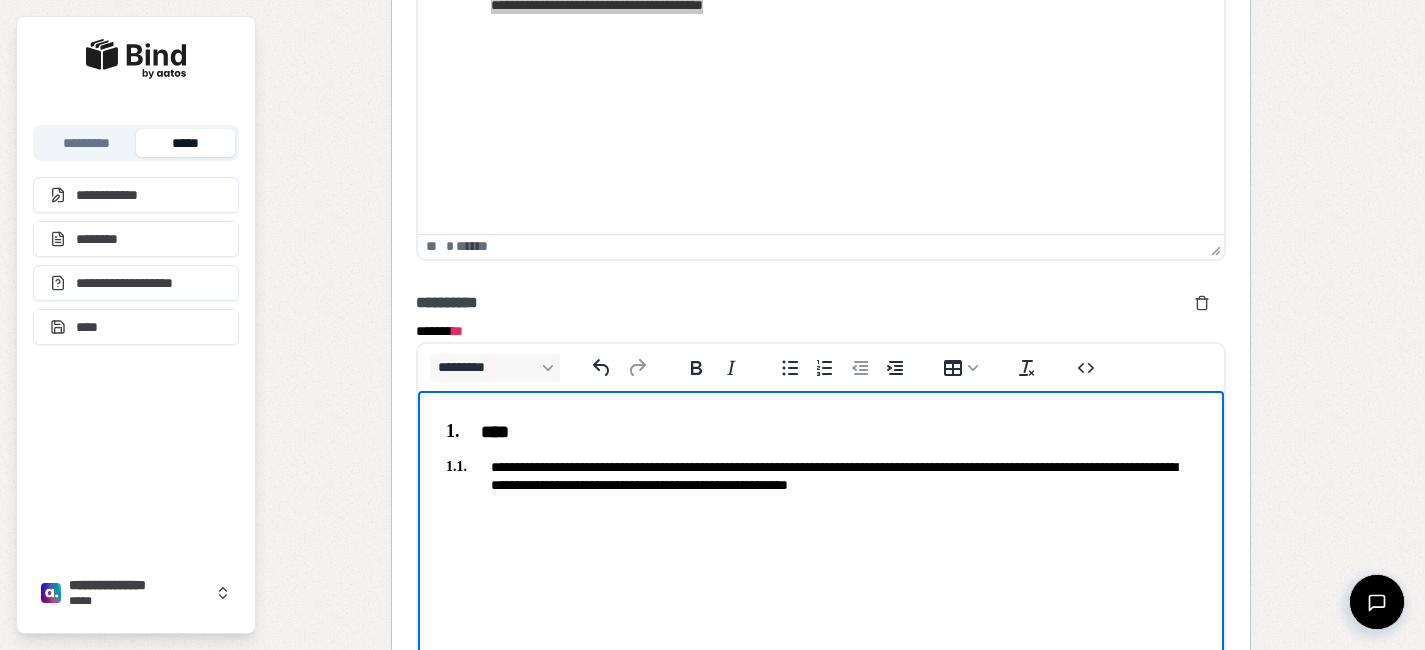 click on "**********" at bounding box center (820, 476) 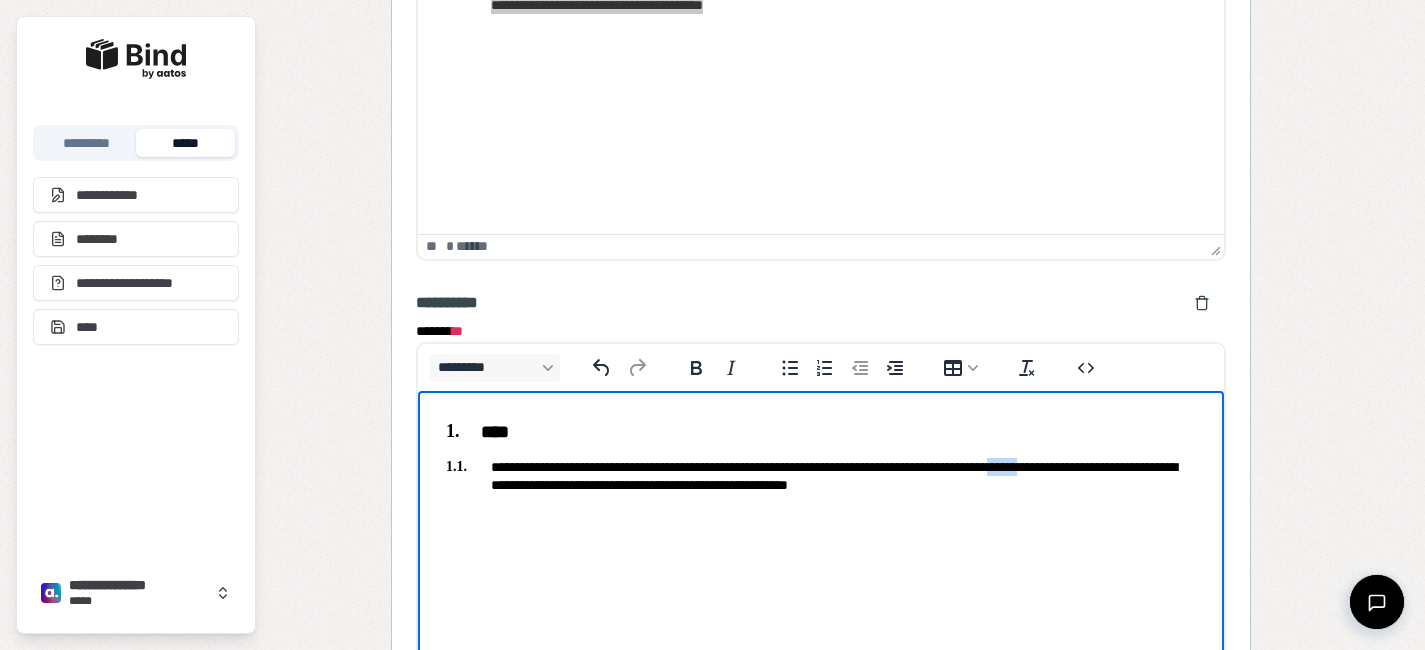 drag, startPoint x: 1144, startPoint y: 469, endPoint x: 1106, endPoint y: 466, distance: 38.118237 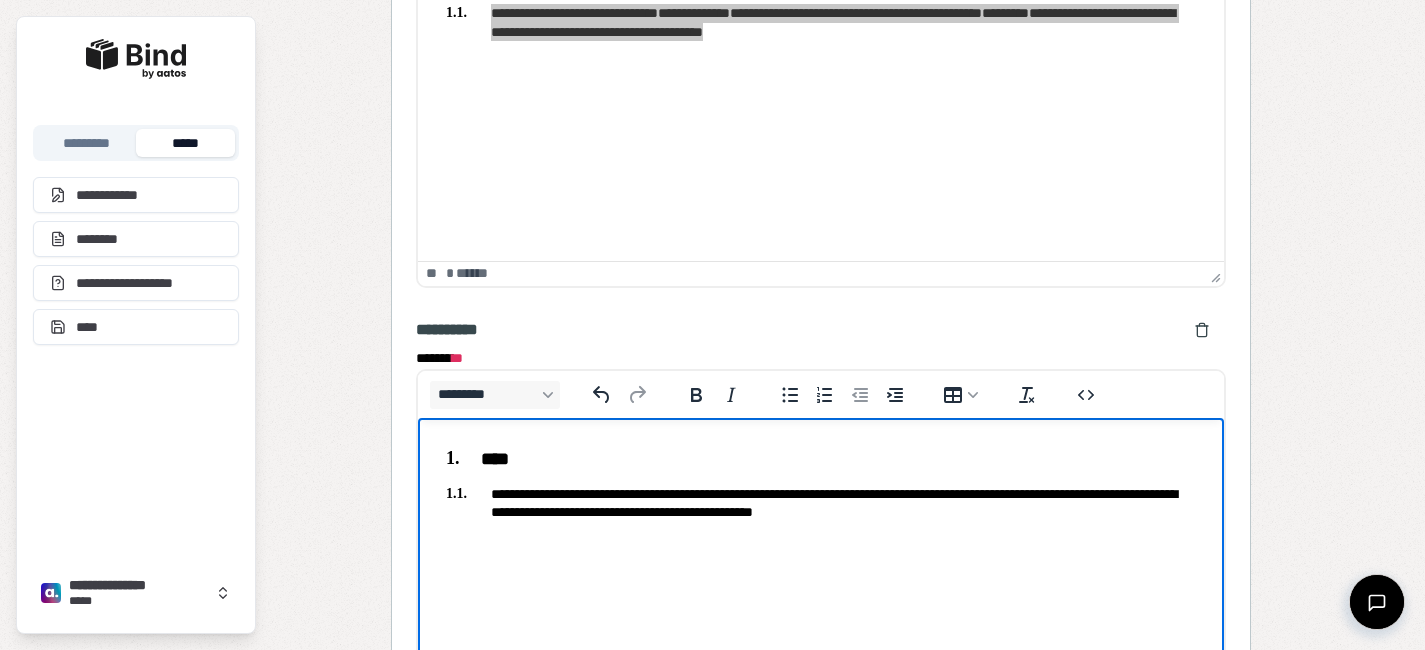 scroll, scrollTop: 4525, scrollLeft: 0, axis: vertical 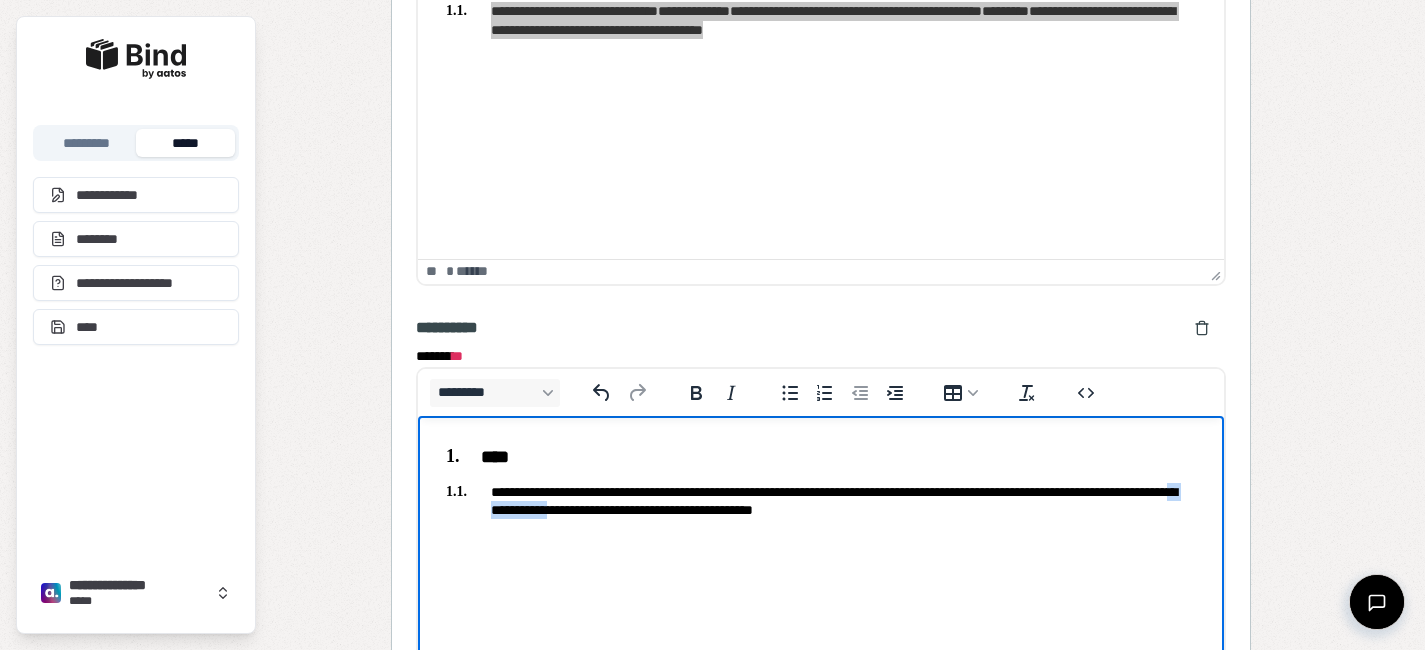 drag, startPoint x: 647, startPoint y: 511, endPoint x: 736, endPoint y: 510, distance: 89.005615 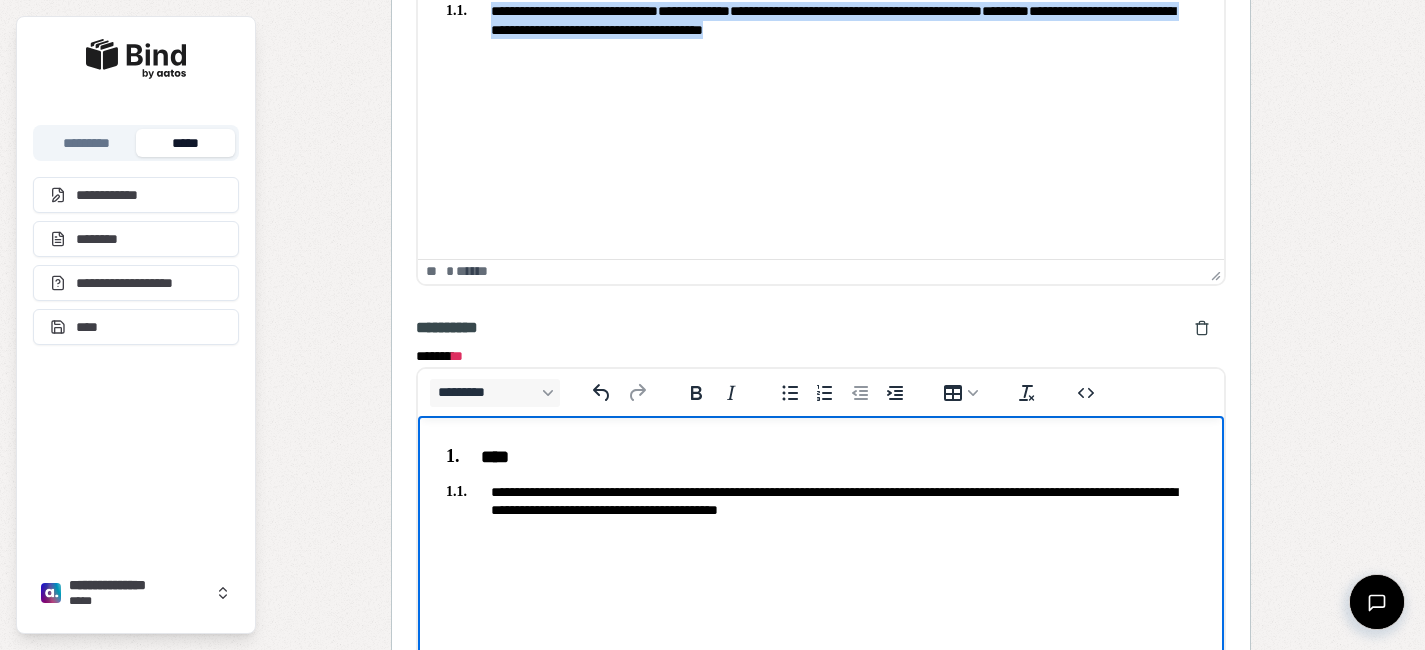 click on "**********" at bounding box center [820, -2] 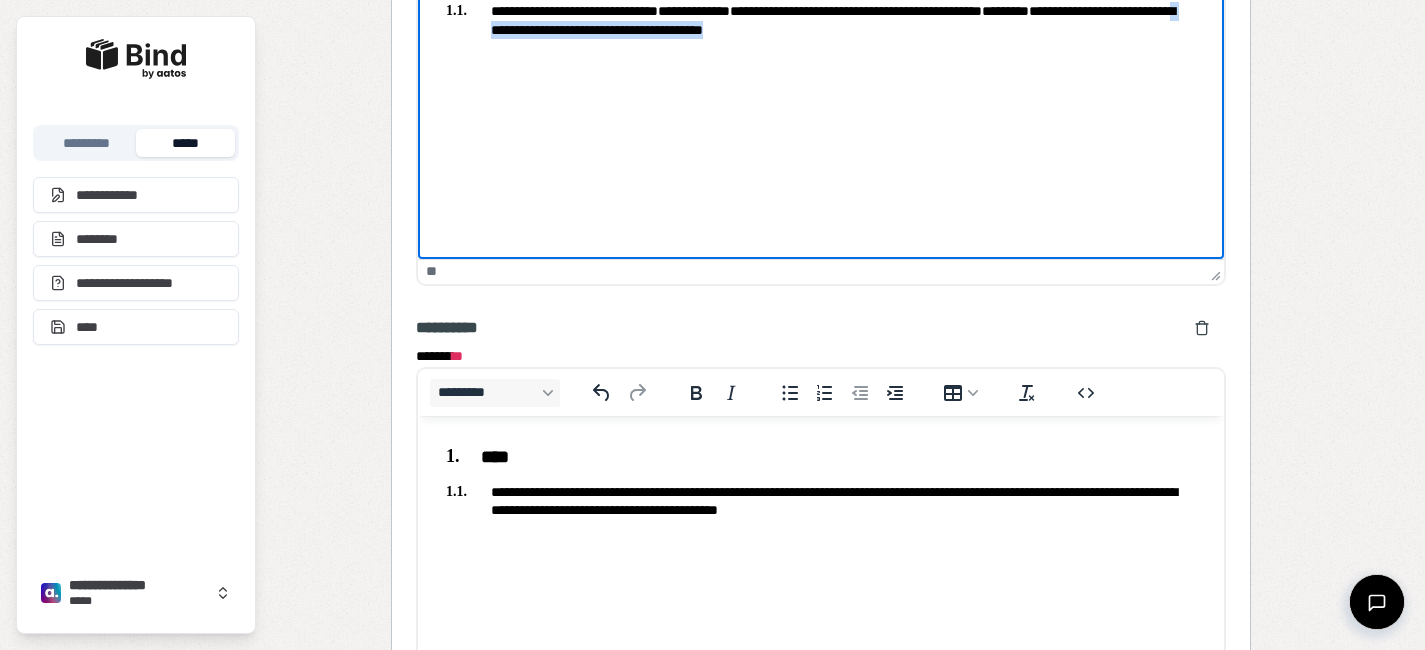 drag, startPoint x: 646, startPoint y: 29, endPoint x: 968, endPoint y: 39, distance: 322.15524 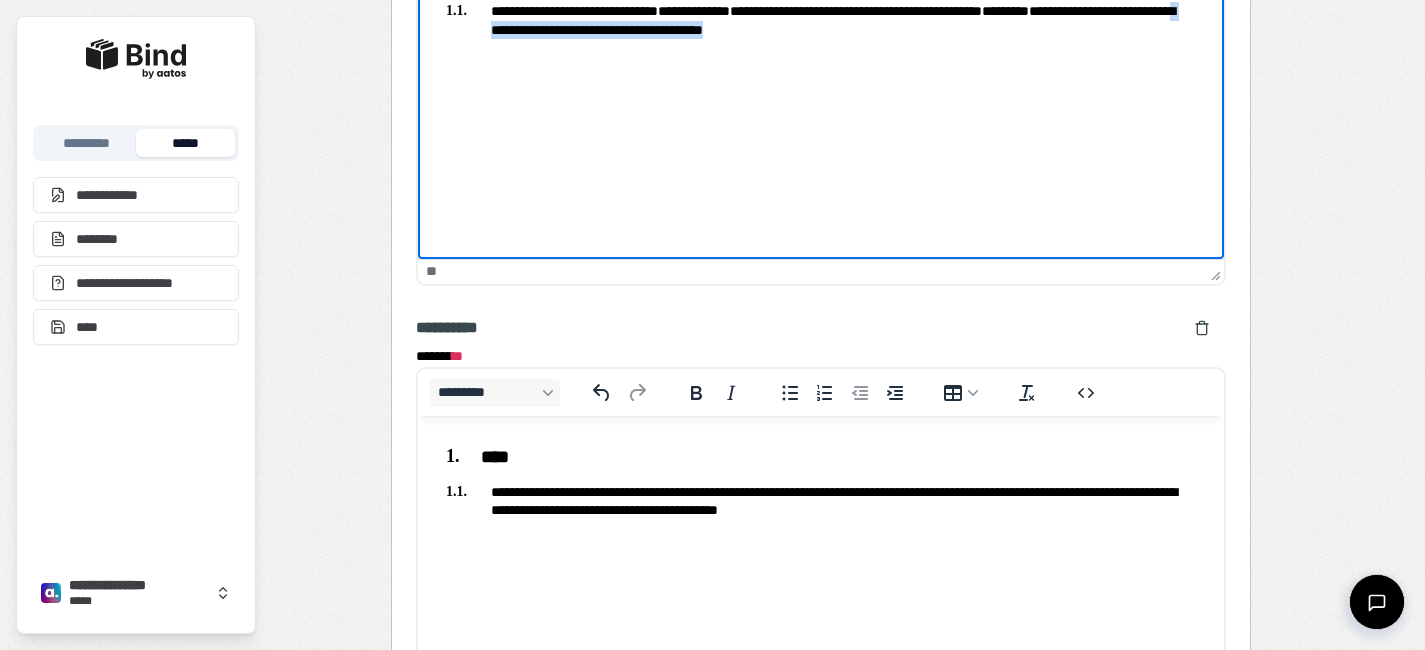 copy on "**********" 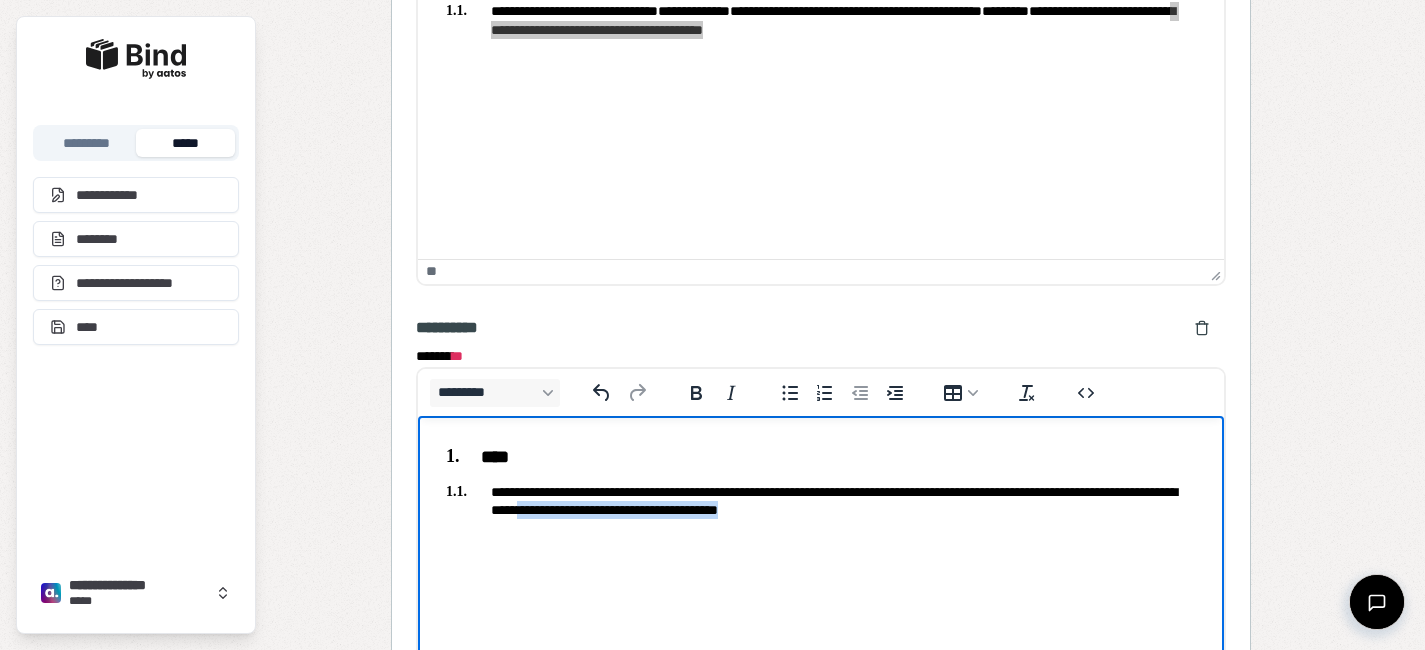 drag, startPoint x: 691, startPoint y: 507, endPoint x: 961, endPoint y: 514, distance: 270.09073 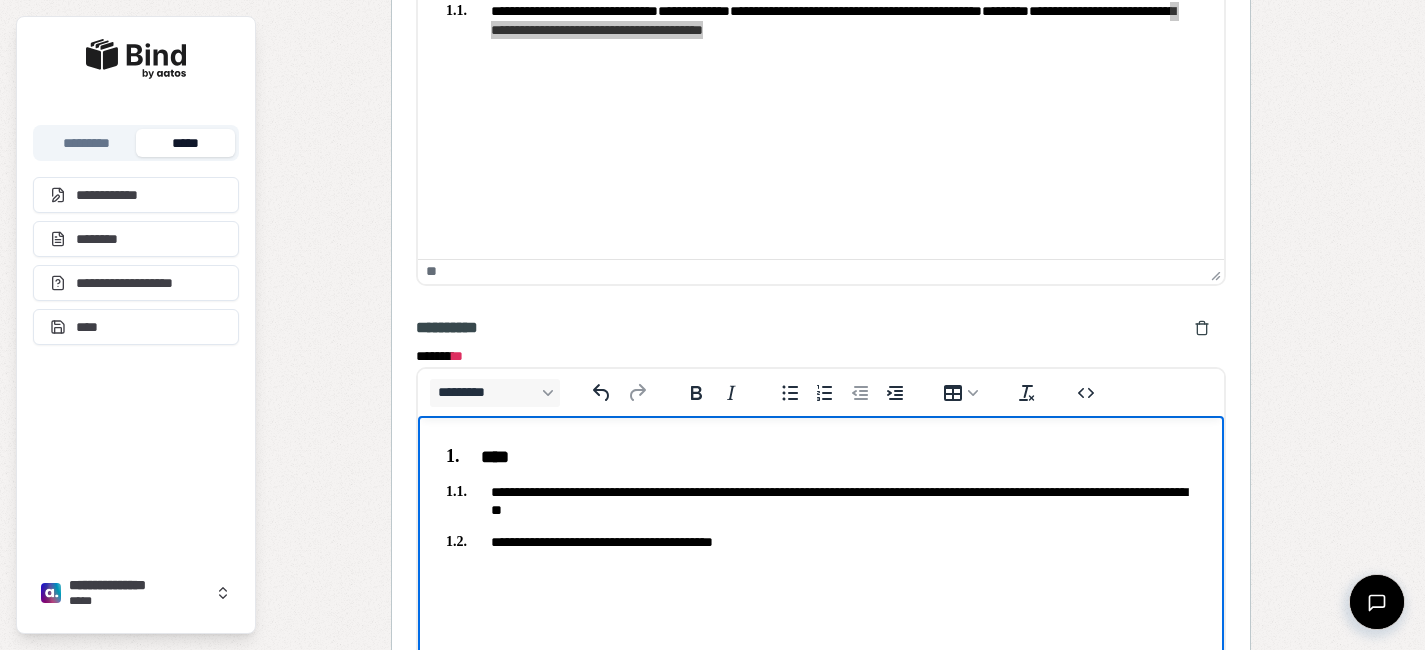 click on "**********" at bounding box center (820, 542) 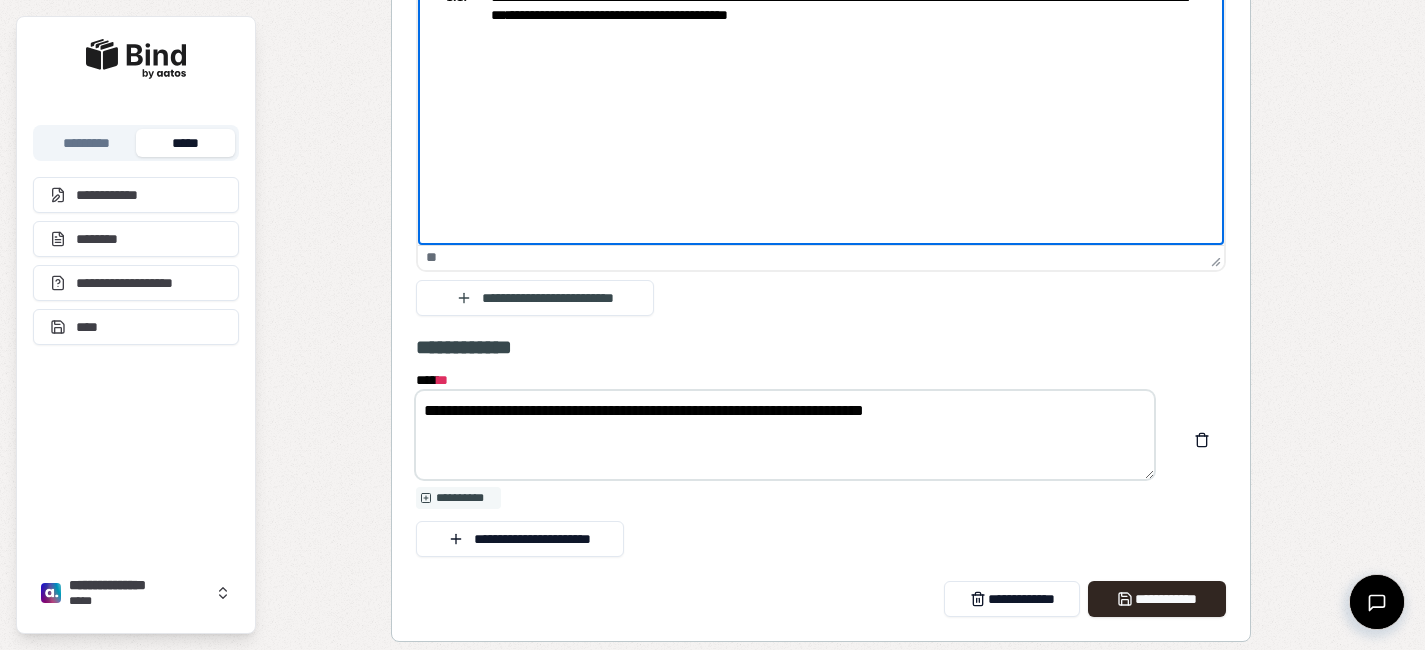 scroll, scrollTop: 5021, scrollLeft: 0, axis: vertical 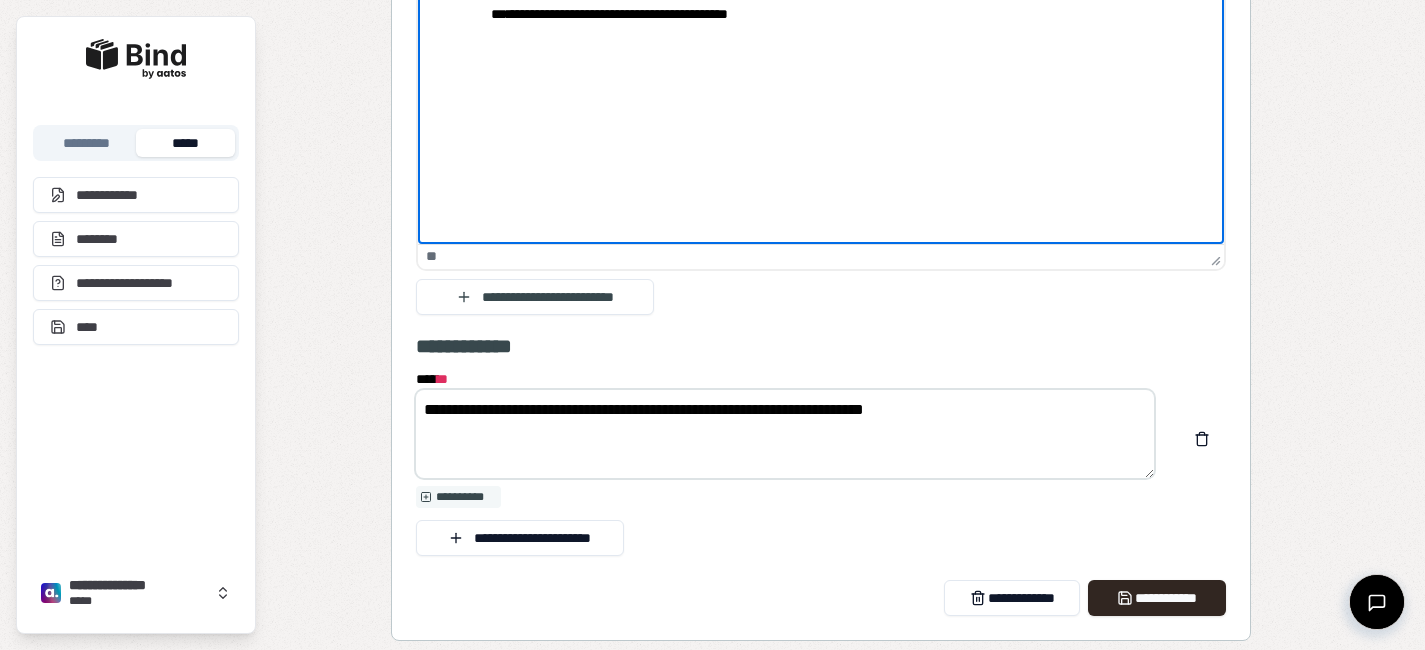 click on "**********" at bounding box center [785, 434] 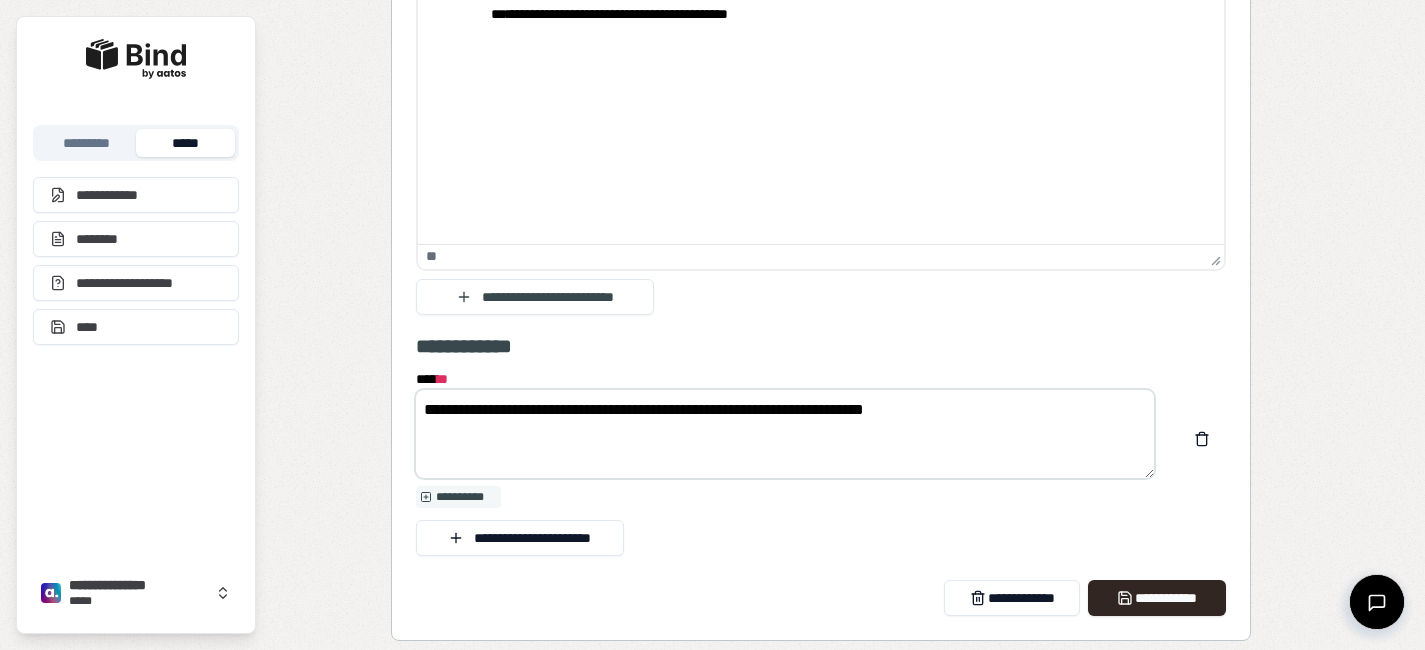 drag, startPoint x: 1005, startPoint y: 444, endPoint x: 428, endPoint y: 356, distance: 583.672 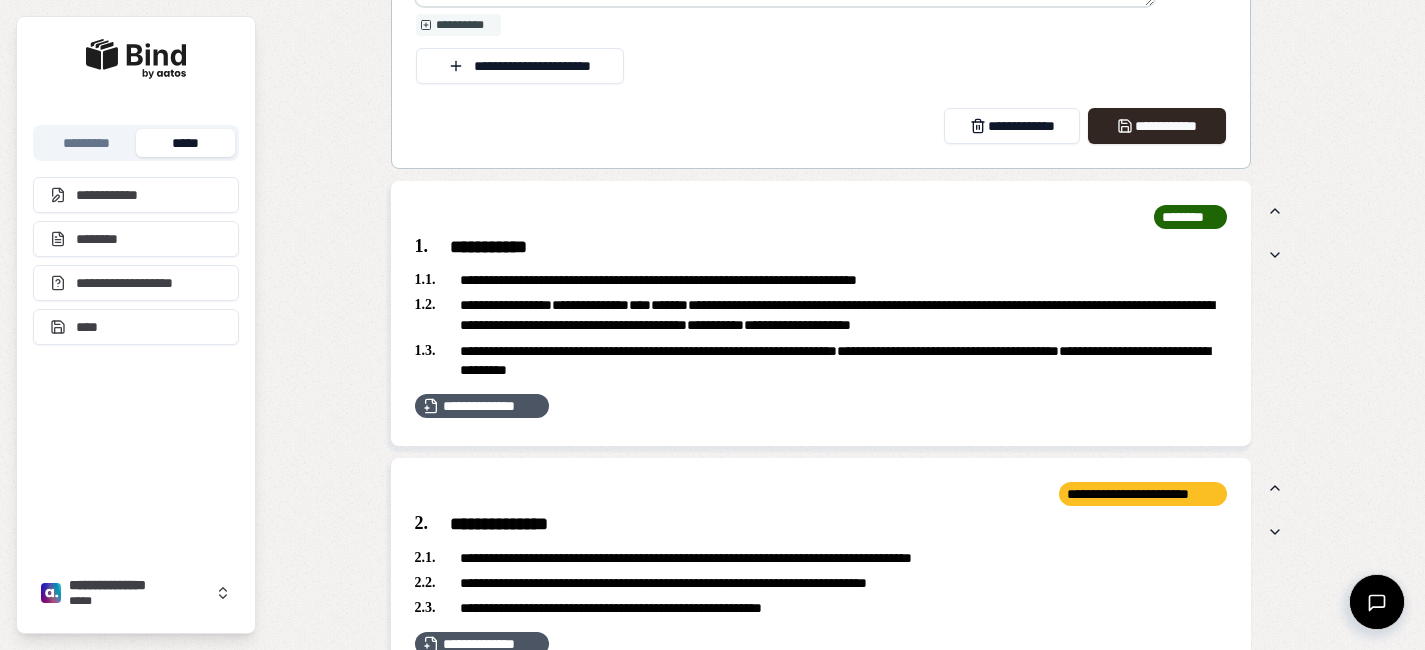 scroll, scrollTop: 5494, scrollLeft: 0, axis: vertical 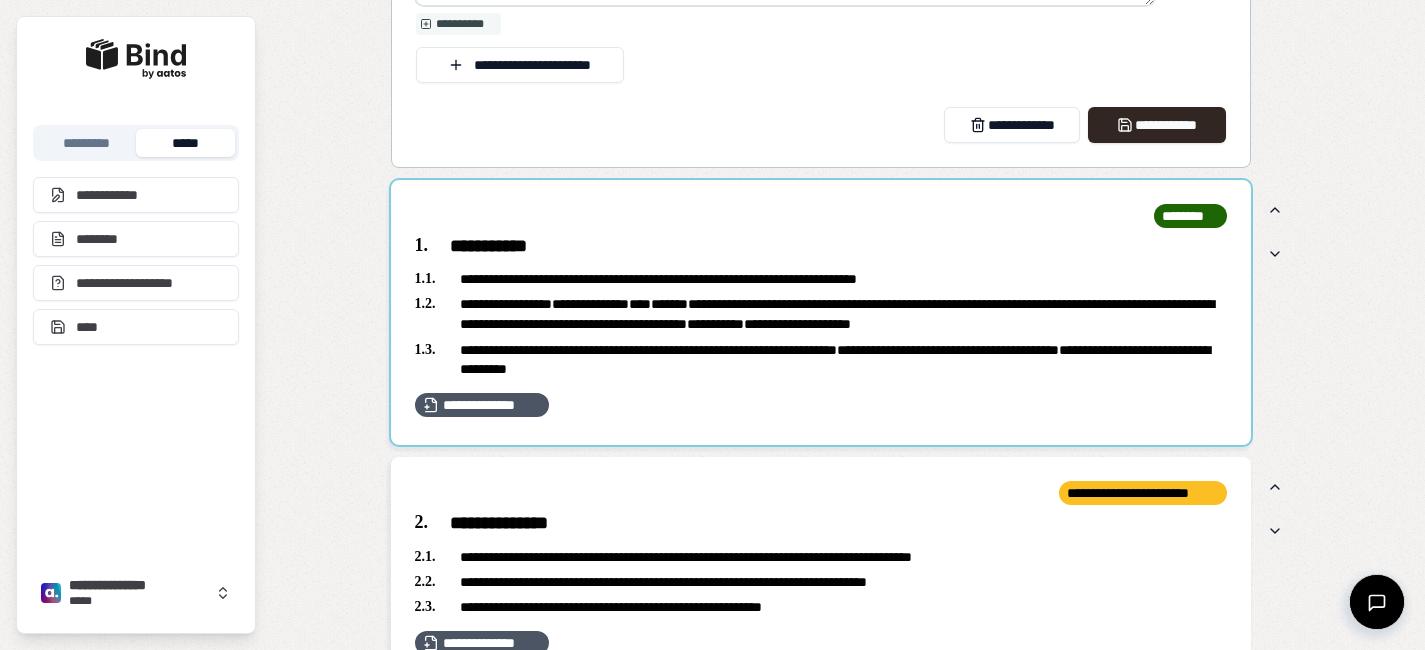type on "**********" 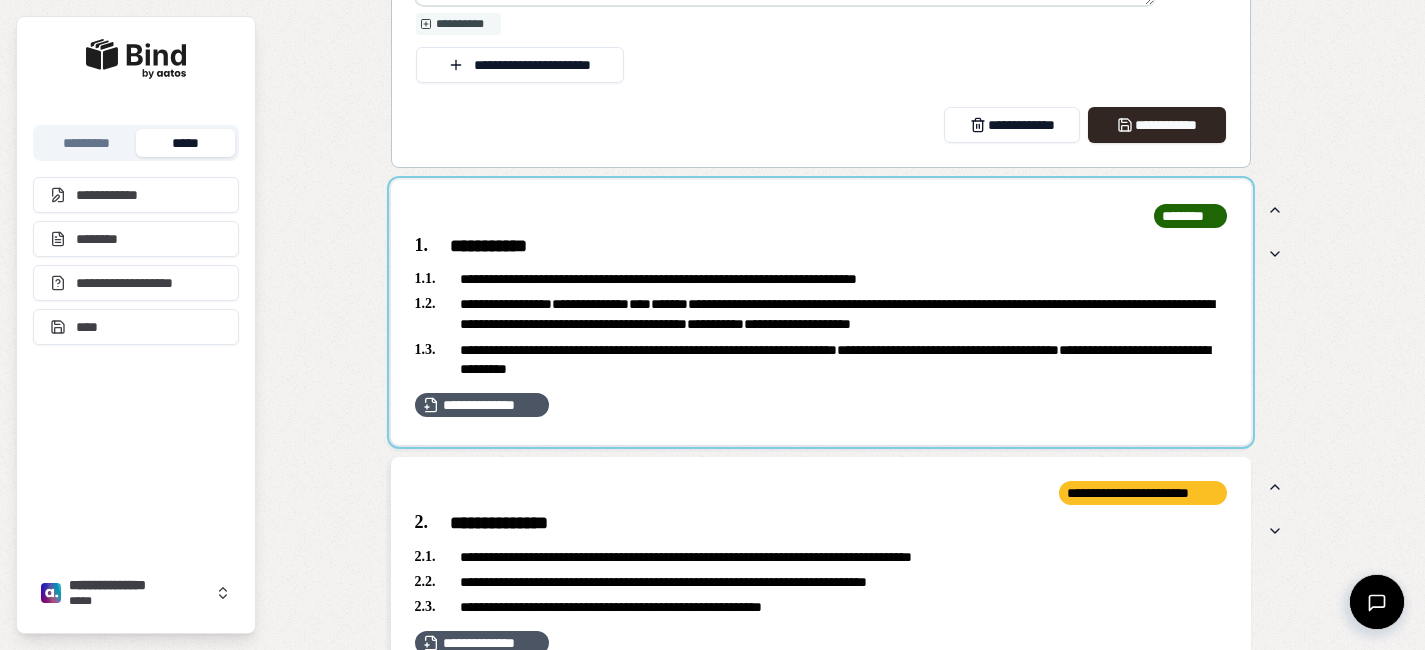 click at bounding box center [821, 312] 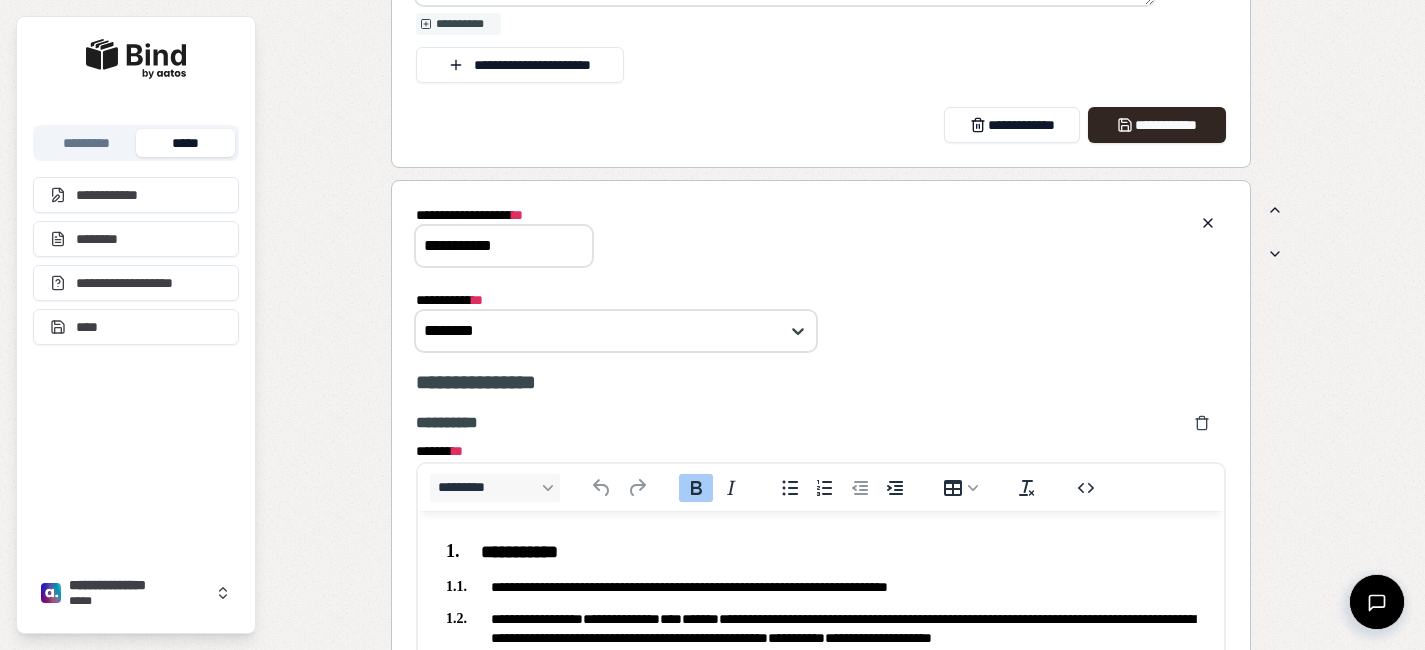 scroll, scrollTop: 0, scrollLeft: 0, axis: both 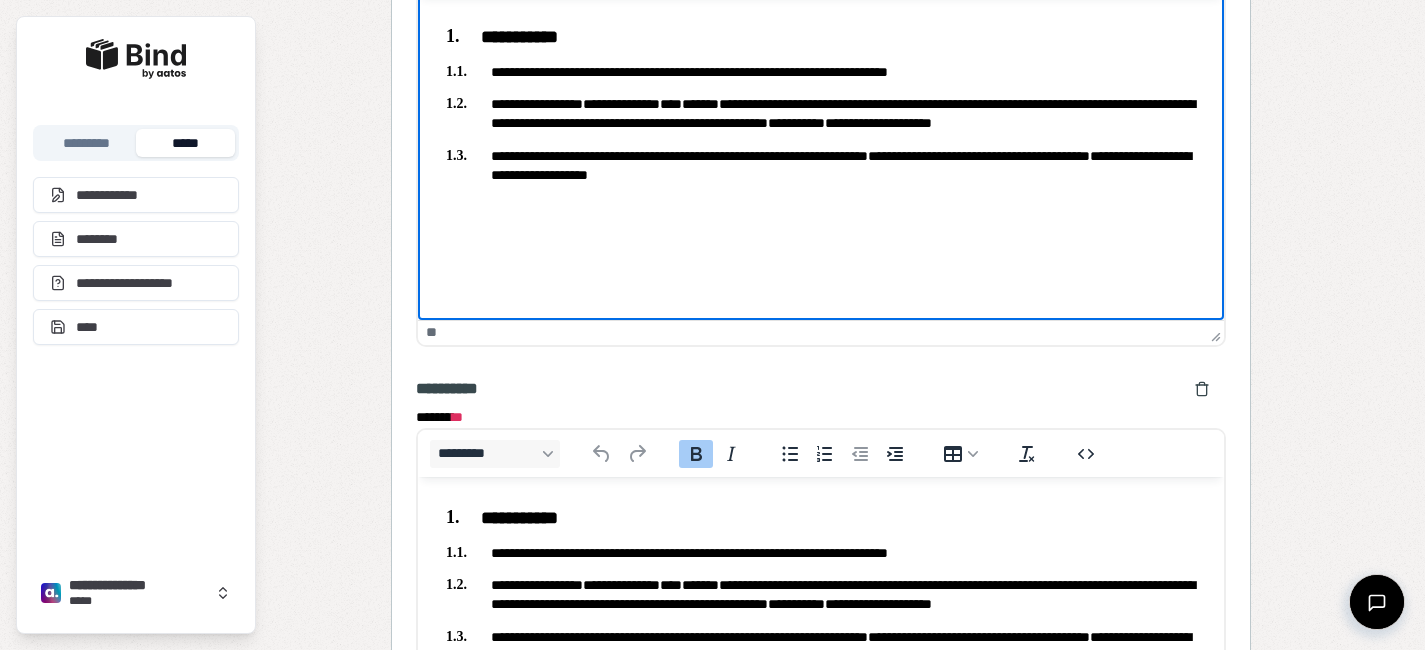 click on "**********" at bounding box center (820, 114) 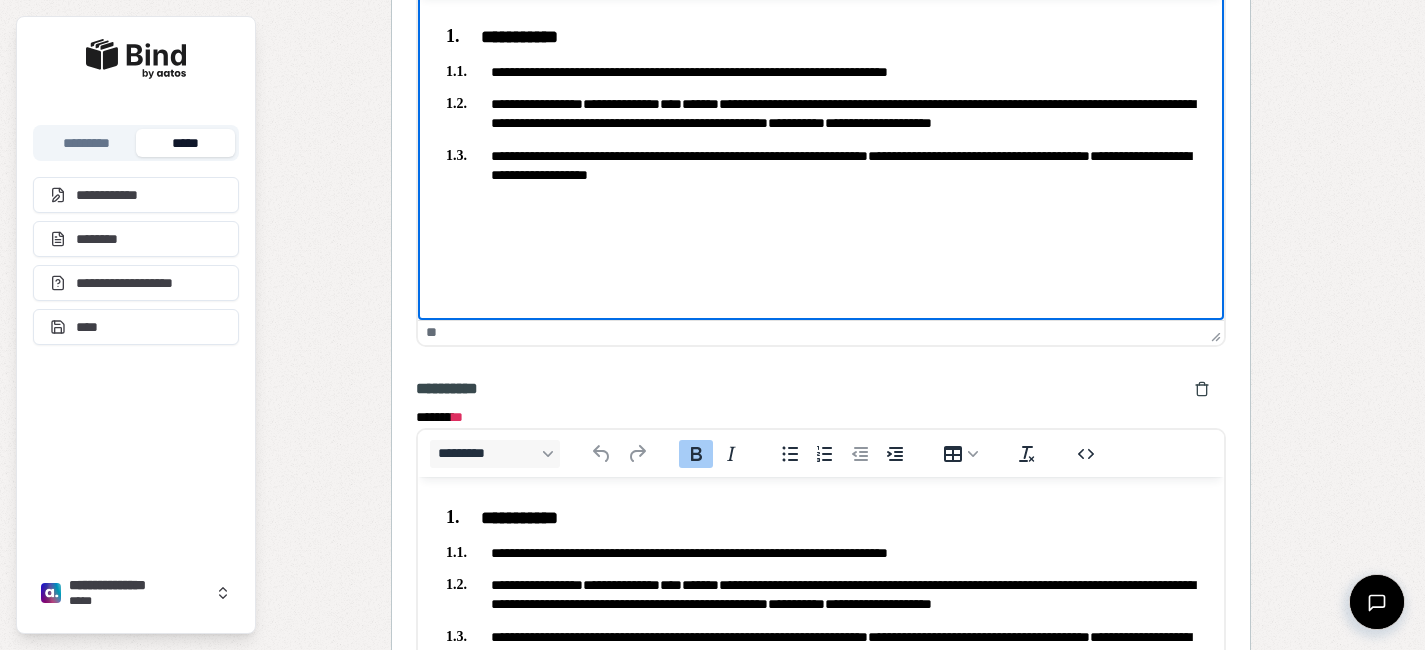 type 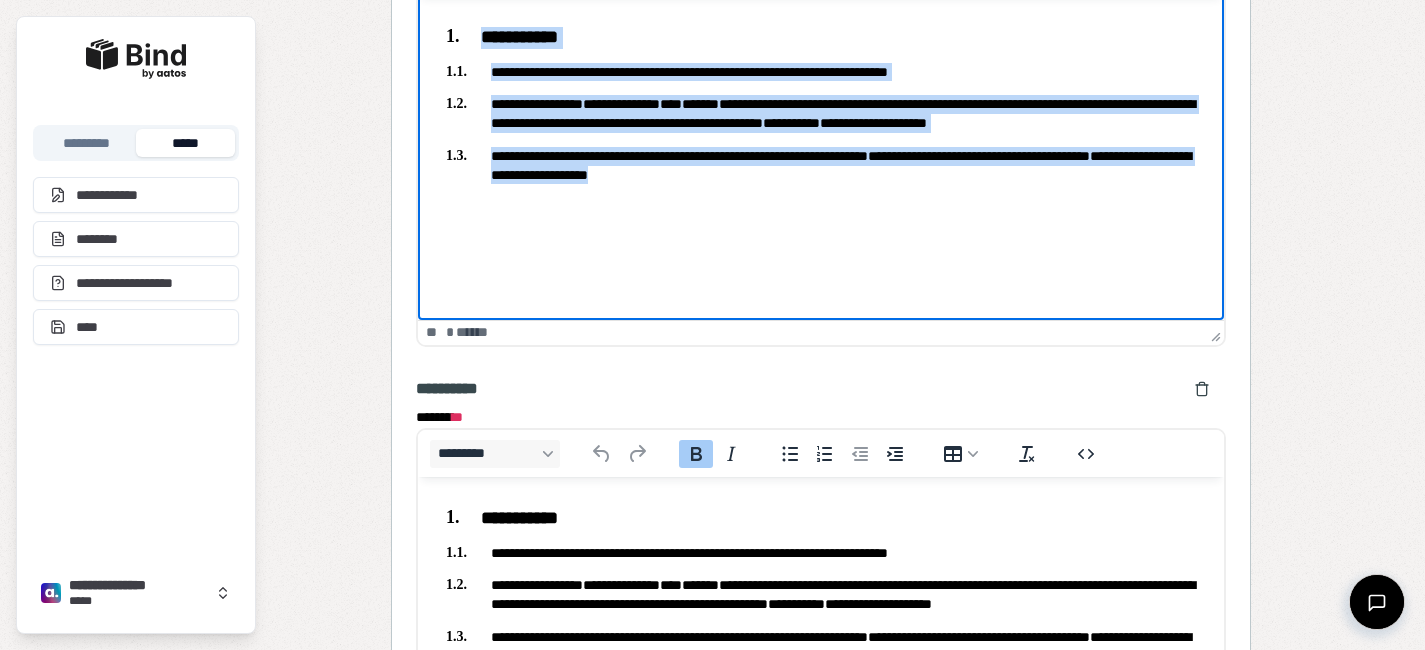 drag, startPoint x: 813, startPoint y: 180, endPoint x: 814, endPoint y: 45, distance: 135.00371 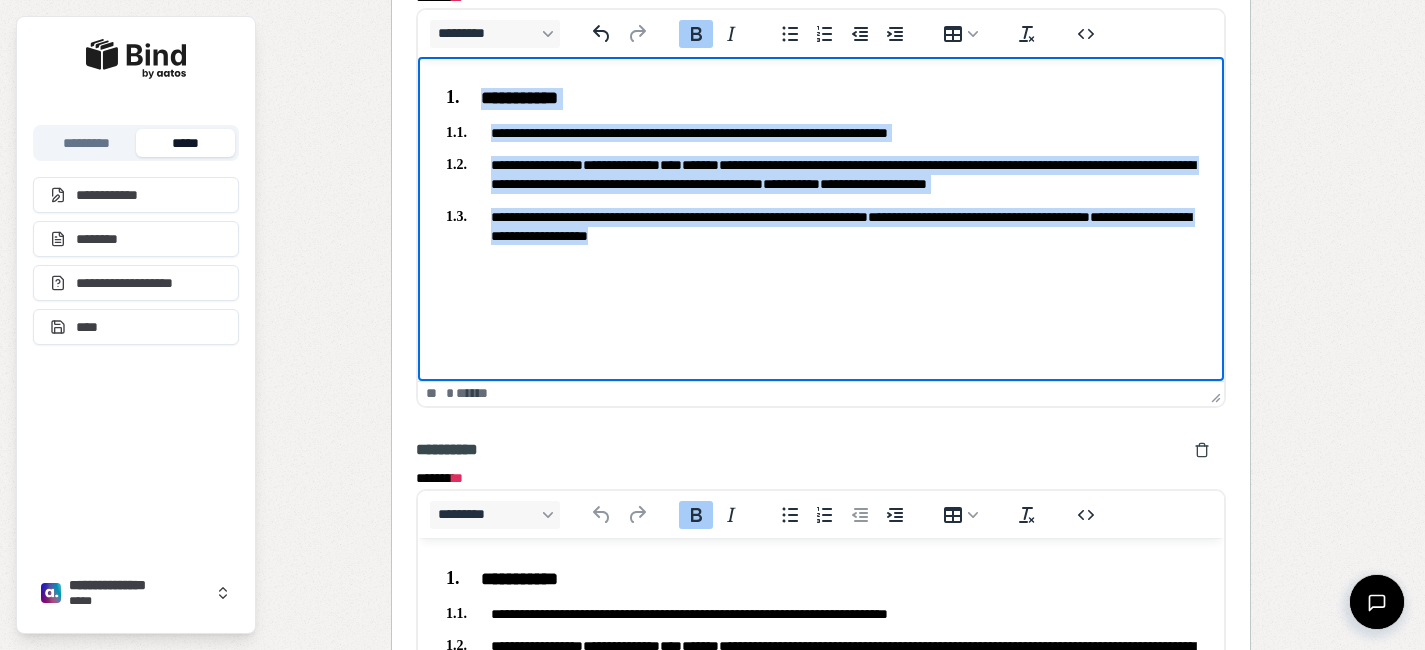 scroll, scrollTop: 5947, scrollLeft: 0, axis: vertical 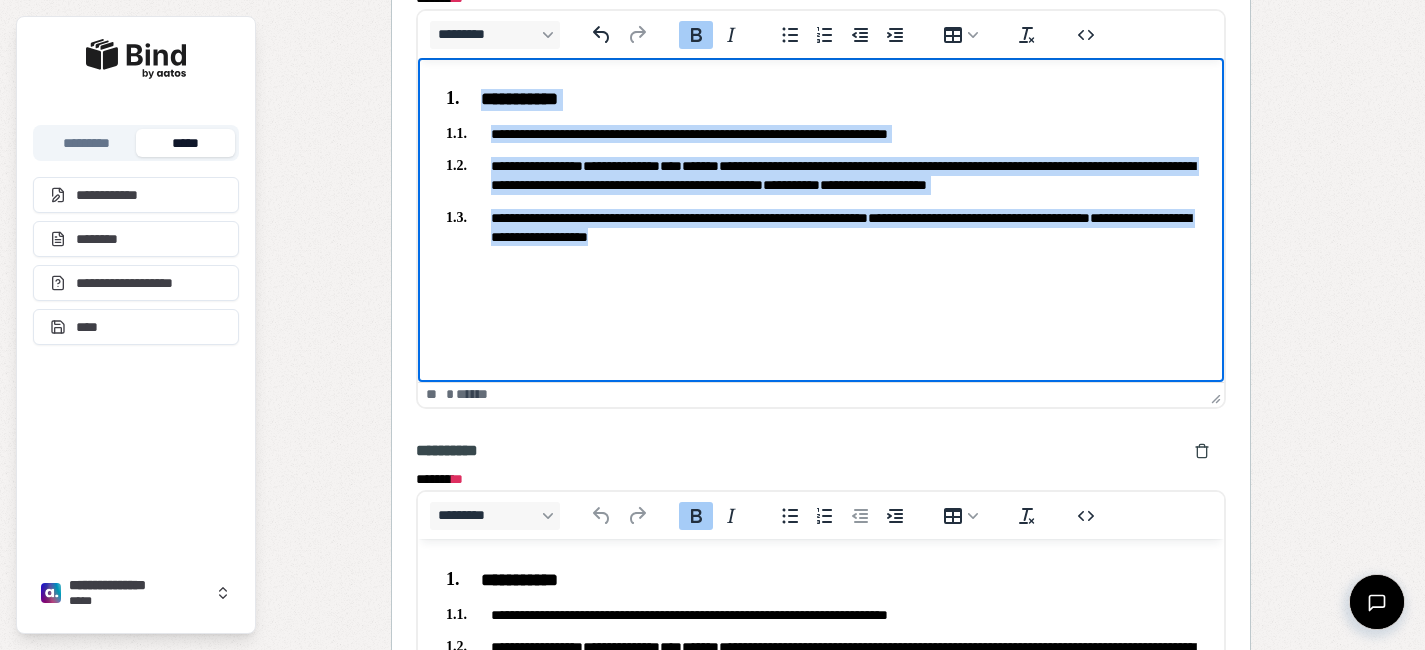 click on "**********" at bounding box center [820, 164] 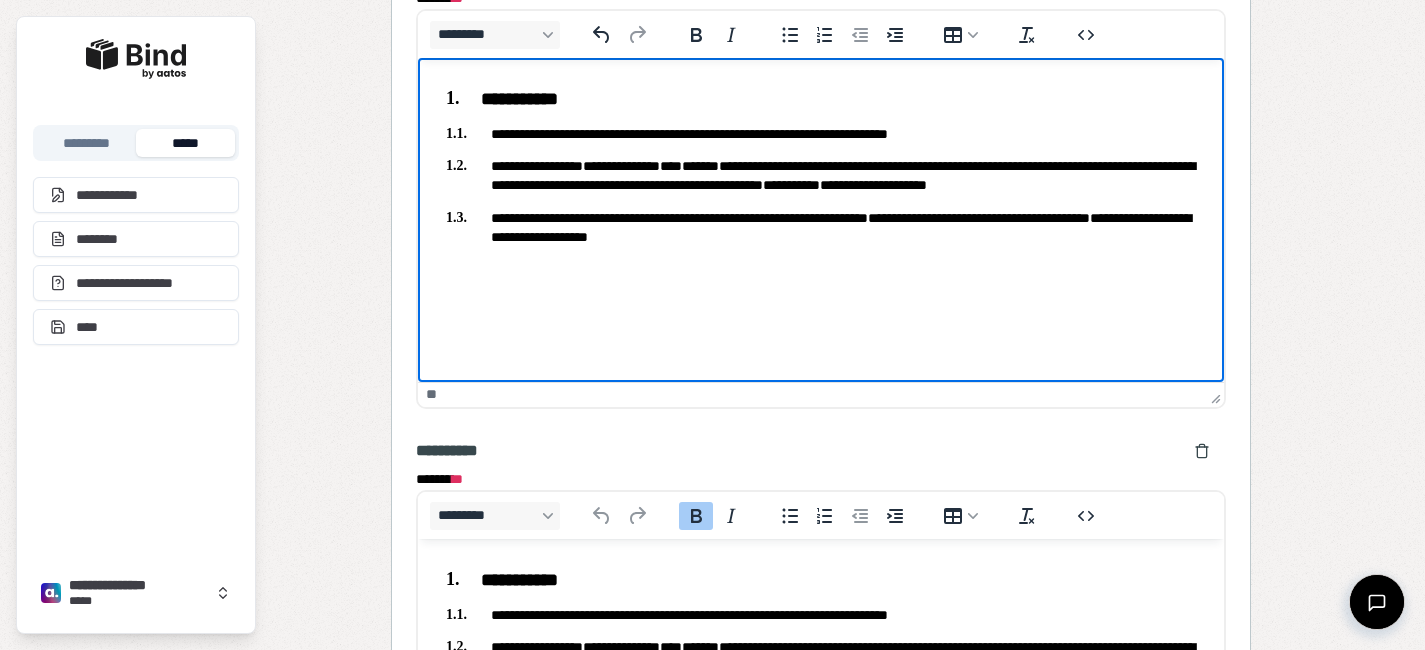 click on "**********" at bounding box center (820, 176) 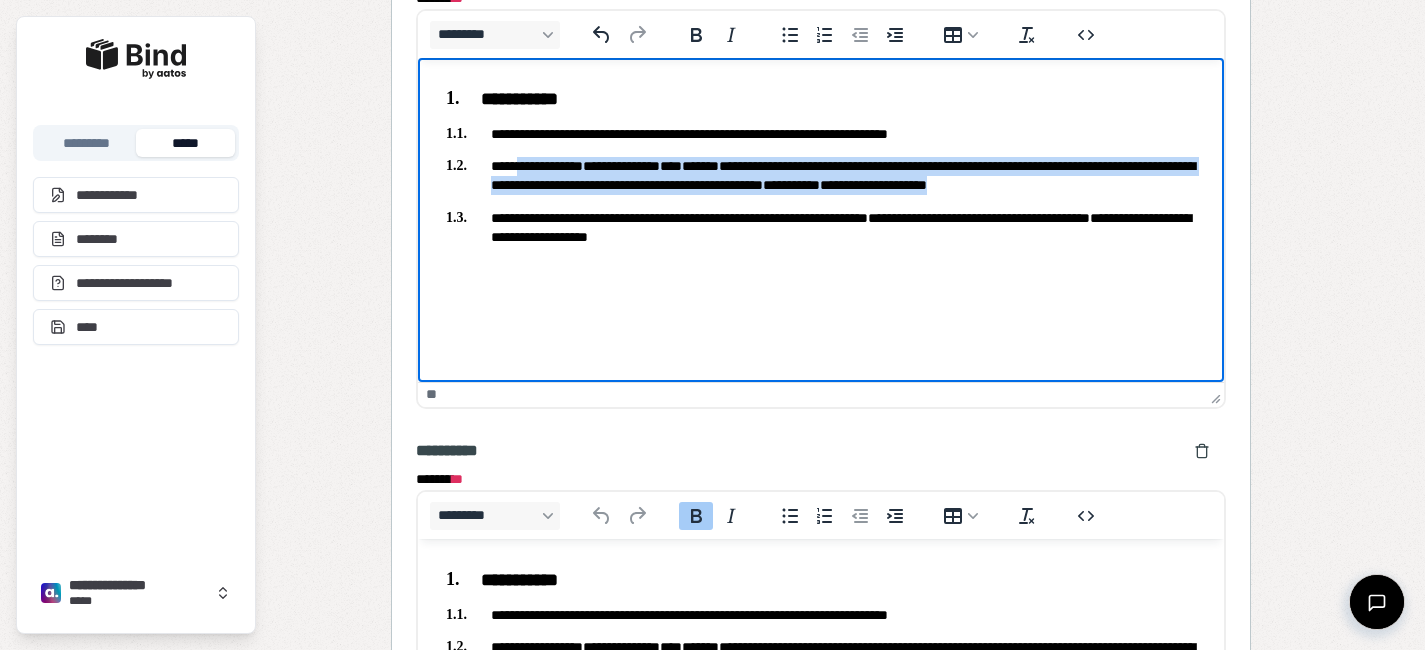 drag, startPoint x: 1171, startPoint y: 184, endPoint x: 515, endPoint y: 171, distance: 656.1288 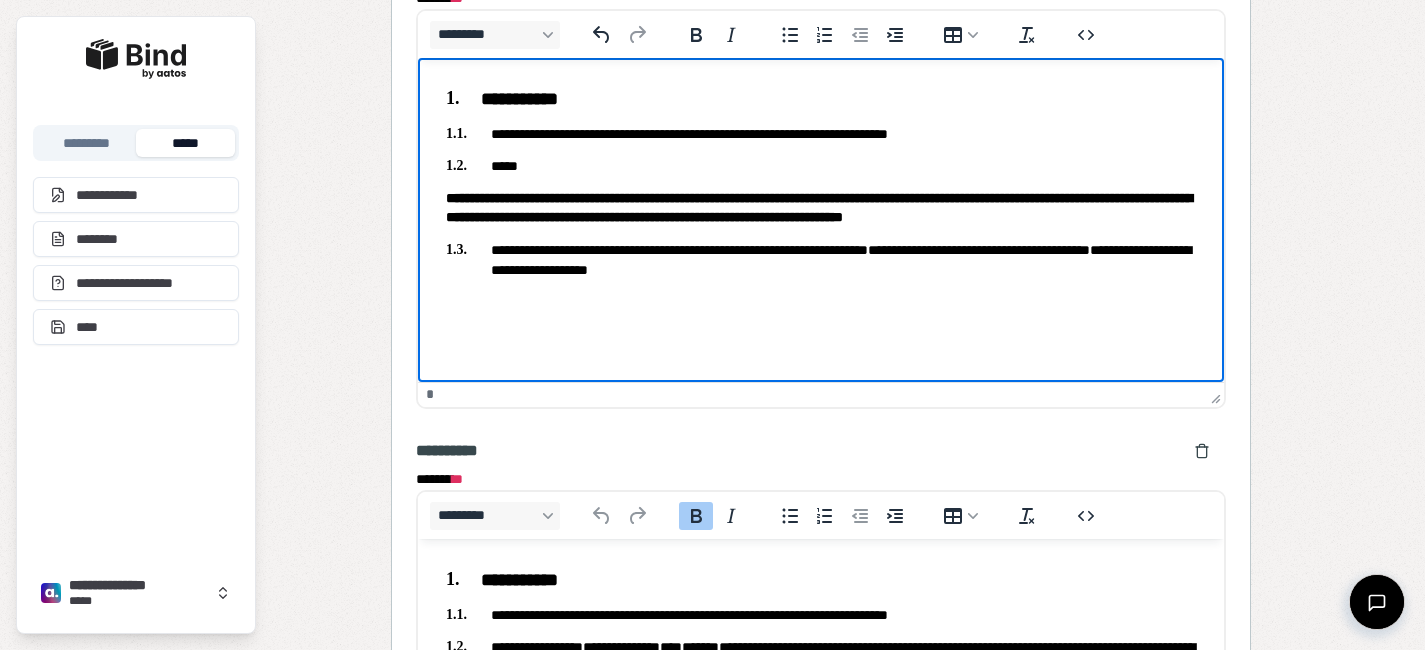 click on "**********" at bounding box center [820, 180] 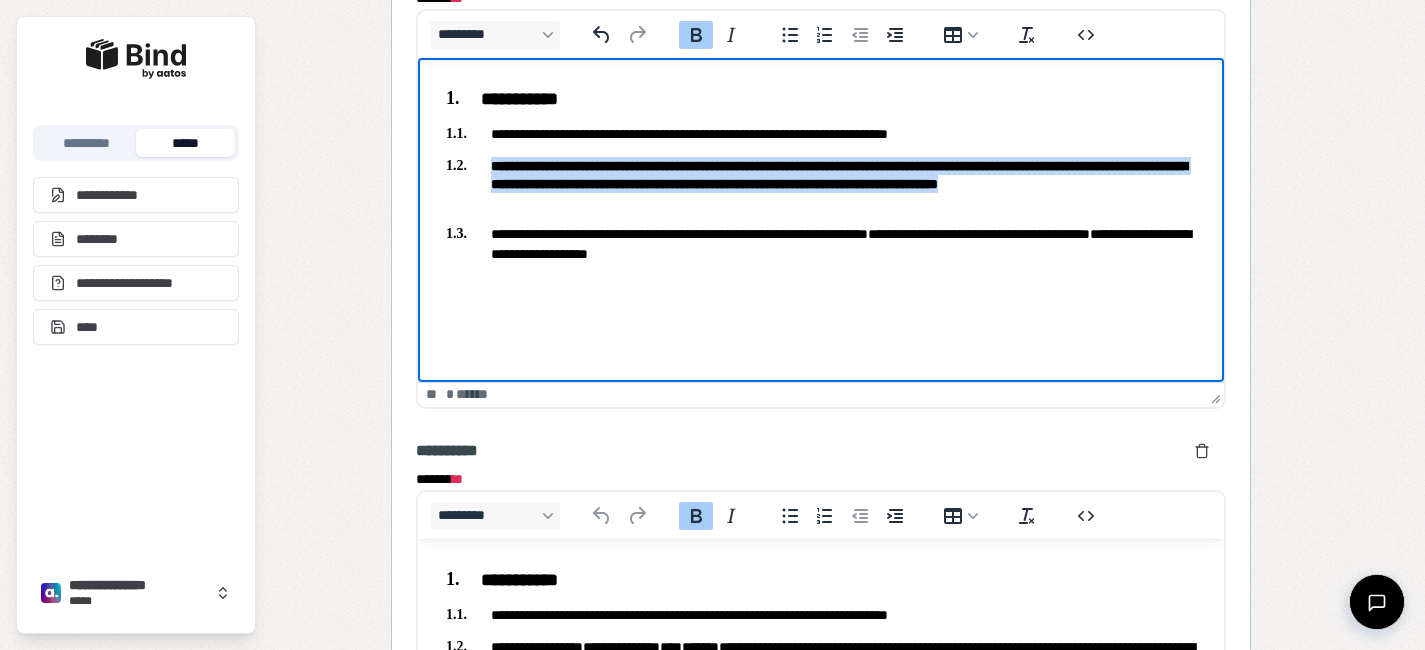 drag, startPoint x: 678, startPoint y: 201, endPoint x: 463, endPoint y: 168, distance: 217.51782 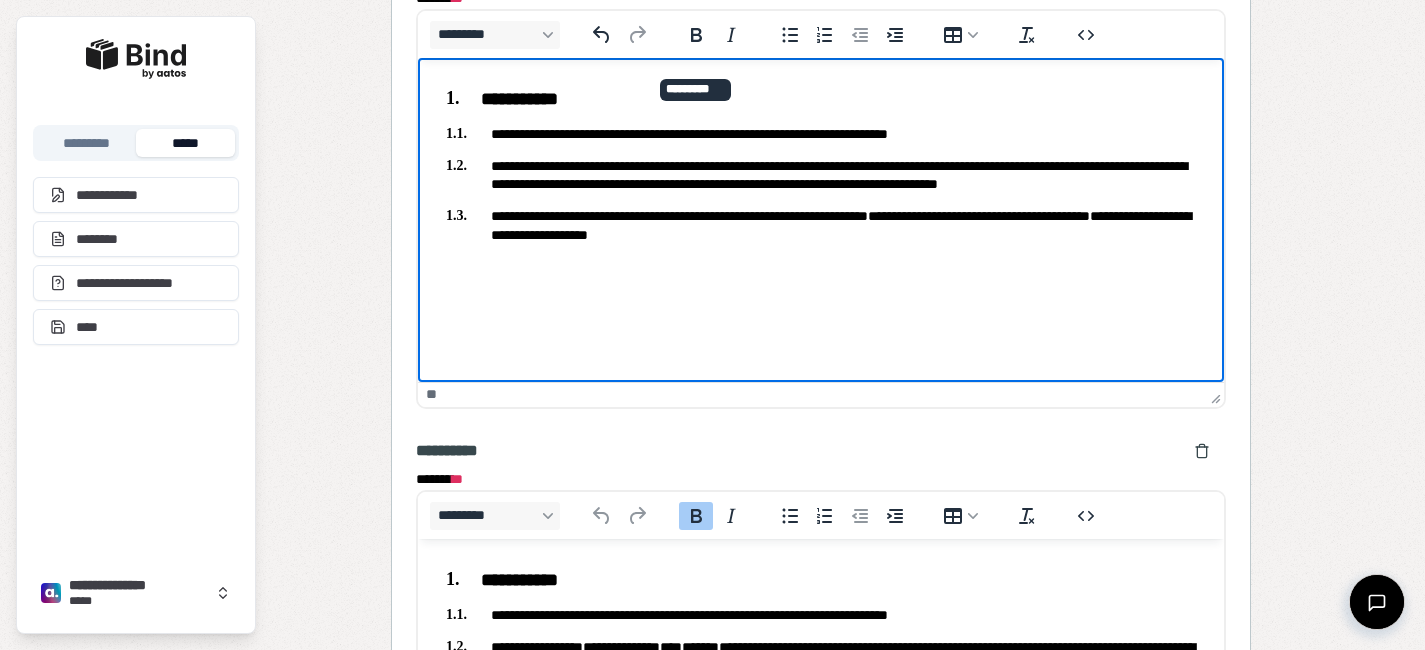 click on "**********" at bounding box center (820, 163) 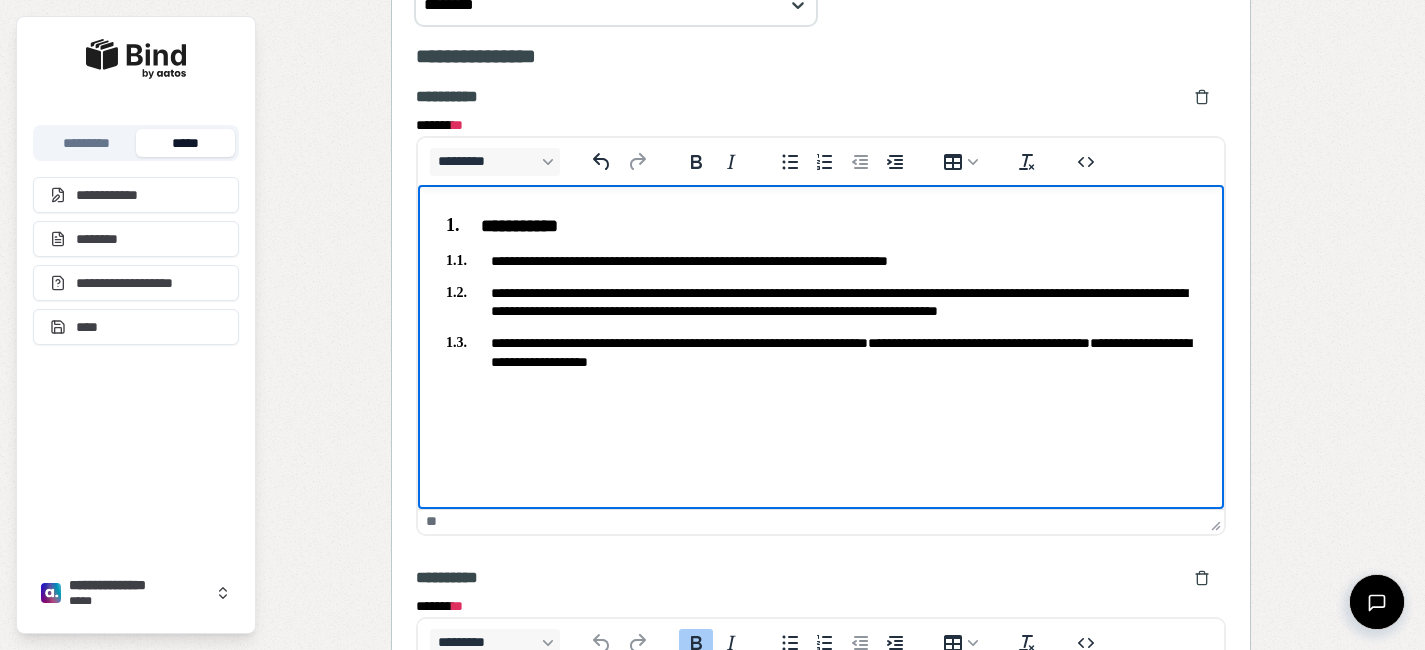 scroll, scrollTop: 5897, scrollLeft: 0, axis: vertical 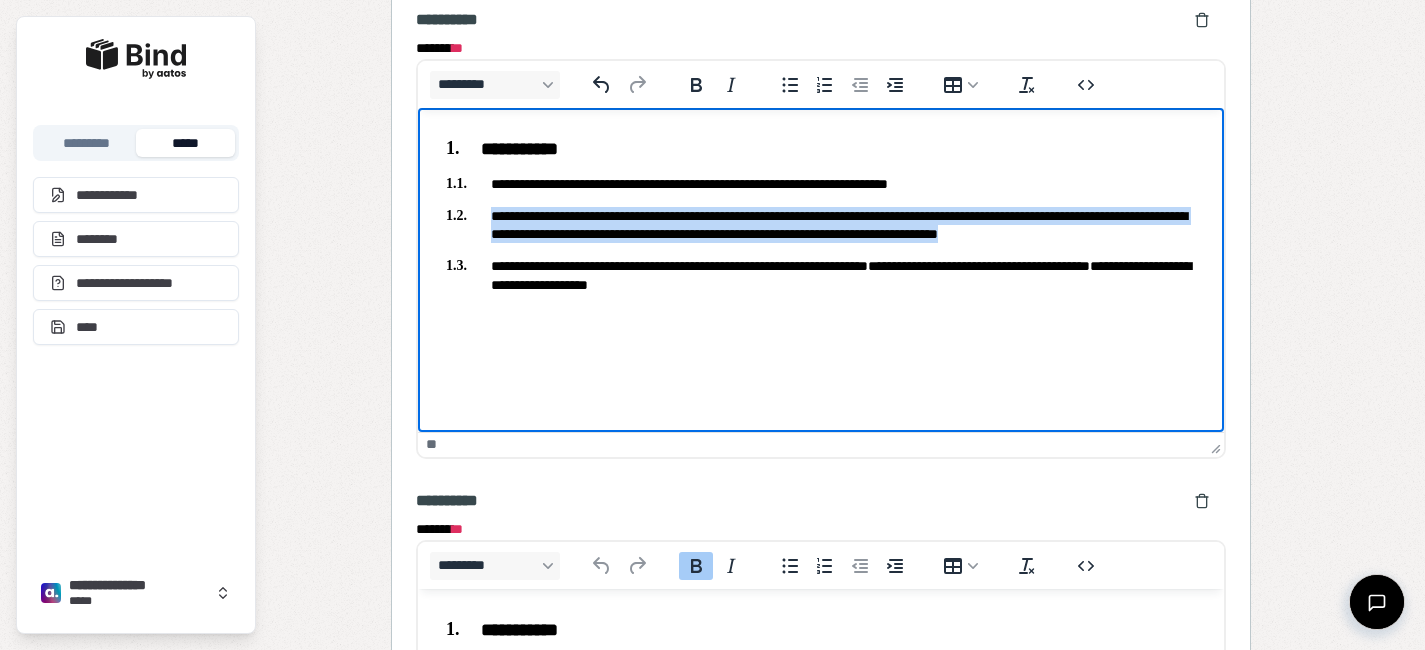 drag, startPoint x: 1185, startPoint y: 235, endPoint x: 511, endPoint y: 200, distance: 674.90814 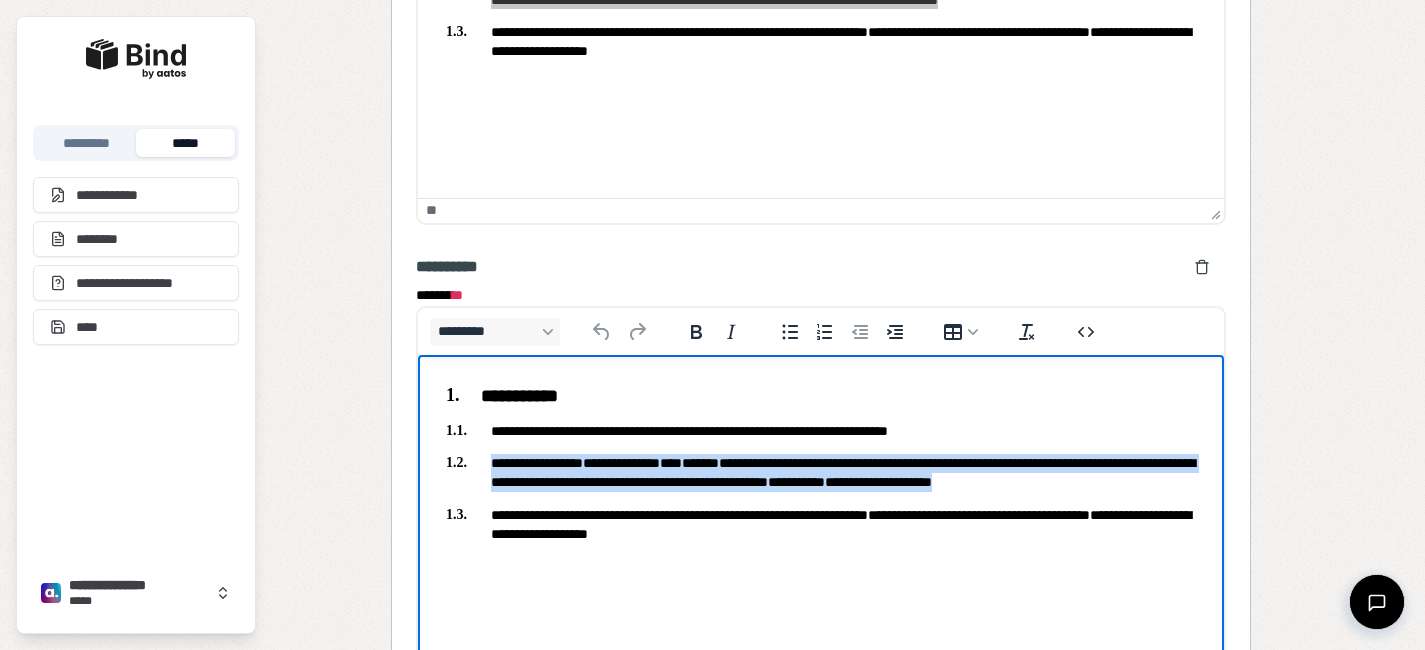 drag, startPoint x: 1181, startPoint y: 479, endPoint x: 464, endPoint y: 461, distance: 717.2259 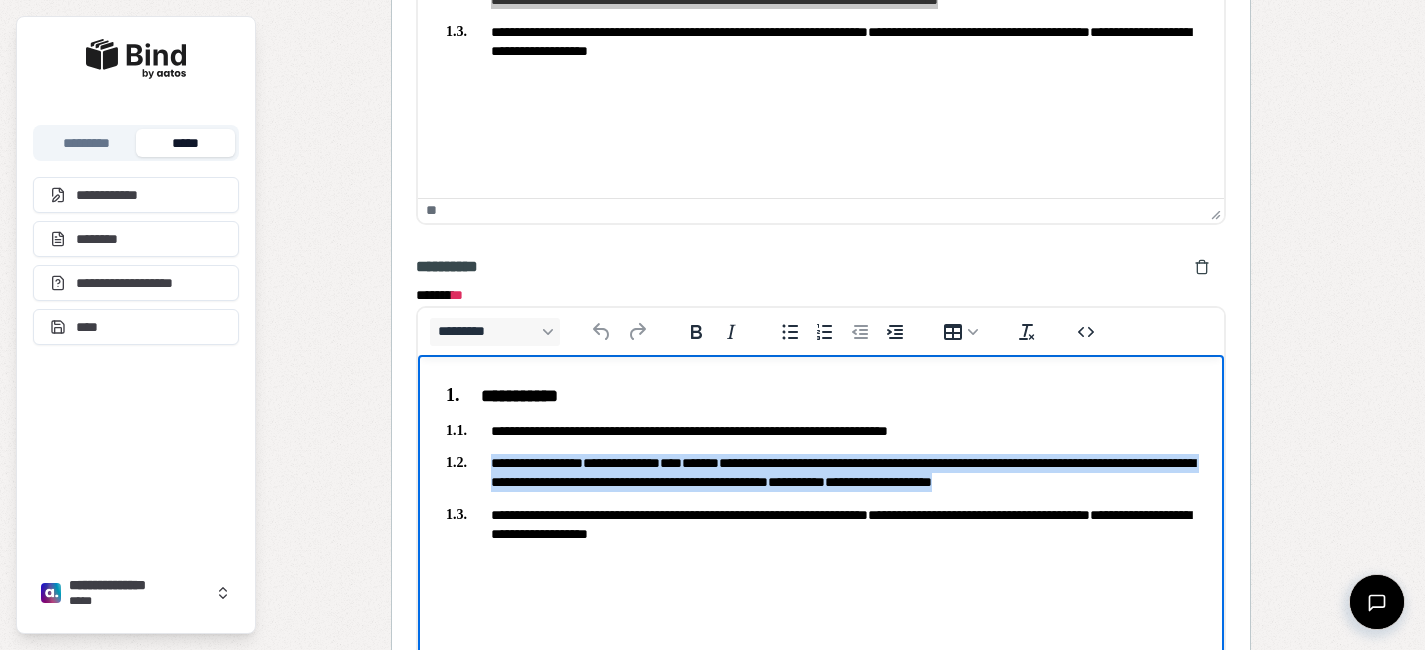 paste 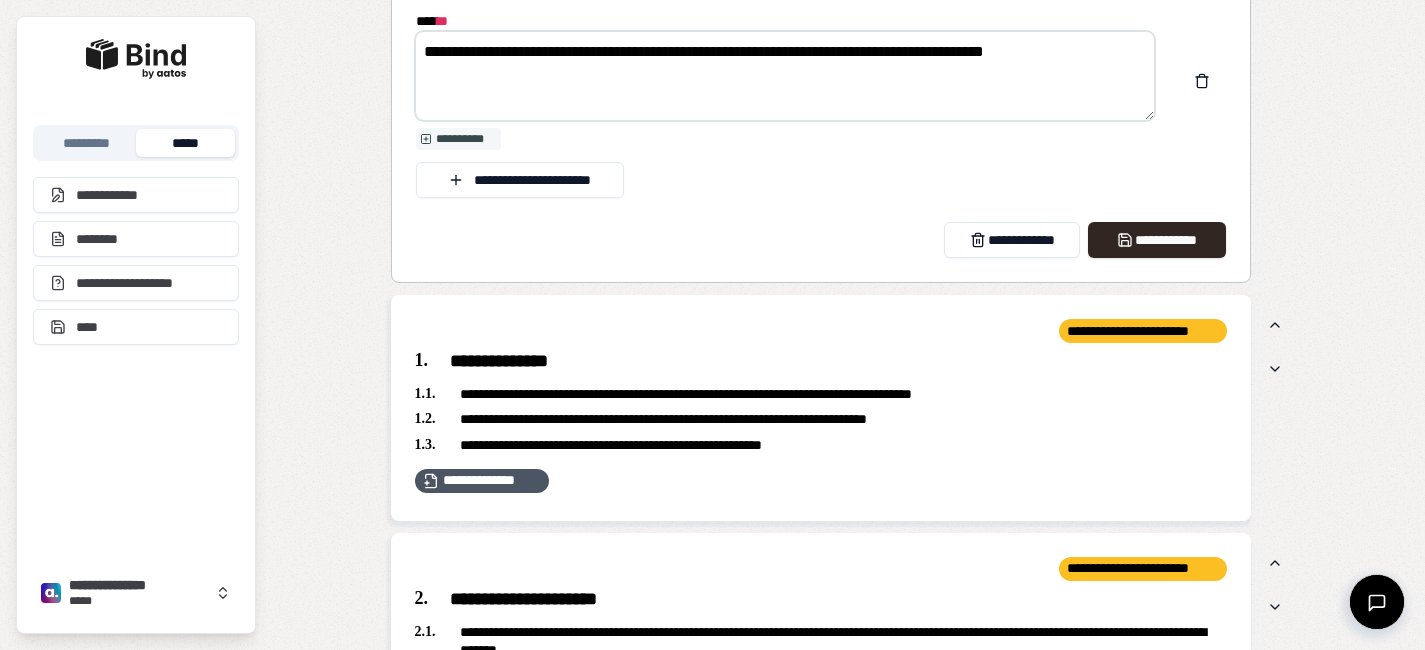scroll, scrollTop: 7054, scrollLeft: 0, axis: vertical 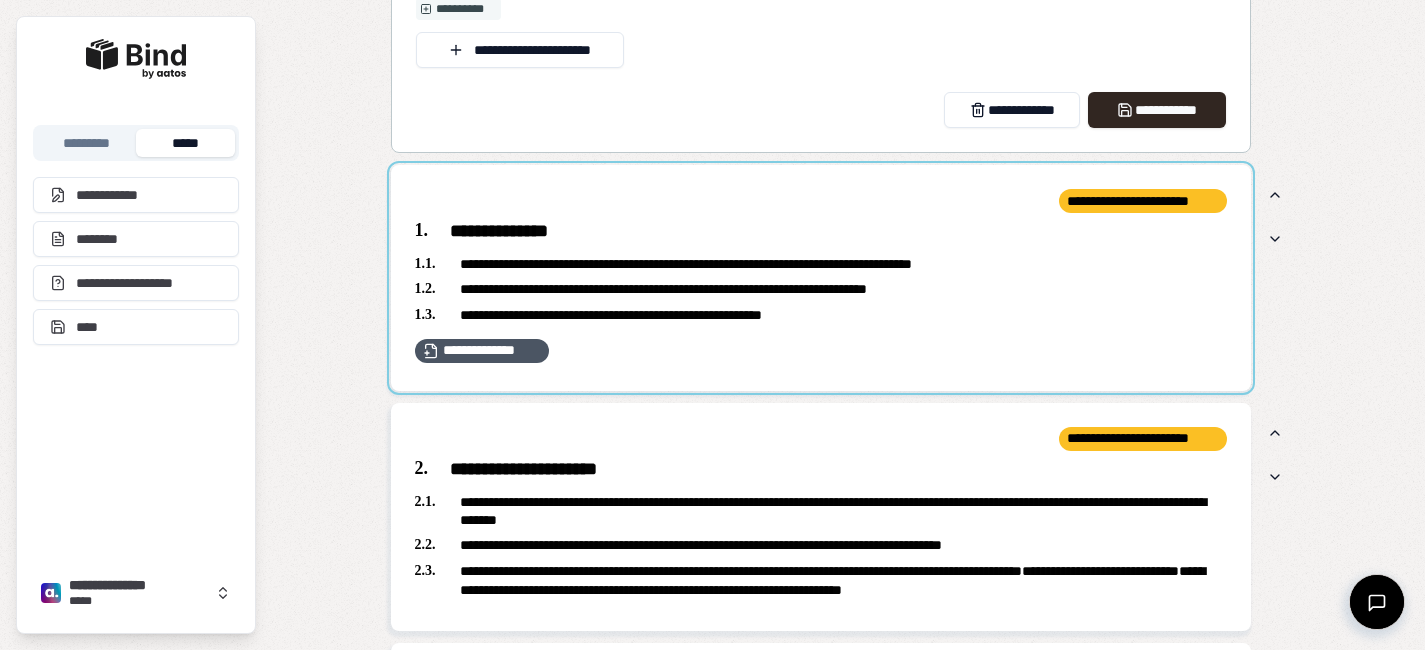 click at bounding box center [821, 278] 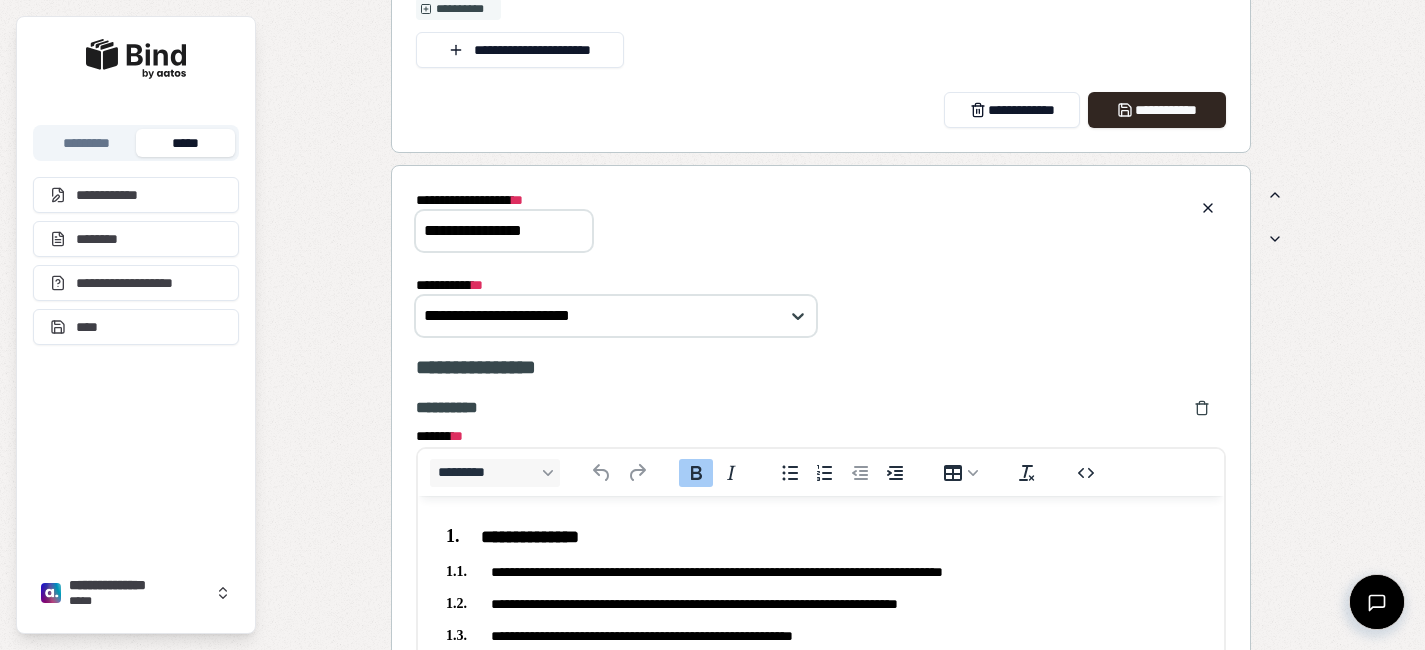 scroll, scrollTop: 0, scrollLeft: 0, axis: both 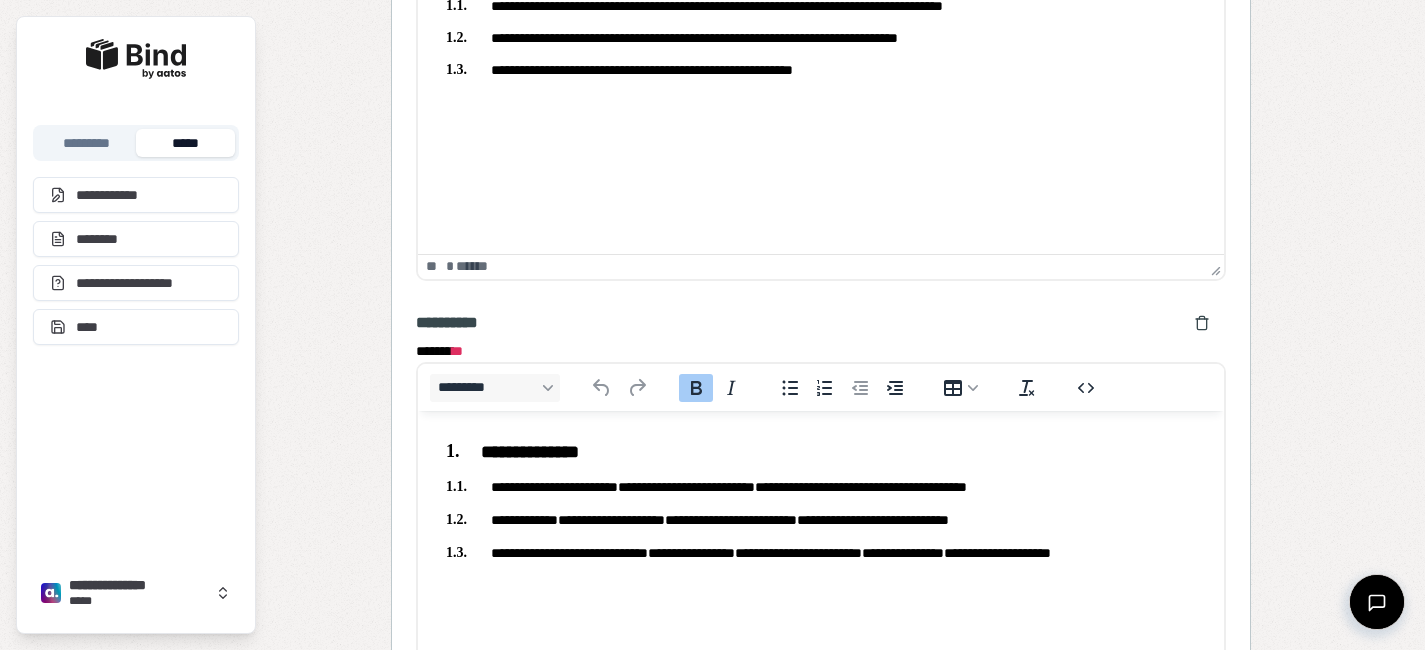 click on "**********" at bounding box center (820, 6) 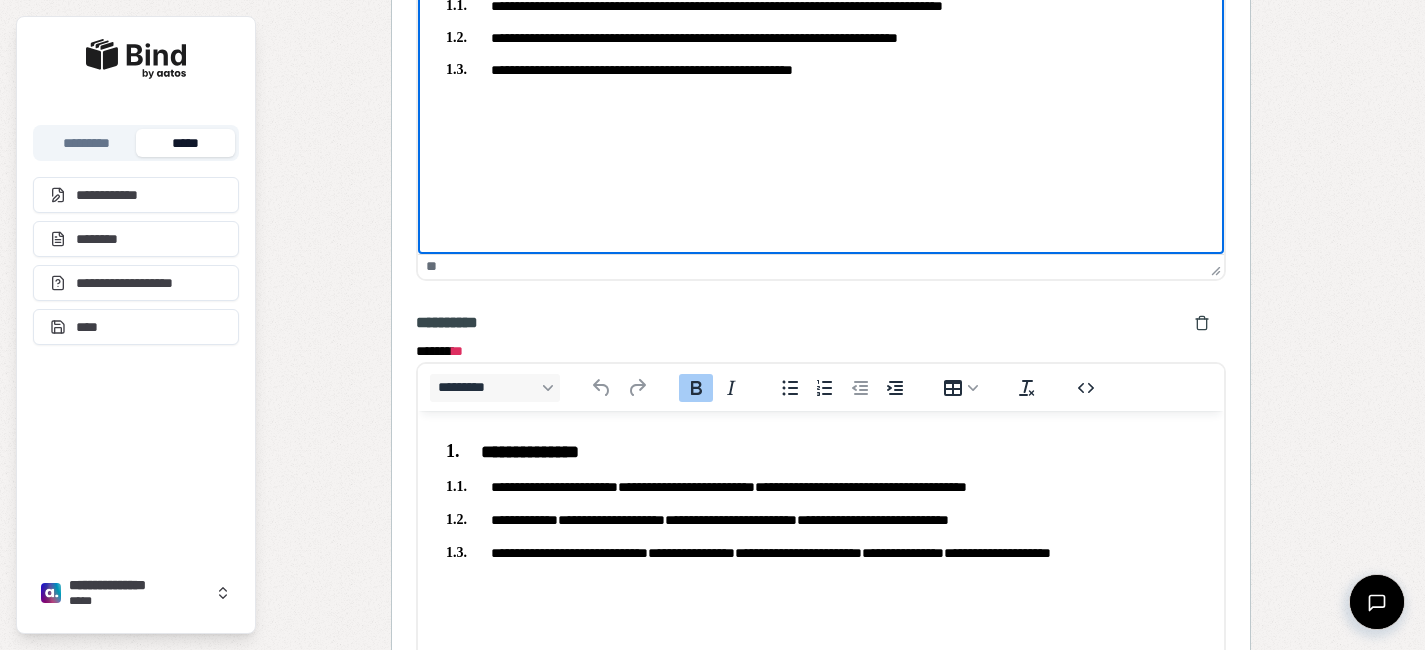 type 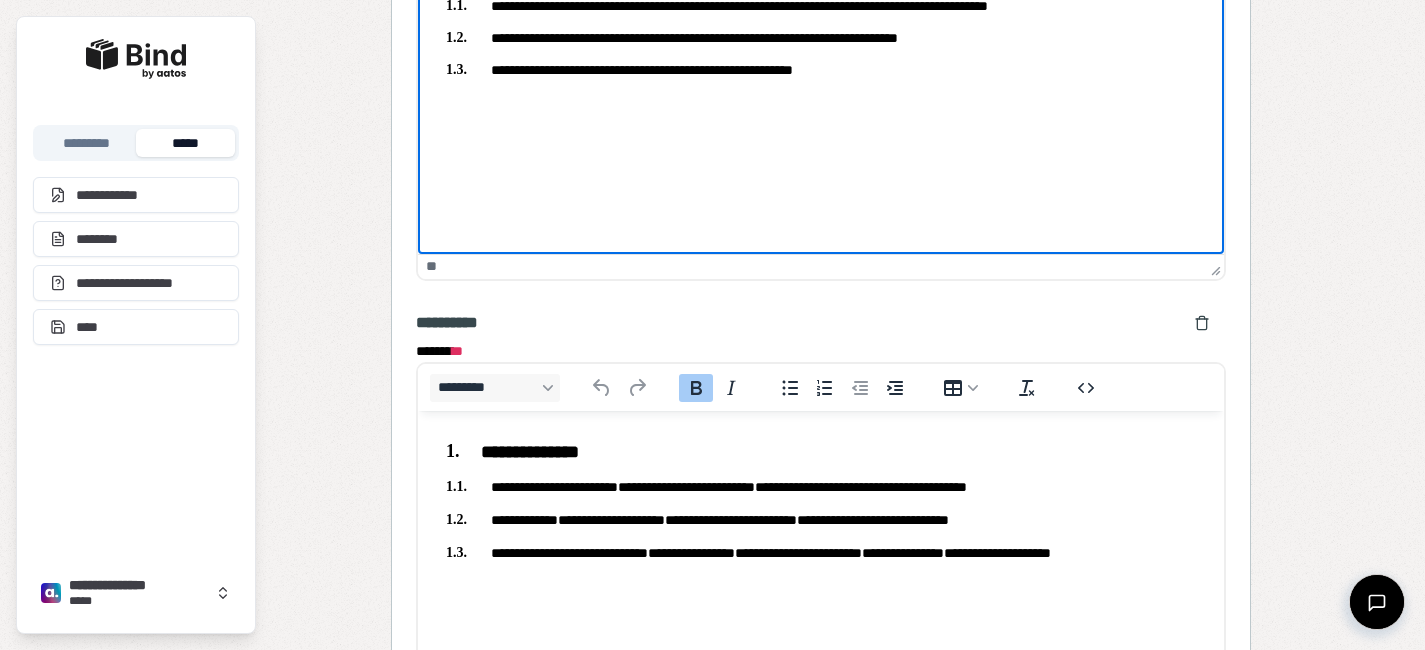 click on "**********" at bounding box center [820, 70] 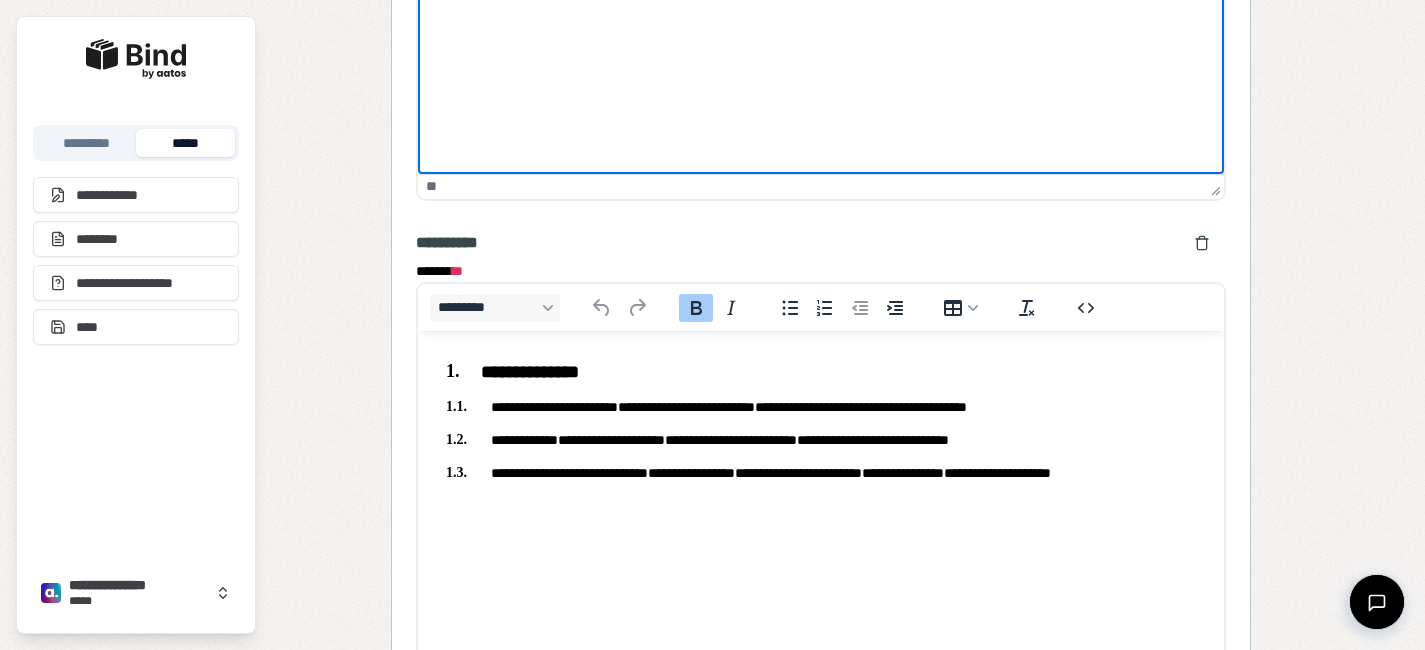 scroll, scrollTop: 7749, scrollLeft: 0, axis: vertical 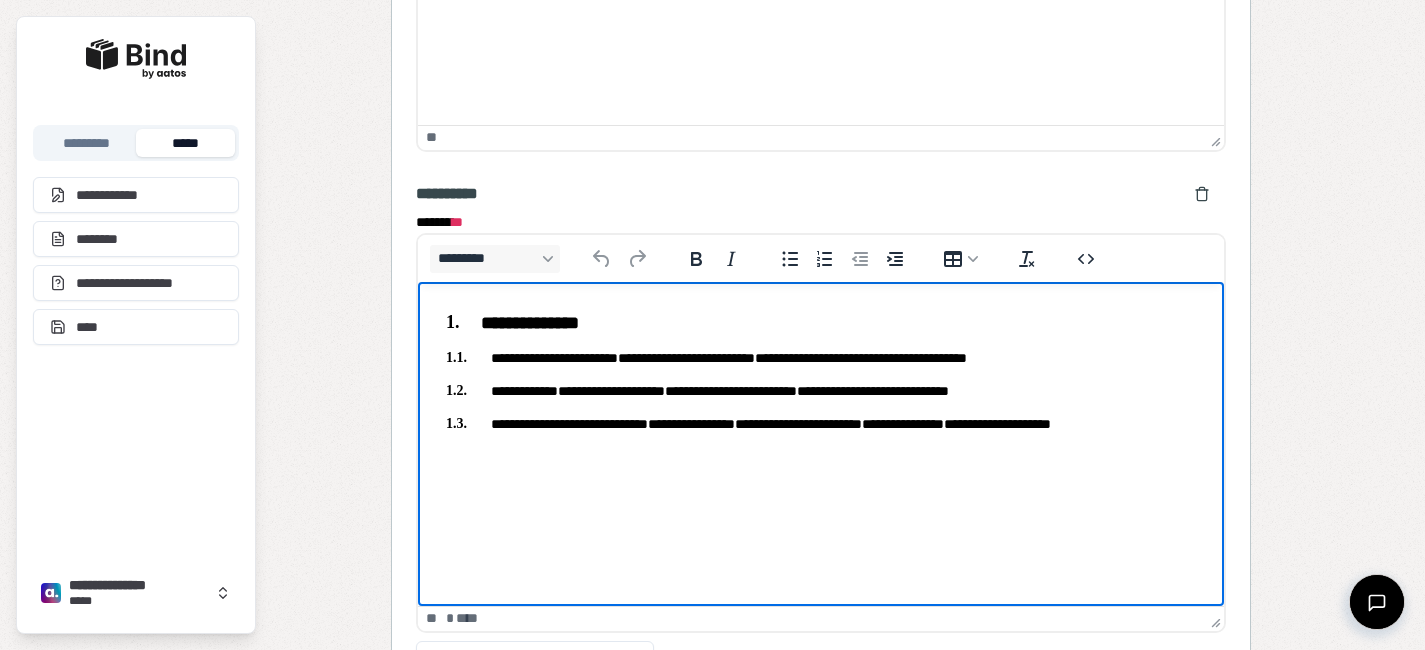 click on "**********" at bounding box center (685, 358) 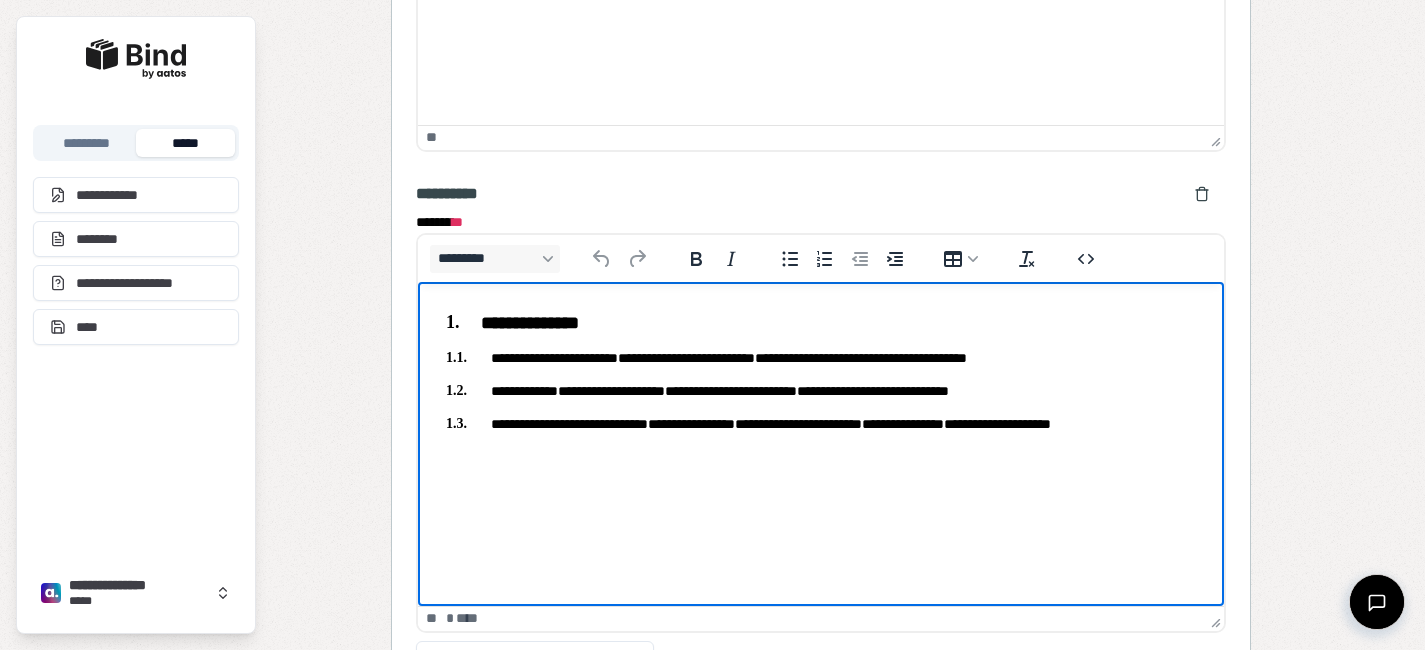 type 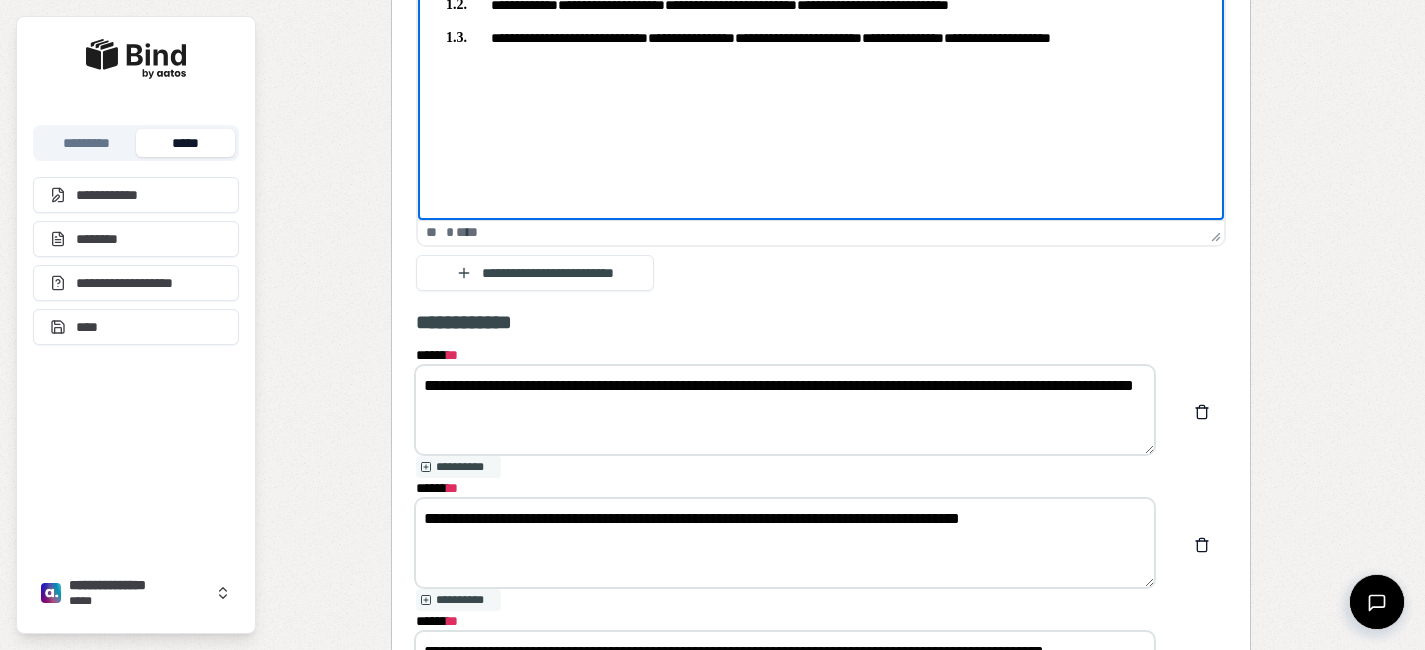 scroll, scrollTop: 8236, scrollLeft: 0, axis: vertical 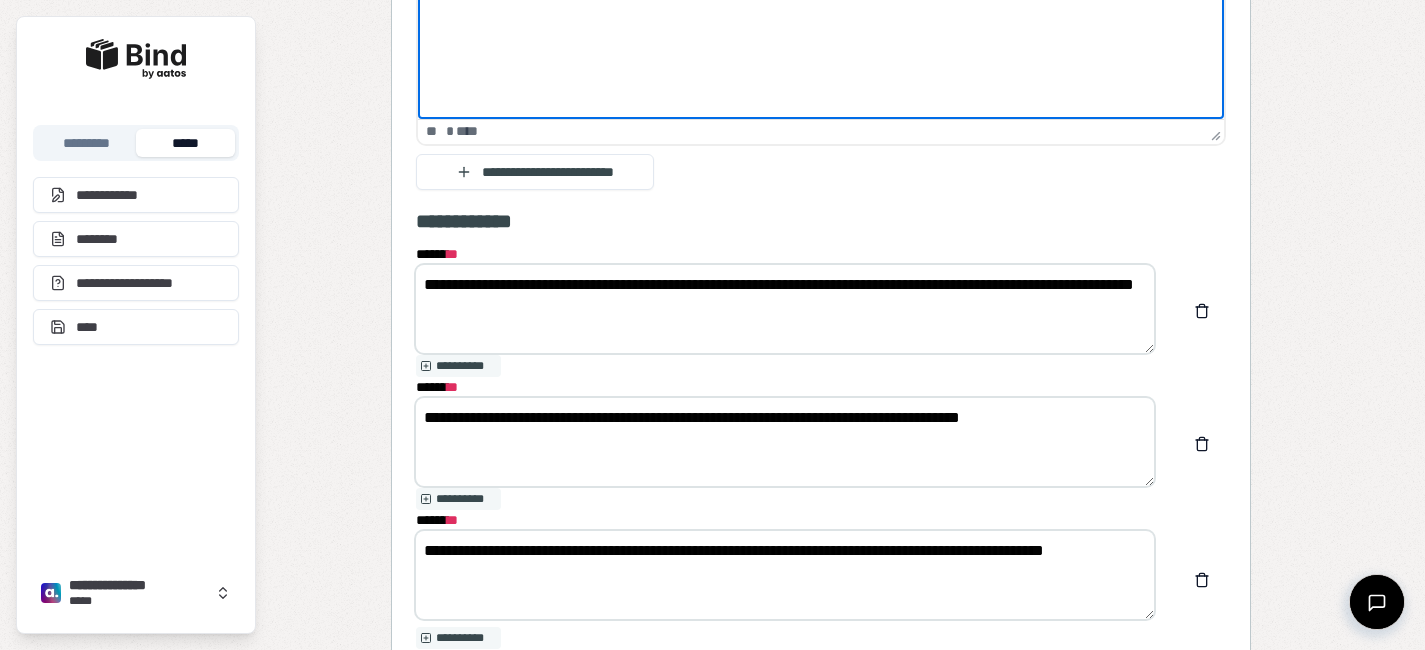 click on "**********" at bounding box center (785, 442) 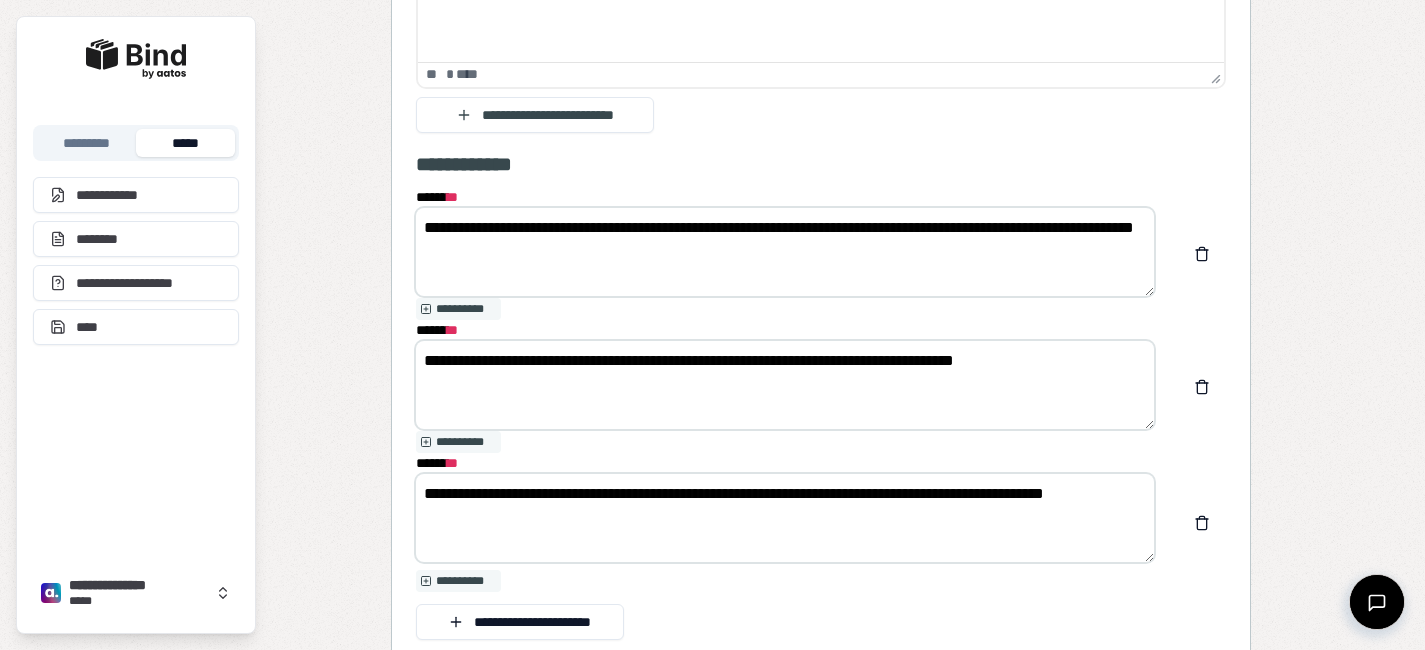 scroll, scrollTop: 8294, scrollLeft: 0, axis: vertical 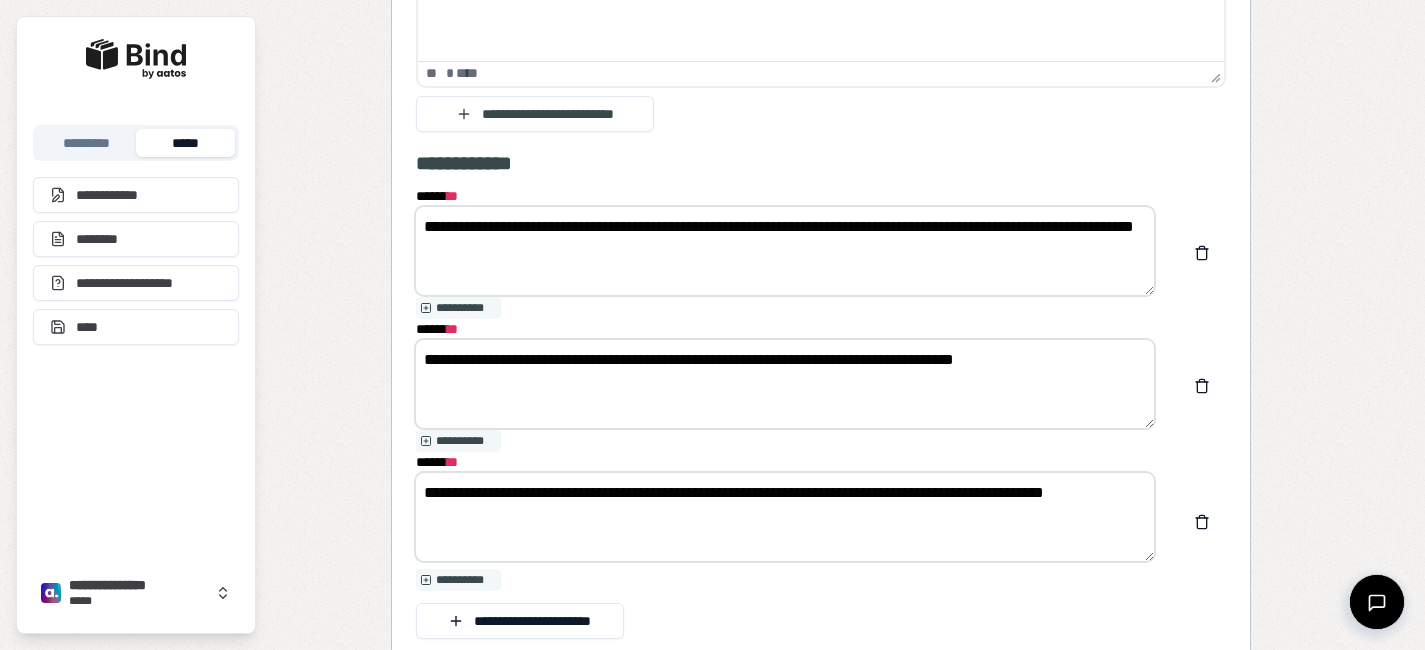 type on "**********" 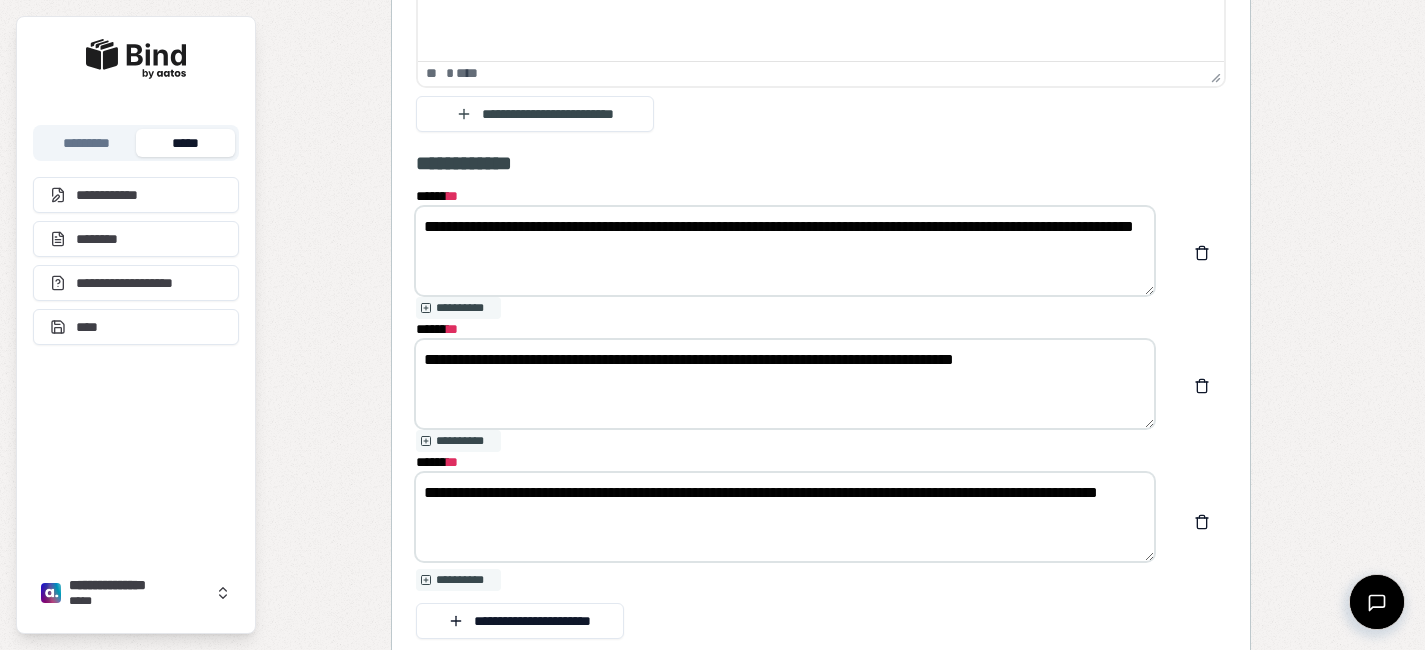 click on "**********" at bounding box center (785, 517) 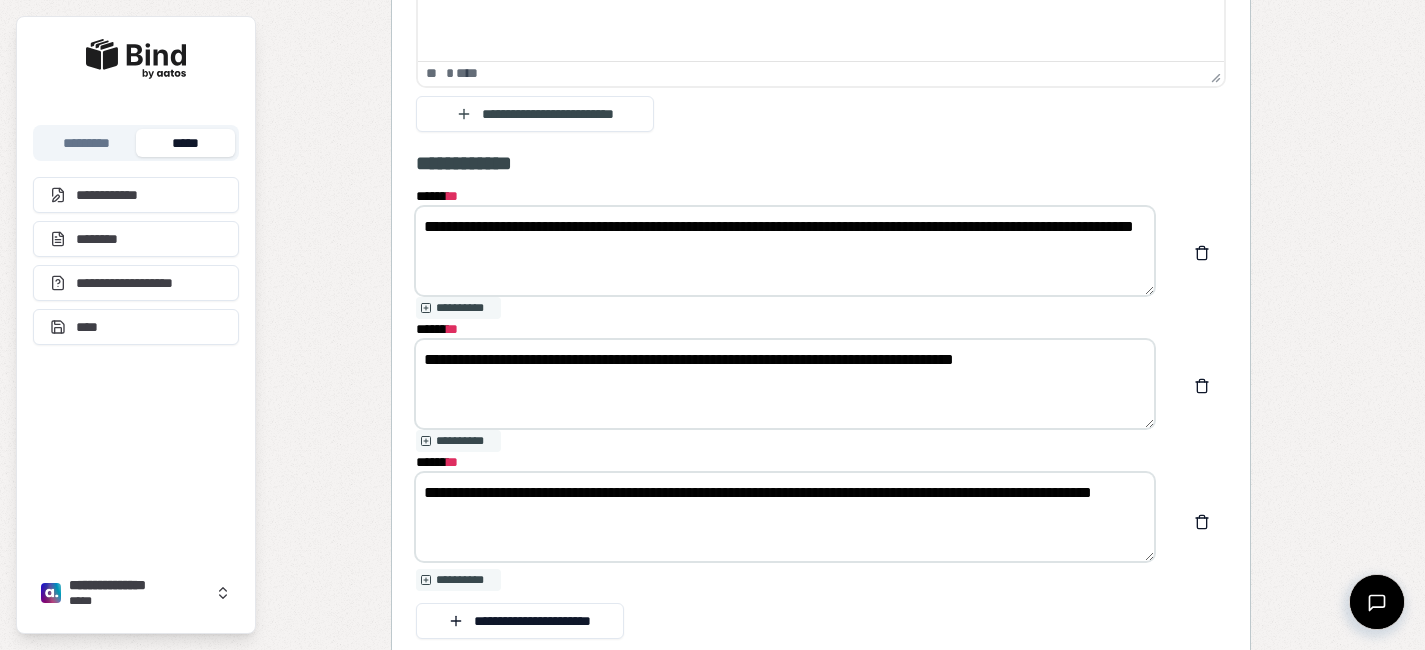 type on "**********" 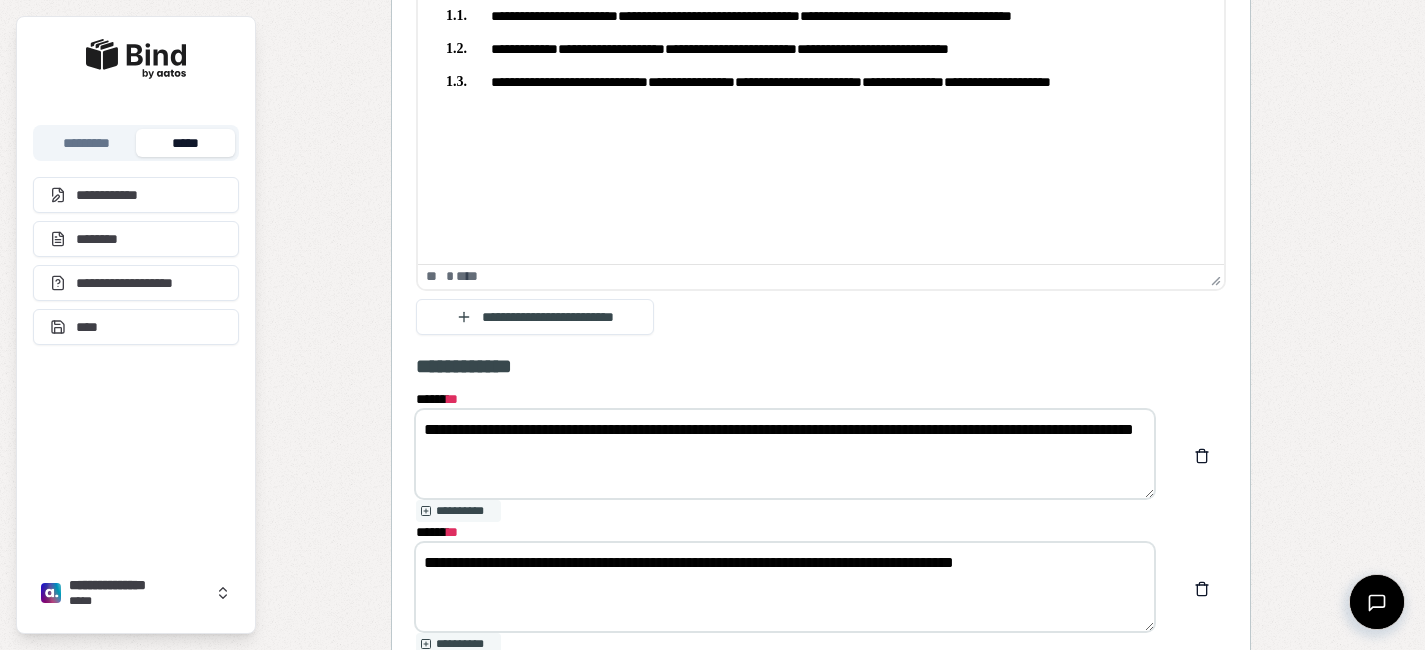 scroll, scrollTop: 8078, scrollLeft: 0, axis: vertical 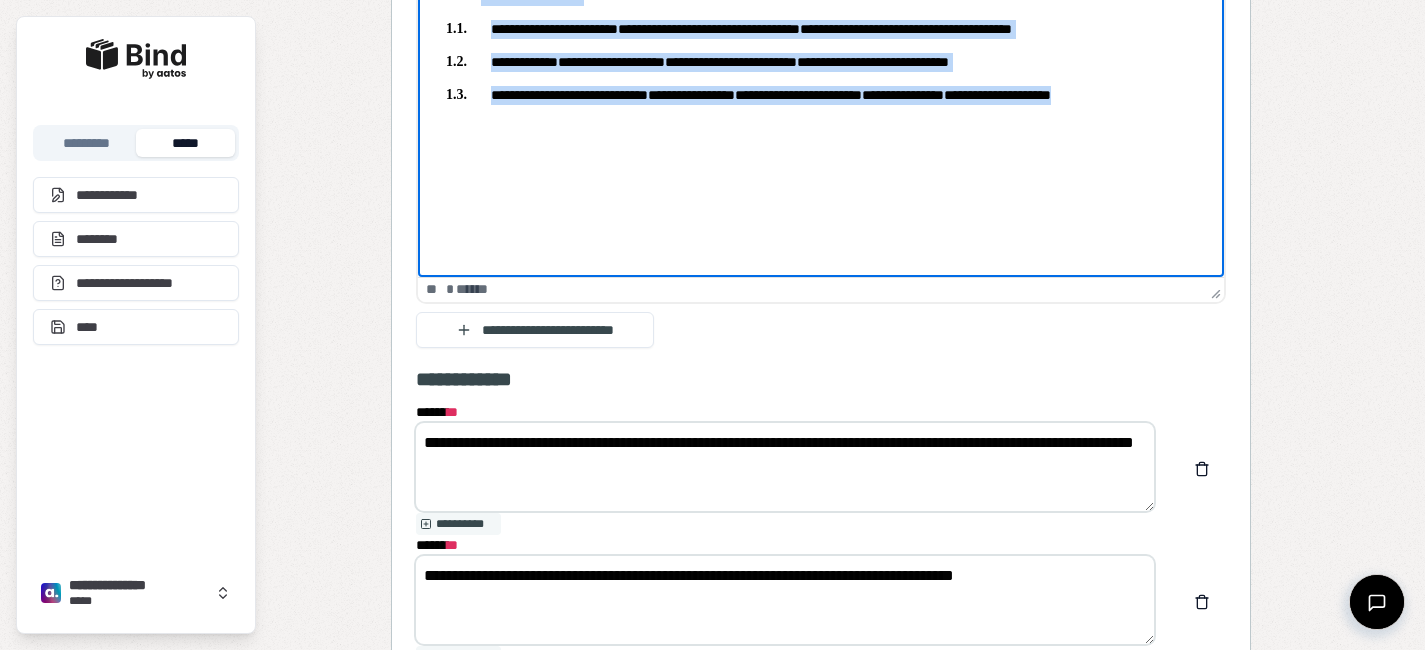 drag, startPoint x: 1169, startPoint y: 101, endPoint x: 465, endPoint y: -9, distance: 712.54193 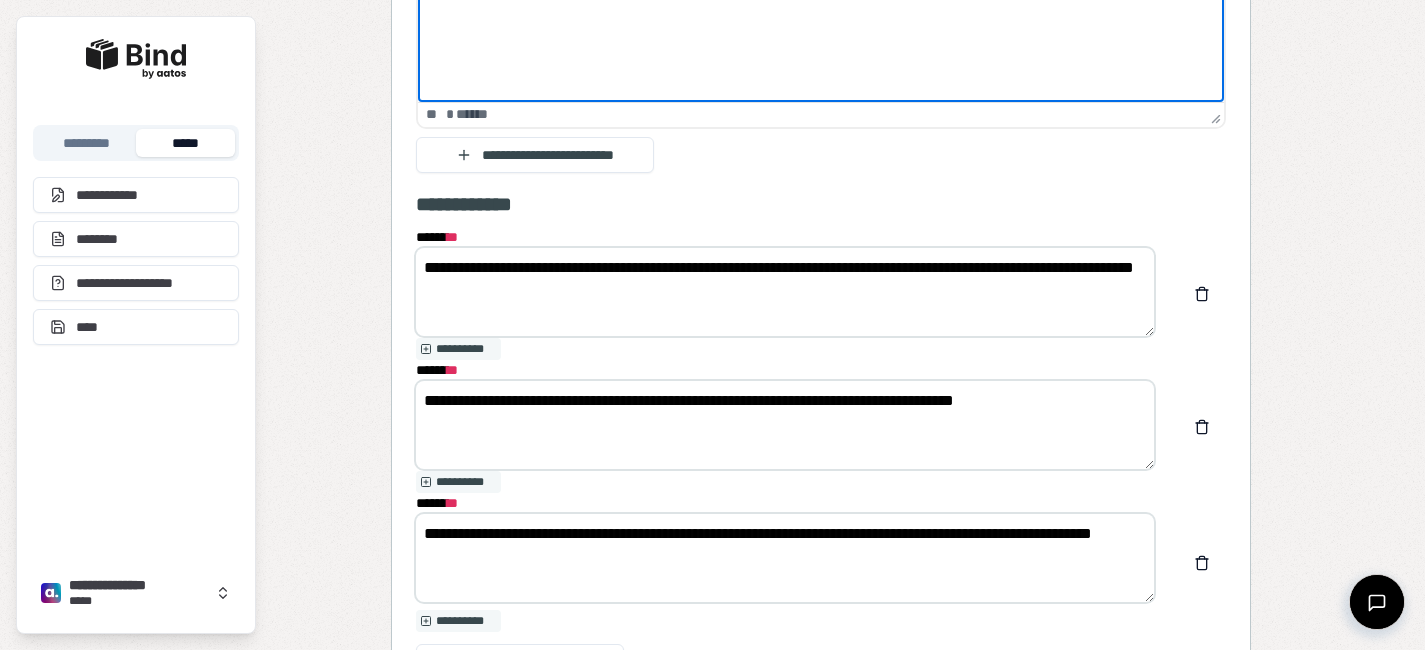 scroll, scrollTop: 8275, scrollLeft: 0, axis: vertical 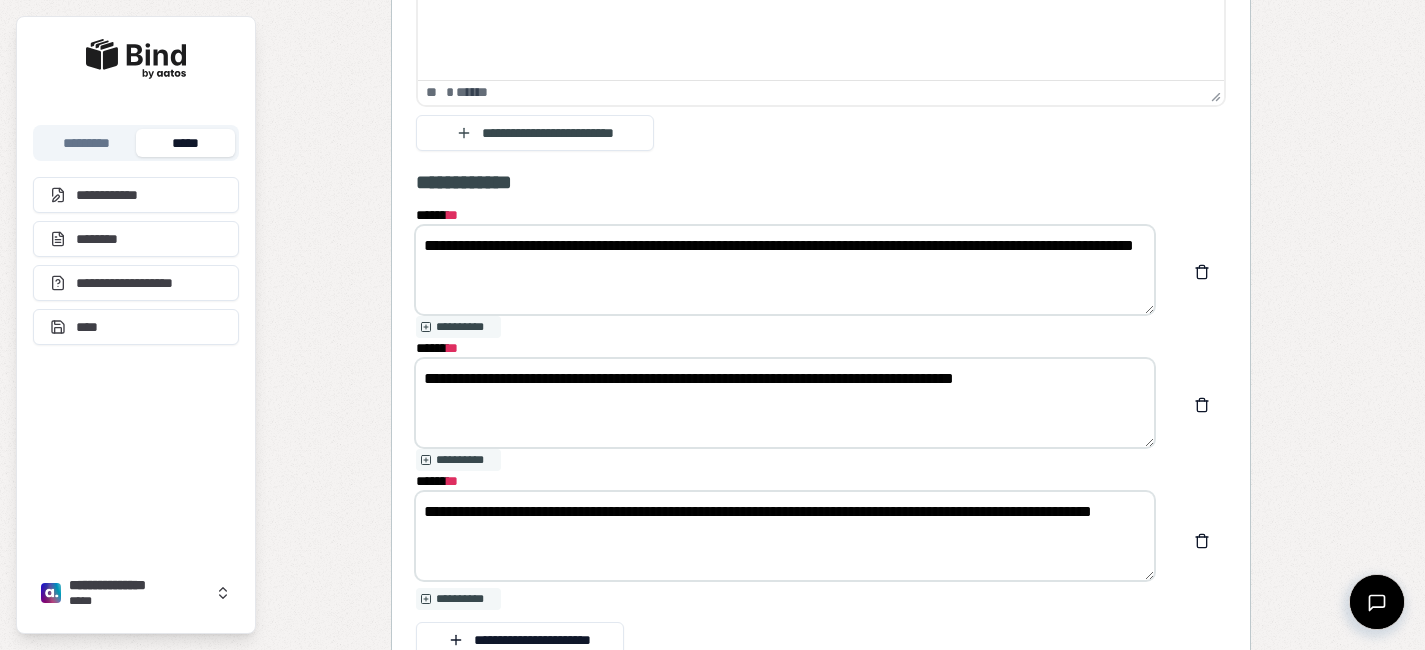 drag, startPoint x: 572, startPoint y: 310, endPoint x: 384, endPoint y: 245, distance: 198.91959 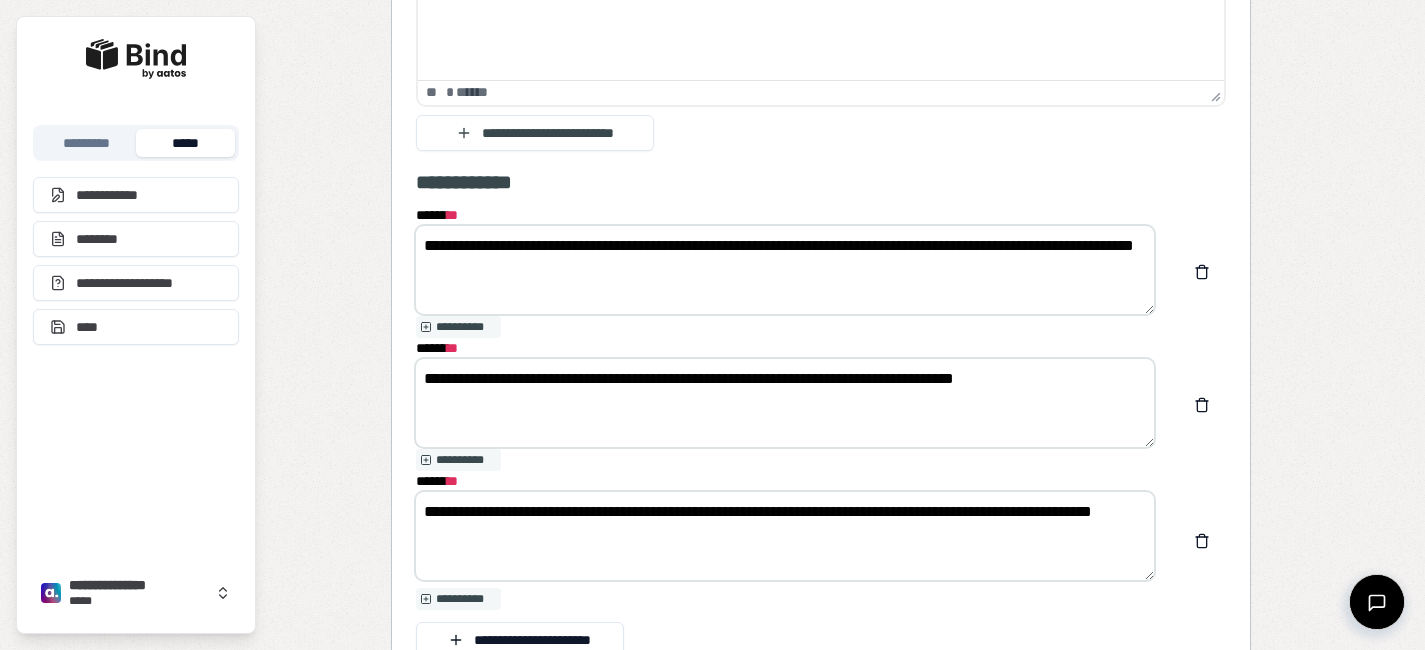 drag, startPoint x: 1090, startPoint y: 415, endPoint x: 284, endPoint y: 344, distance: 809.12115 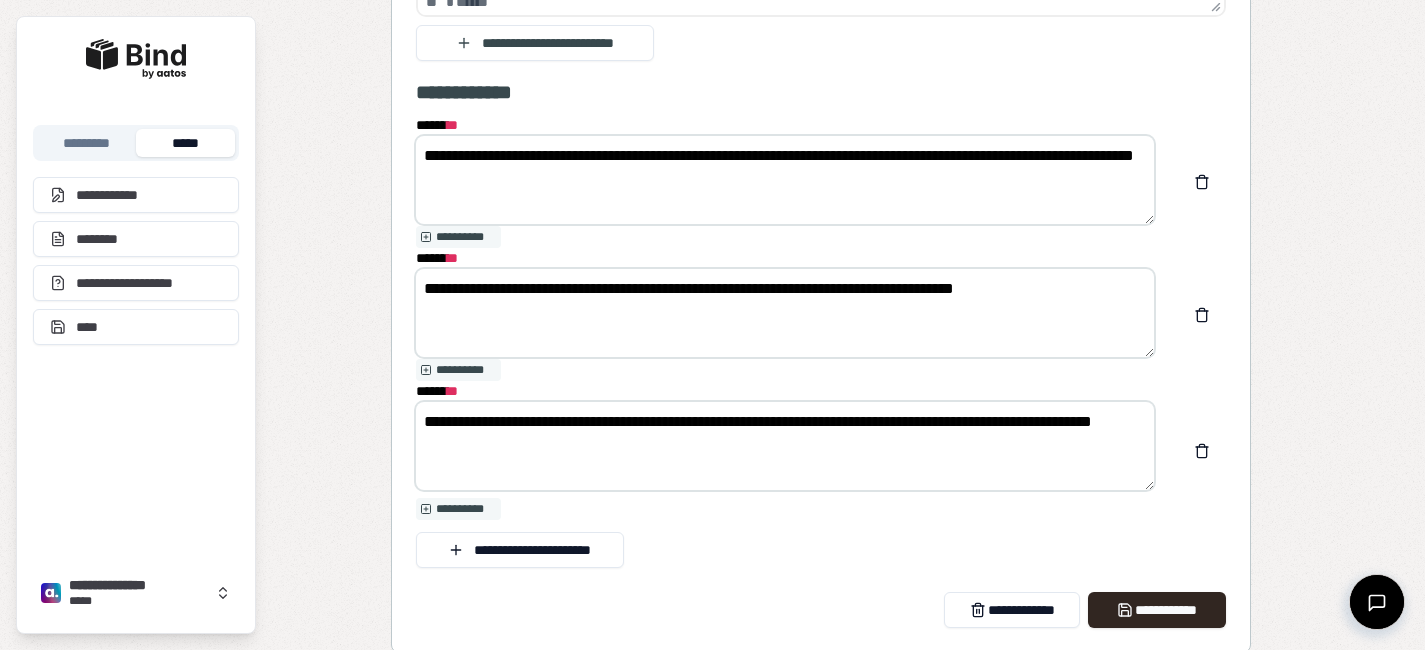 drag, startPoint x: 561, startPoint y: 486, endPoint x: 355, endPoint y: 395, distance: 225.20435 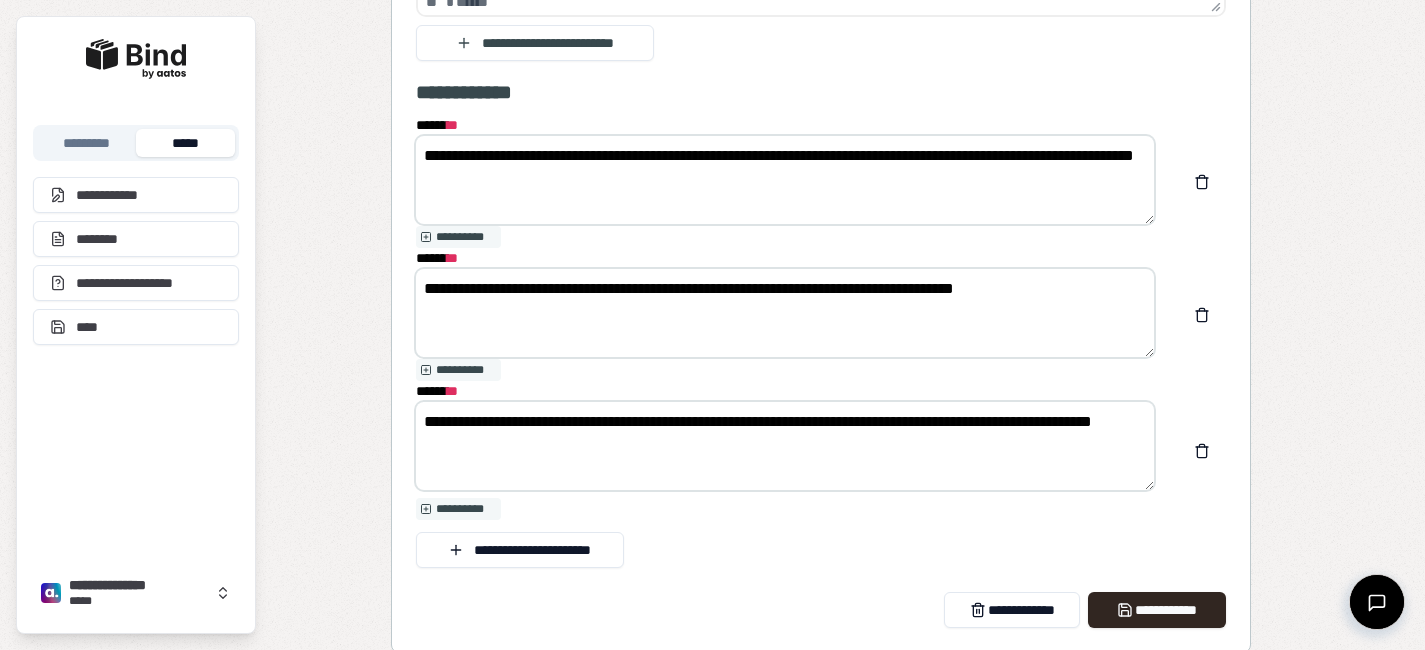 click on "**********" at bounding box center [785, 180] 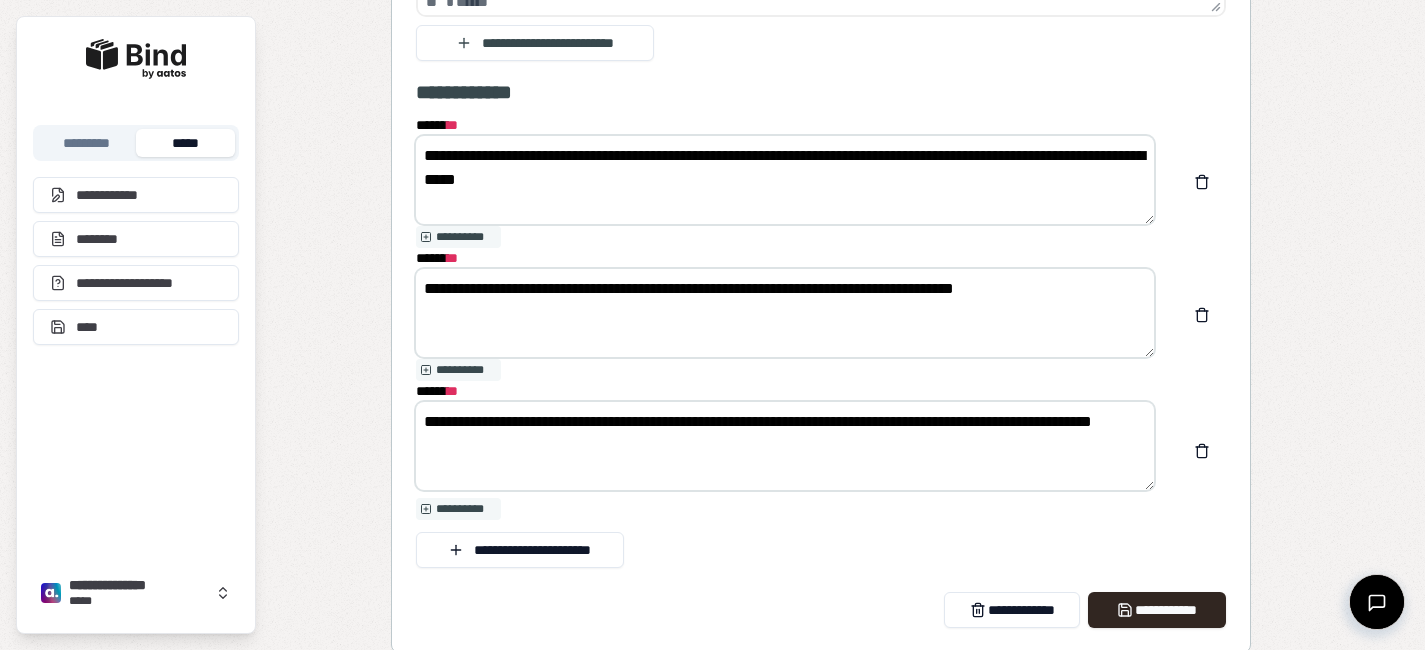 paste on "**********" 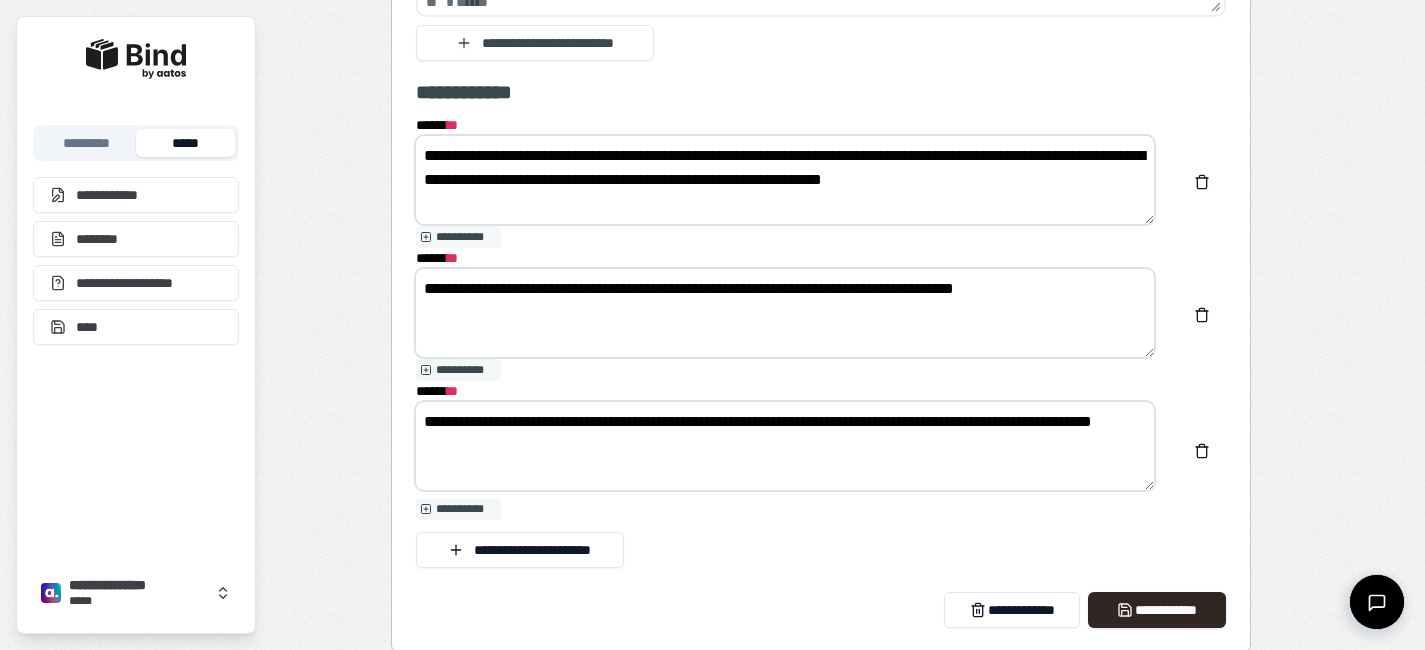 type on "**********" 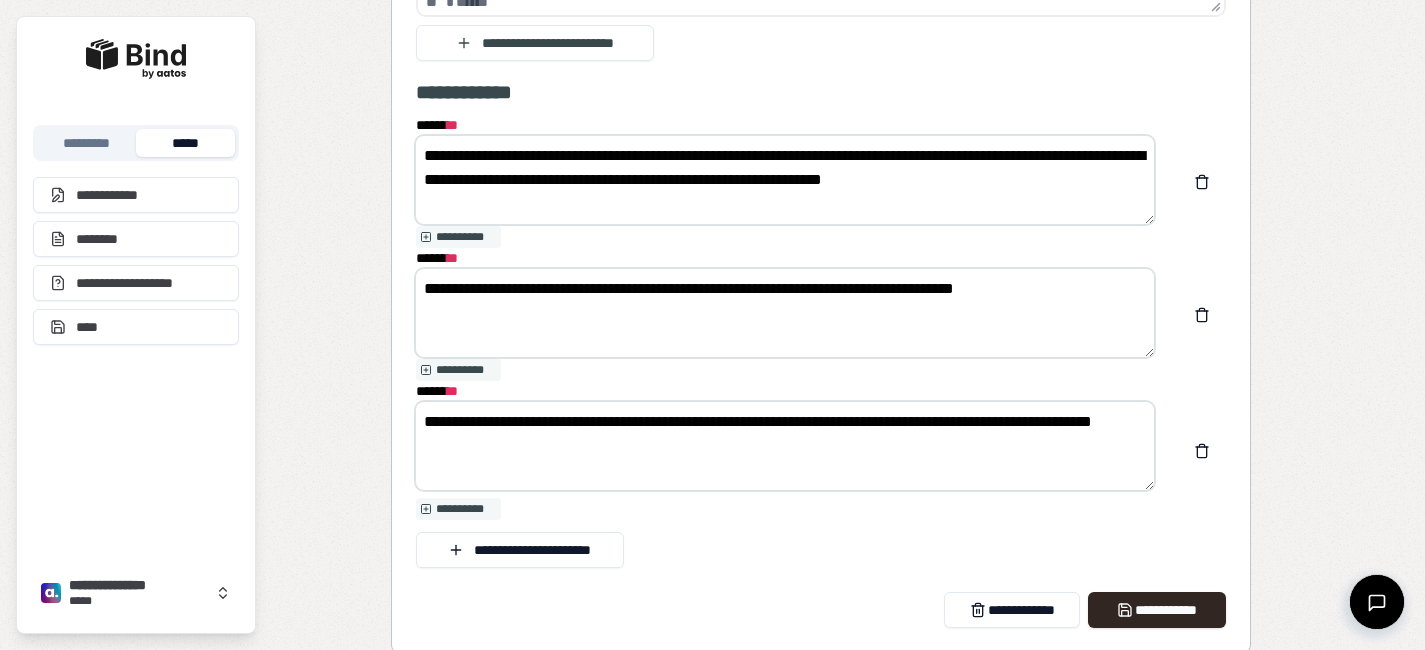drag, startPoint x: 515, startPoint y: 315, endPoint x: 464, endPoint y: 312, distance: 51.088158 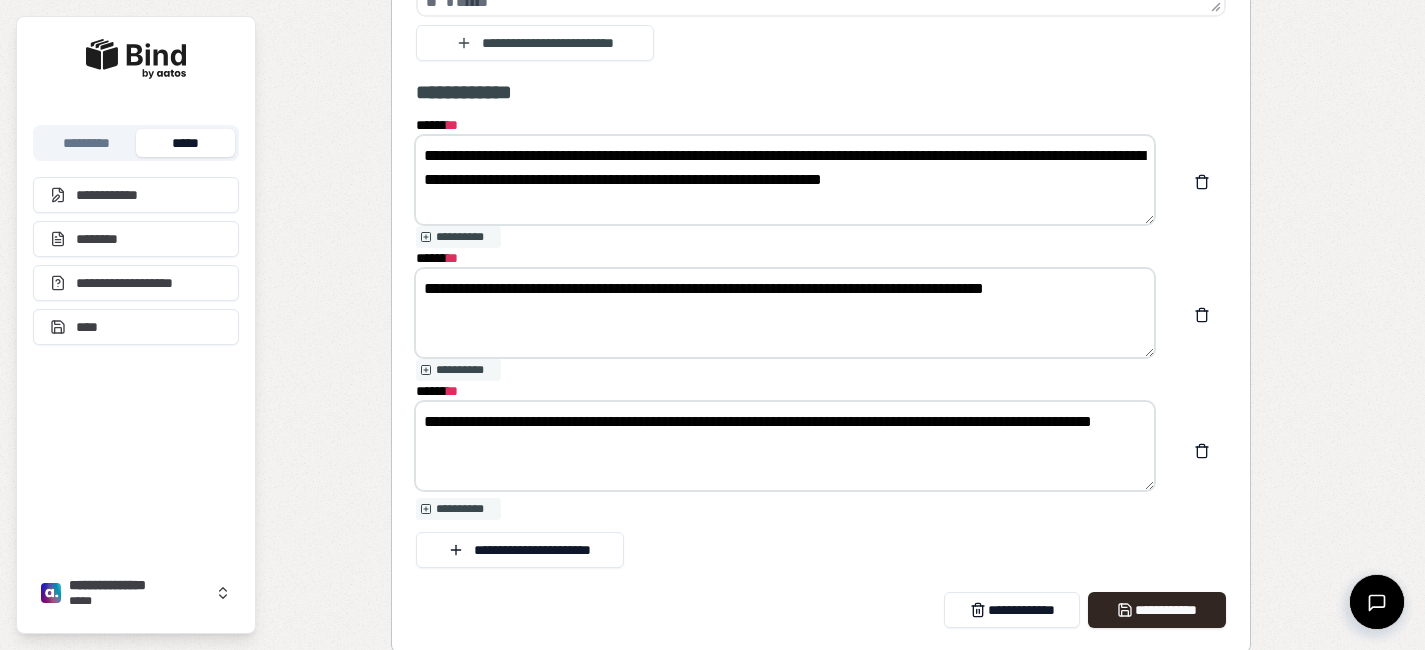 paste on "**********" 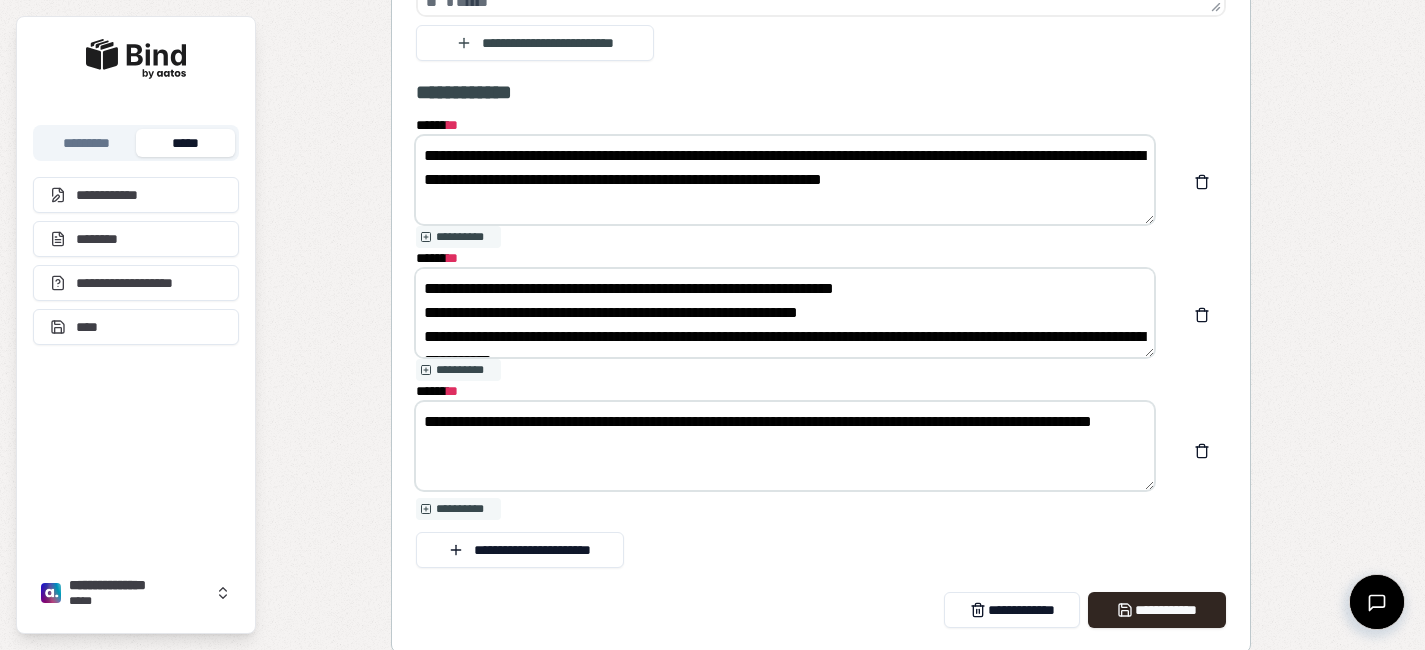 drag, startPoint x: 632, startPoint y: 314, endPoint x: 551, endPoint y: 314, distance: 81 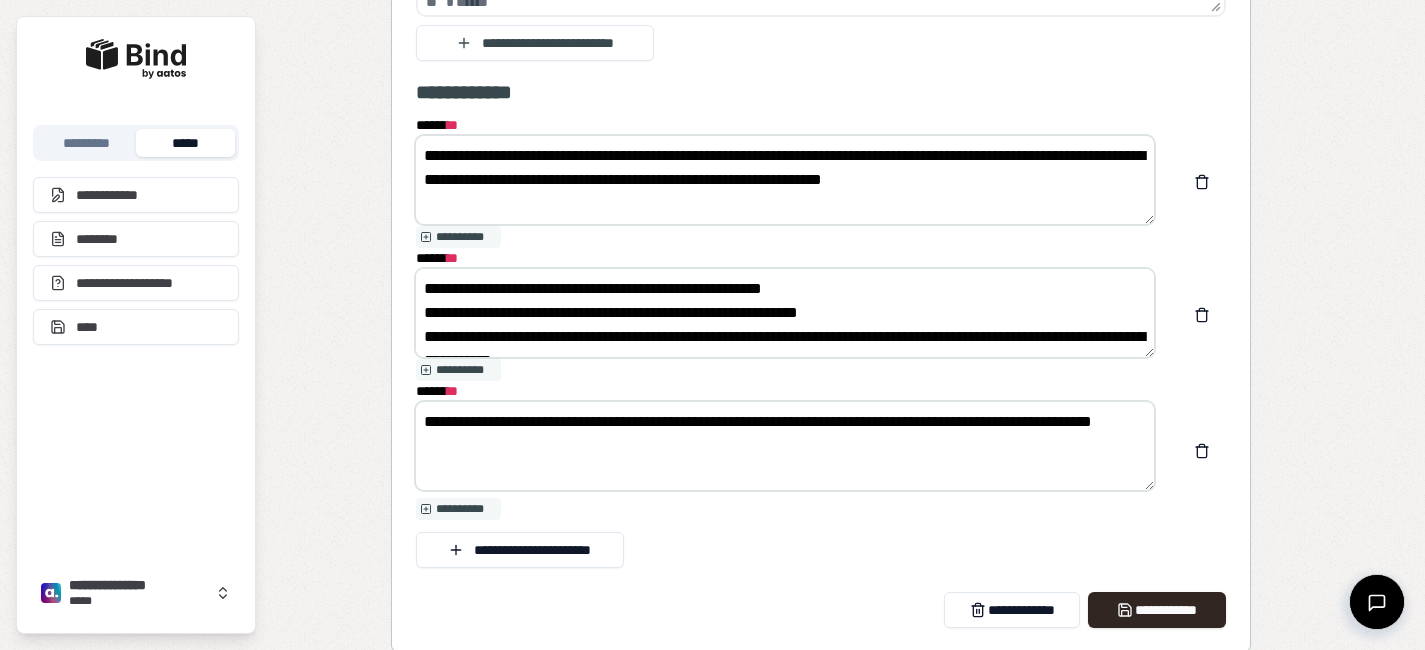 drag, startPoint x: 441, startPoint y: 335, endPoint x: 394, endPoint y: 335, distance: 47 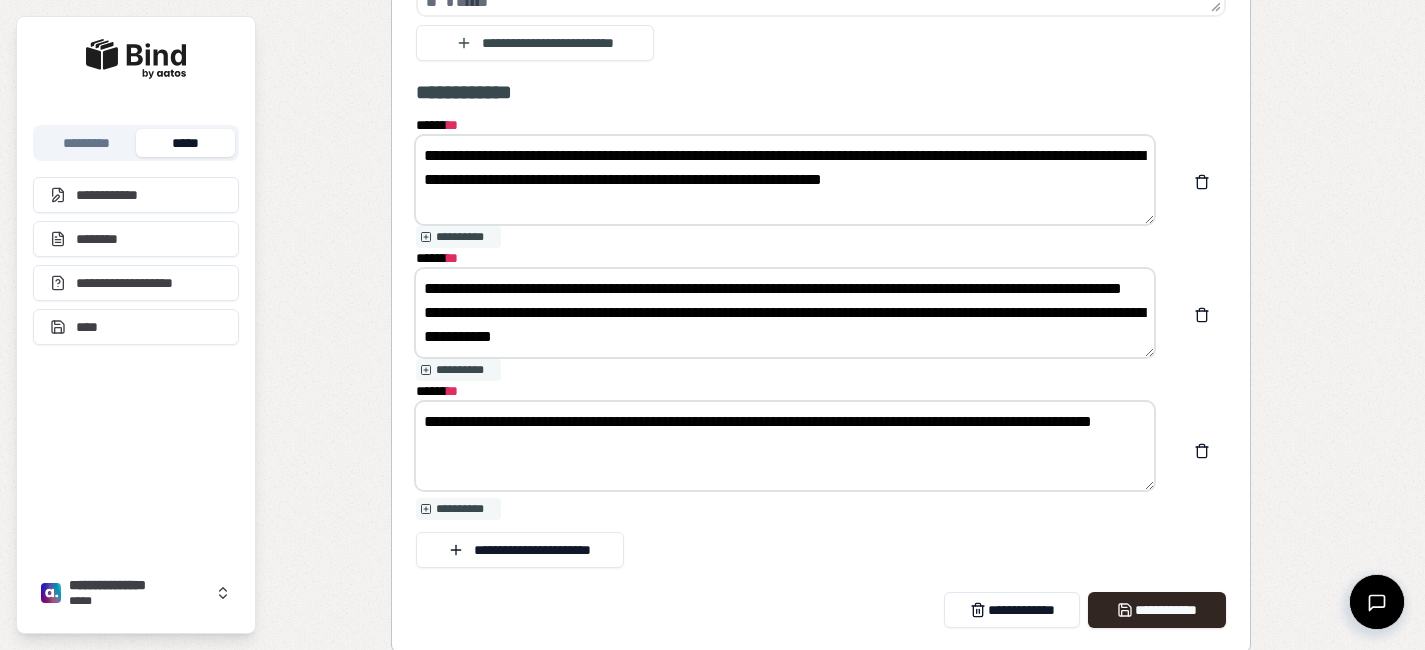 drag, startPoint x: 458, startPoint y: 358, endPoint x: 385, endPoint y: 358, distance: 73 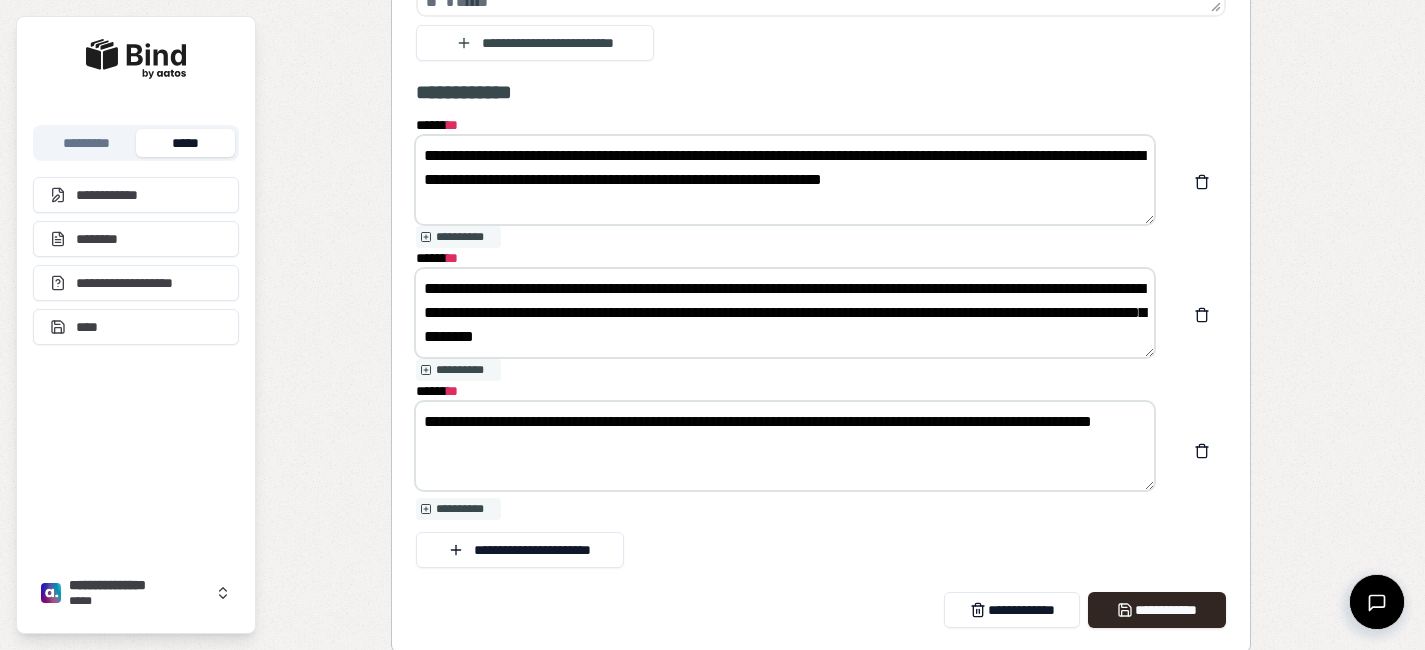 click on "**********" at bounding box center [785, 313] 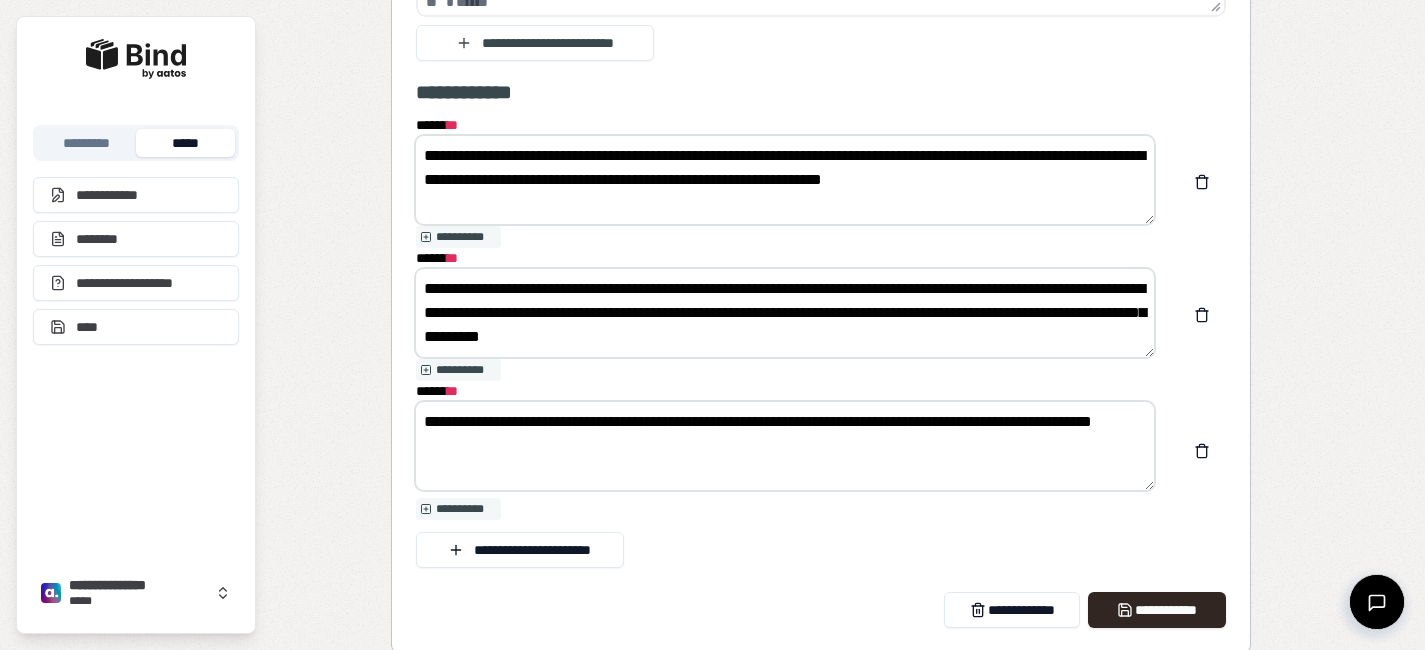 drag, startPoint x: 970, startPoint y: 336, endPoint x: 976, endPoint y: 386, distance: 50.358715 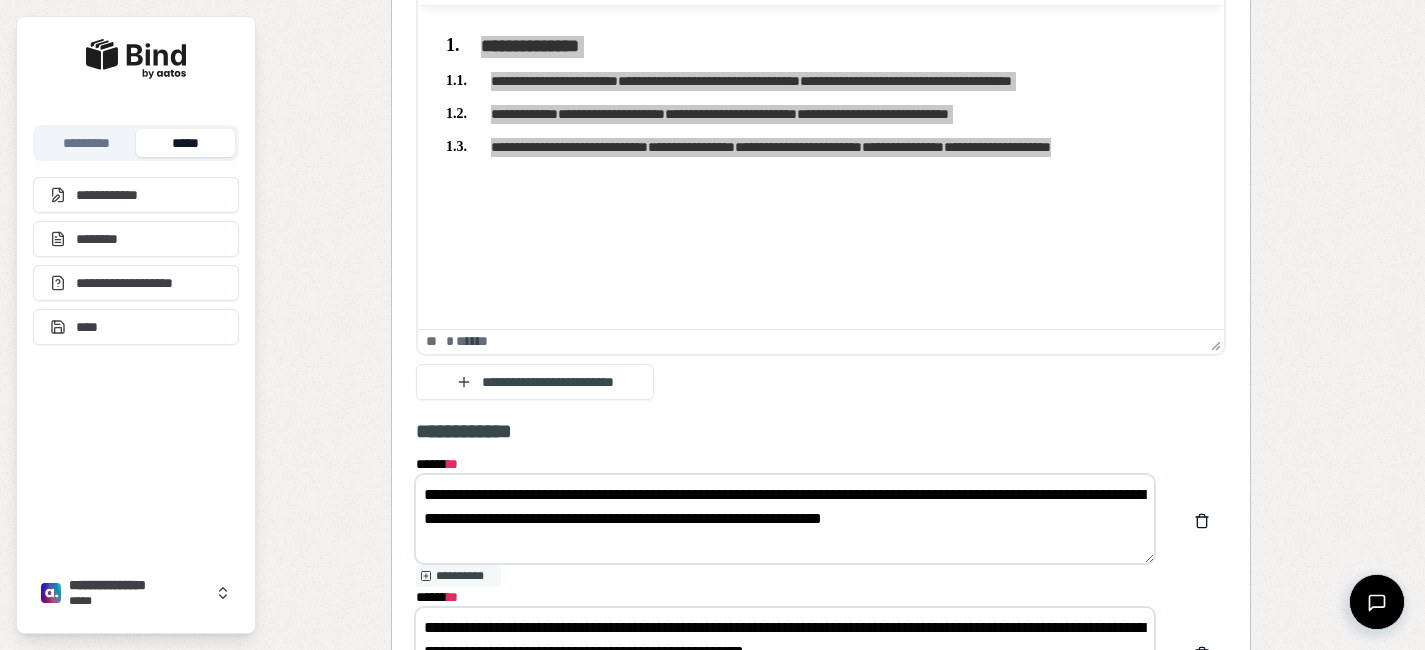 scroll, scrollTop: 8021, scrollLeft: 0, axis: vertical 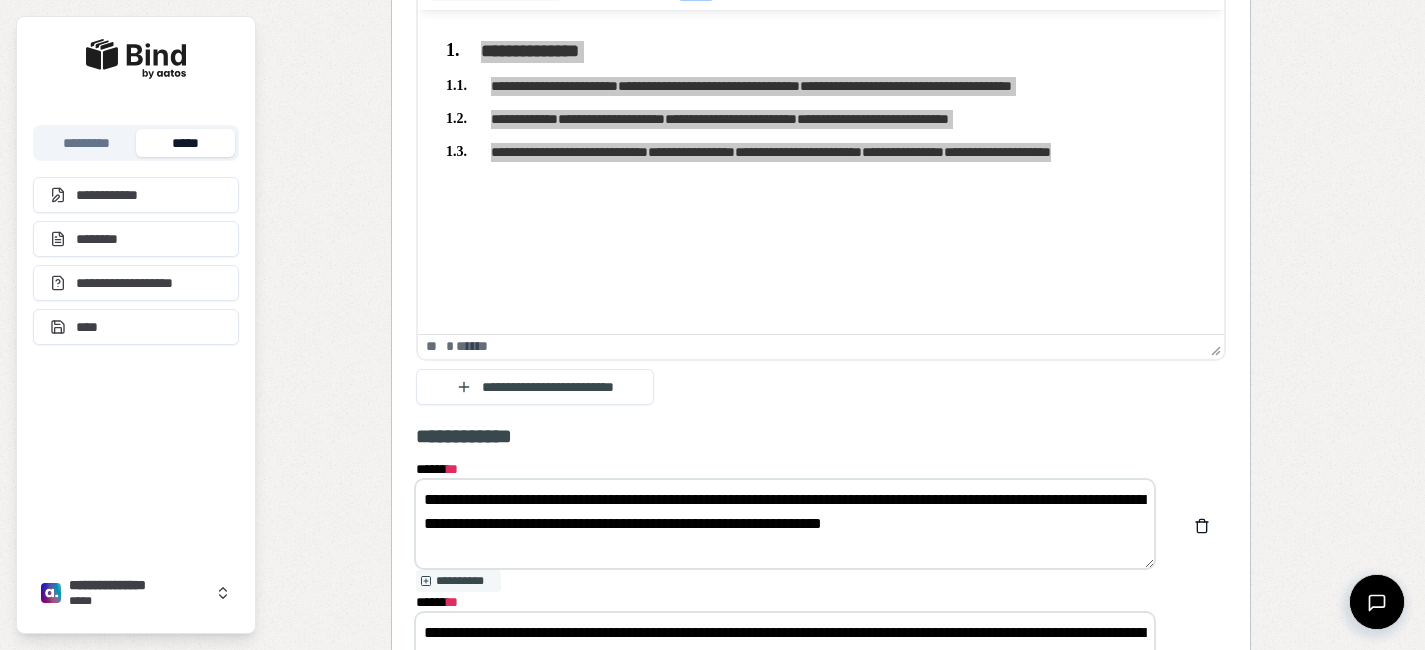 type on "**********" 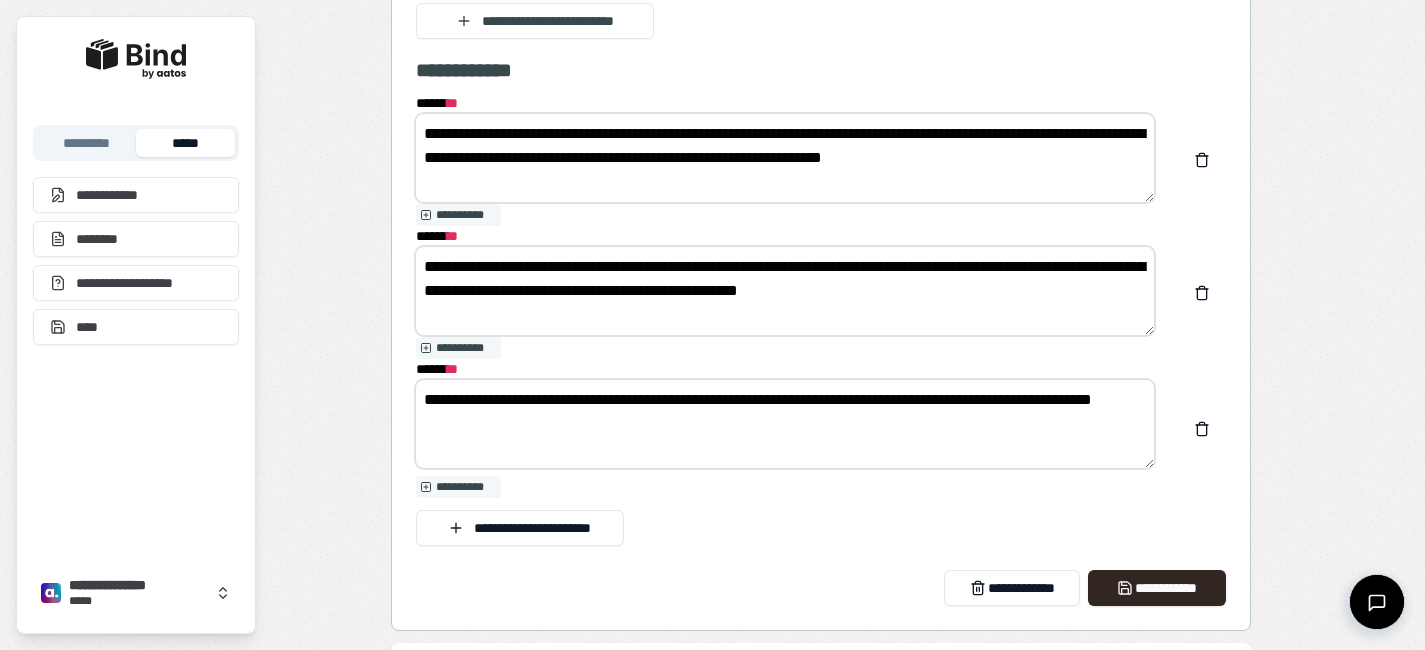 scroll, scrollTop: 8419, scrollLeft: 0, axis: vertical 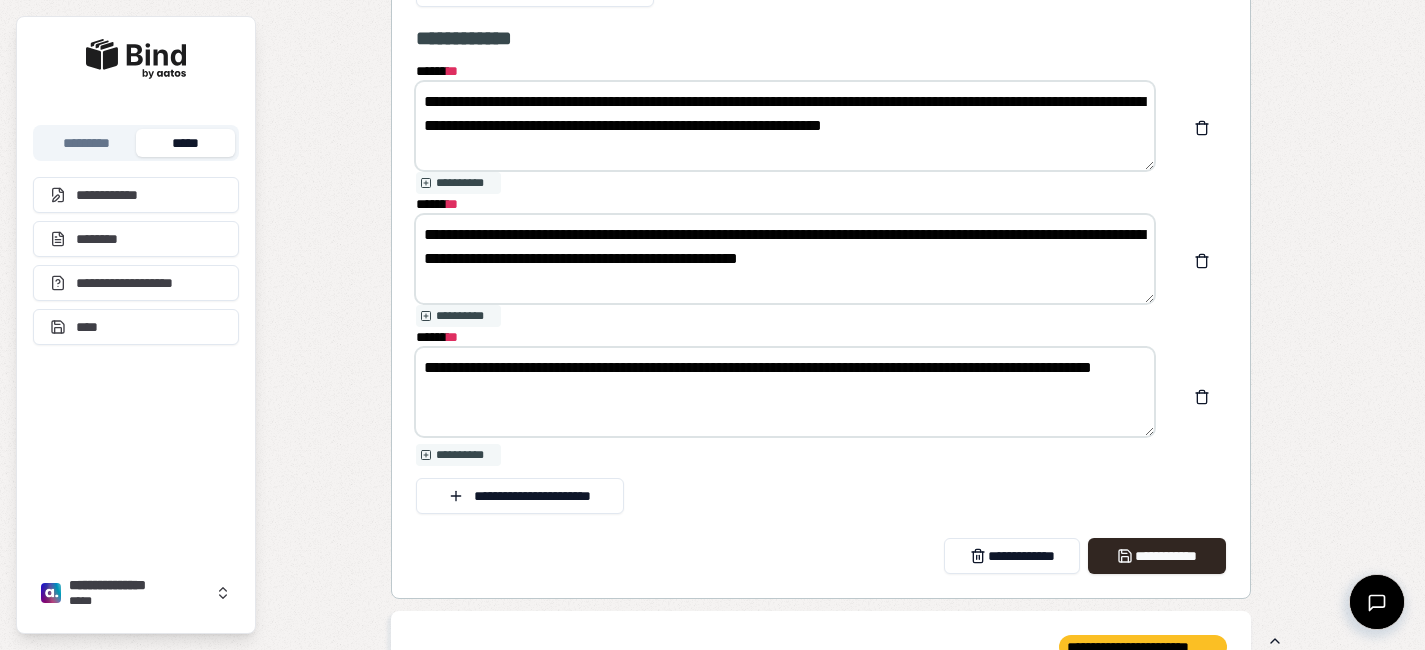 type on "**********" 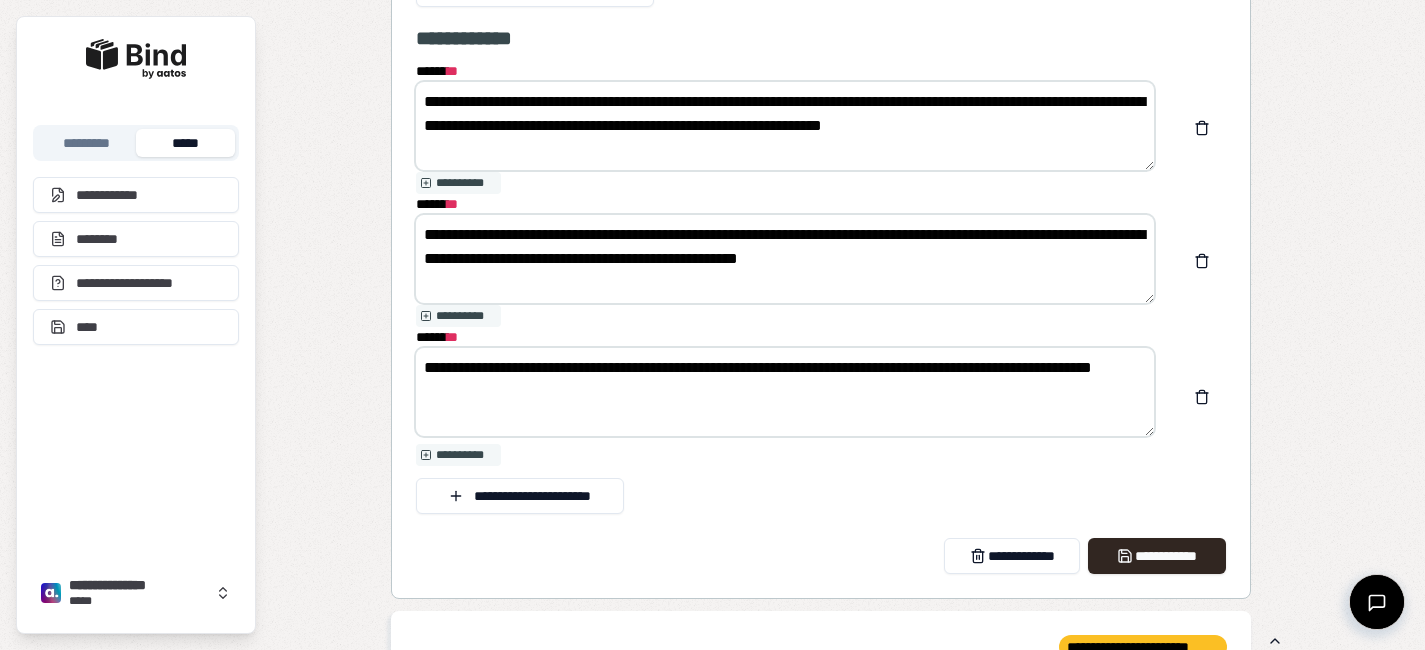 click on "**********" at bounding box center [785, 392] 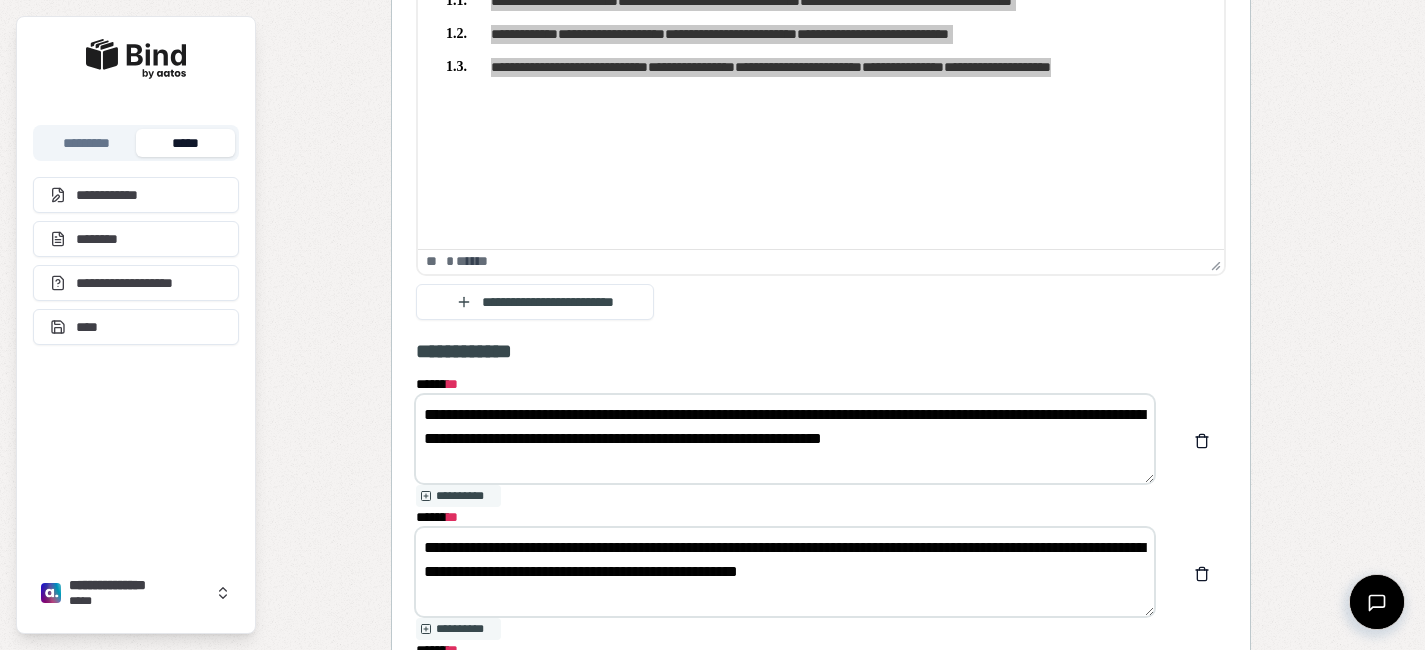 scroll, scrollTop: 8105, scrollLeft: 0, axis: vertical 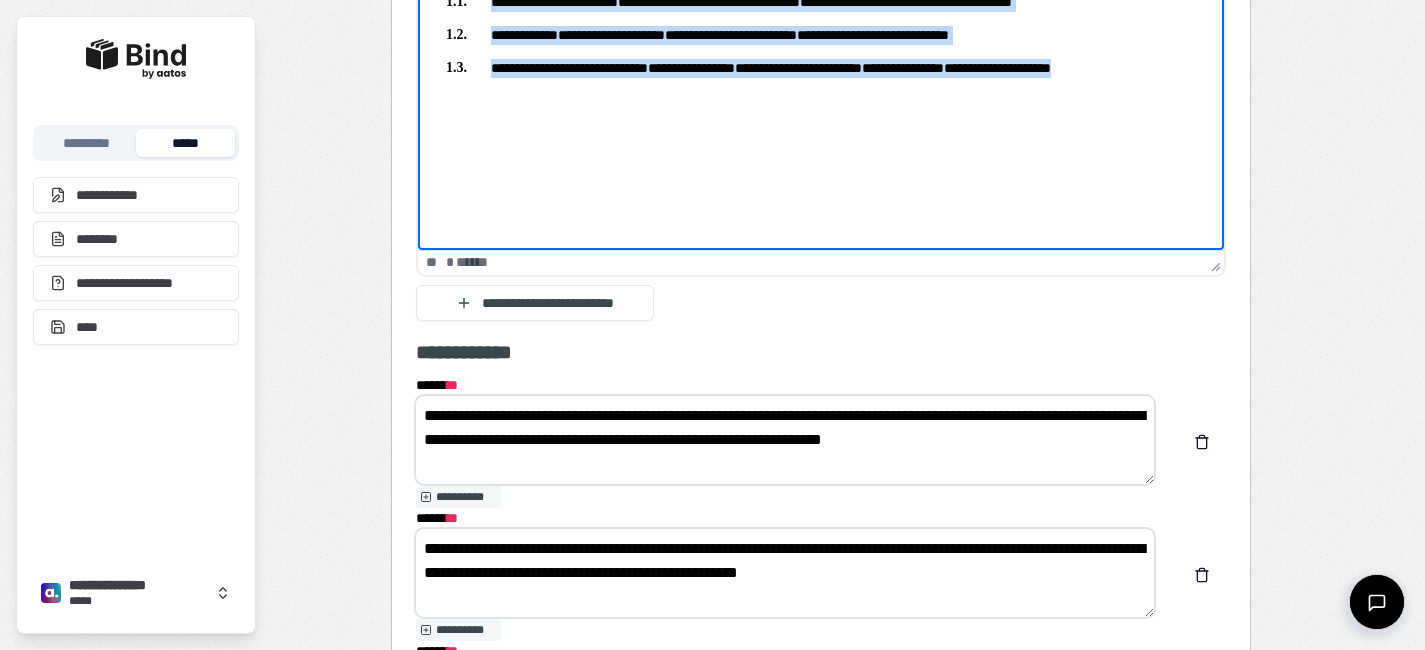 click on "**********" at bounding box center (820, 35) 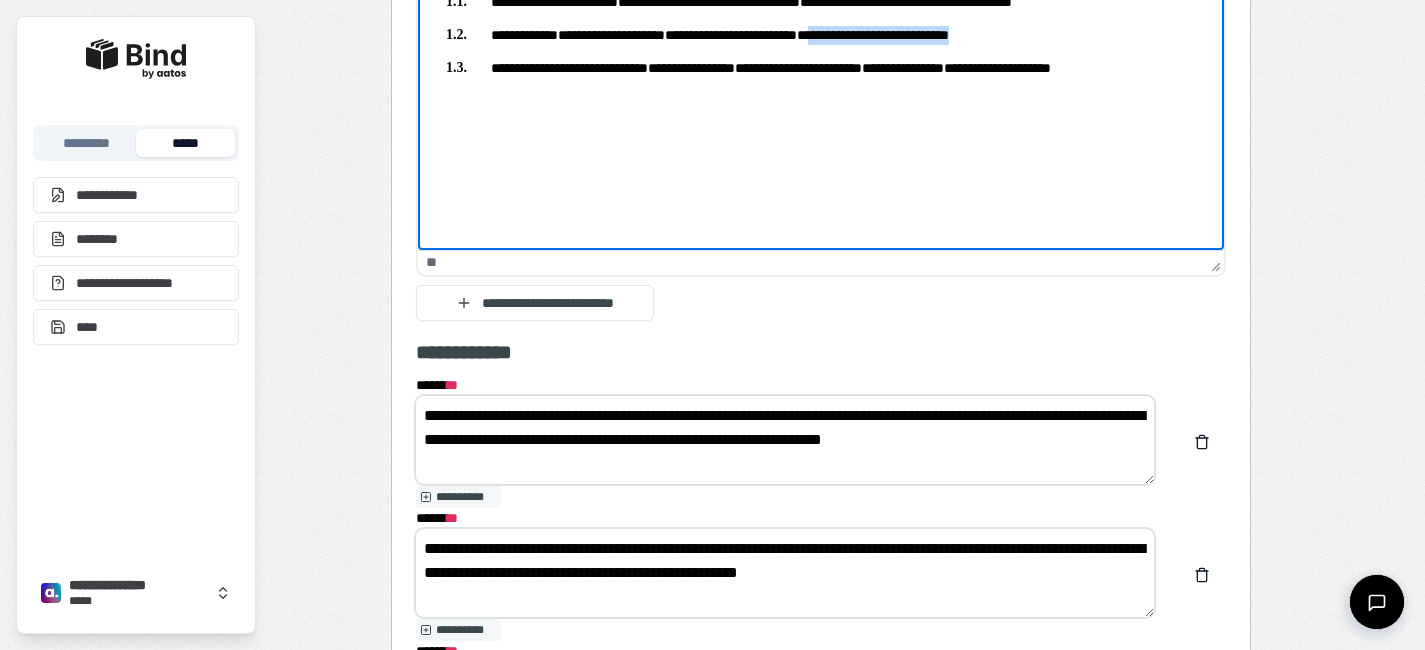 drag, startPoint x: 891, startPoint y: 36, endPoint x: 1084, endPoint y: 53, distance: 193.74725 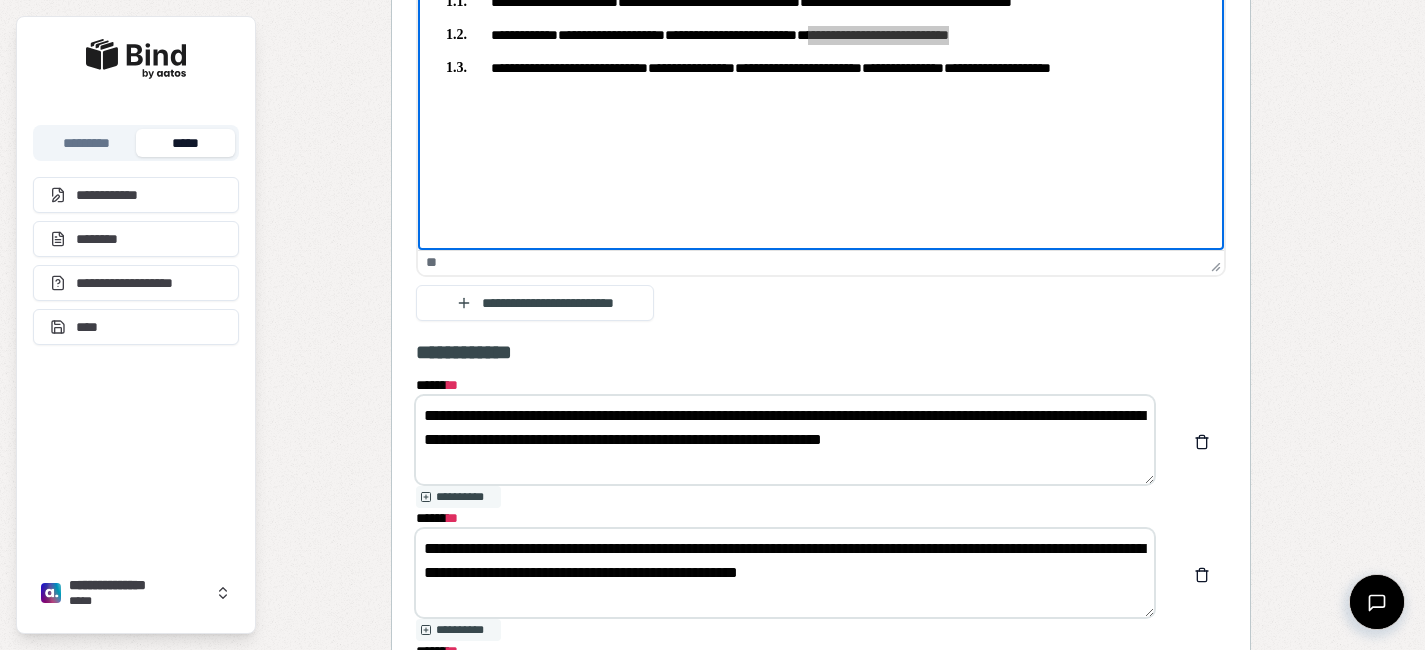 click on "**********" at bounding box center [785, 573] 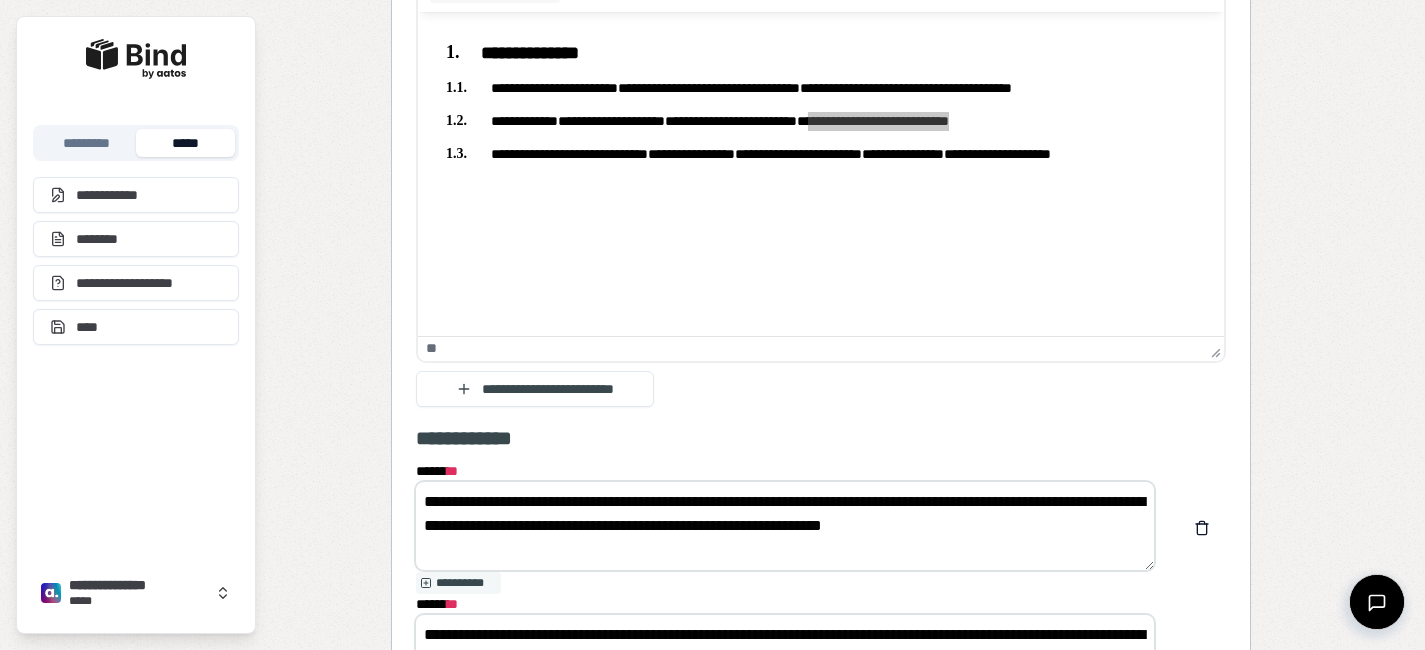 scroll, scrollTop: 8016, scrollLeft: 0, axis: vertical 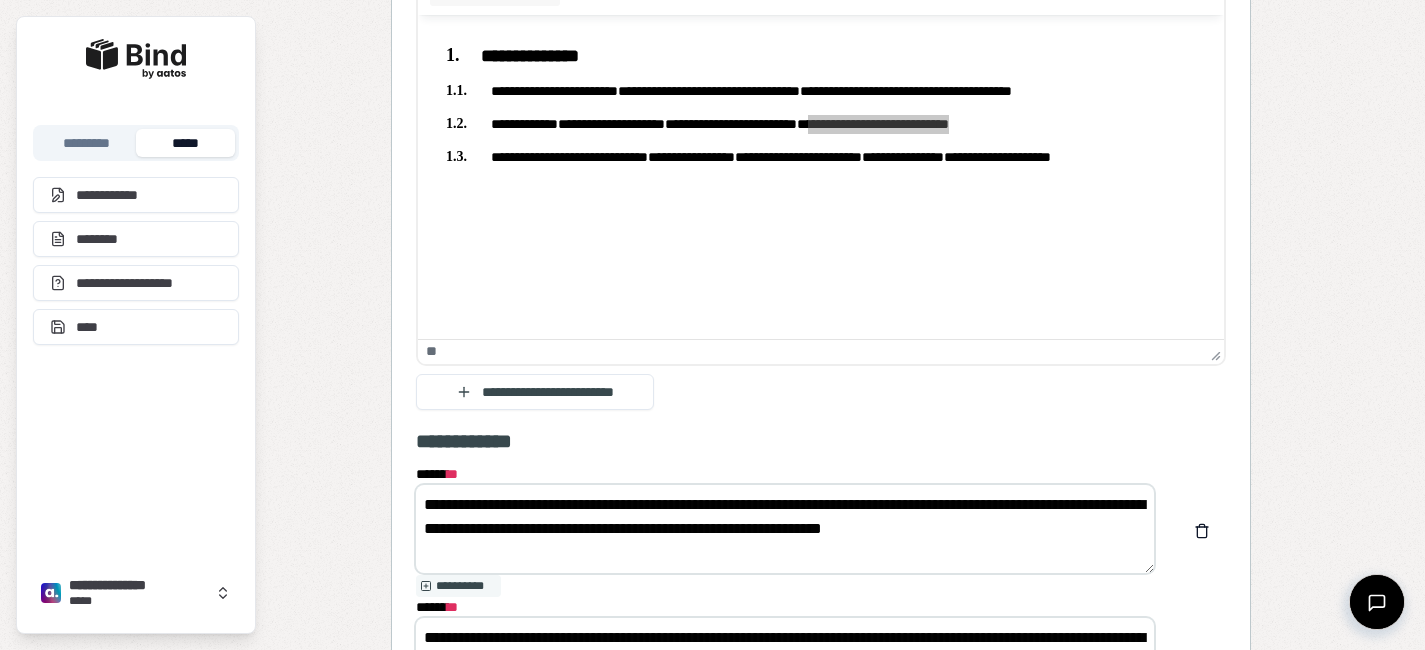 type on "**********" 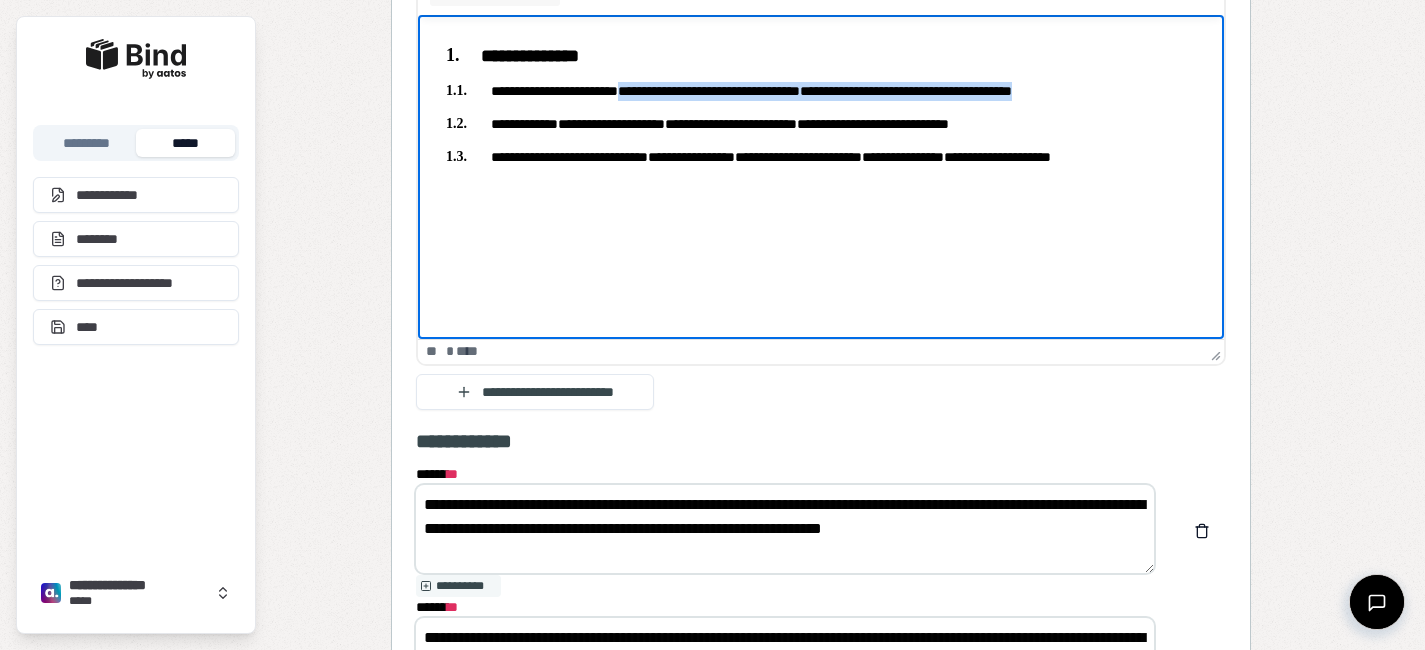 drag, startPoint x: 648, startPoint y: 91, endPoint x: 1141, endPoint y: 93, distance: 493.00406 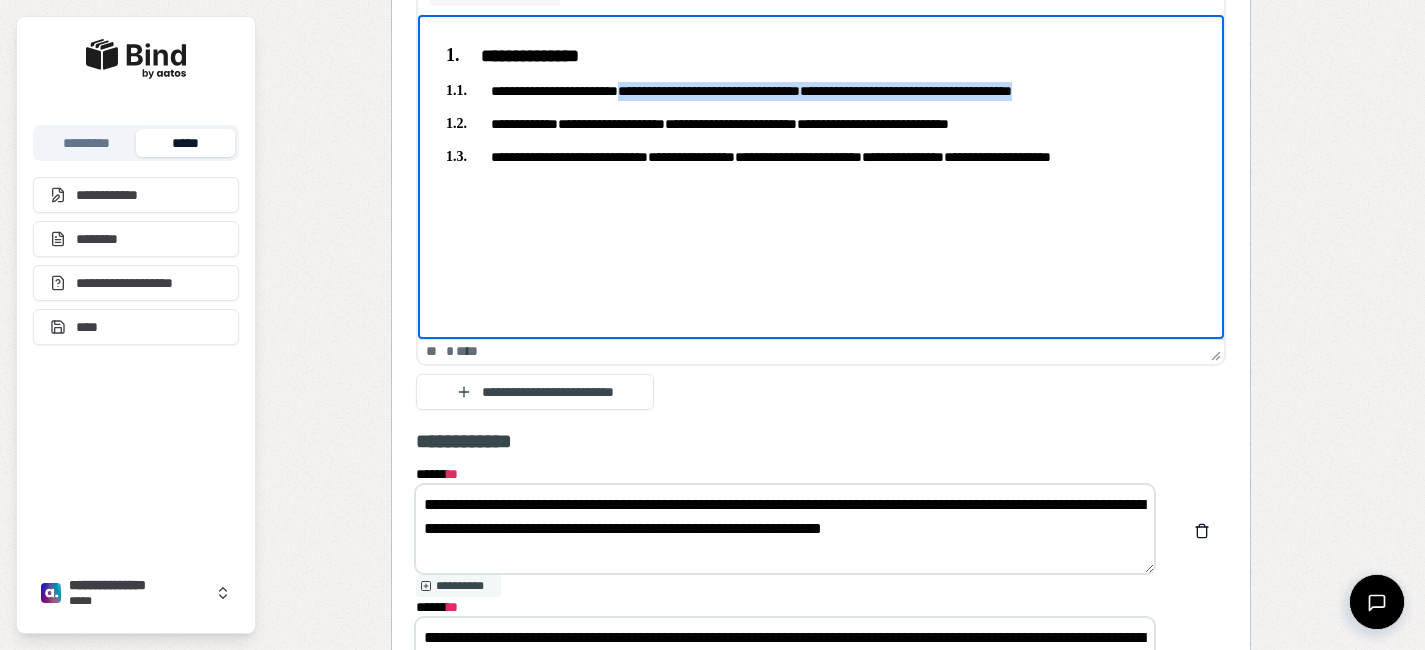 click on "**********" at bounding box center [820, 91] 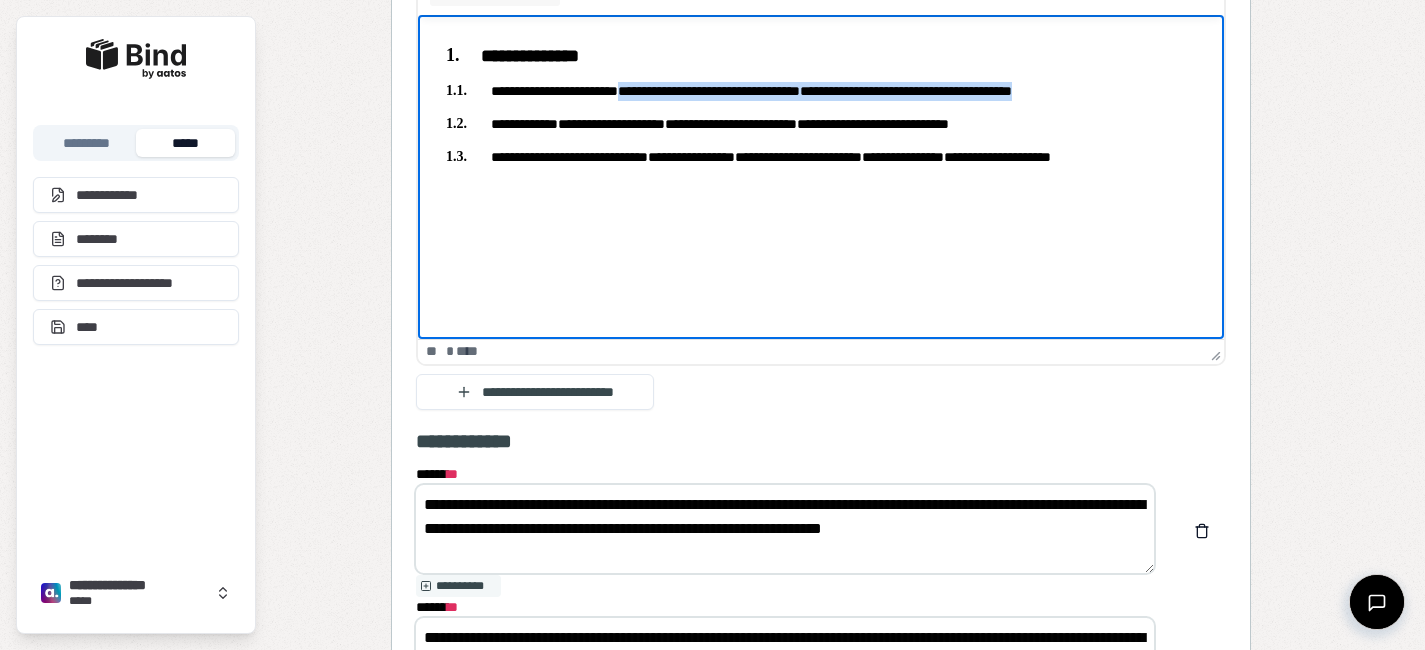 copy on "**********" 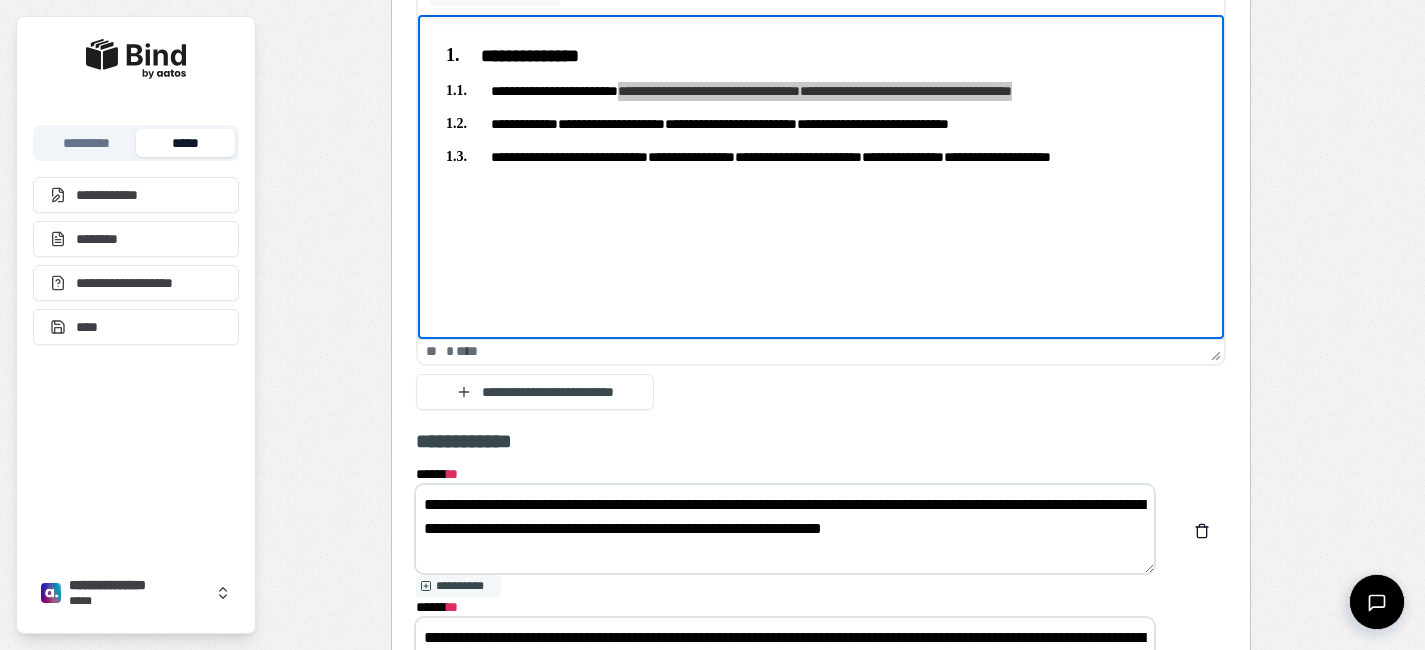 click on "**********" at bounding box center [785, 529] 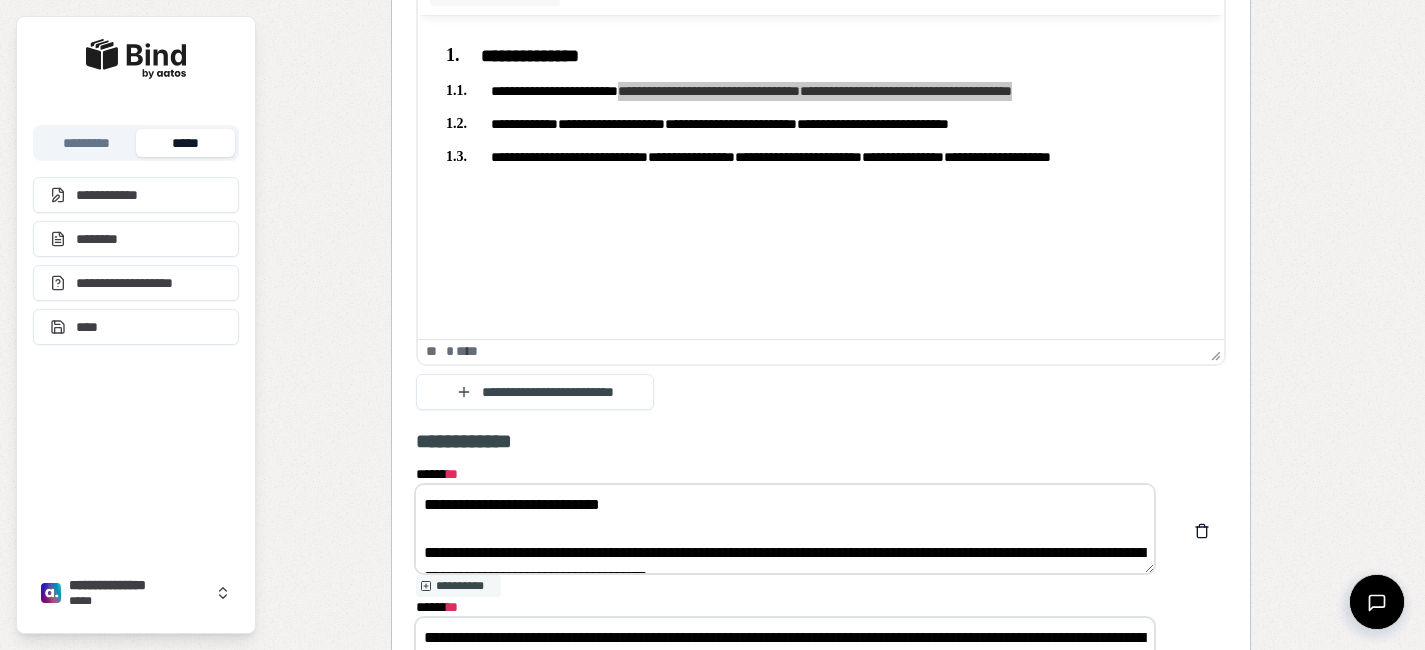 click on "**********" at bounding box center (785, 529) 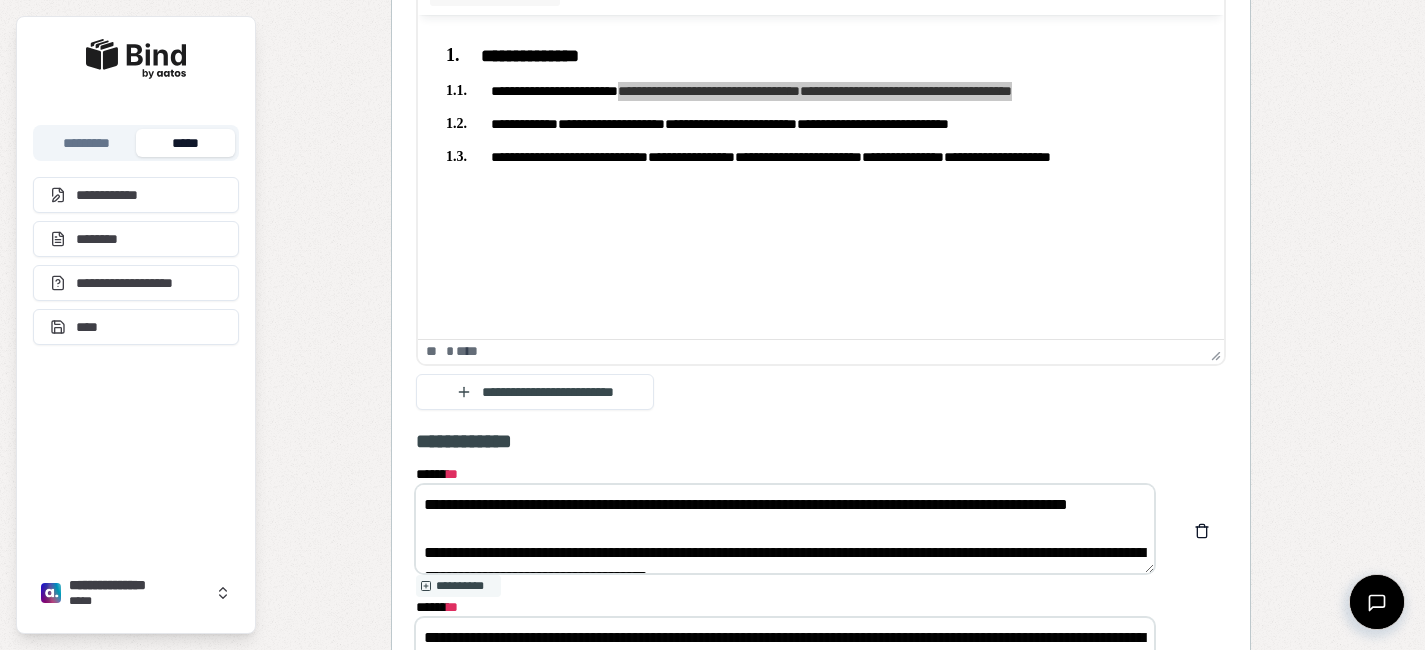 click on "**********" at bounding box center (785, 529) 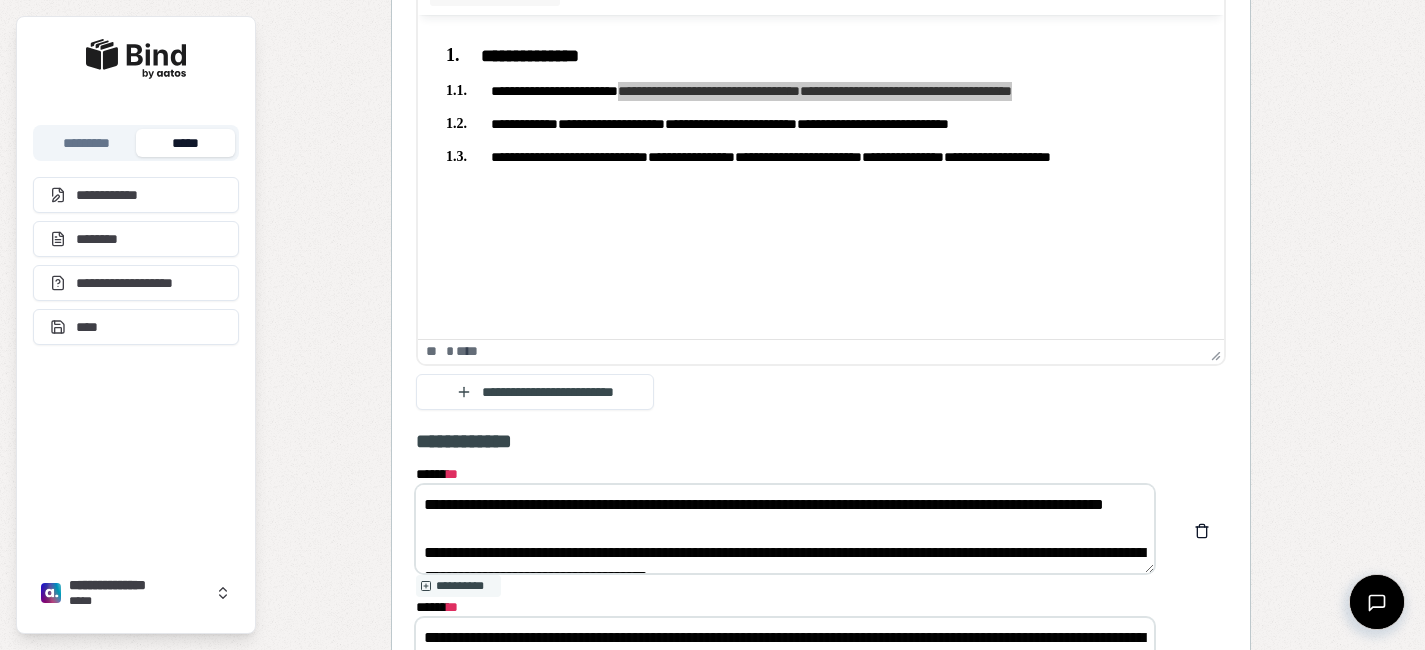 scroll, scrollTop: 2, scrollLeft: 0, axis: vertical 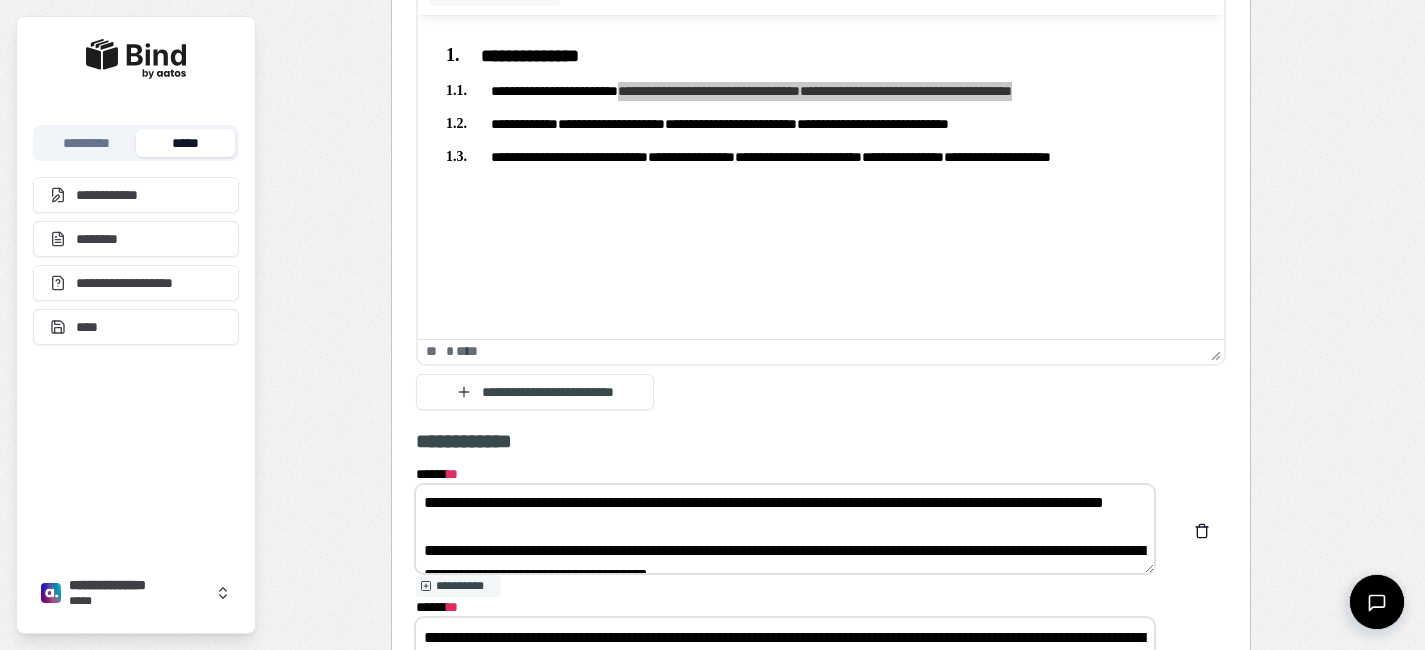click on "**********" at bounding box center [785, 529] 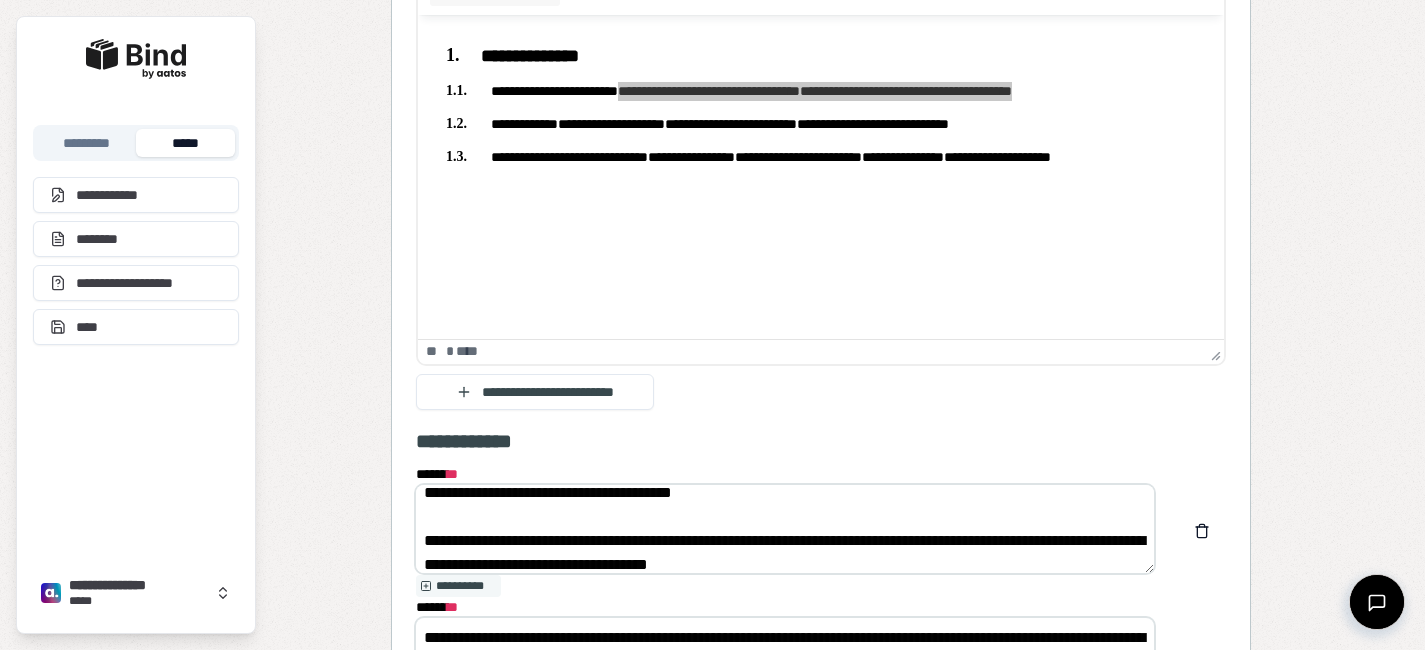 scroll, scrollTop: 38, scrollLeft: 0, axis: vertical 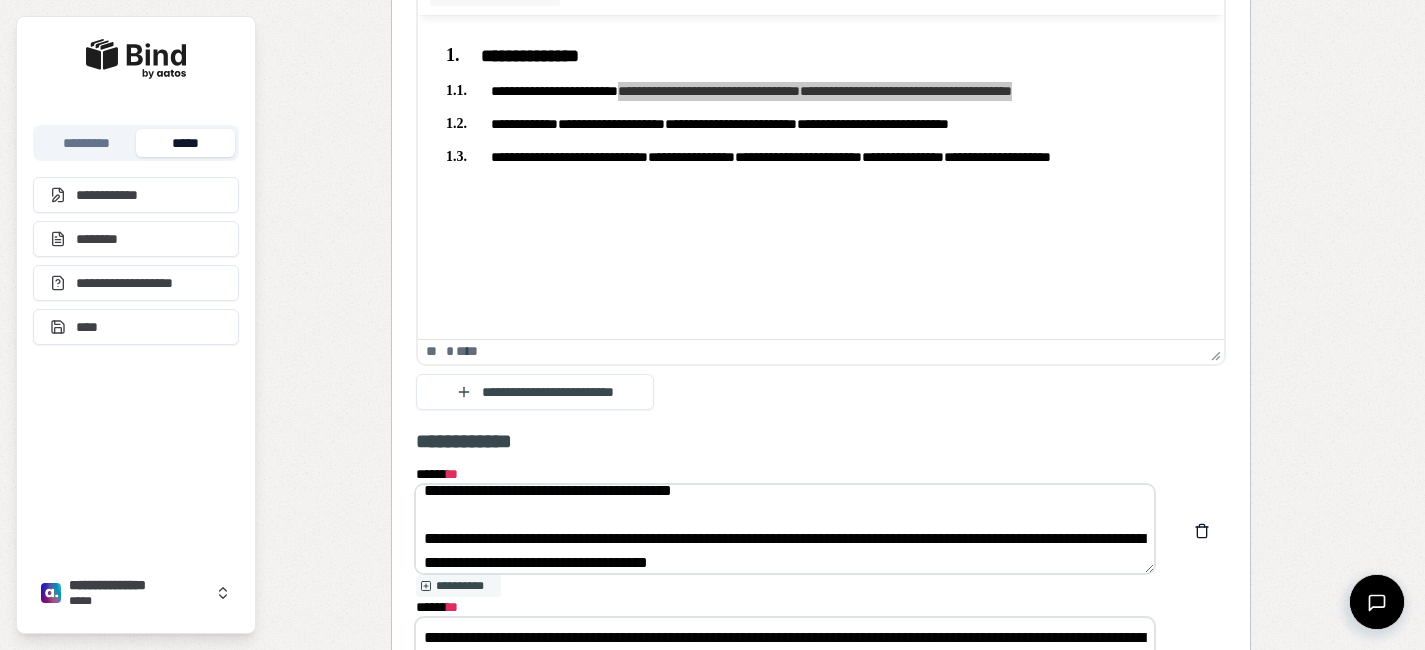 drag, startPoint x: 684, startPoint y: 563, endPoint x: 457, endPoint y: 559, distance: 227.03523 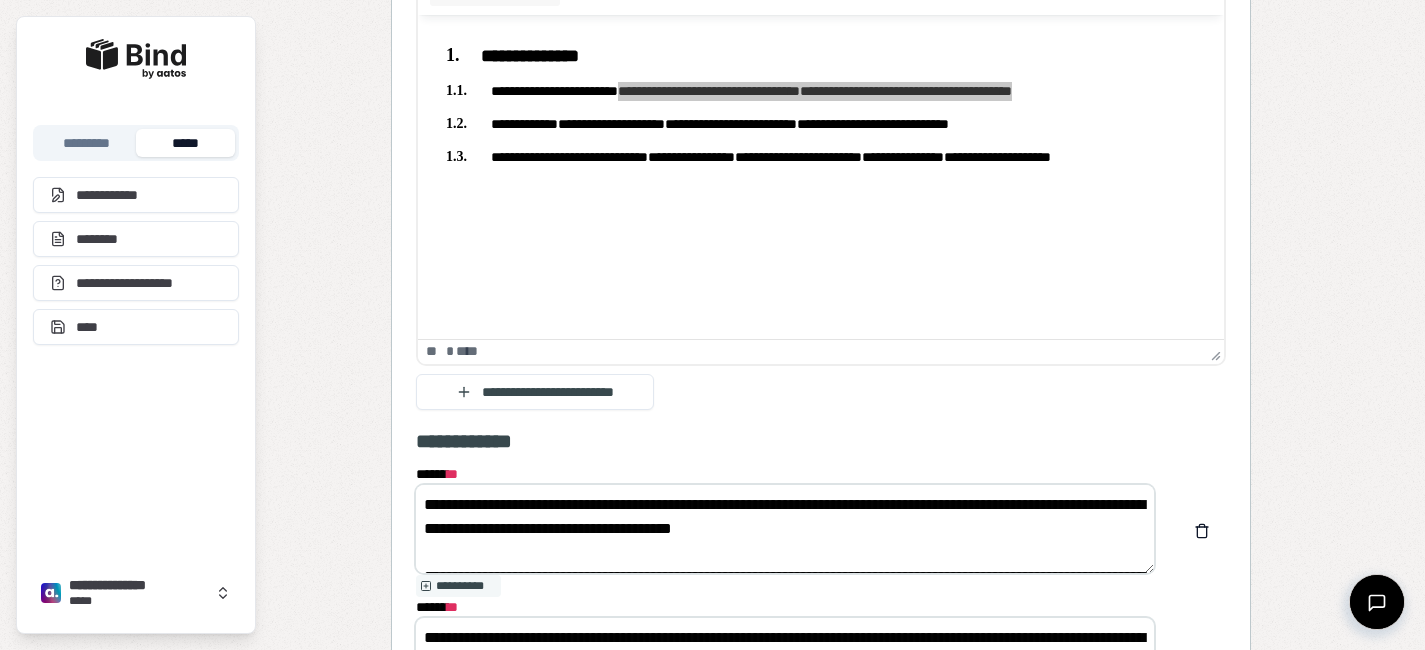 click on "**********" at bounding box center [785, 529] 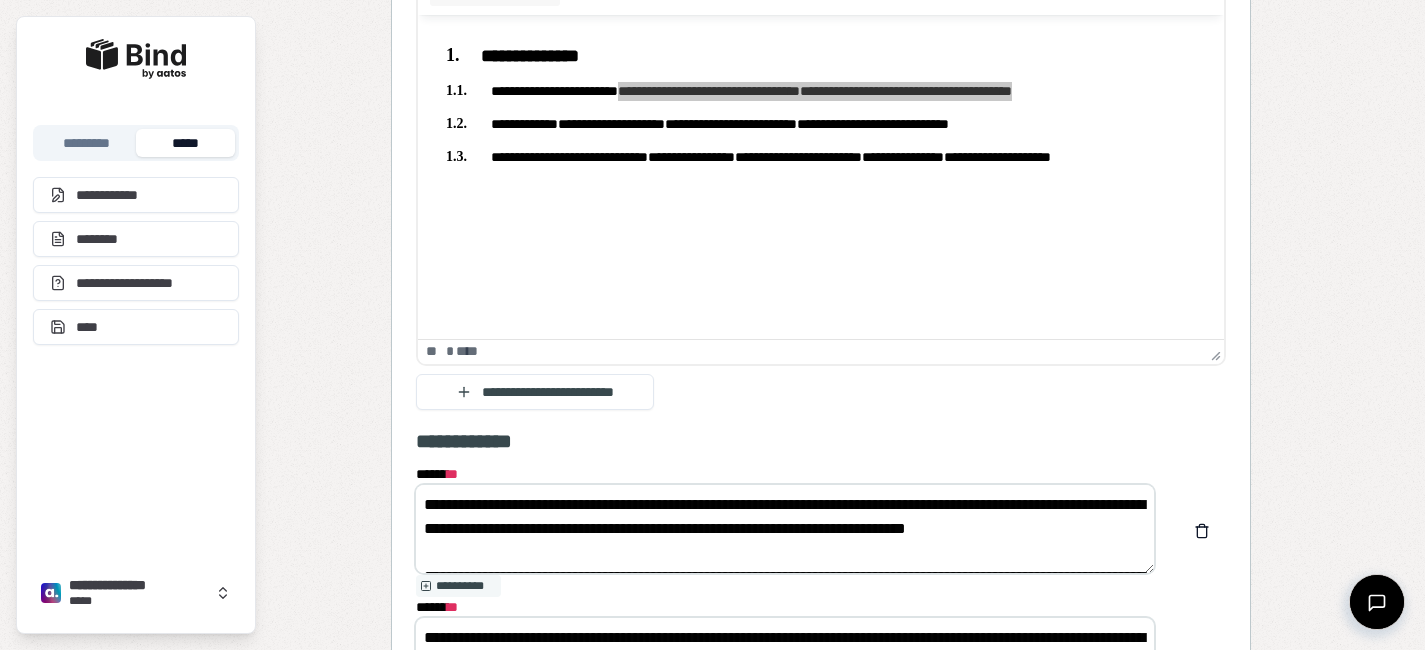 click on "**********" at bounding box center [785, 529] 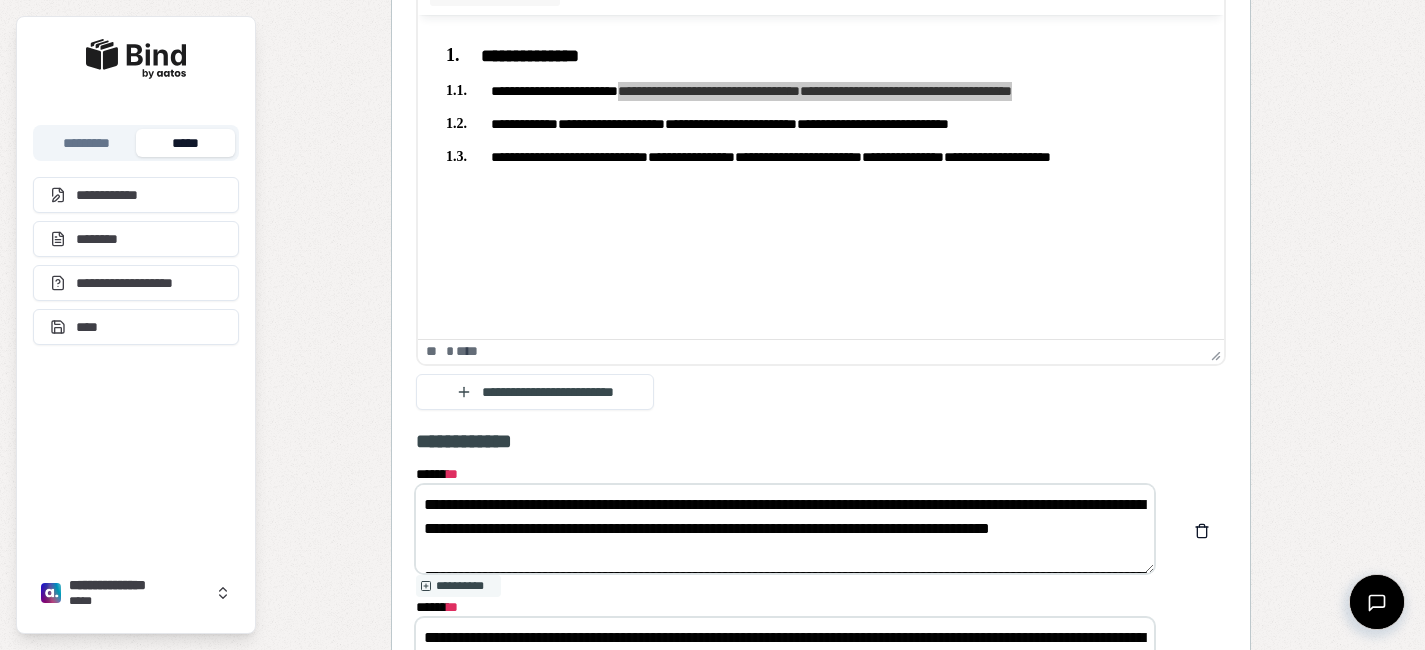 click on "**********" at bounding box center (785, 529) 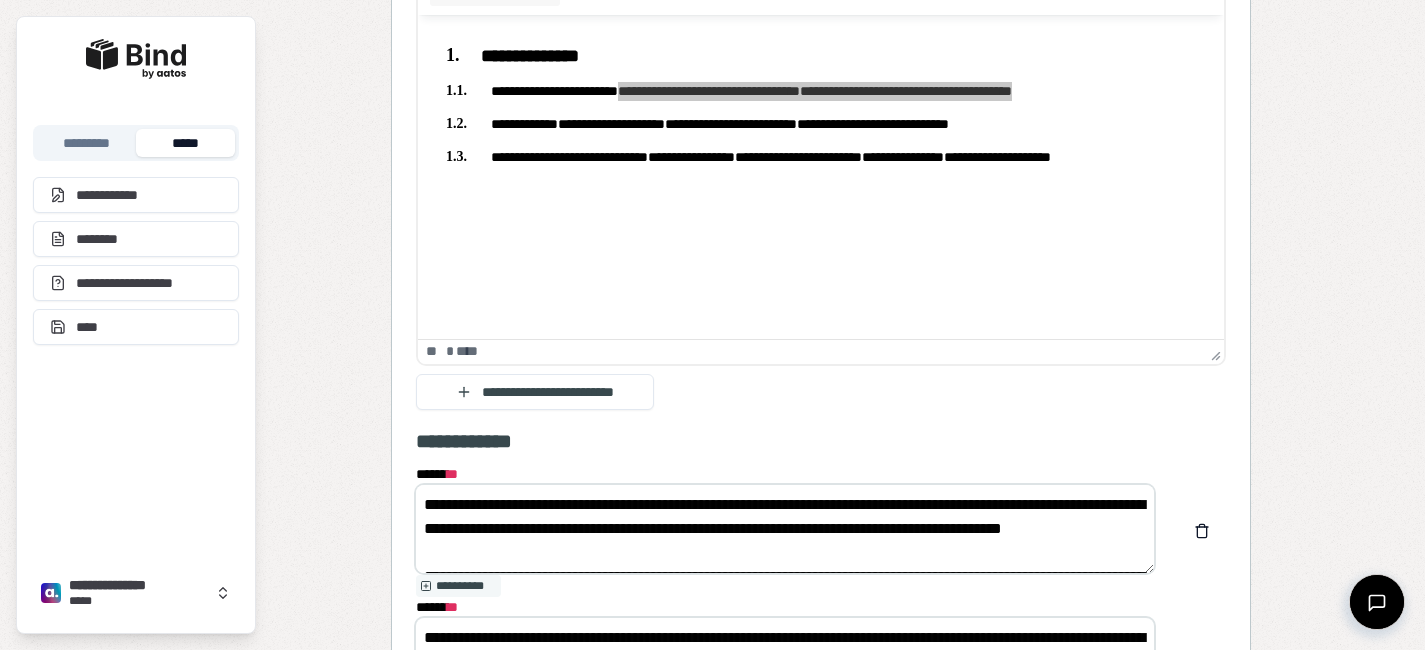 scroll, scrollTop: 72, scrollLeft: 0, axis: vertical 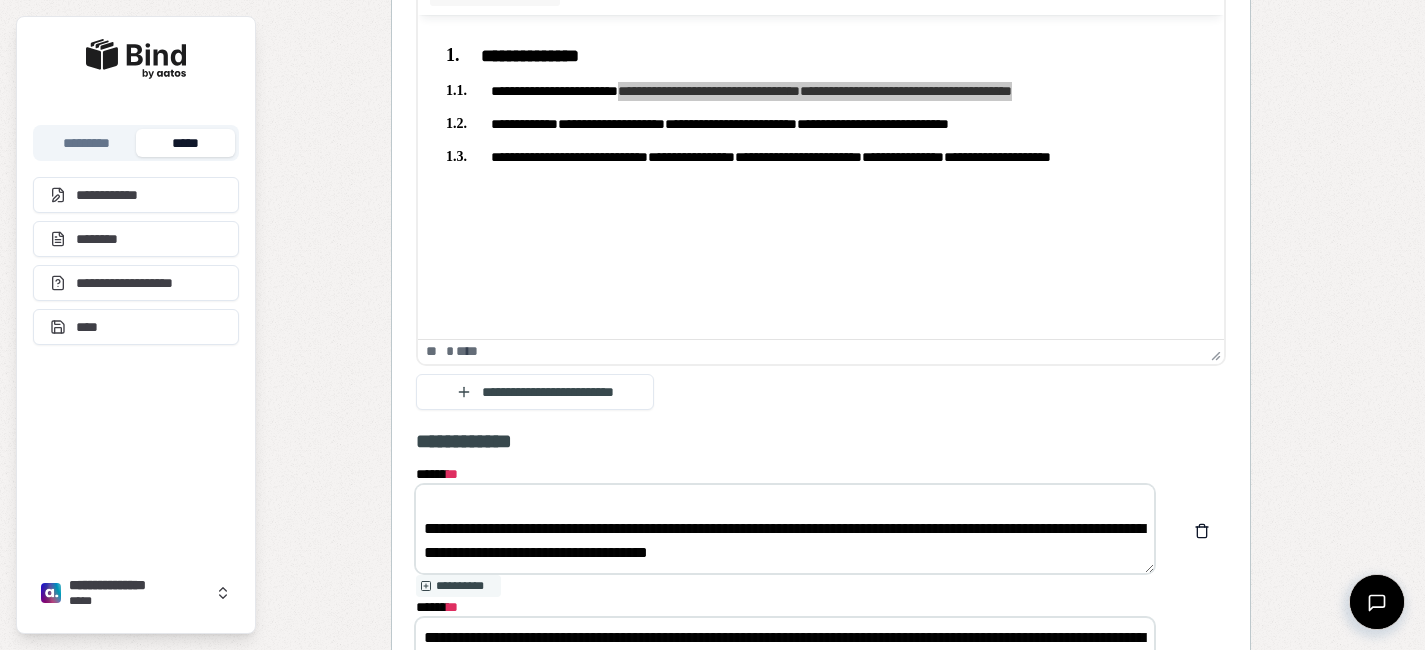 drag, startPoint x: 755, startPoint y: 554, endPoint x: 427, endPoint y: 537, distance: 328.44025 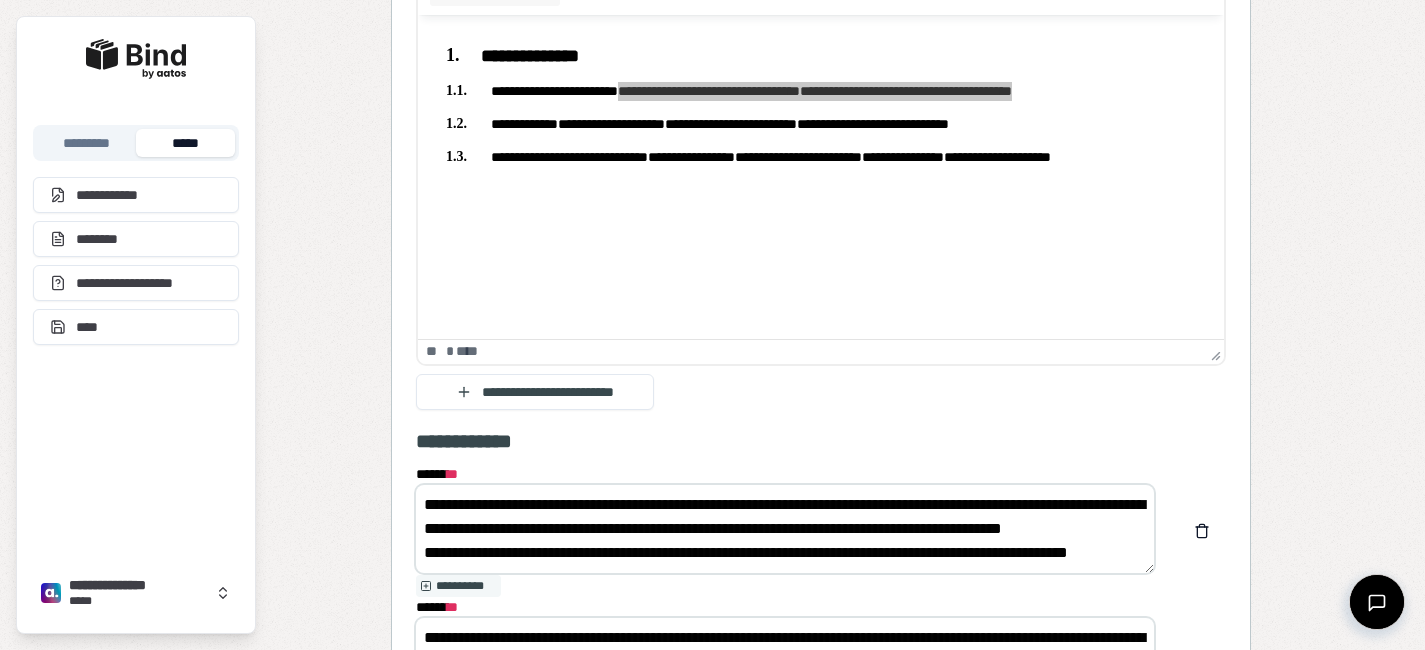 scroll, scrollTop: 3, scrollLeft: 0, axis: vertical 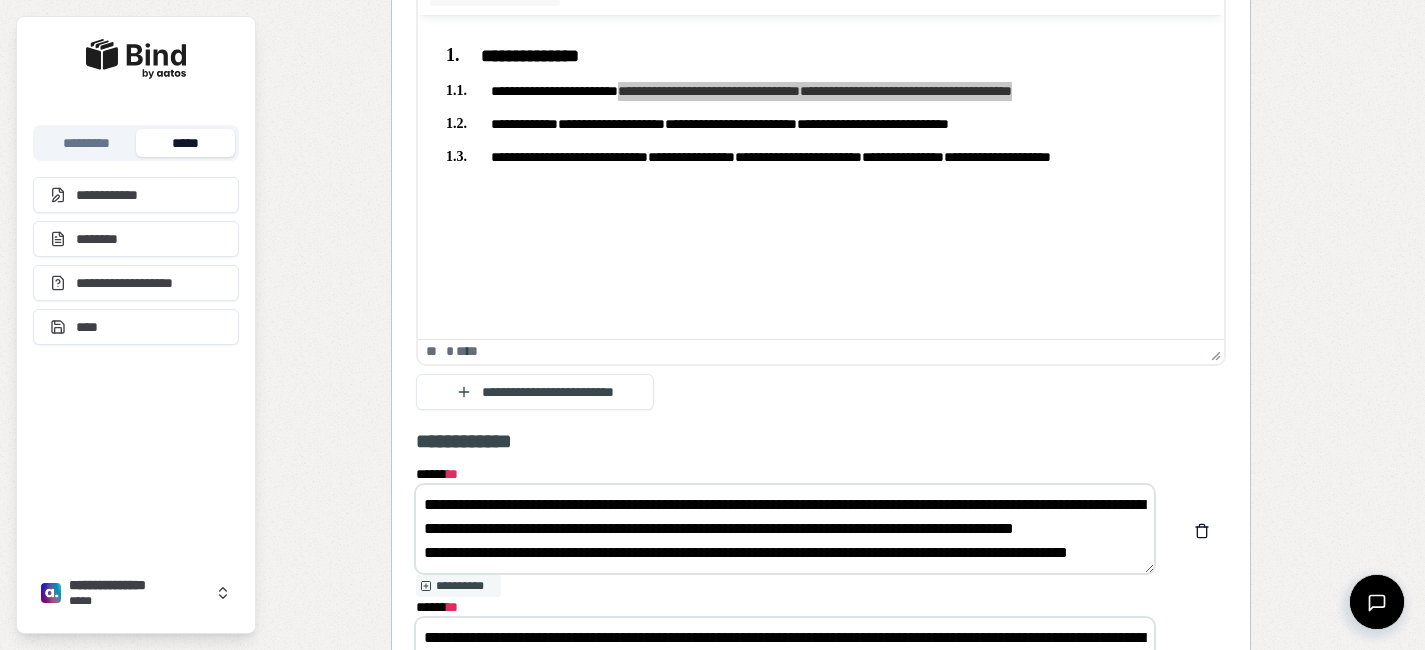 click on "**********" at bounding box center [785, 529] 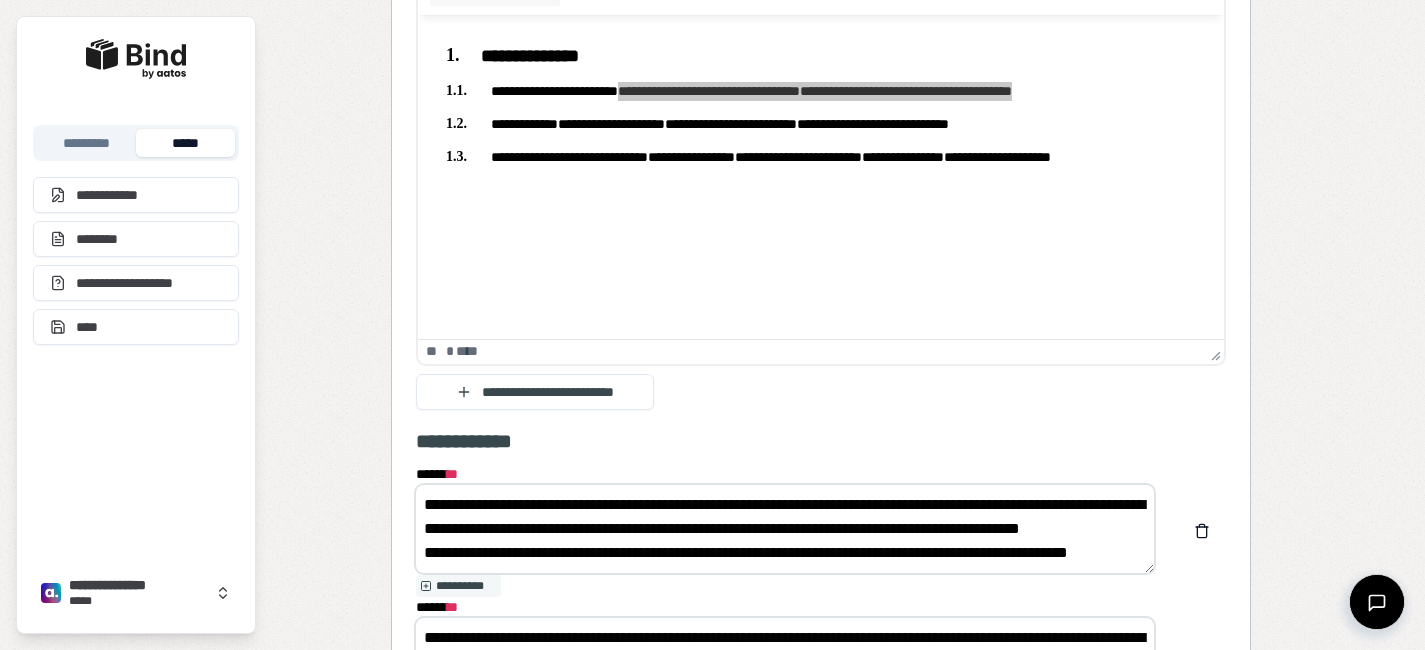 click on "**********" at bounding box center [785, 529] 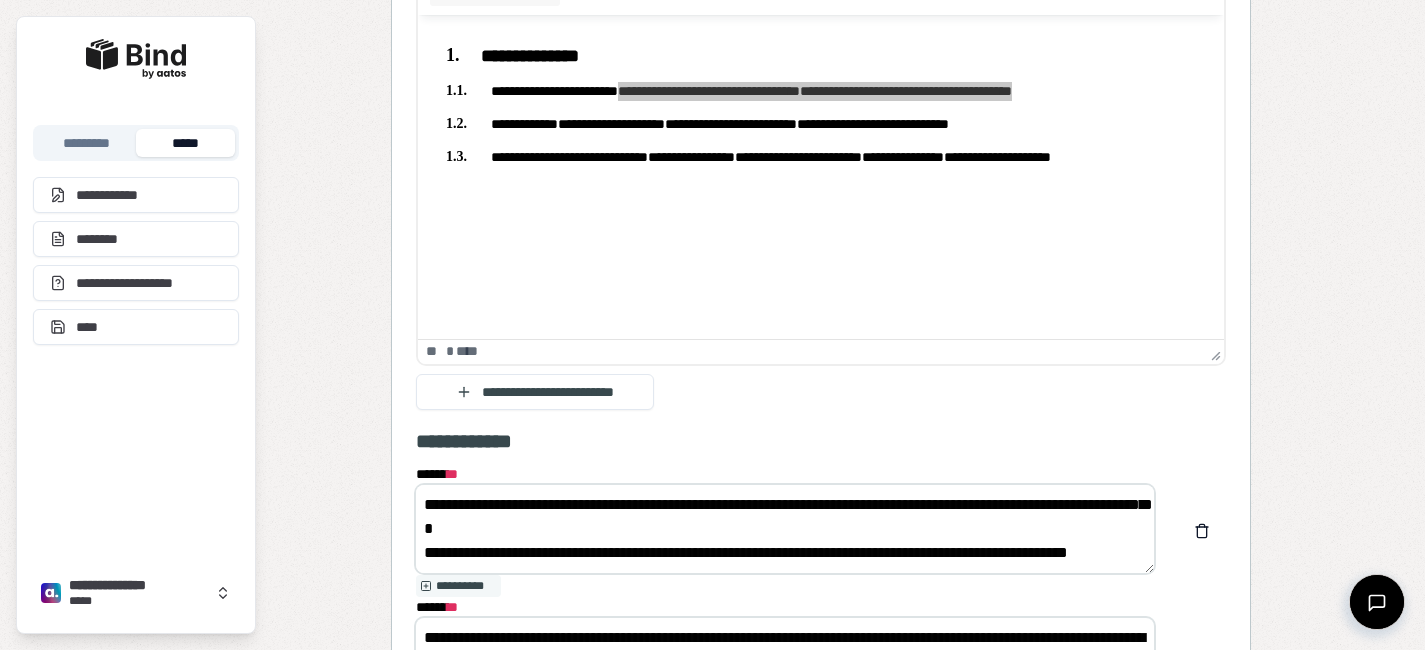 scroll, scrollTop: 41, scrollLeft: 0, axis: vertical 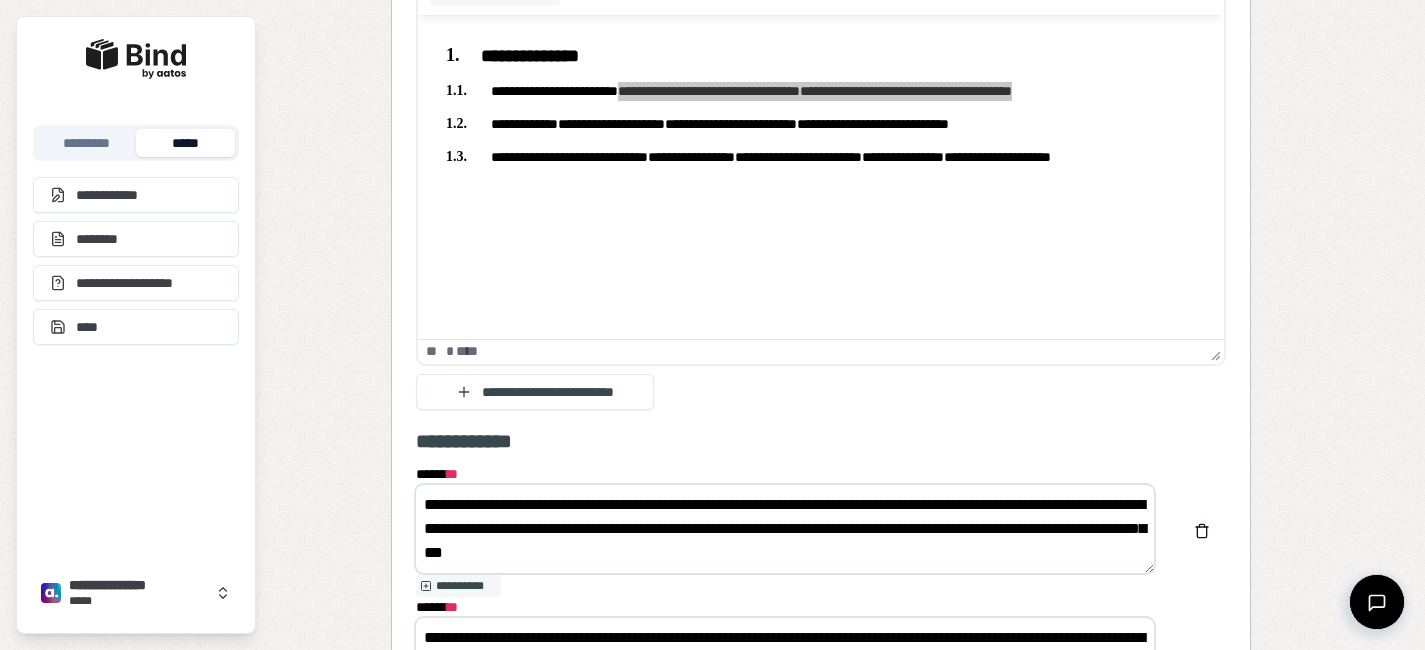 click on "**********" at bounding box center (785, 529) 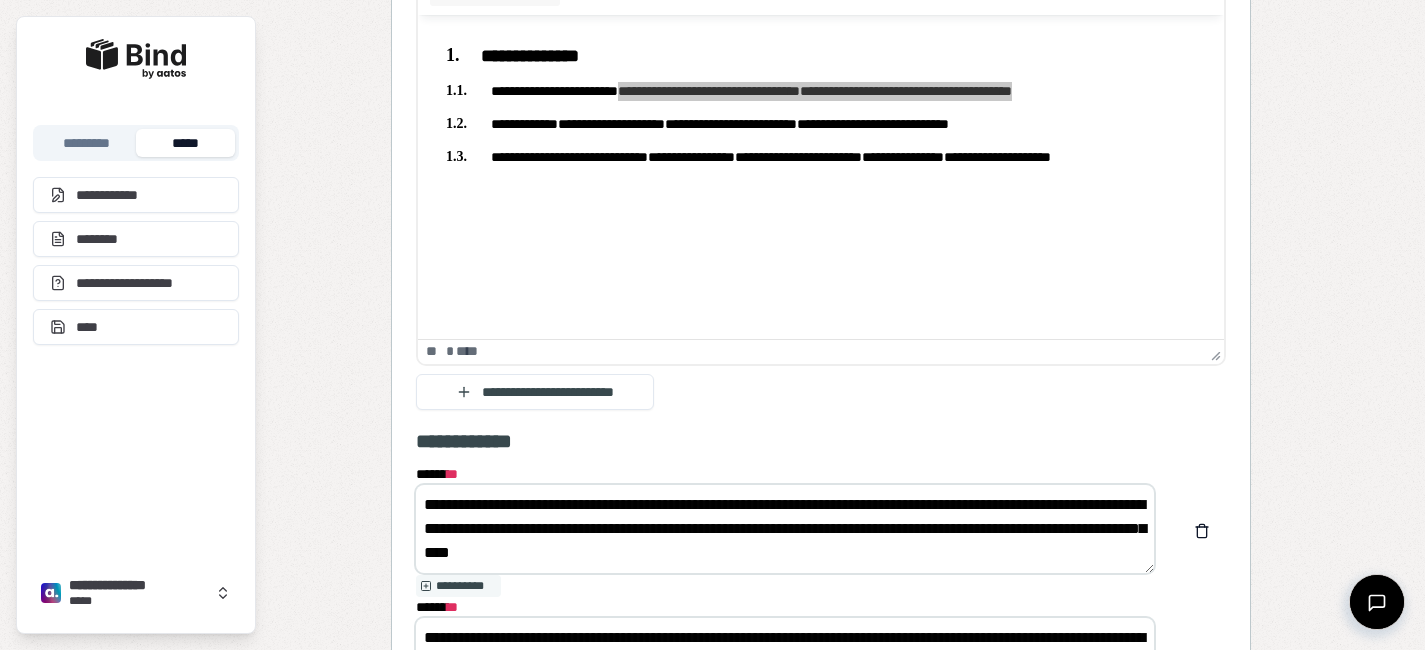 click on "**********" at bounding box center (785, 529) 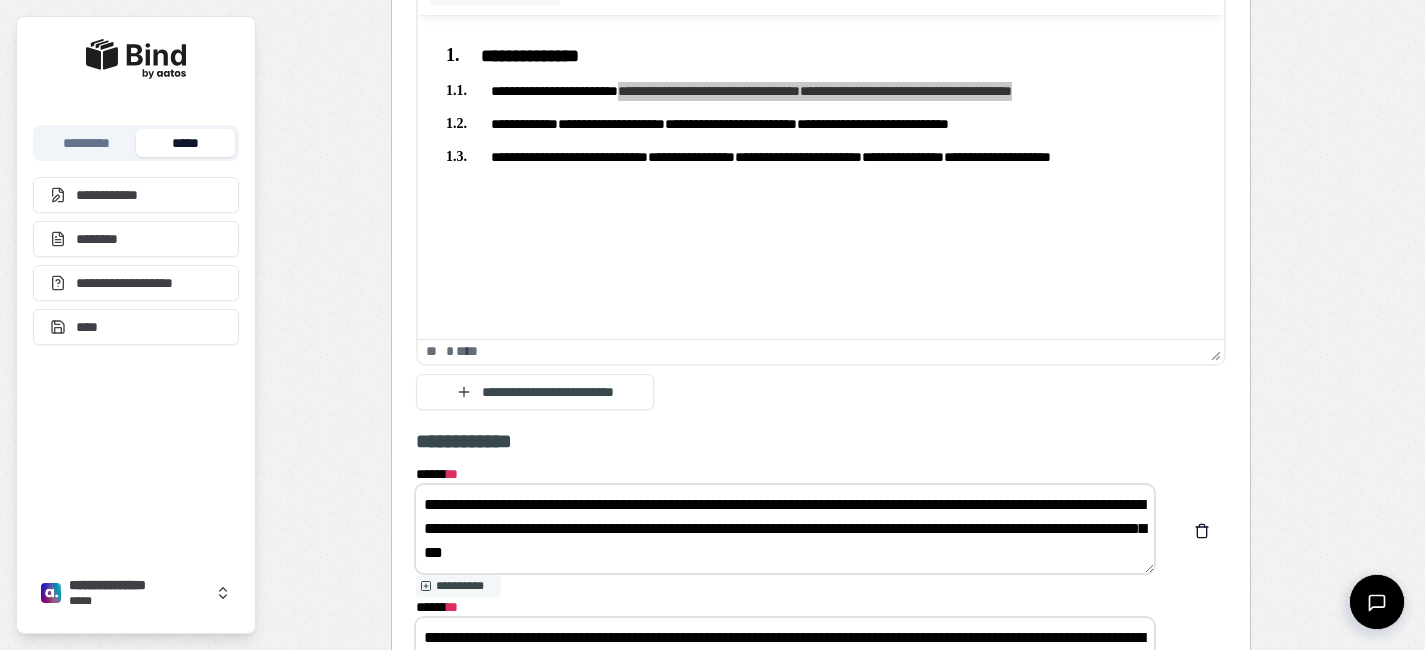 click on "**********" at bounding box center [785, 529] 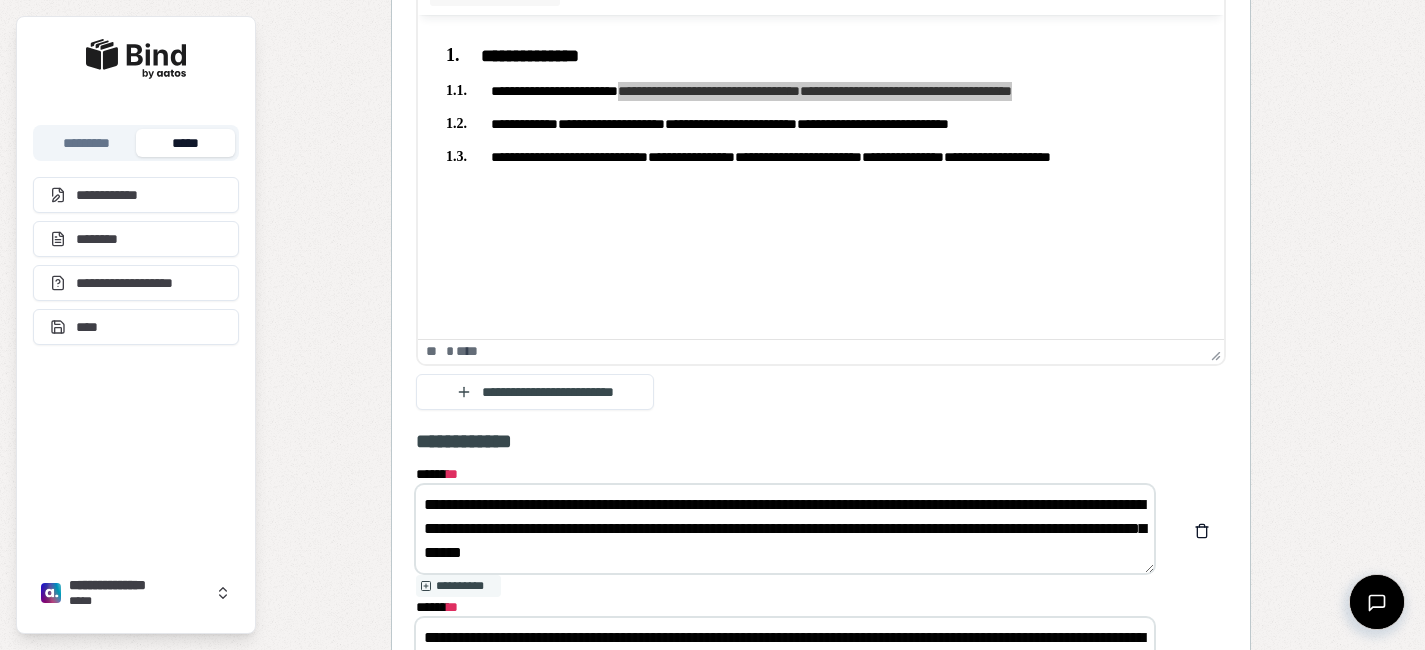 click on "**********" at bounding box center (785, 529) 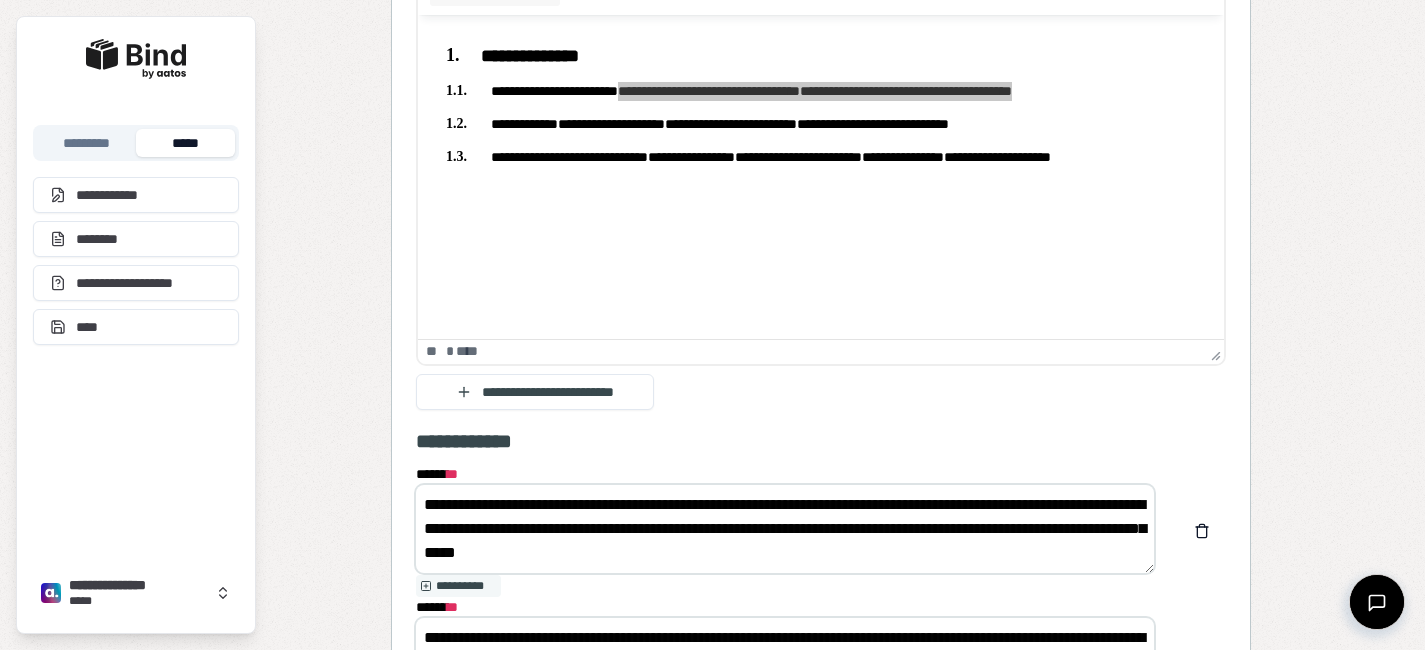 click on "**********" at bounding box center (785, 529) 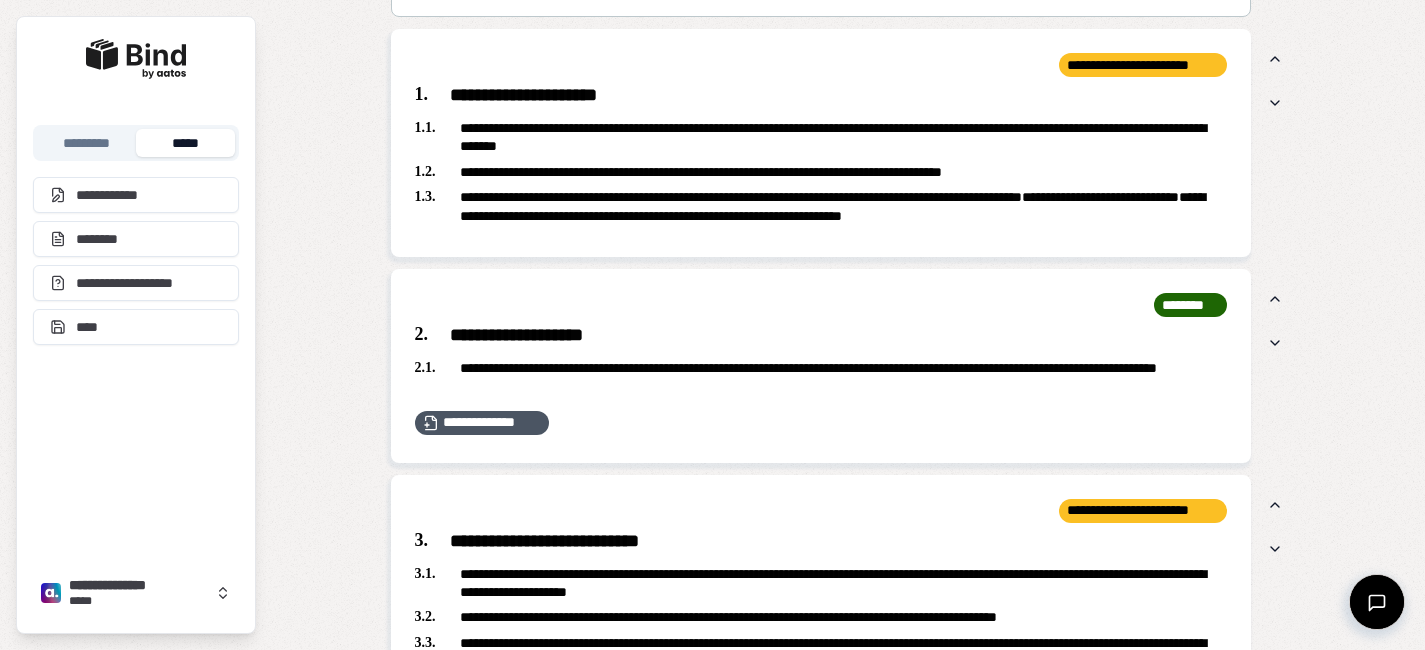 scroll, scrollTop: 9009, scrollLeft: 0, axis: vertical 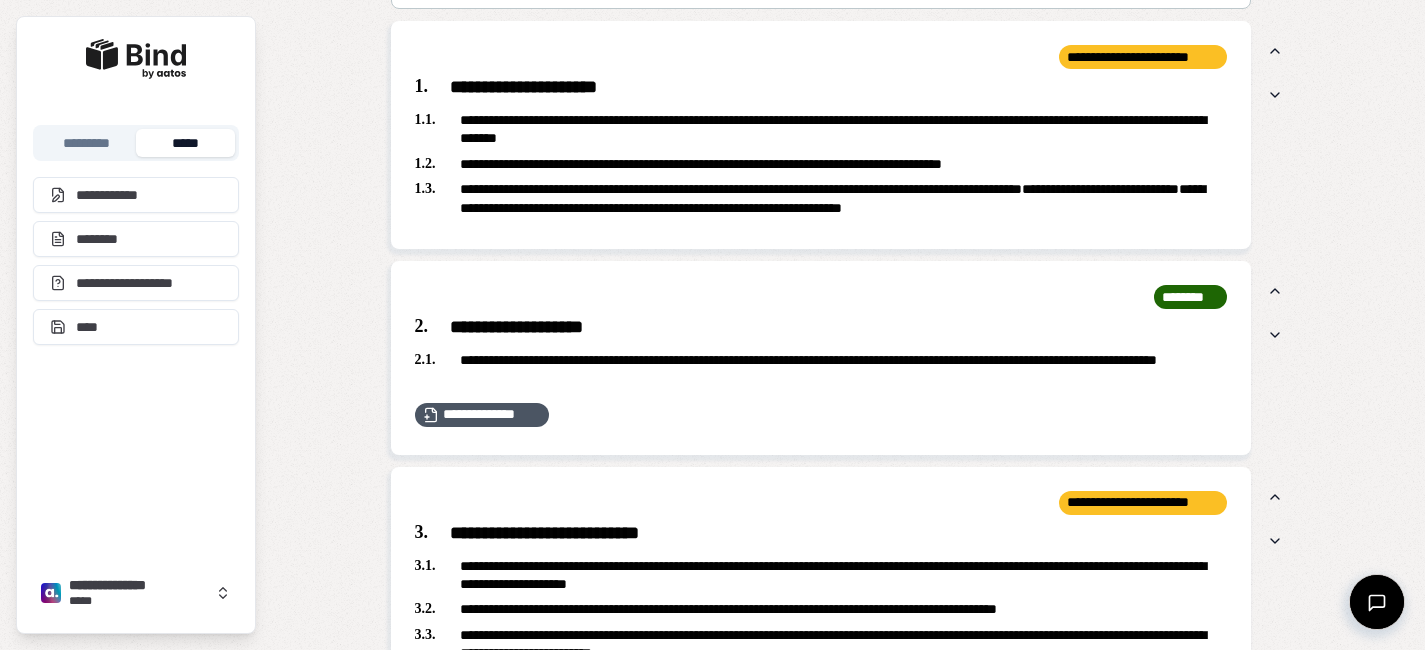 type on "**********" 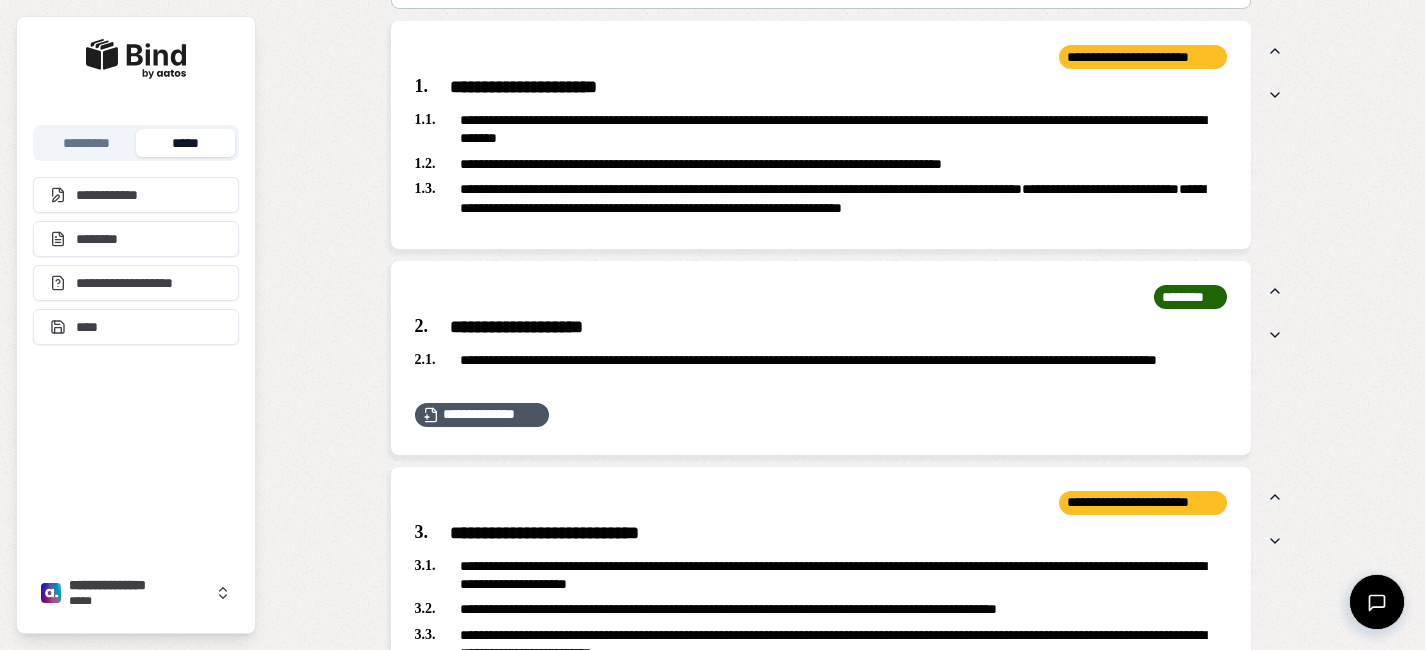 scroll, scrollTop: 0, scrollLeft: 0, axis: both 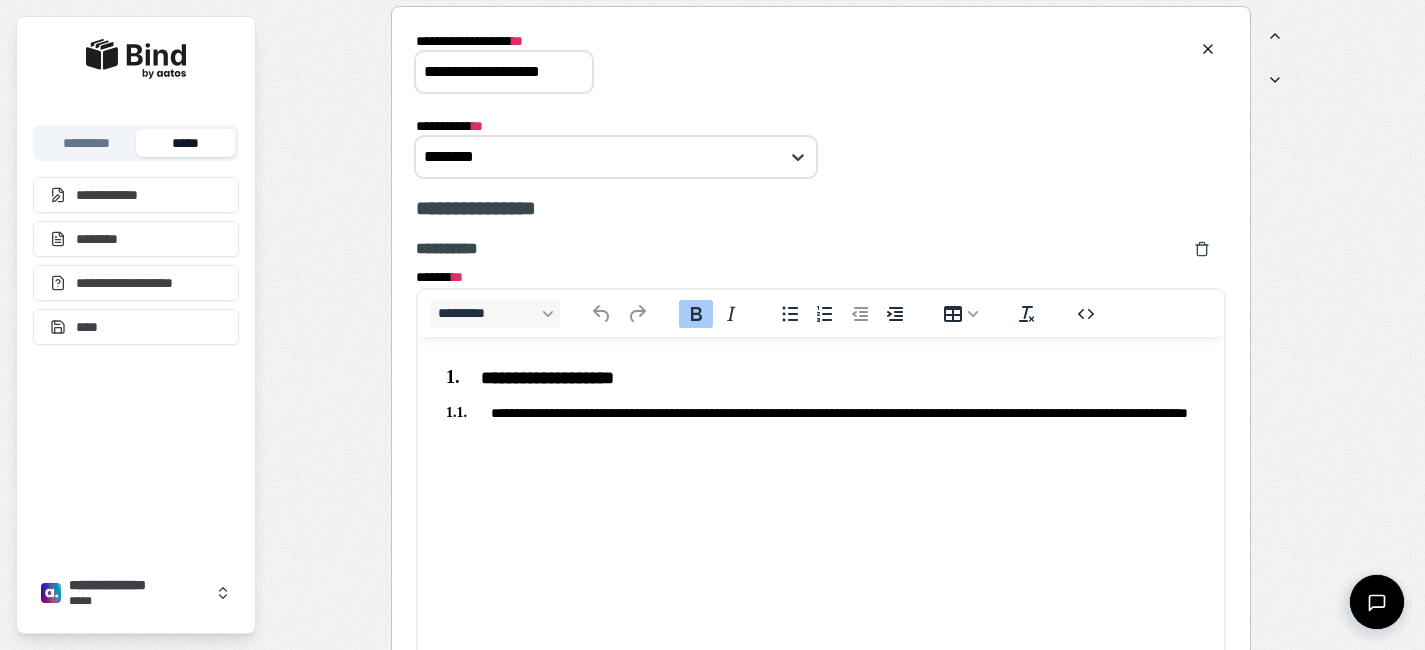 drag, startPoint x: 530, startPoint y: 94, endPoint x: 682, endPoint y: 120, distance: 154.20766 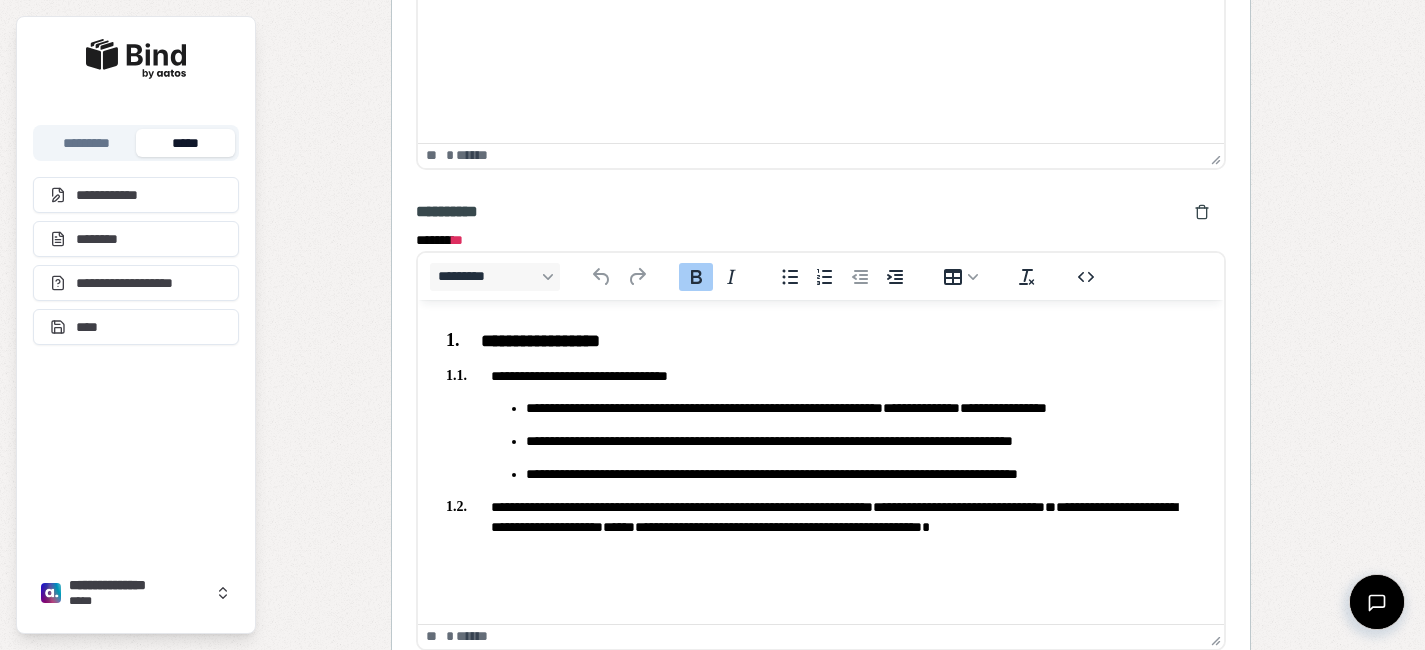 scroll, scrollTop: 9766, scrollLeft: 0, axis: vertical 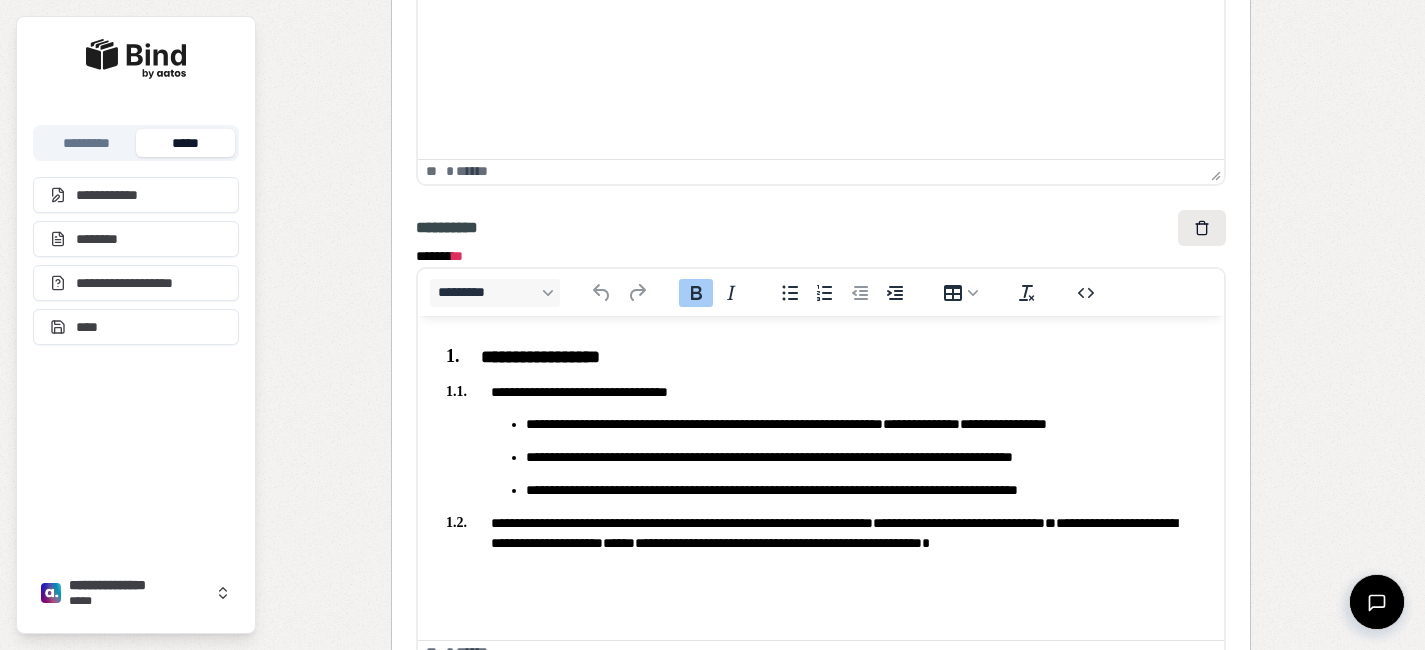 click at bounding box center [1202, 228] 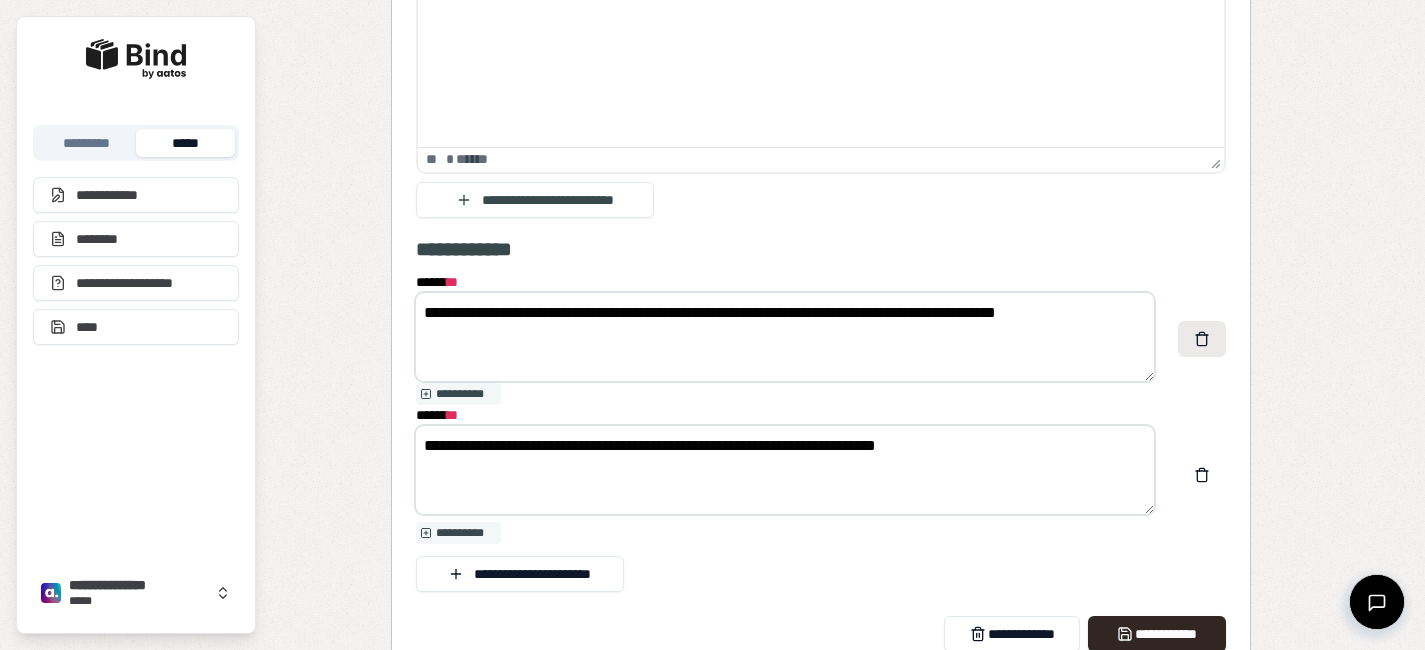 click at bounding box center [1202, 339] 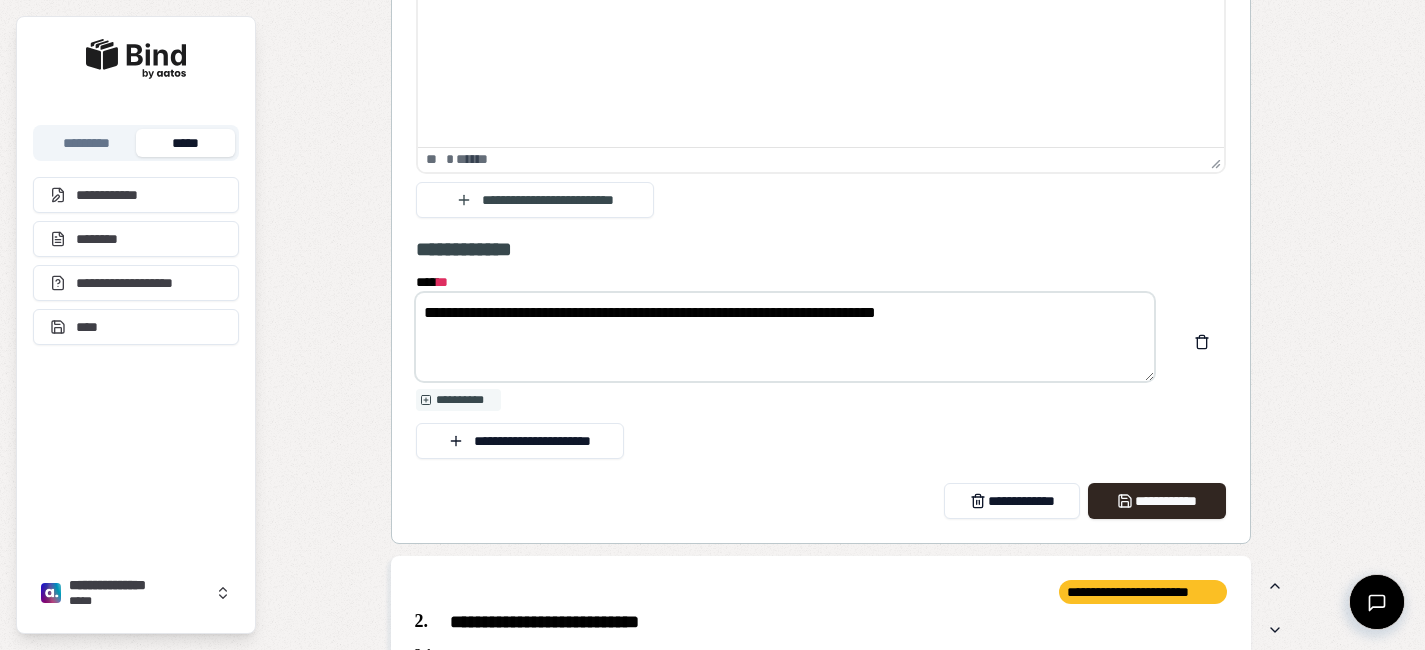 click at bounding box center [1202, 342] 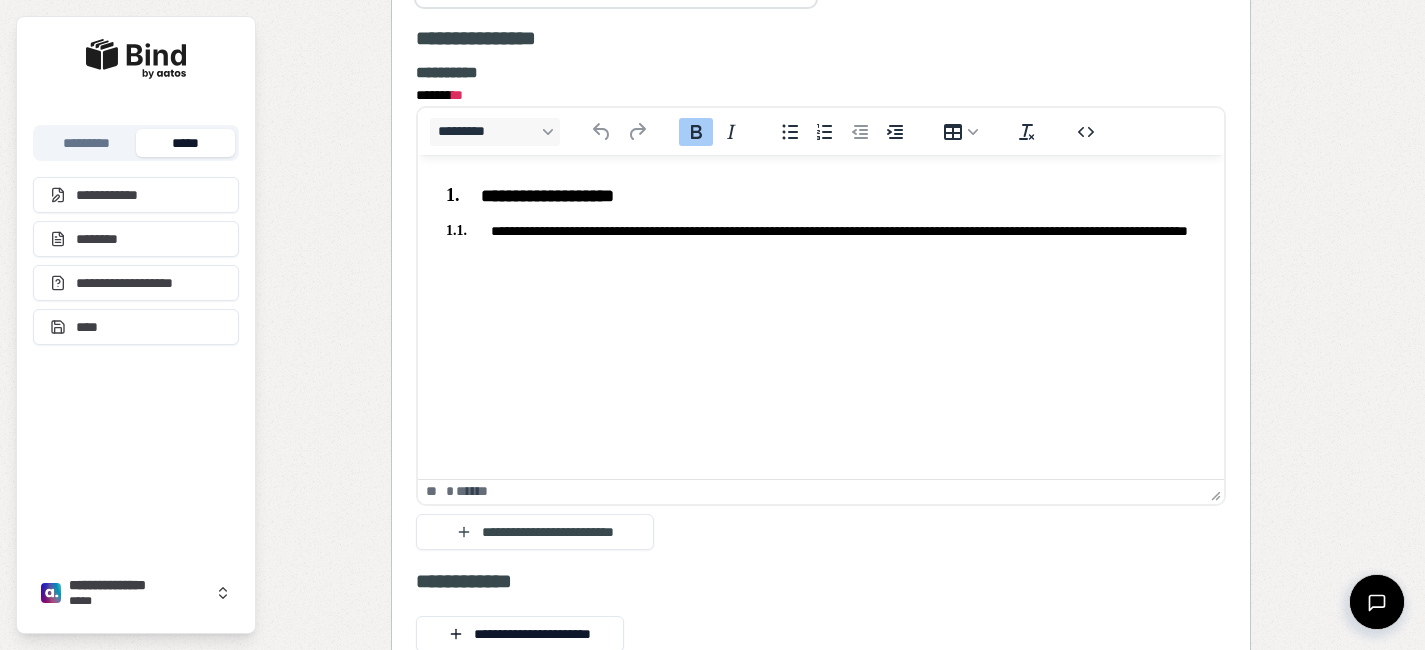 scroll, scrollTop: 9432, scrollLeft: 0, axis: vertical 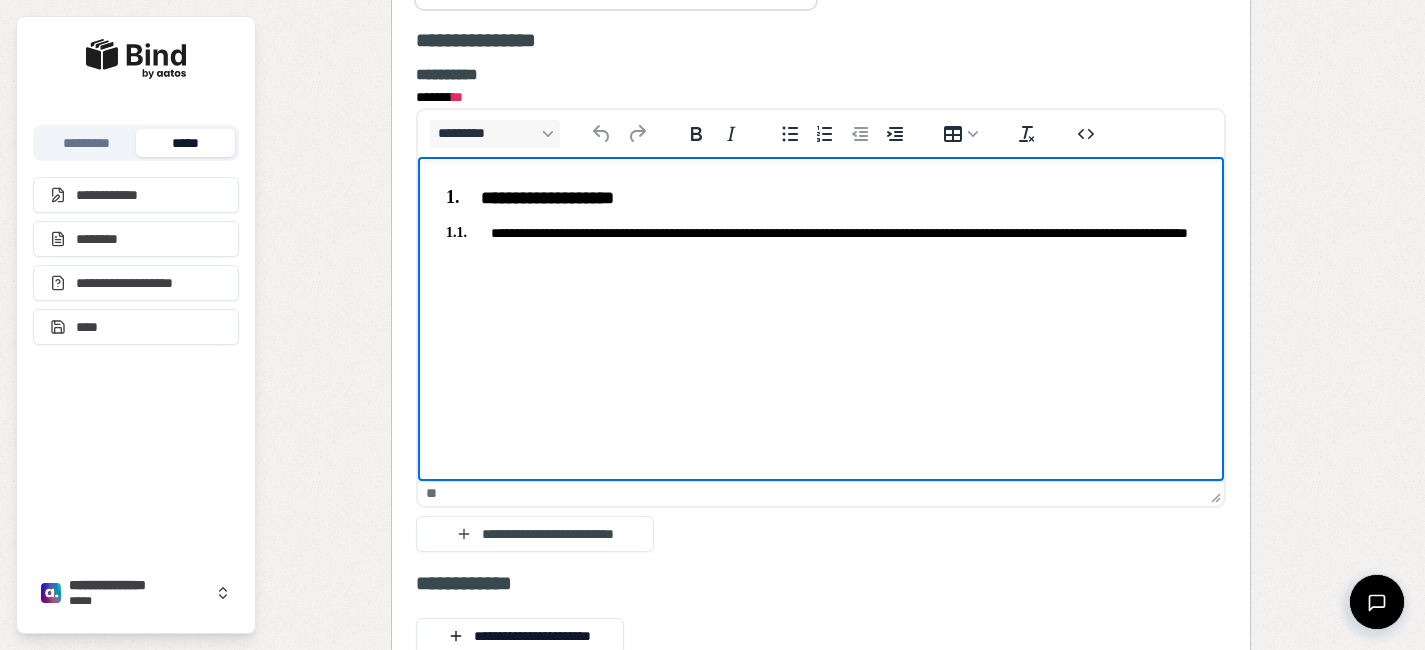 click on "**********" at bounding box center (820, 220) 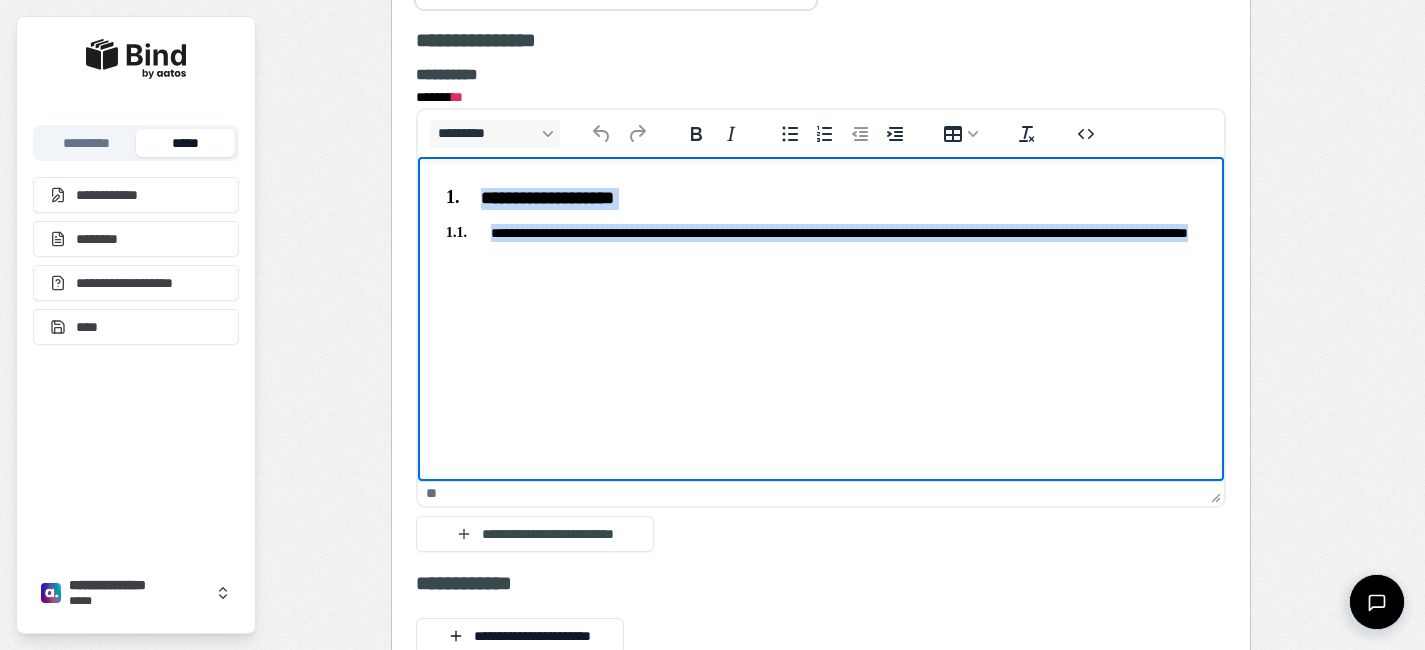 drag, startPoint x: 835, startPoint y: 261, endPoint x: 812, endPoint y: 267, distance: 23.769728 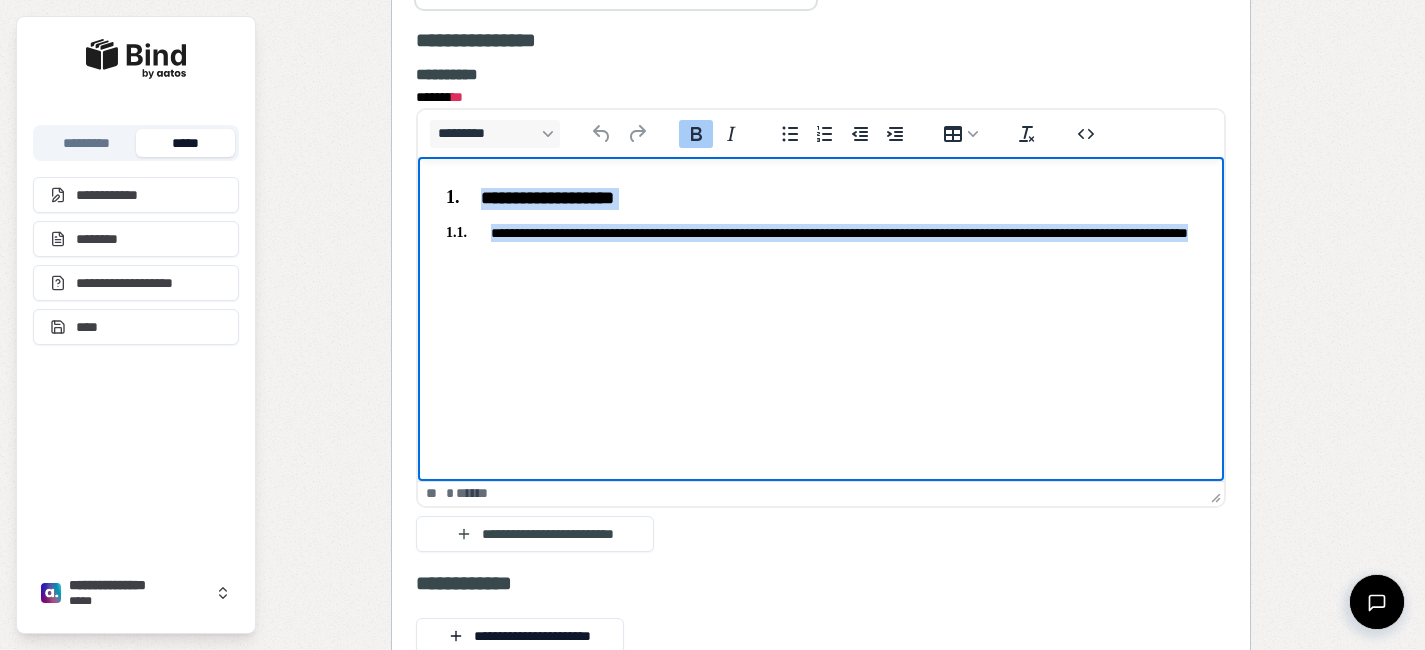copy on "**********" 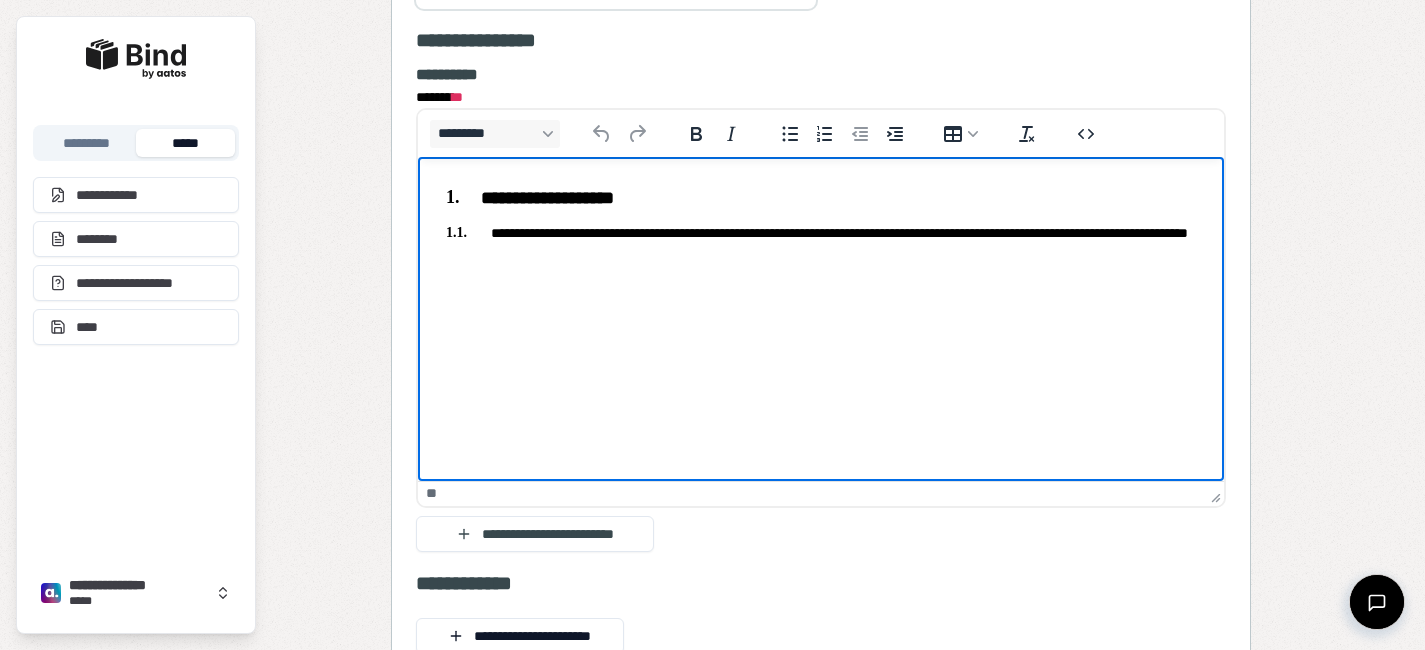 click on "**********" at bounding box center (820, 220) 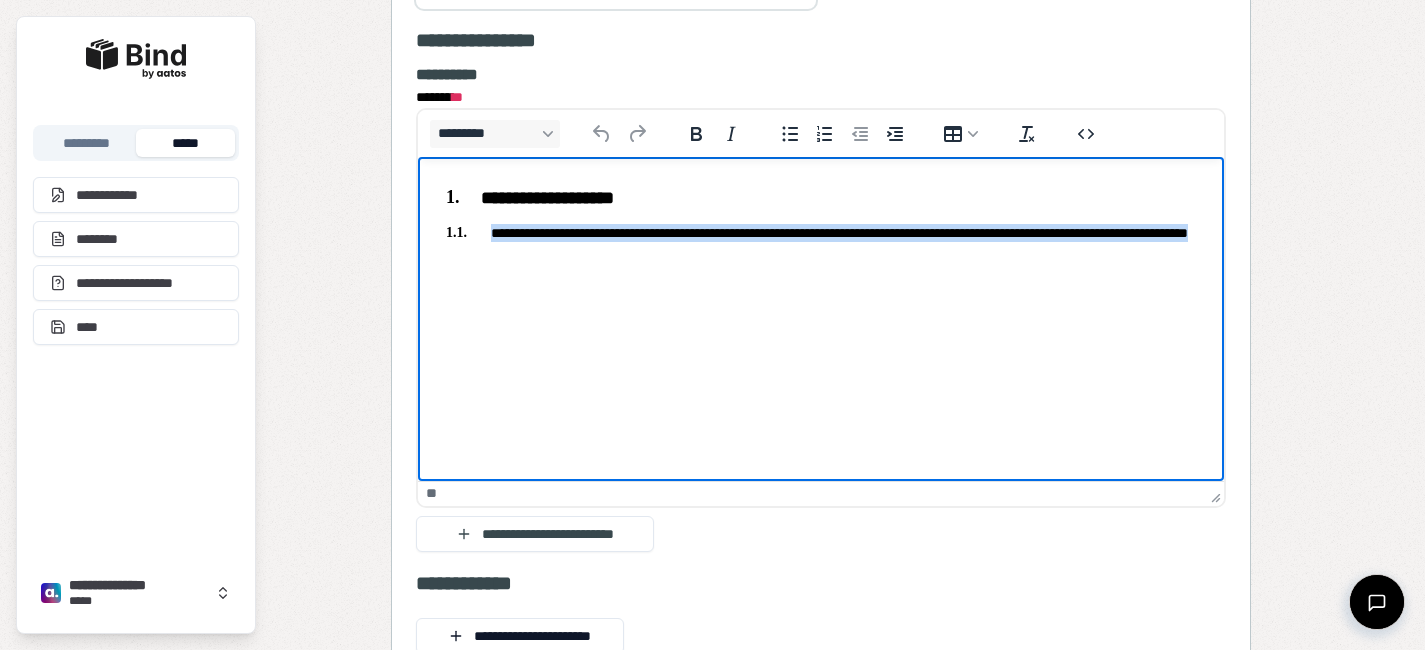 drag, startPoint x: 734, startPoint y: 264, endPoint x: 445, endPoint y: 230, distance: 290.99313 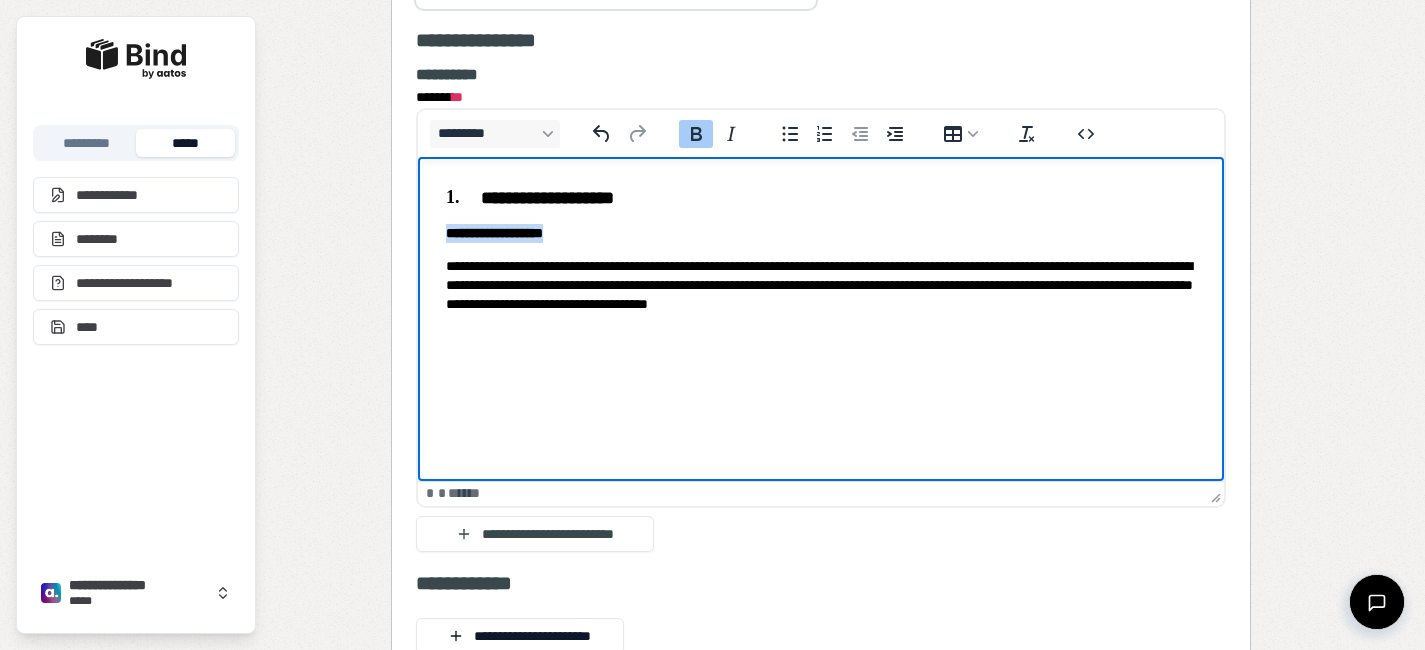 drag, startPoint x: 597, startPoint y: 232, endPoint x: 363, endPoint y: 223, distance: 234.17302 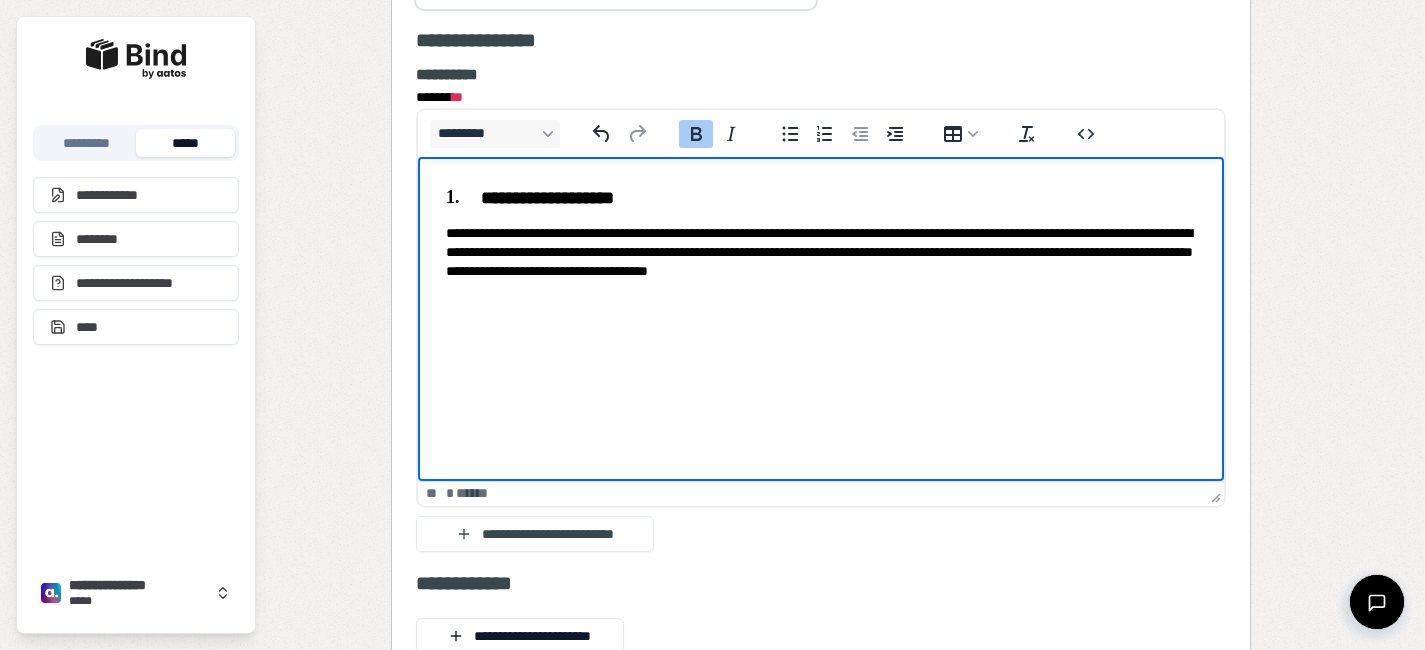 click on "**********" at bounding box center (820, 253) 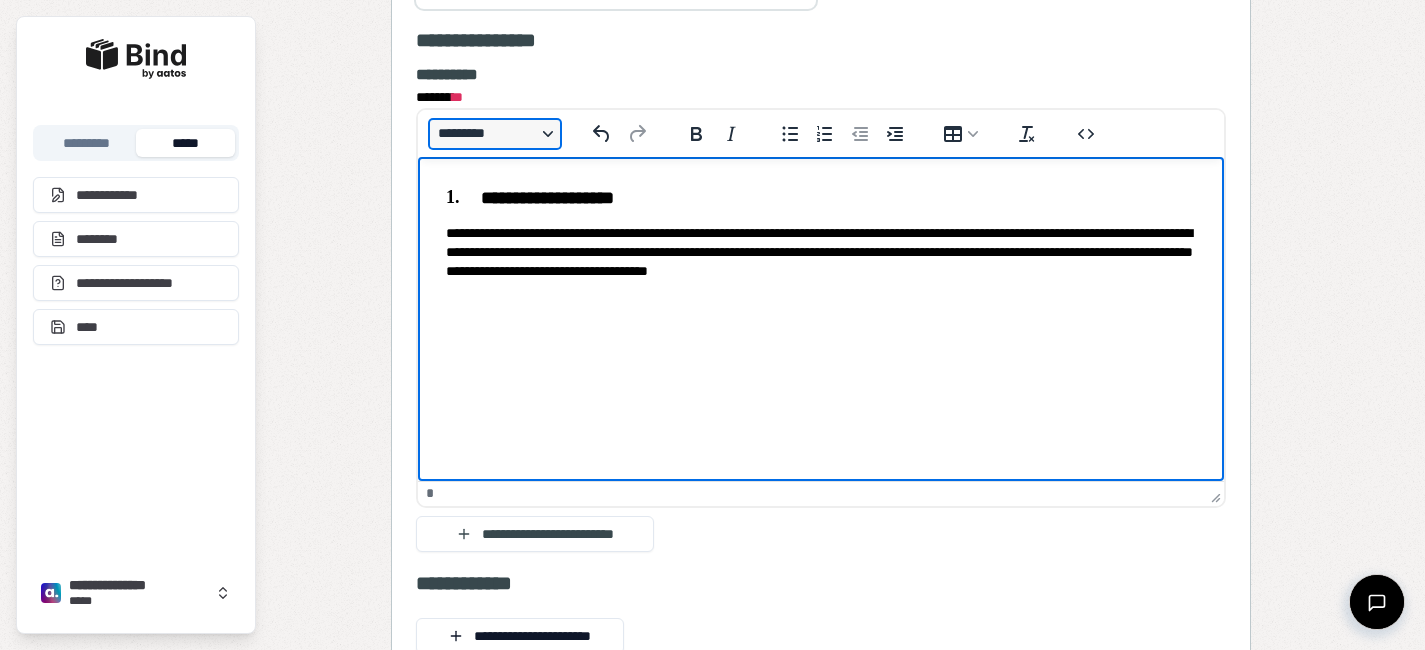 click on "*********" at bounding box center [495, 134] 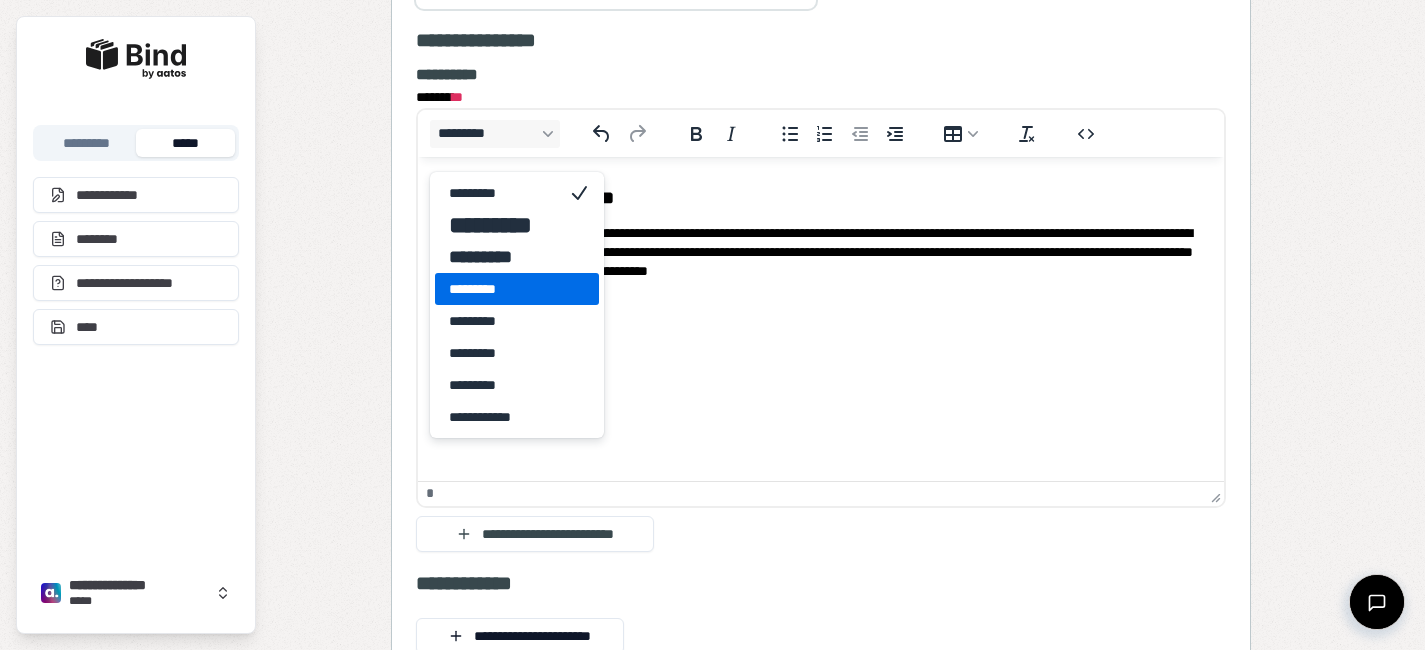 click on "*********" at bounding box center (503, 289) 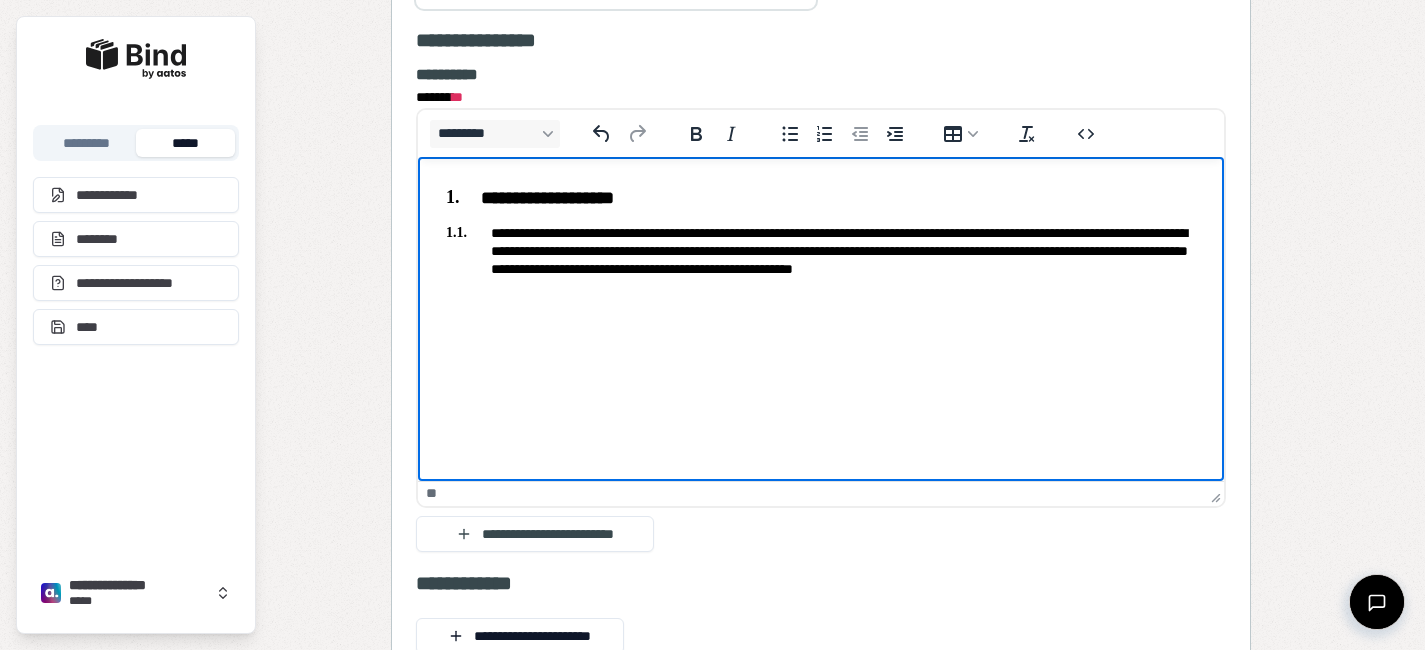 click on "**********" at bounding box center (820, 238) 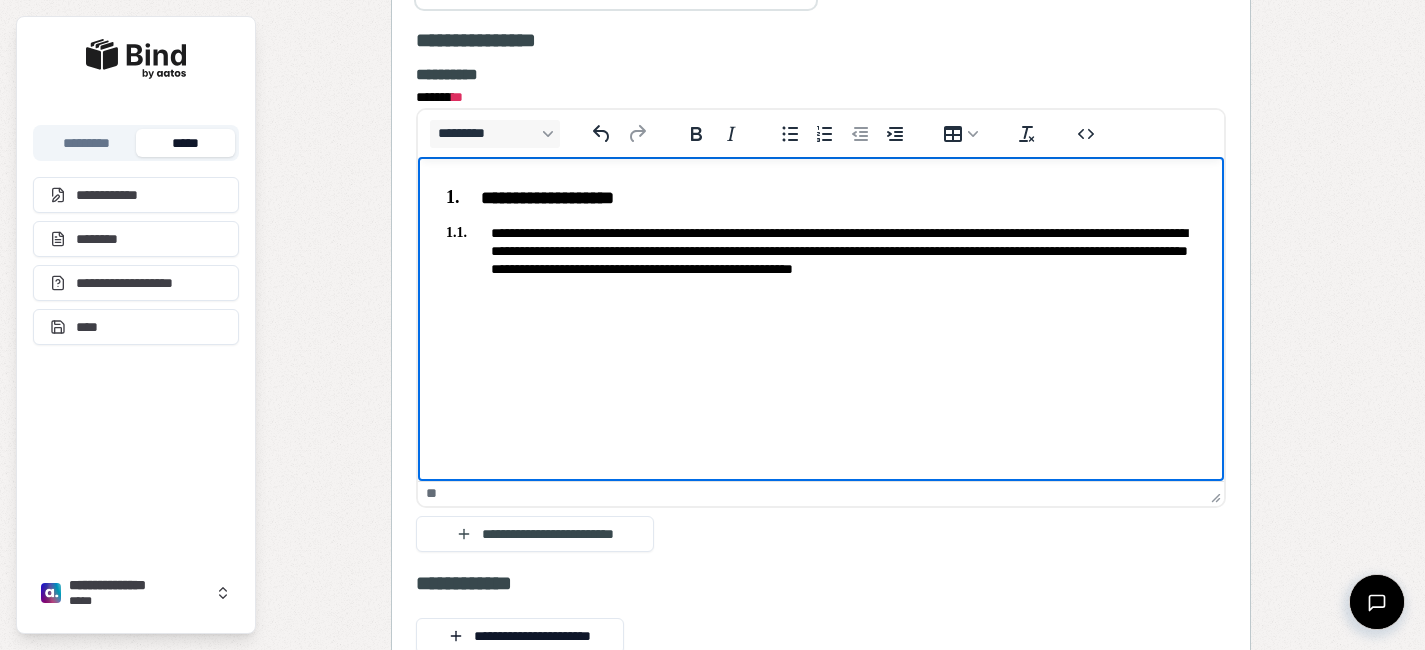 click on "**********" at bounding box center (820, 260) 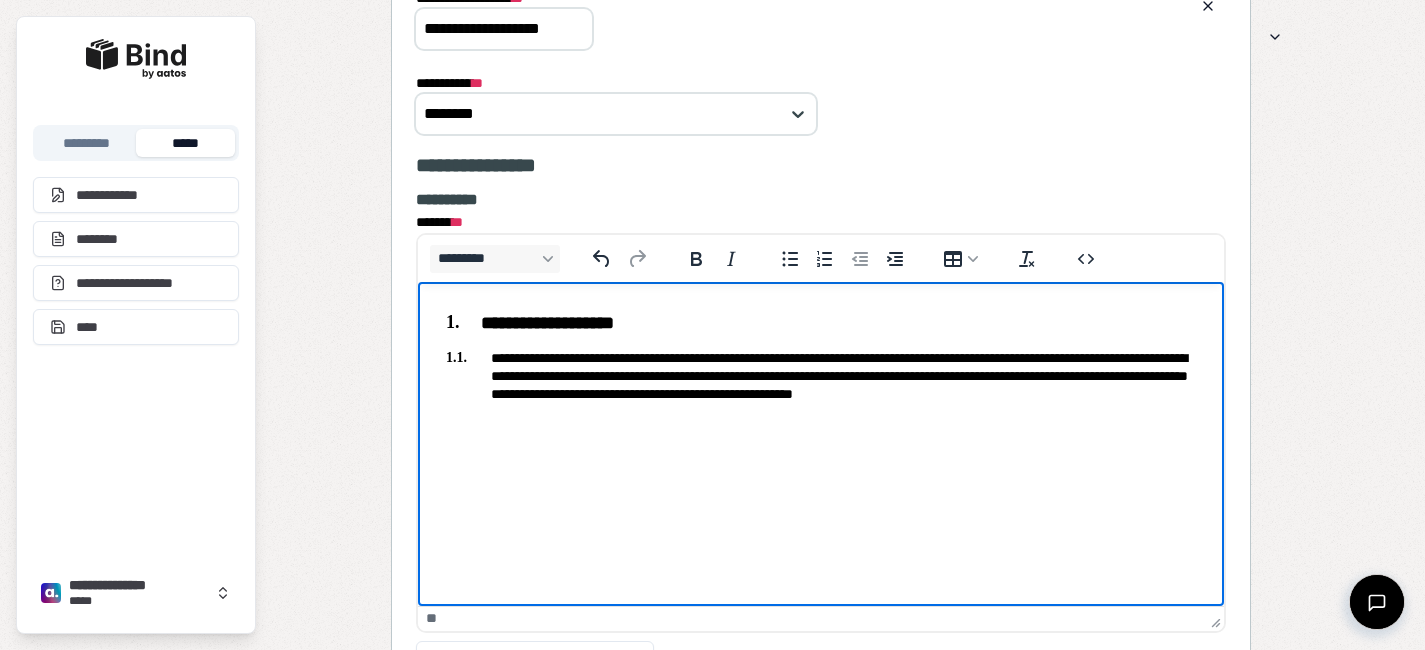 scroll, scrollTop: 9270, scrollLeft: 0, axis: vertical 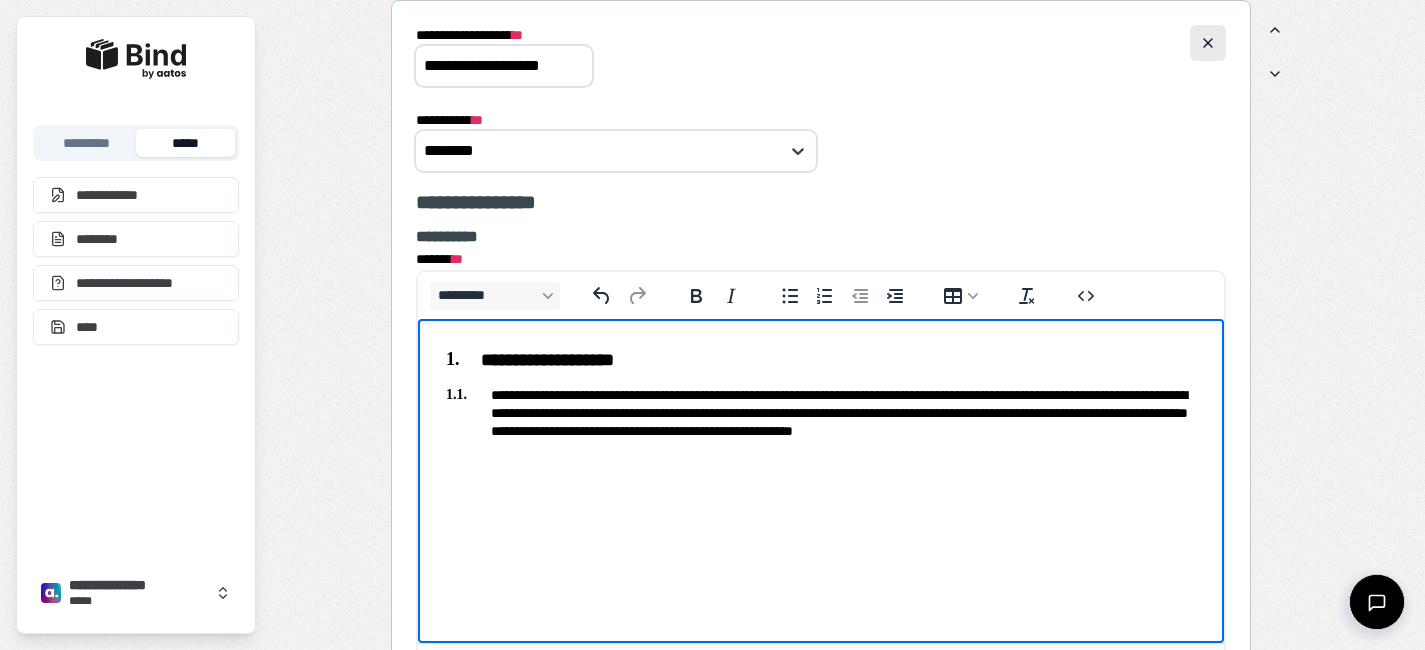 click at bounding box center (1208, 43) 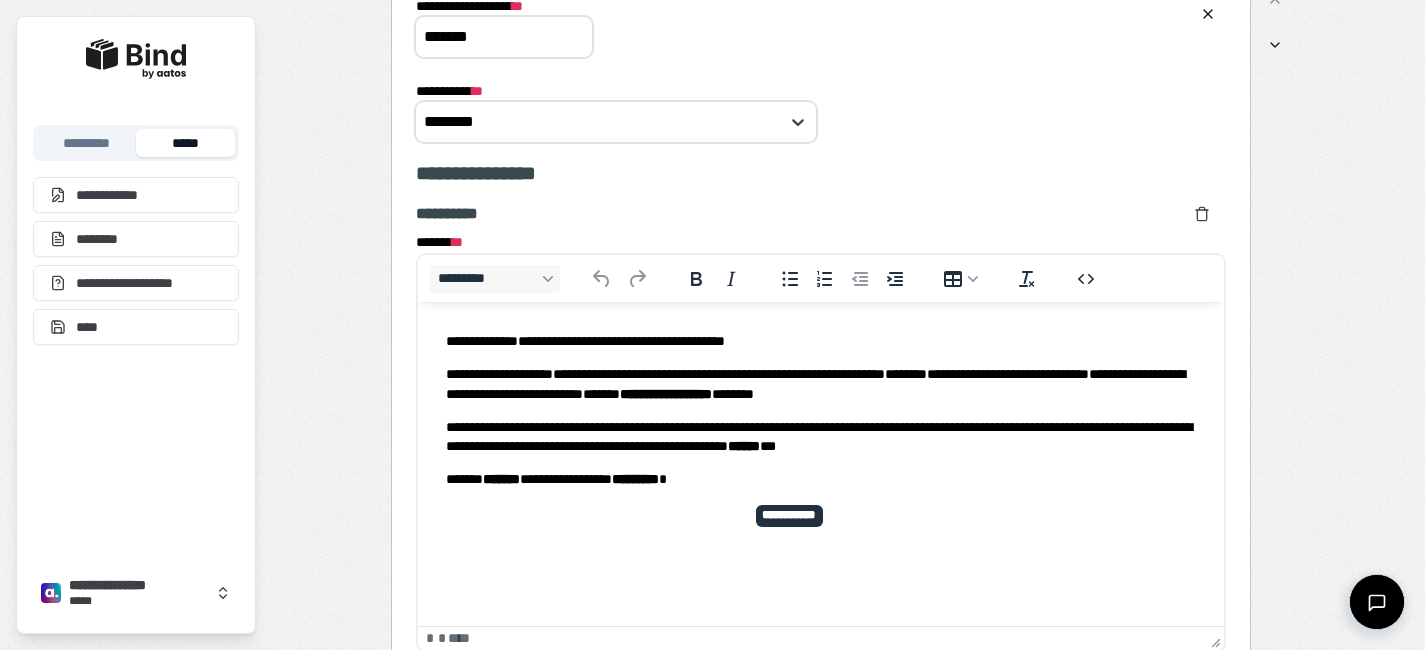 scroll, scrollTop: 320, scrollLeft: 0, axis: vertical 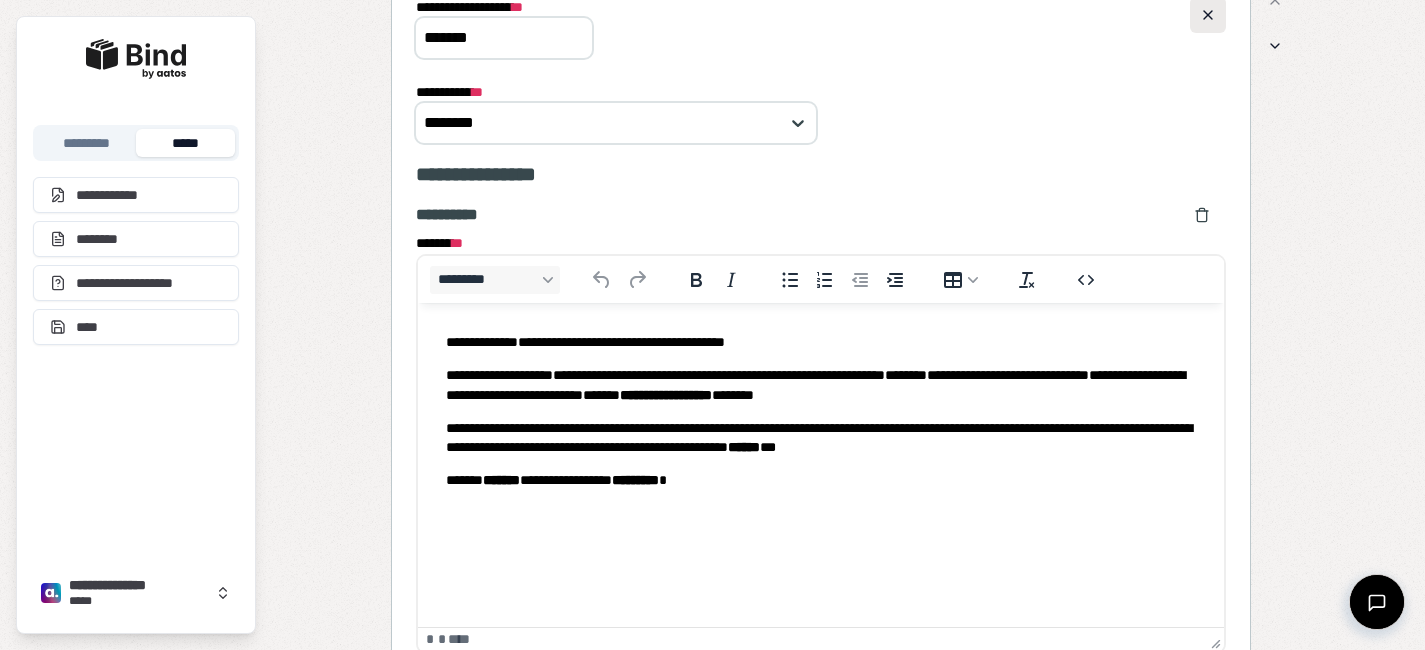 click at bounding box center (1208, 15) 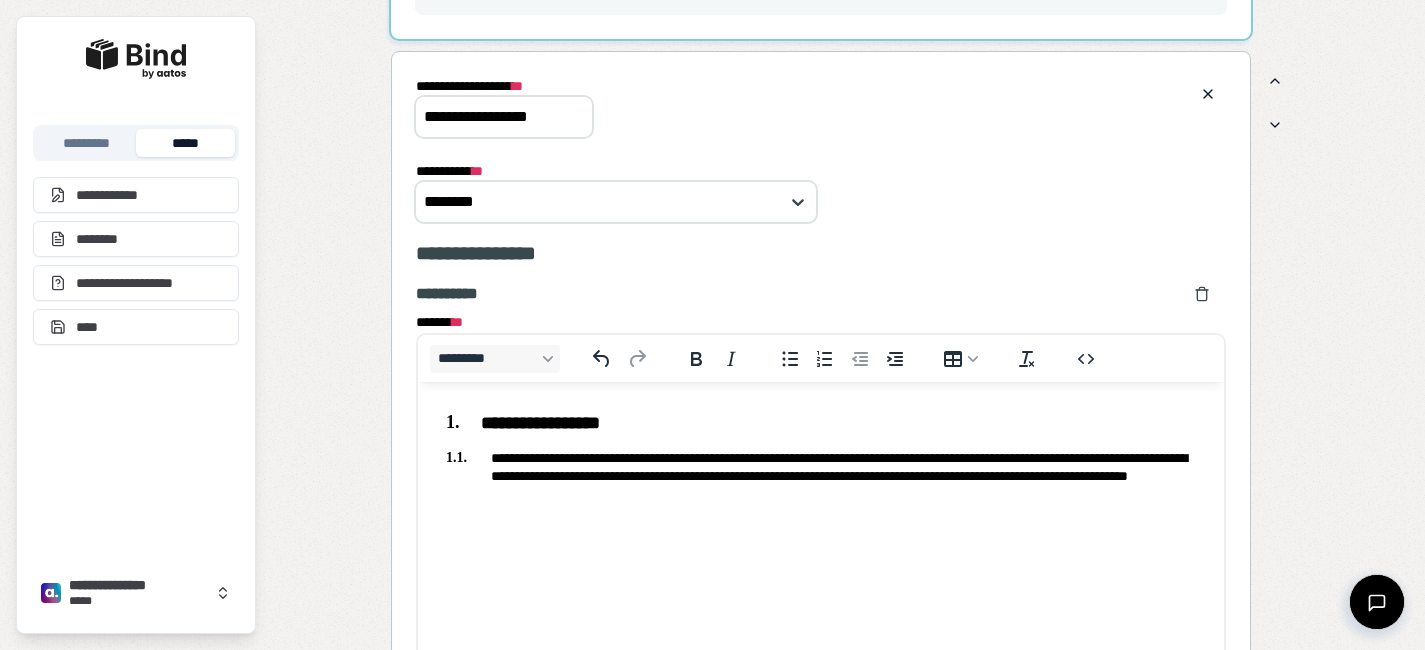 scroll, scrollTop: 1225, scrollLeft: 0, axis: vertical 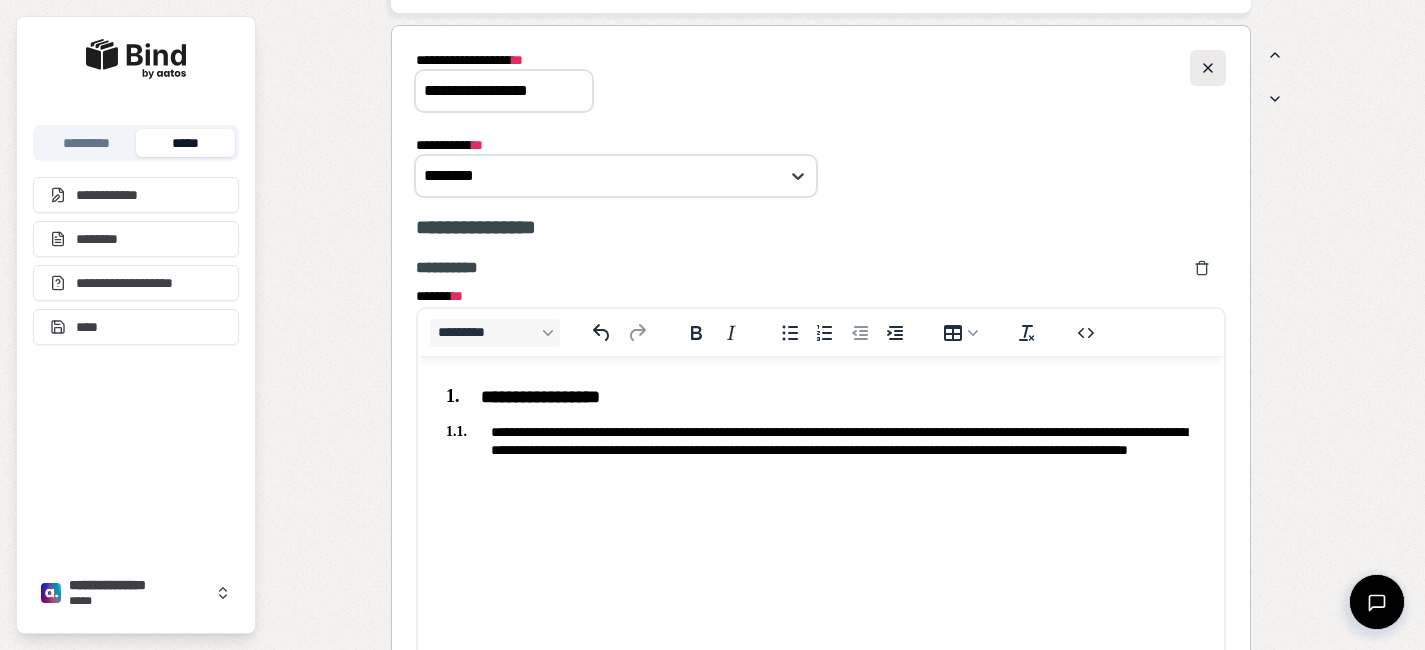 click at bounding box center (1208, 68) 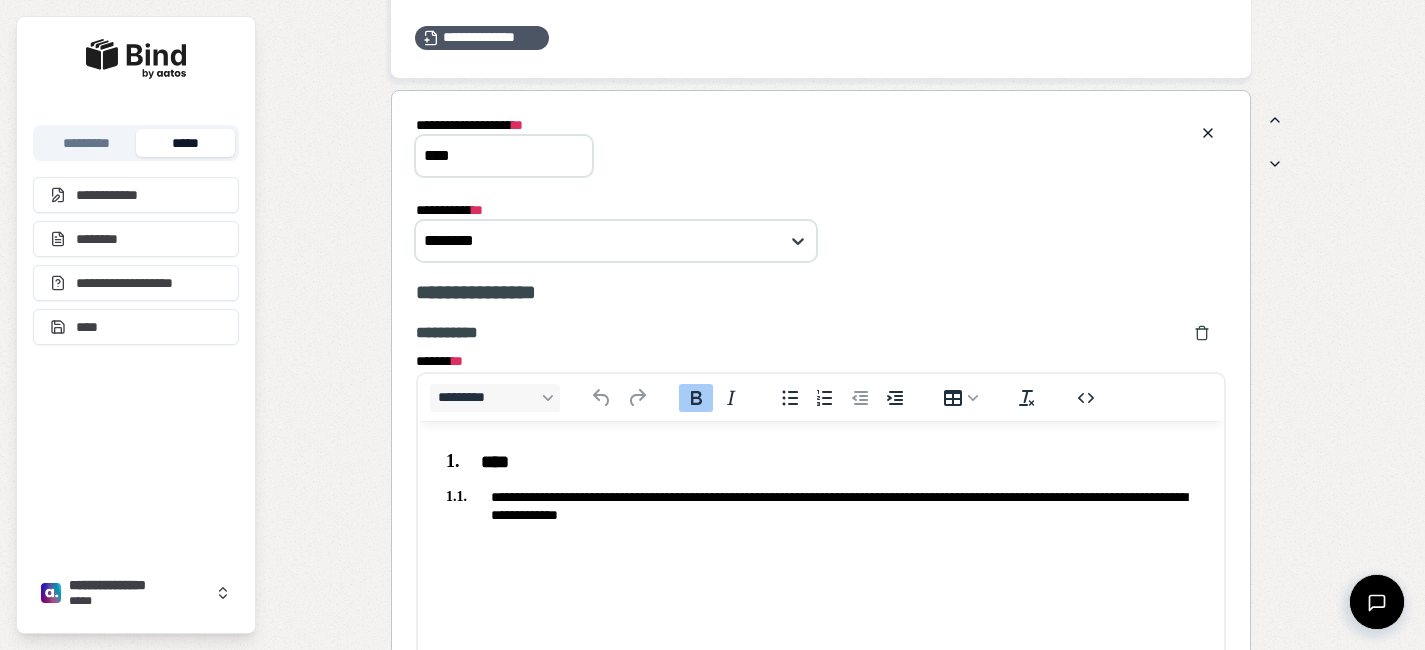 scroll, scrollTop: 1424, scrollLeft: 0, axis: vertical 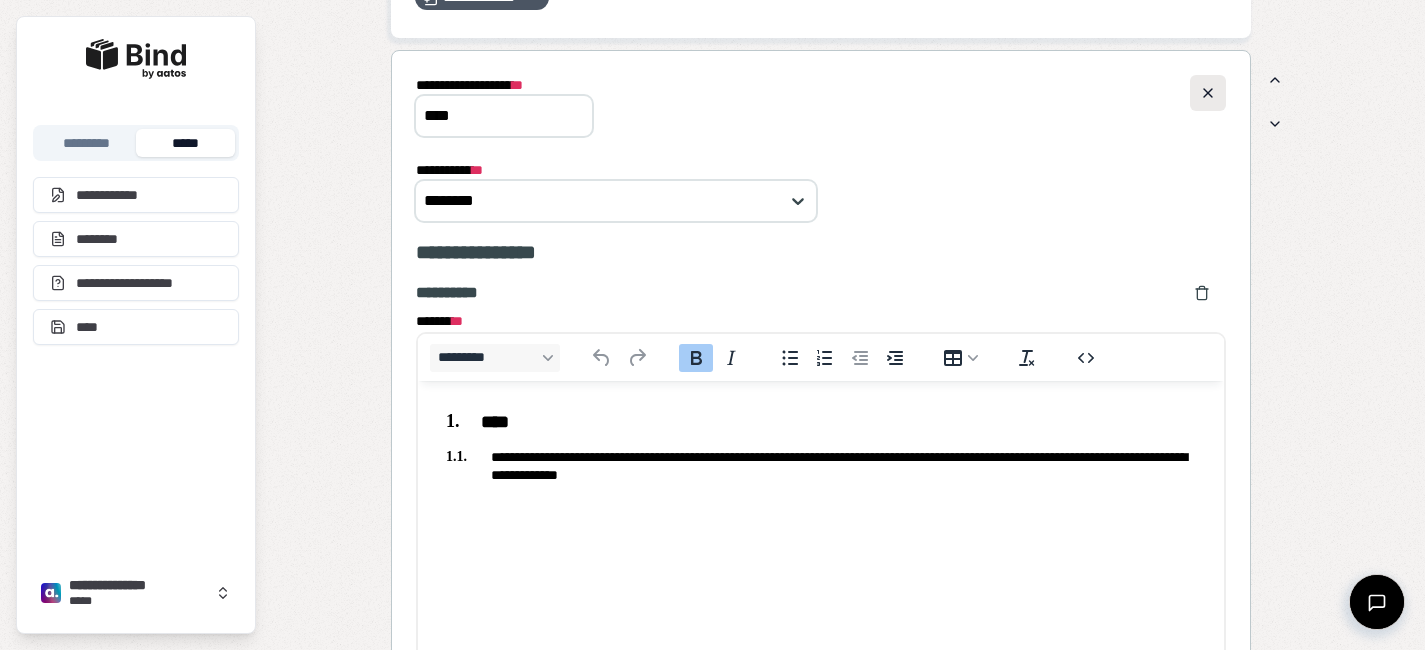 click at bounding box center [1208, 93] 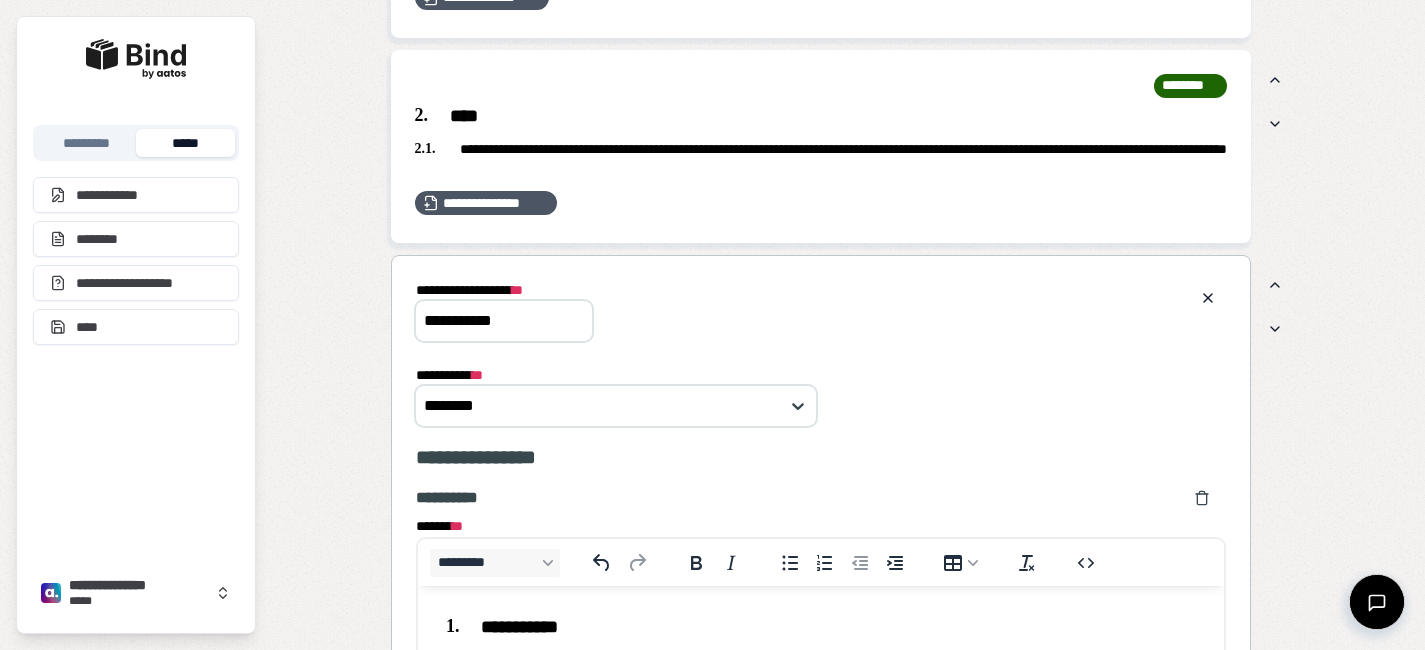 scroll, scrollTop: 1660, scrollLeft: 0, axis: vertical 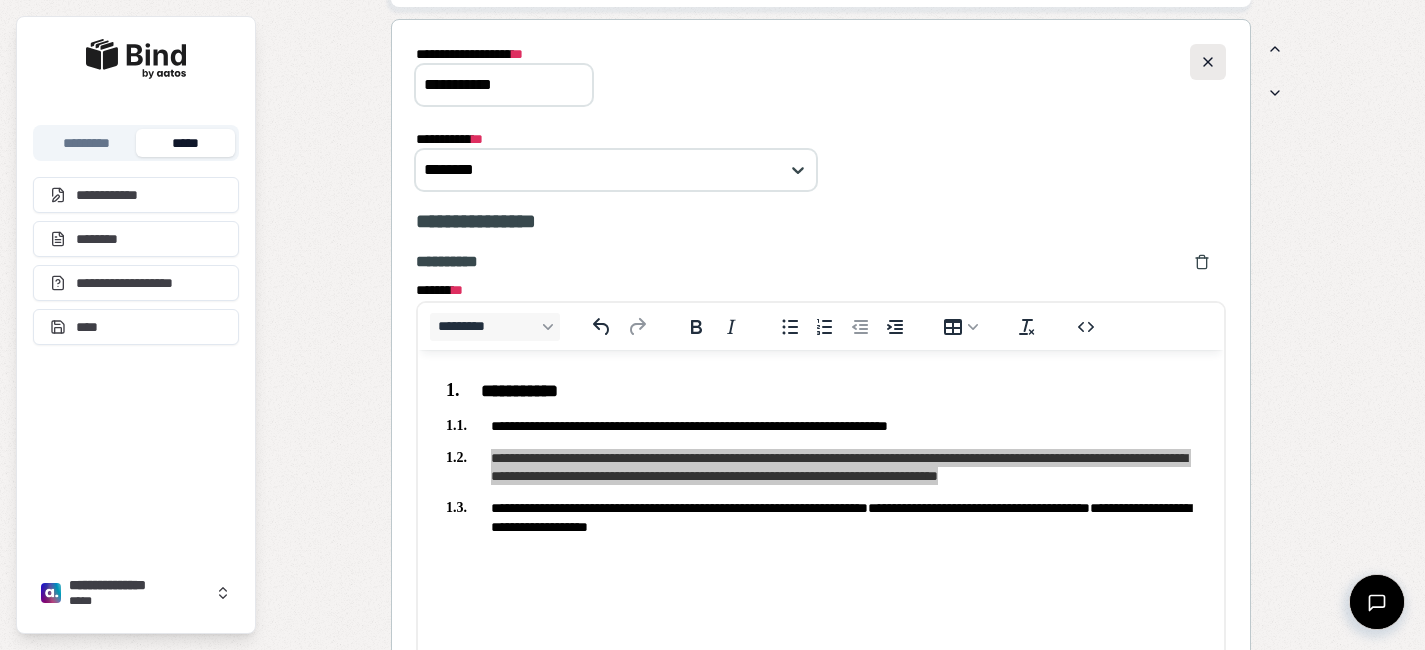 click at bounding box center [1208, 62] 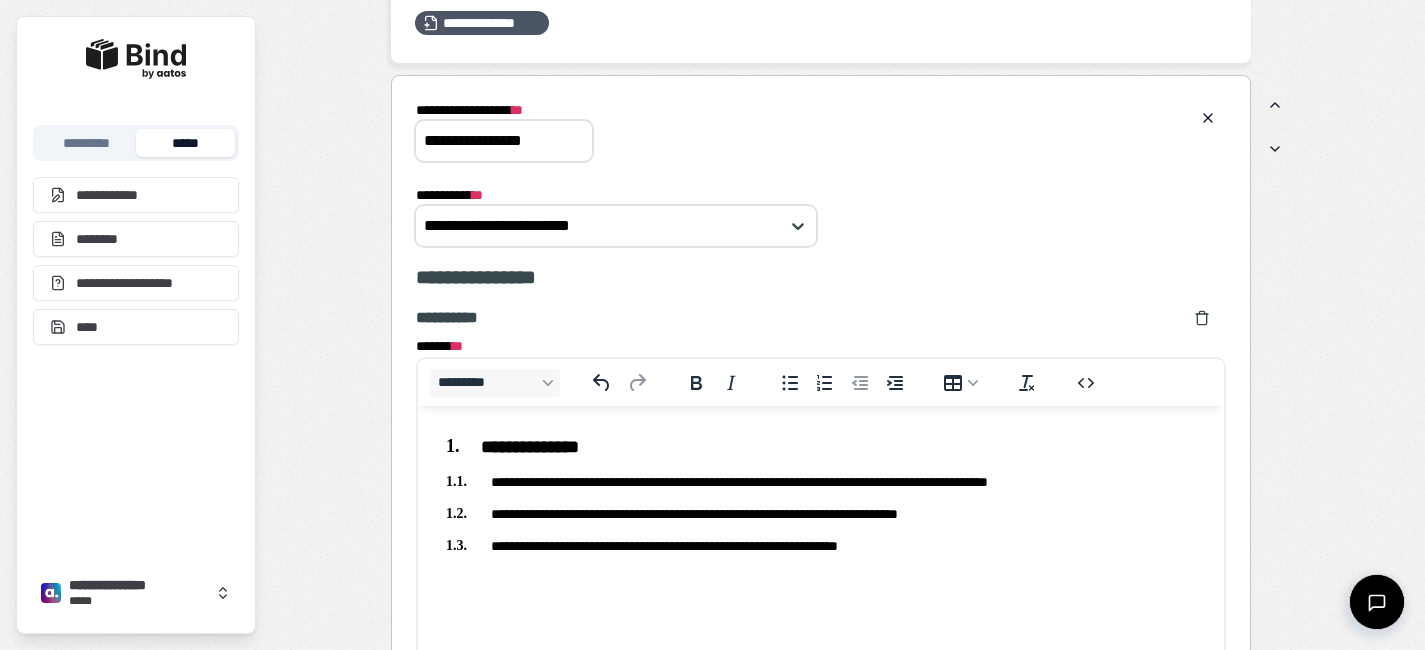scroll, scrollTop: 1881, scrollLeft: 0, axis: vertical 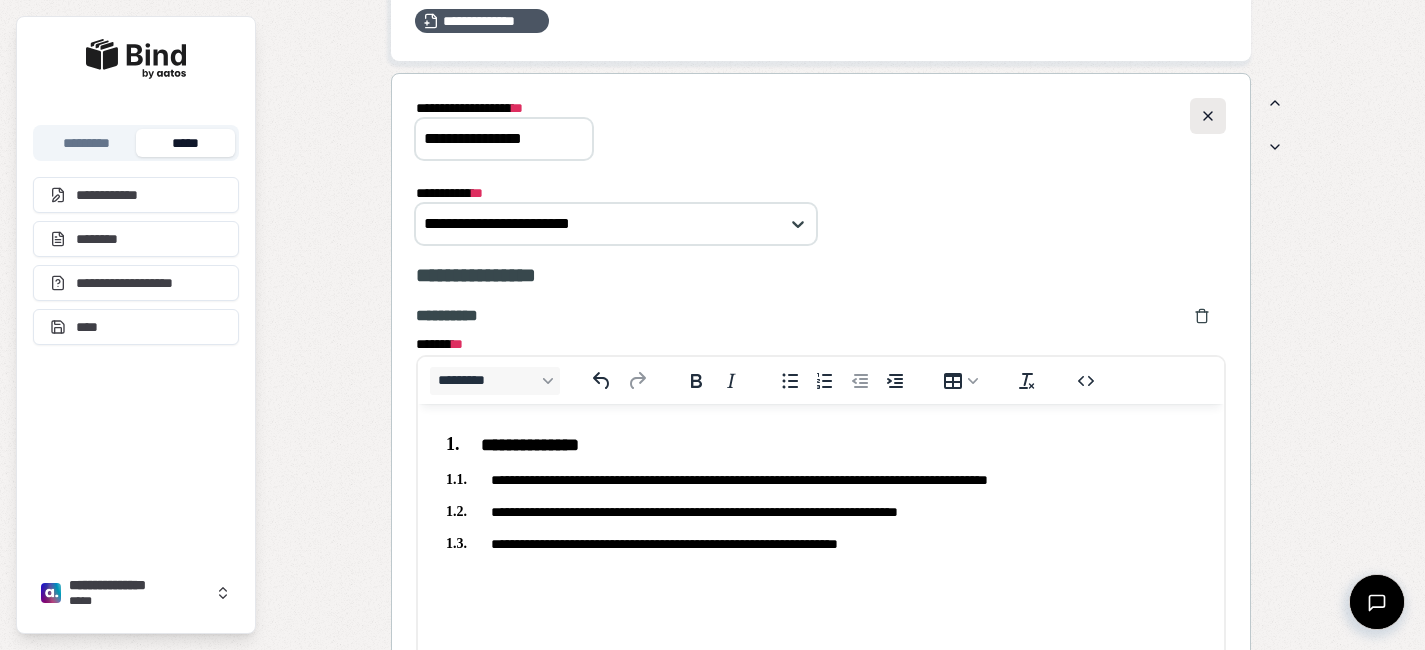 click at bounding box center (1208, 116) 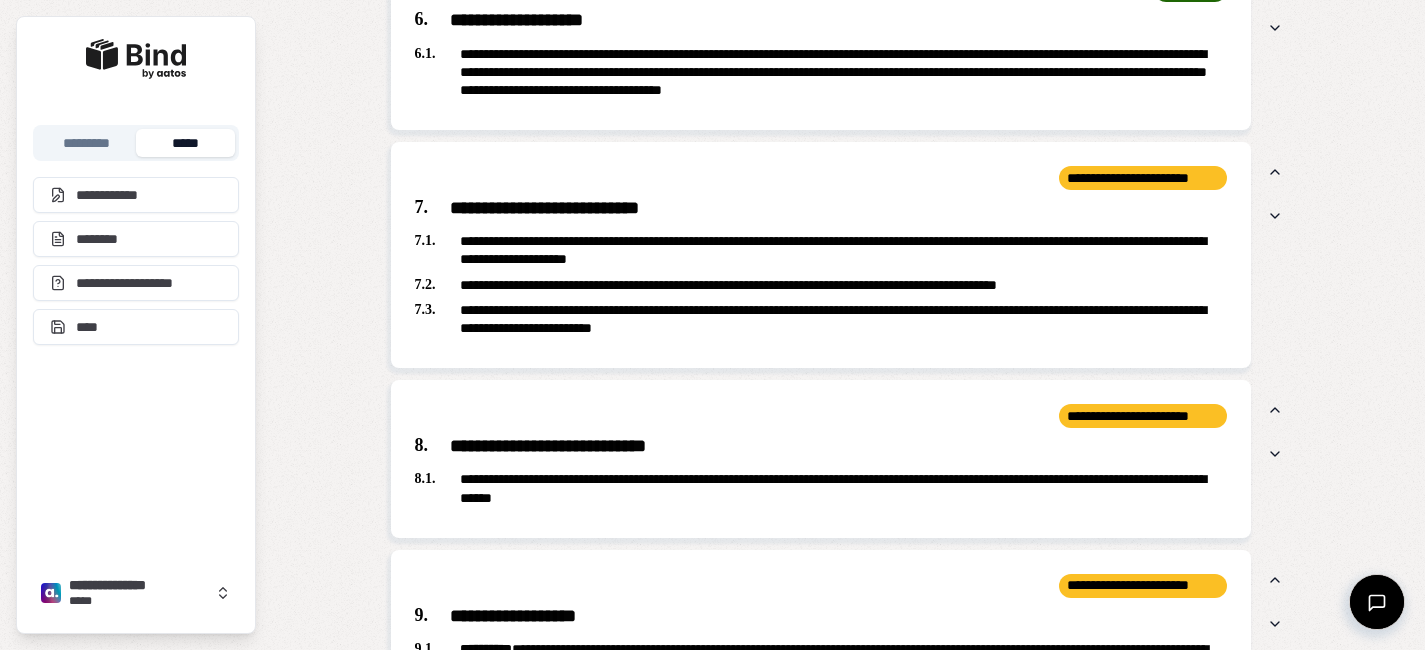scroll, scrollTop: 2483, scrollLeft: 0, axis: vertical 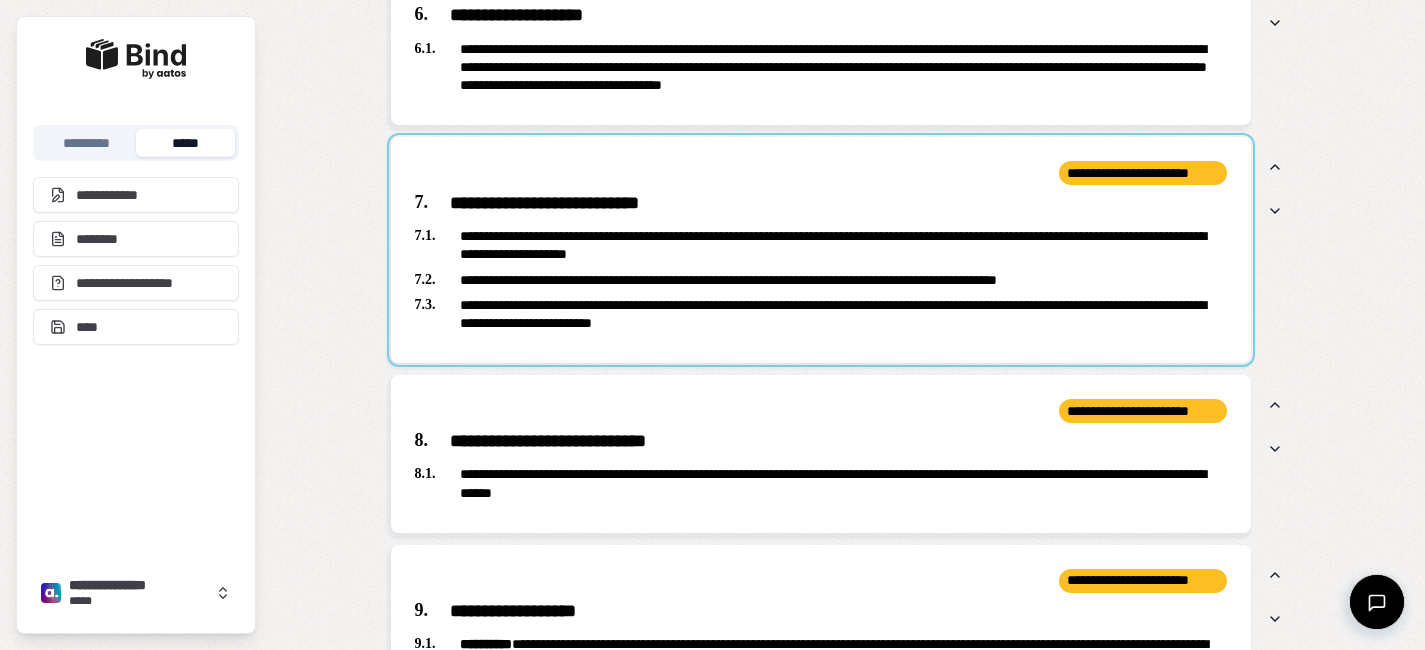 click at bounding box center (821, 250) 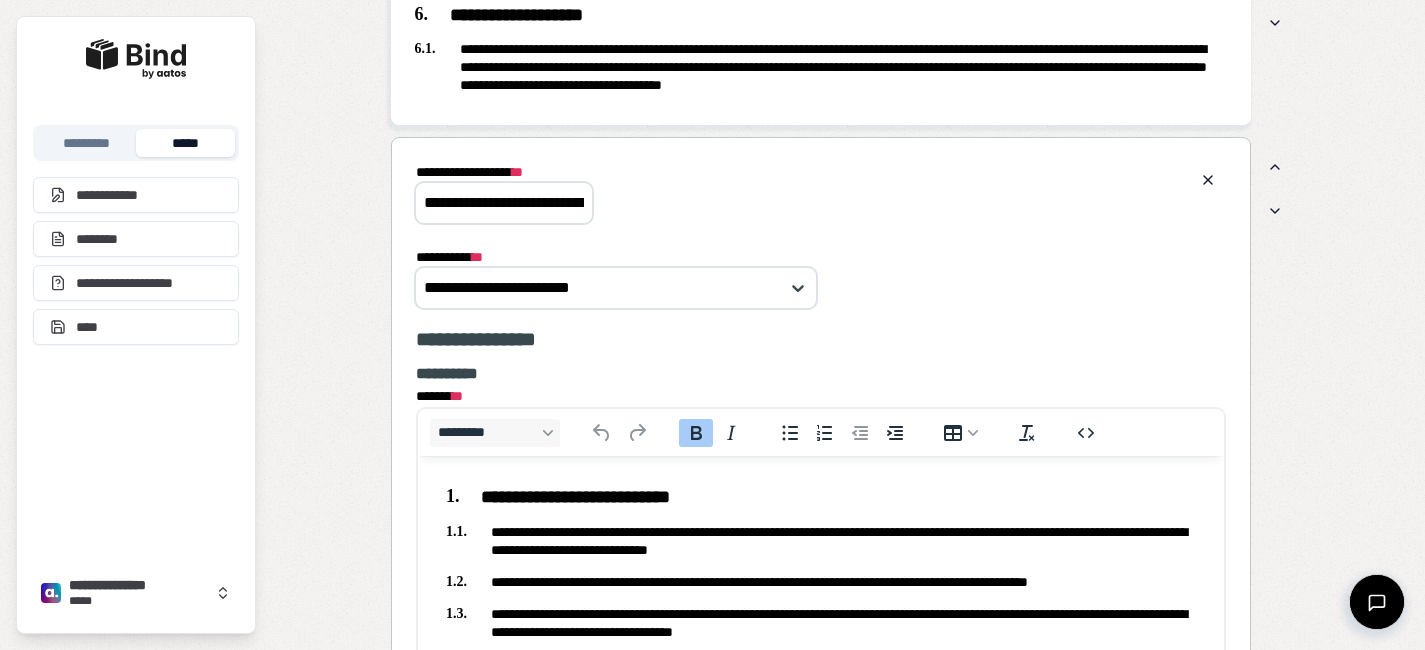 scroll, scrollTop: 0, scrollLeft: 0, axis: both 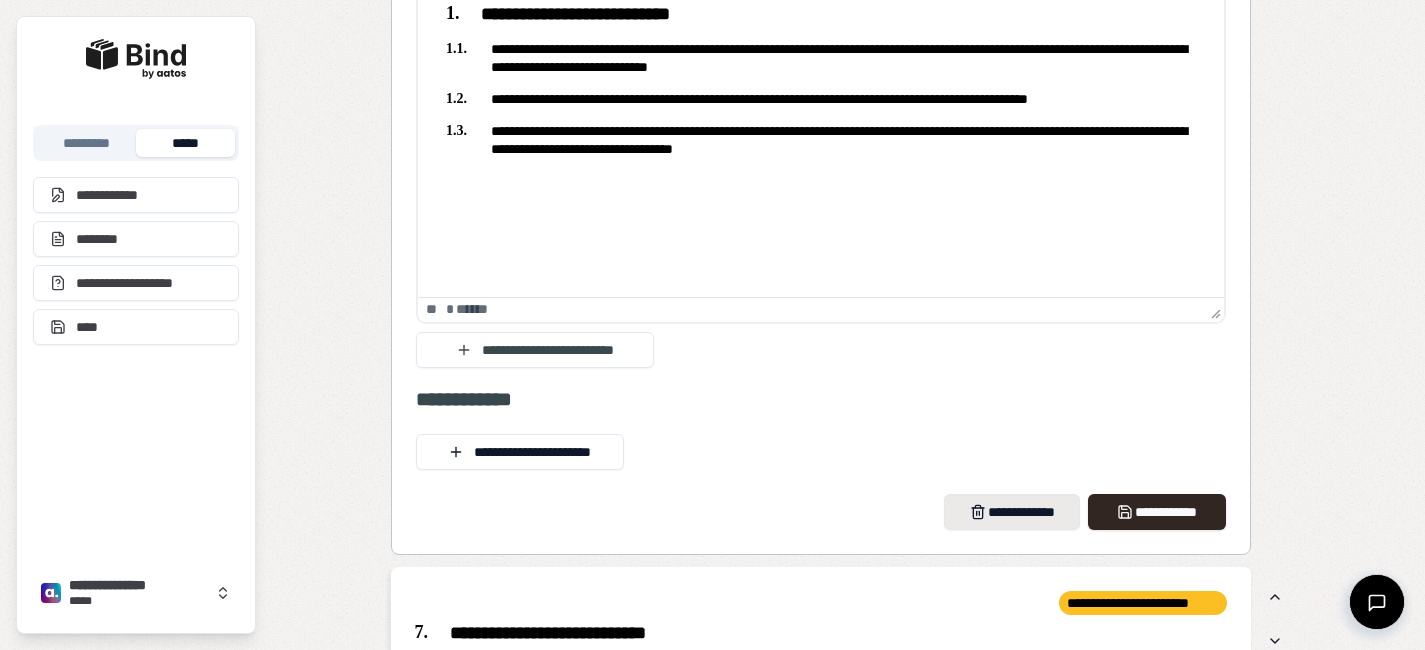 click on "**********" at bounding box center [1012, 512] 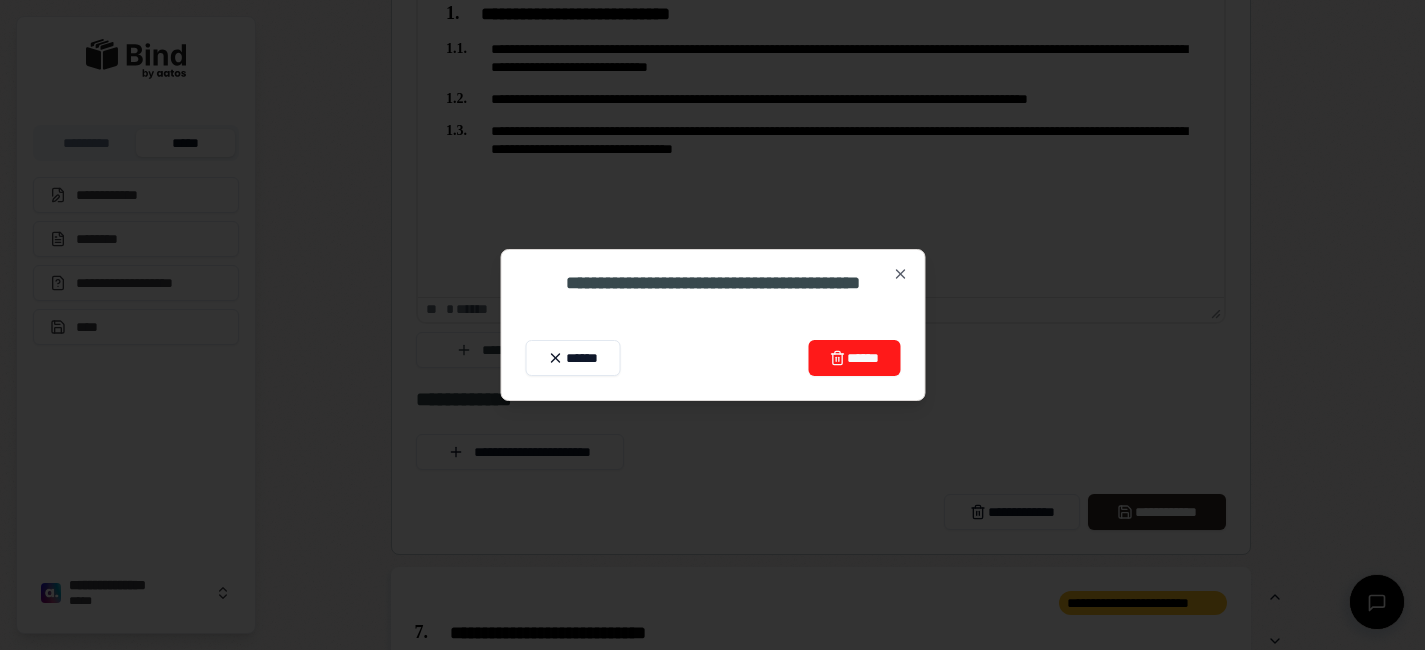 click on "******" at bounding box center [854, 358] 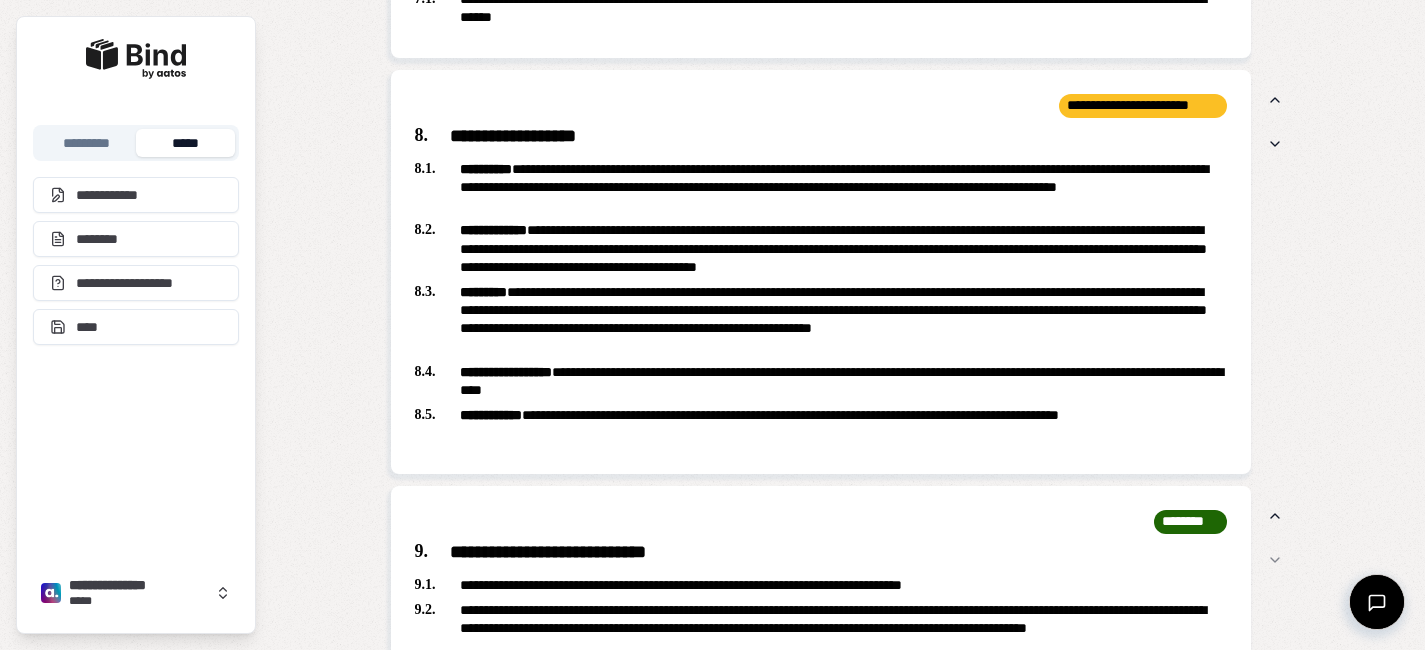 scroll, scrollTop: 2713, scrollLeft: 0, axis: vertical 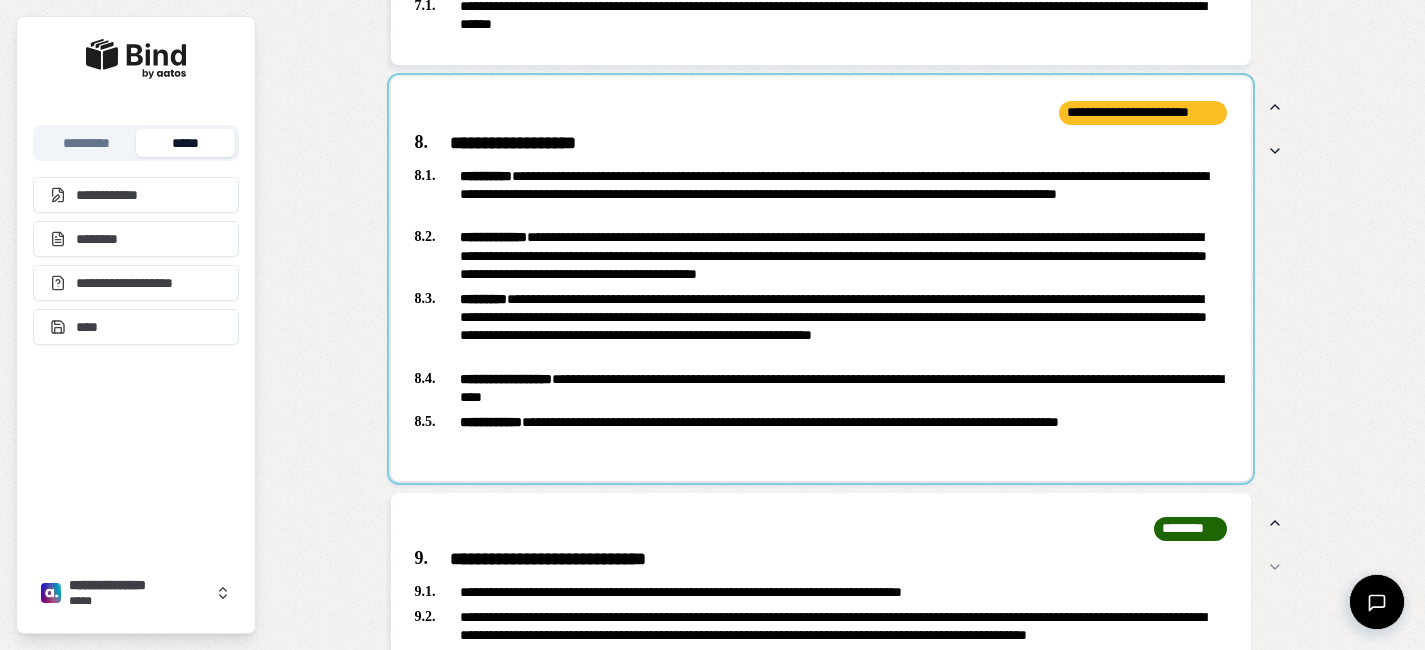 click at bounding box center [821, 279] 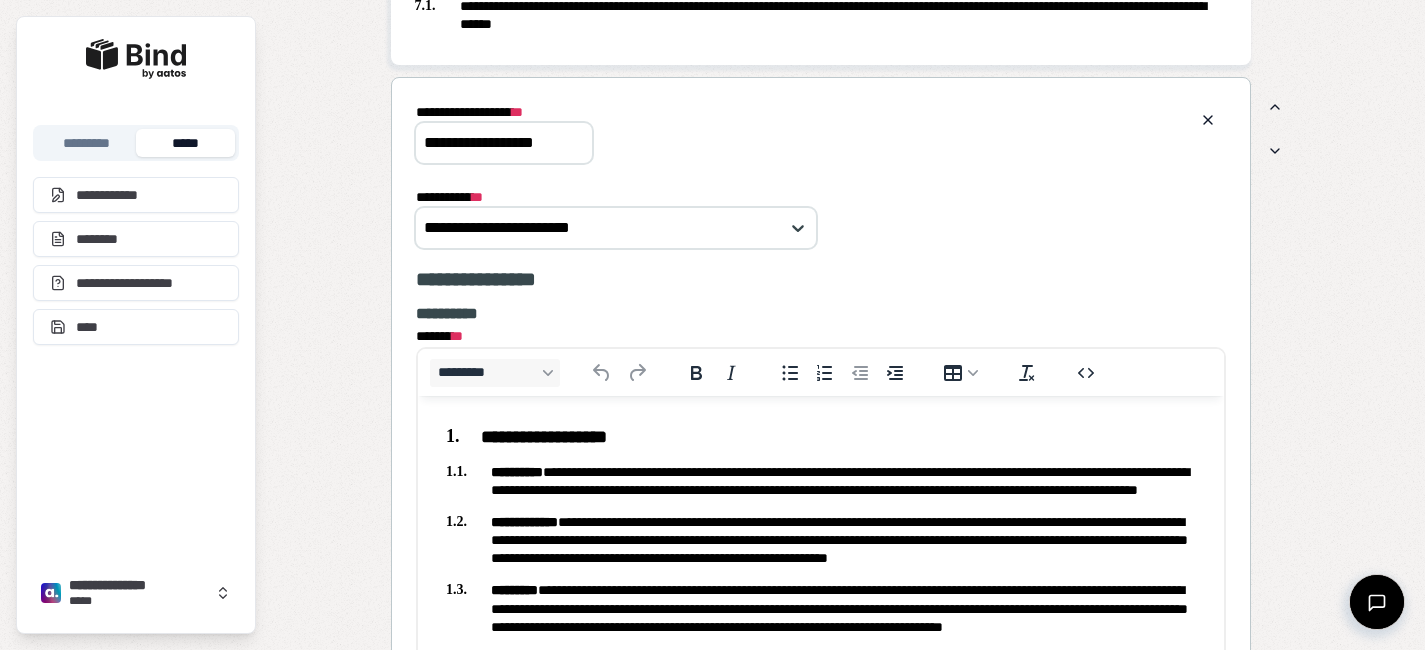 scroll, scrollTop: 0, scrollLeft: 0, axis: both 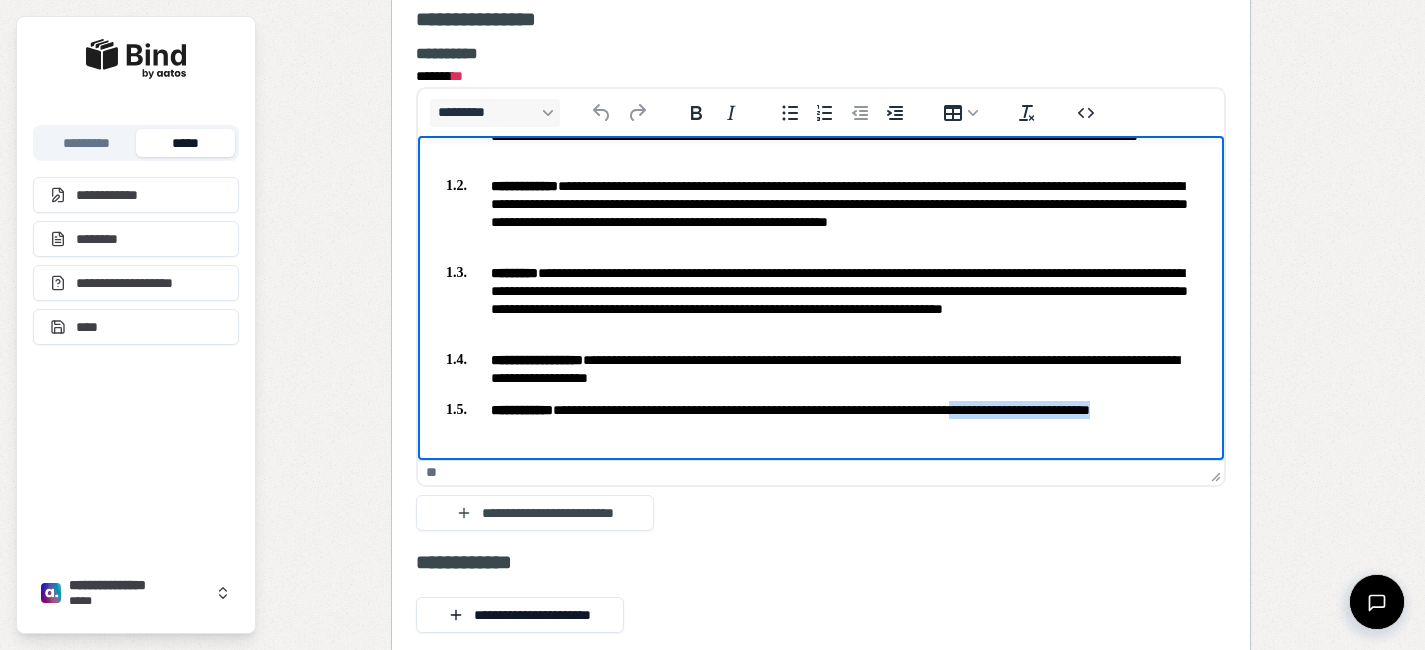 drag, startPoint x: 1101, startPoint y: 410, endPoint x: 1101, endPoint y: 433, distance: 23 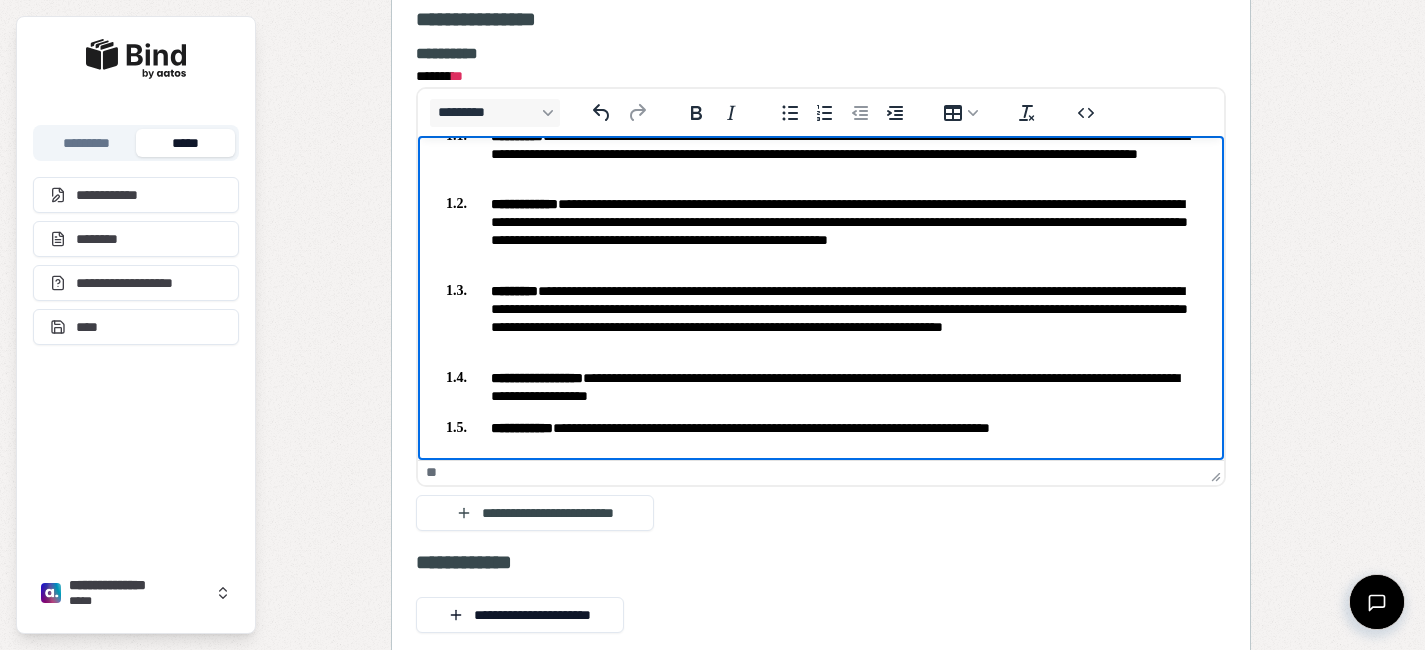 scroll, scrollTop: 0, scrollLeft: 0, axis: both 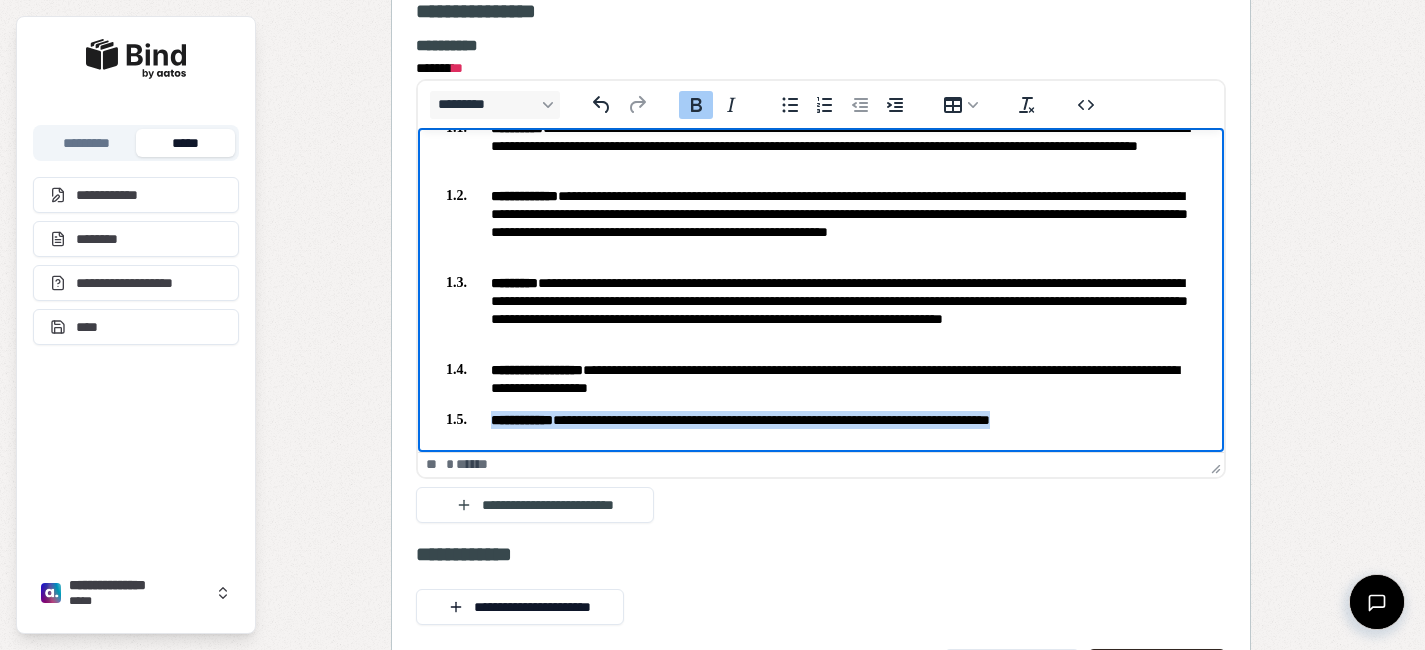 drag, startPoint x: 1157, startPoint y: 425, endPoint x: 1077, endPoint y: 671, distance: 258.68127 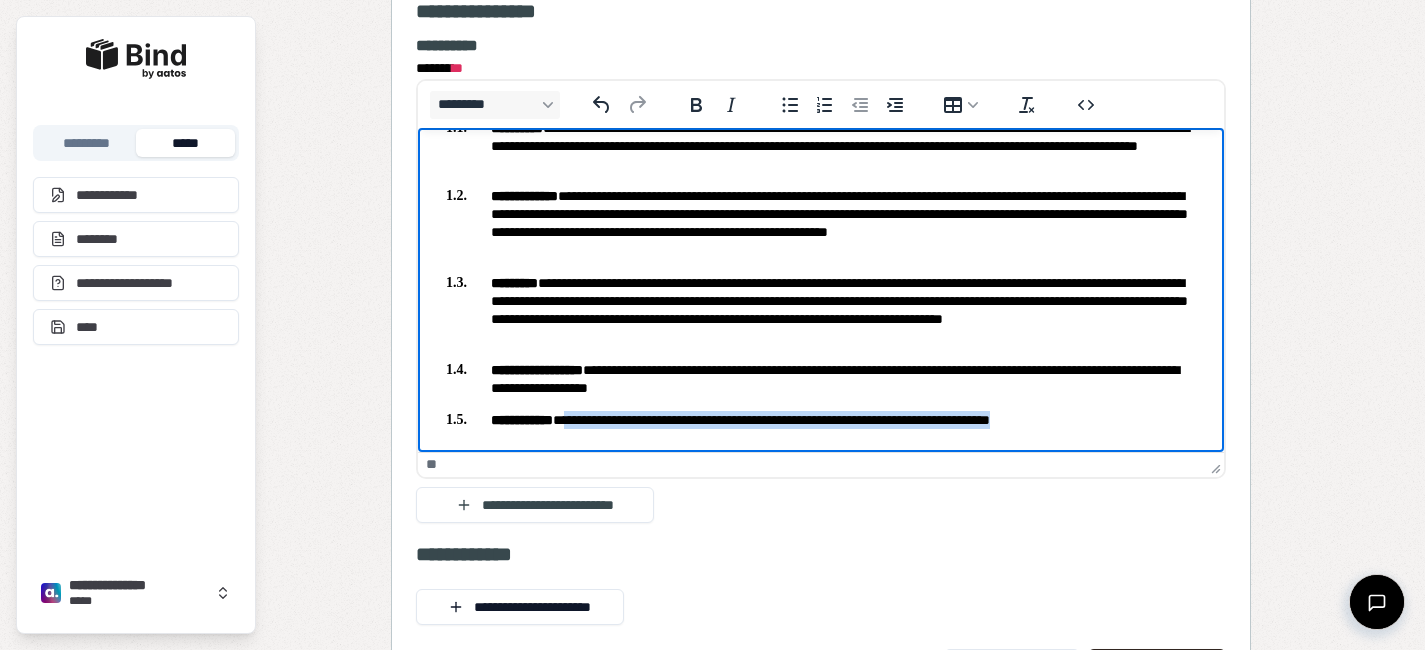 drag, startPoint x: 1151, startPoint y: 420, endPoint x: 603, endPoint y: 422, distance: 548.00366 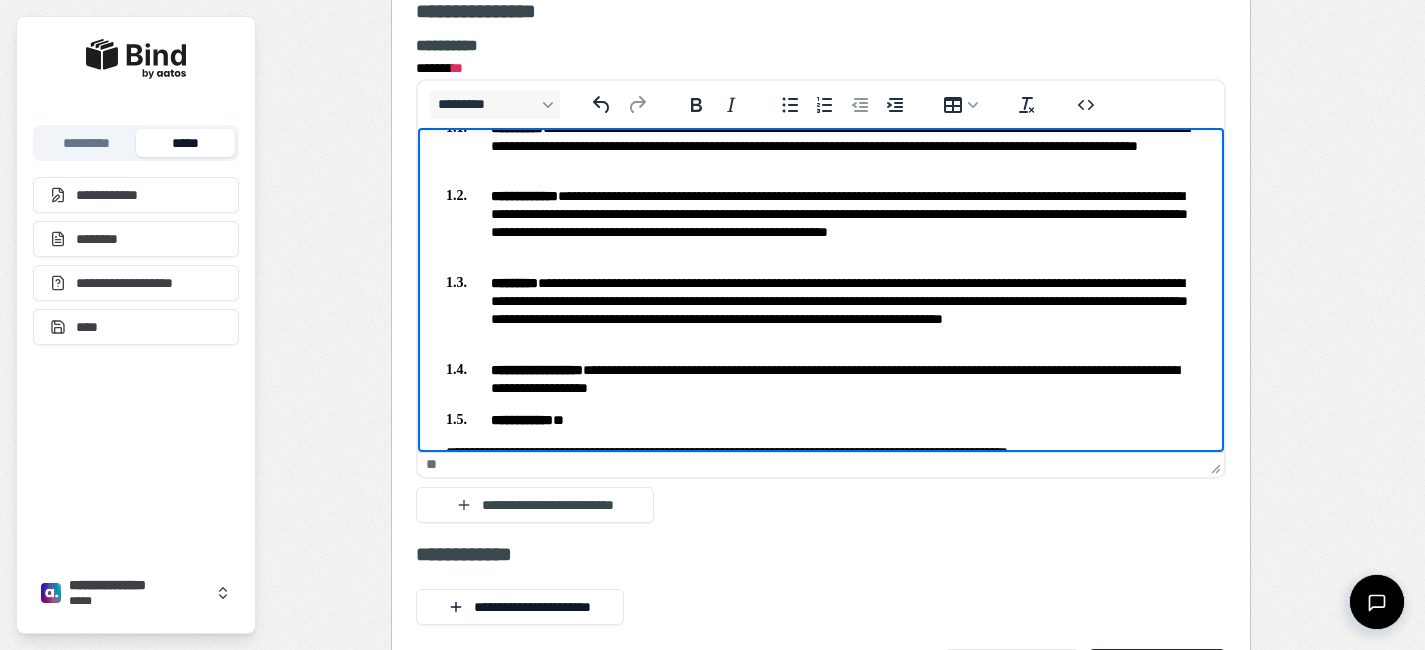 scroll, scrollTop: 84, scrollLeft: 0, axis: vertical 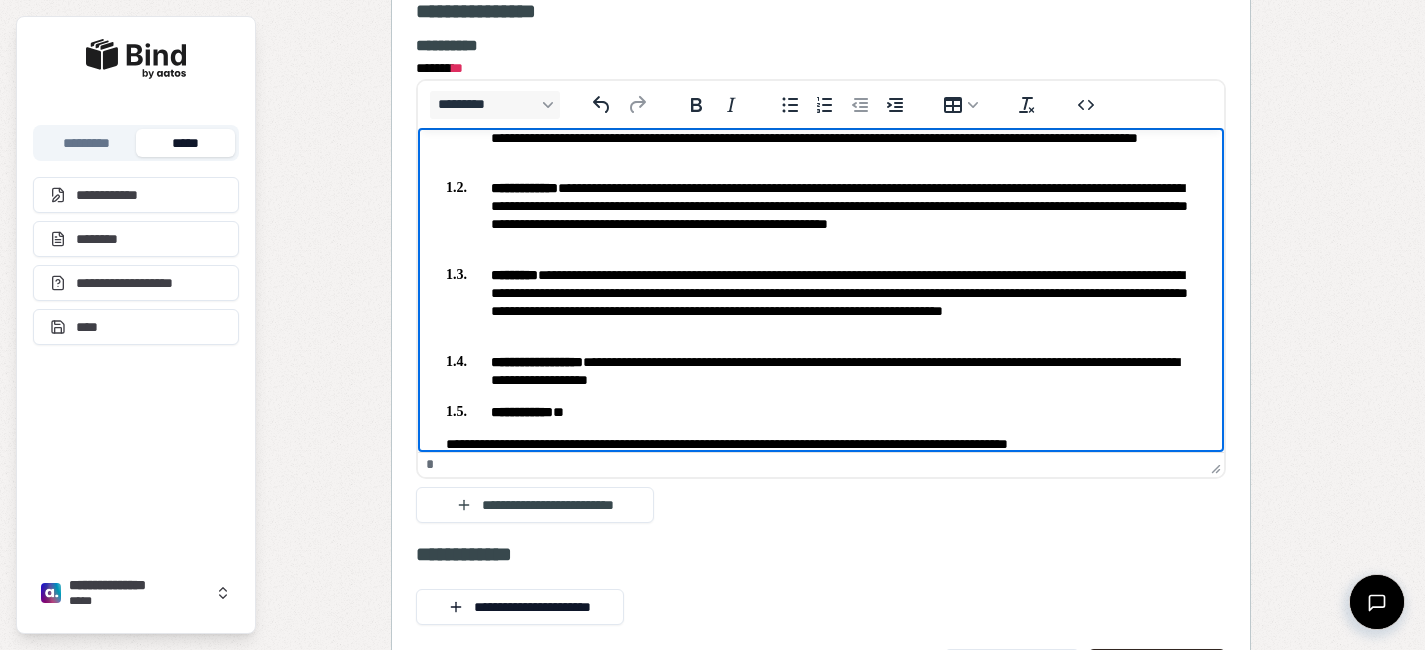 click on "**********" at bounding box center (820, 443) 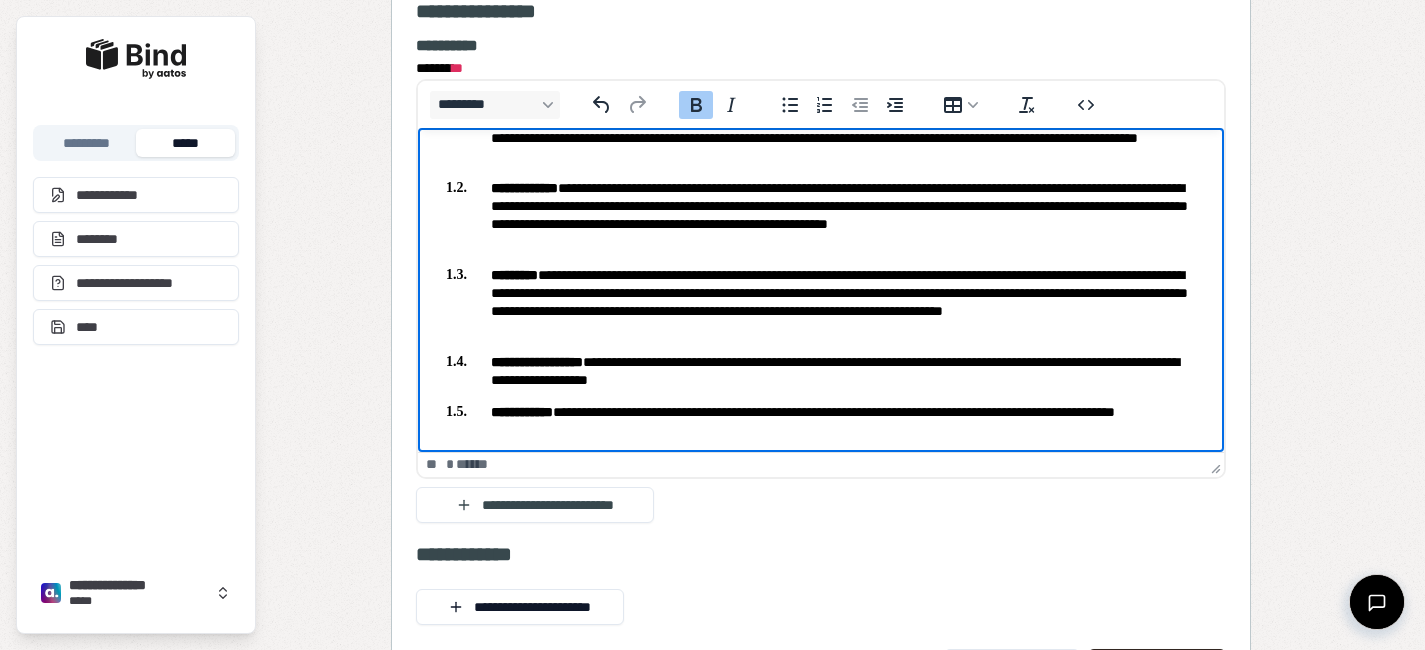 scroll, scrollTop: 94, scrollLeft: 0, axis: vertical 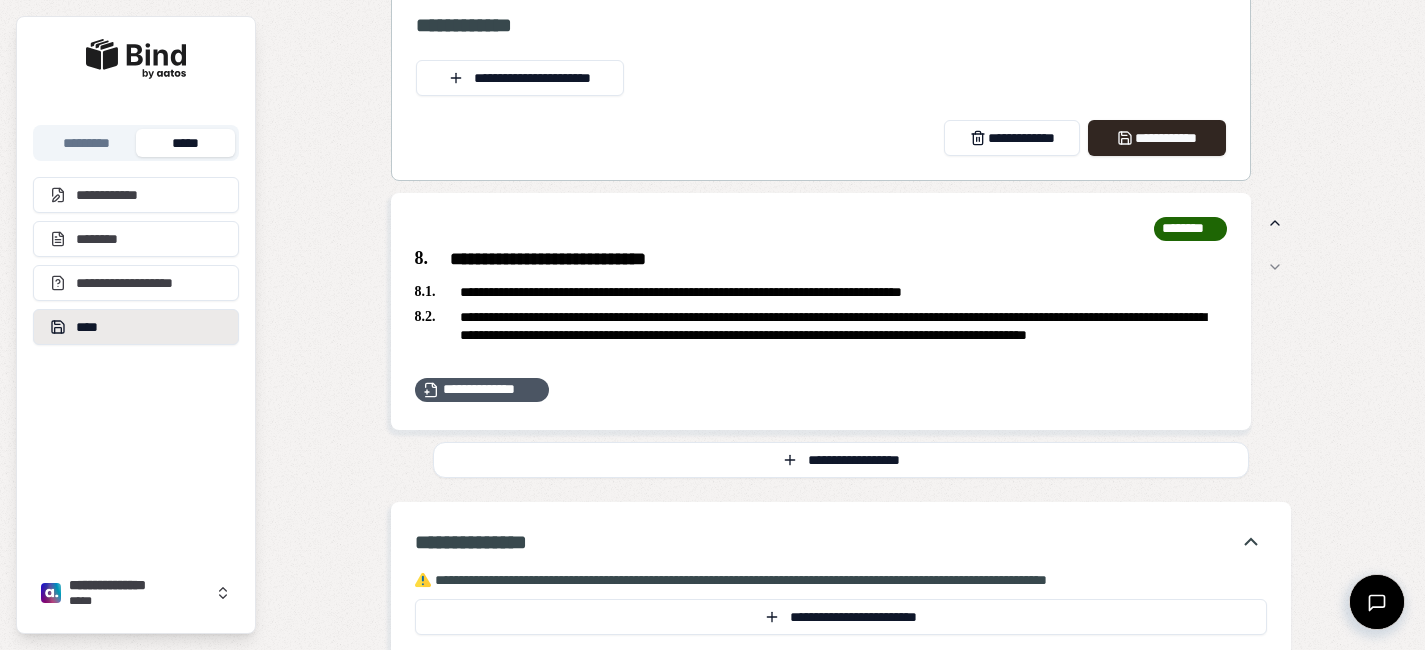 click on "****" at bounding box center [136, 327] 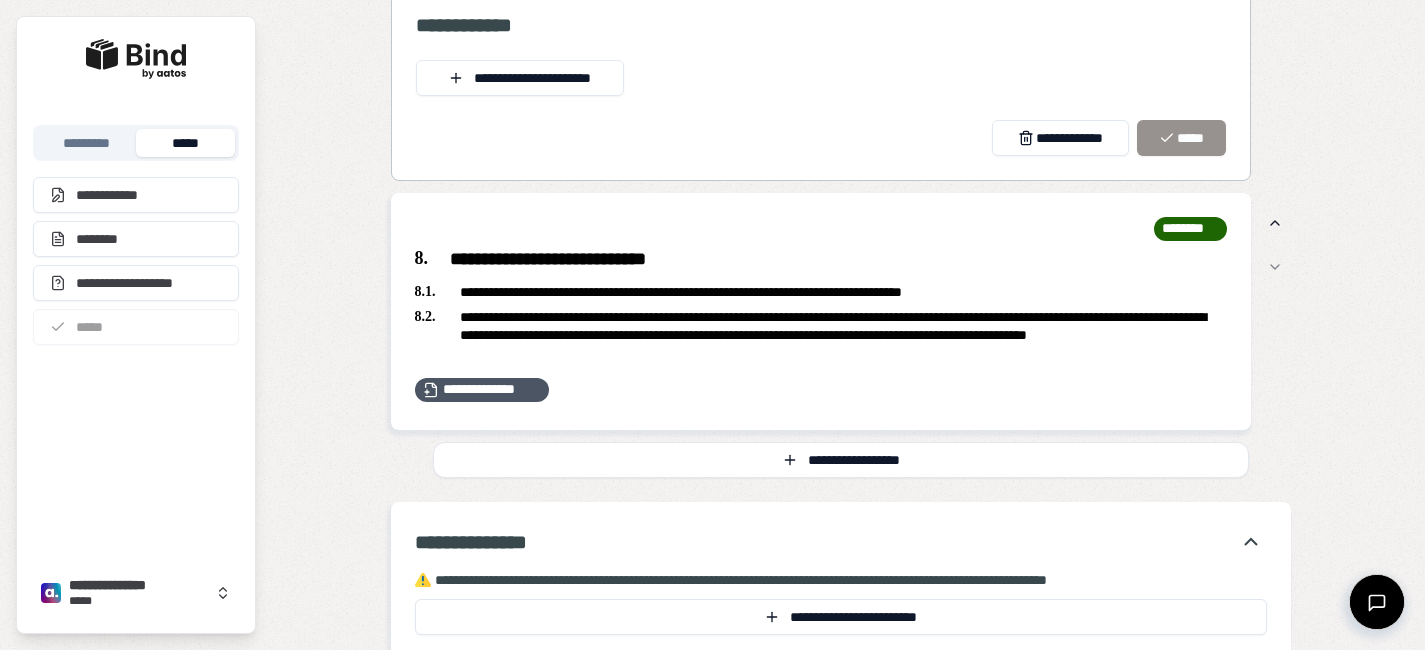 click on "*****" at bounding box center (185, 143) 